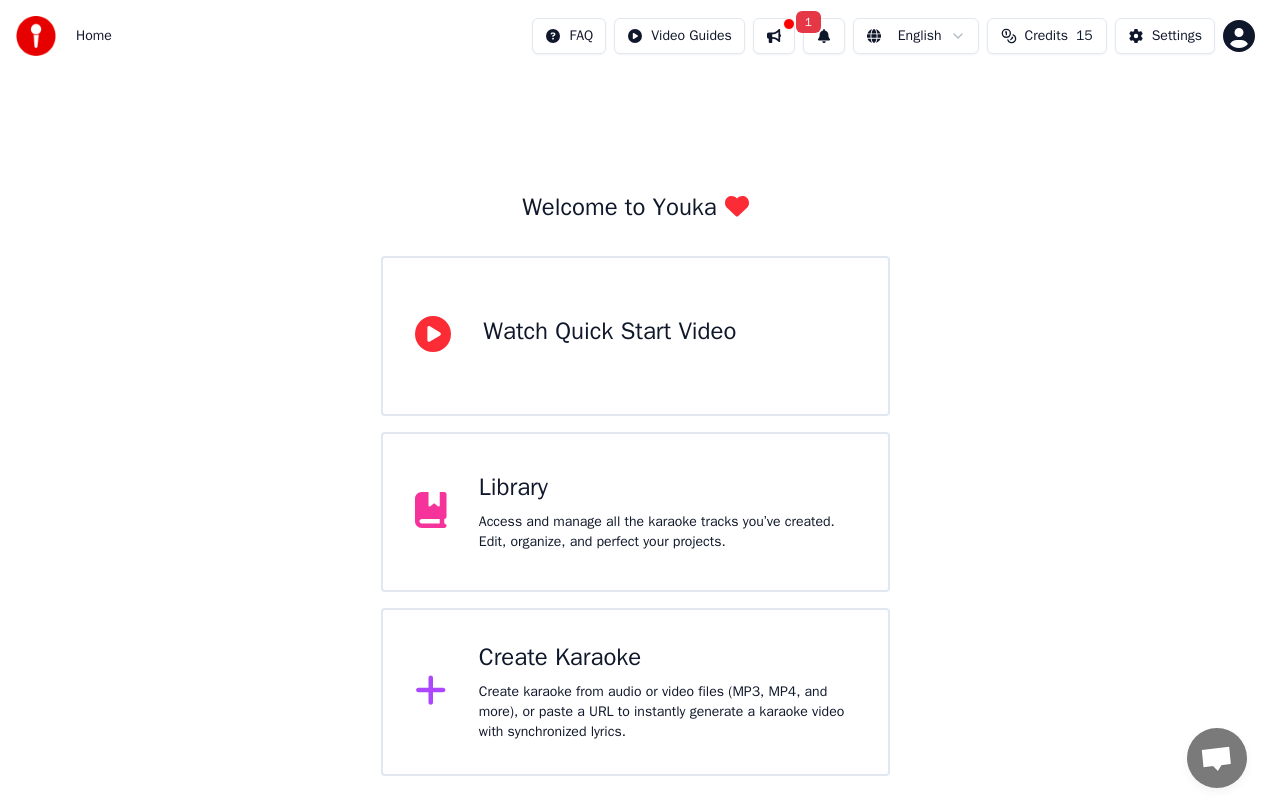 scroll, scrollTop: 0, scrollLeft: 0, axis: both 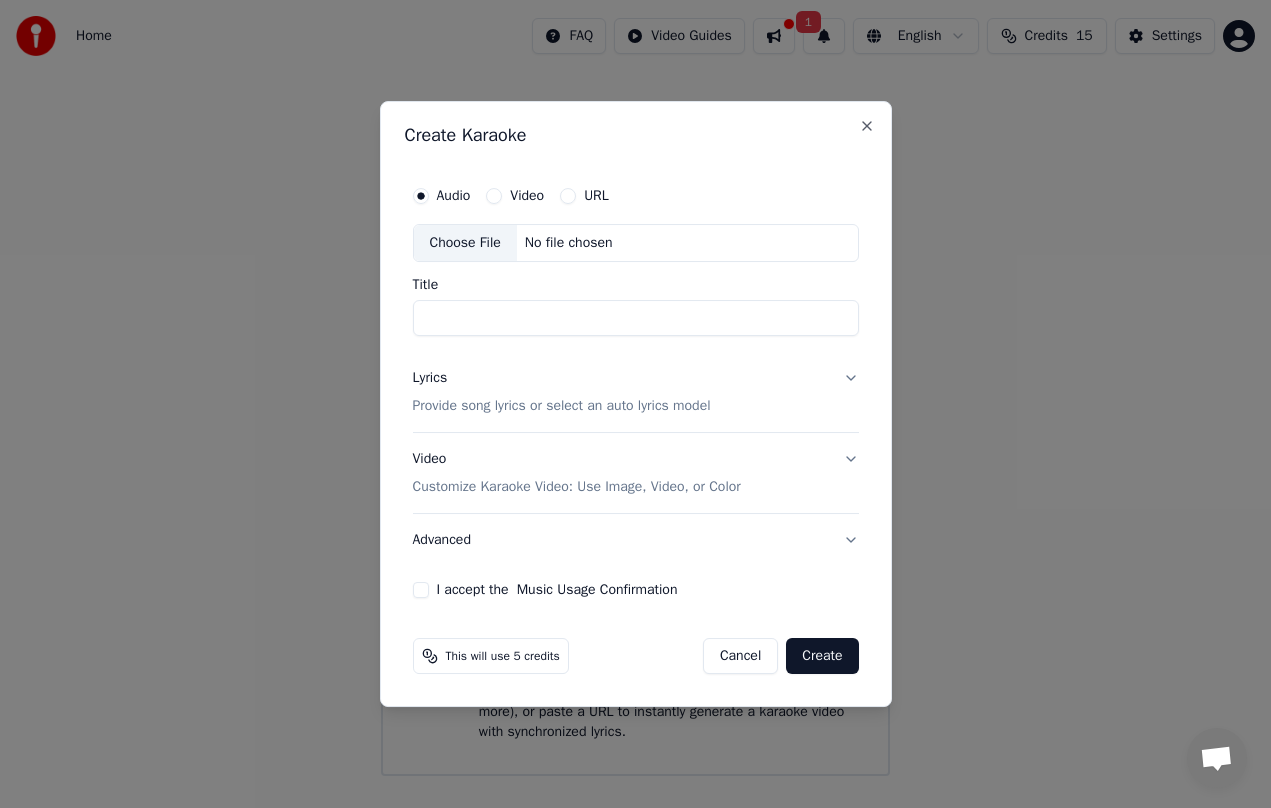 click on "Audio" at bounding box center (454, 196) 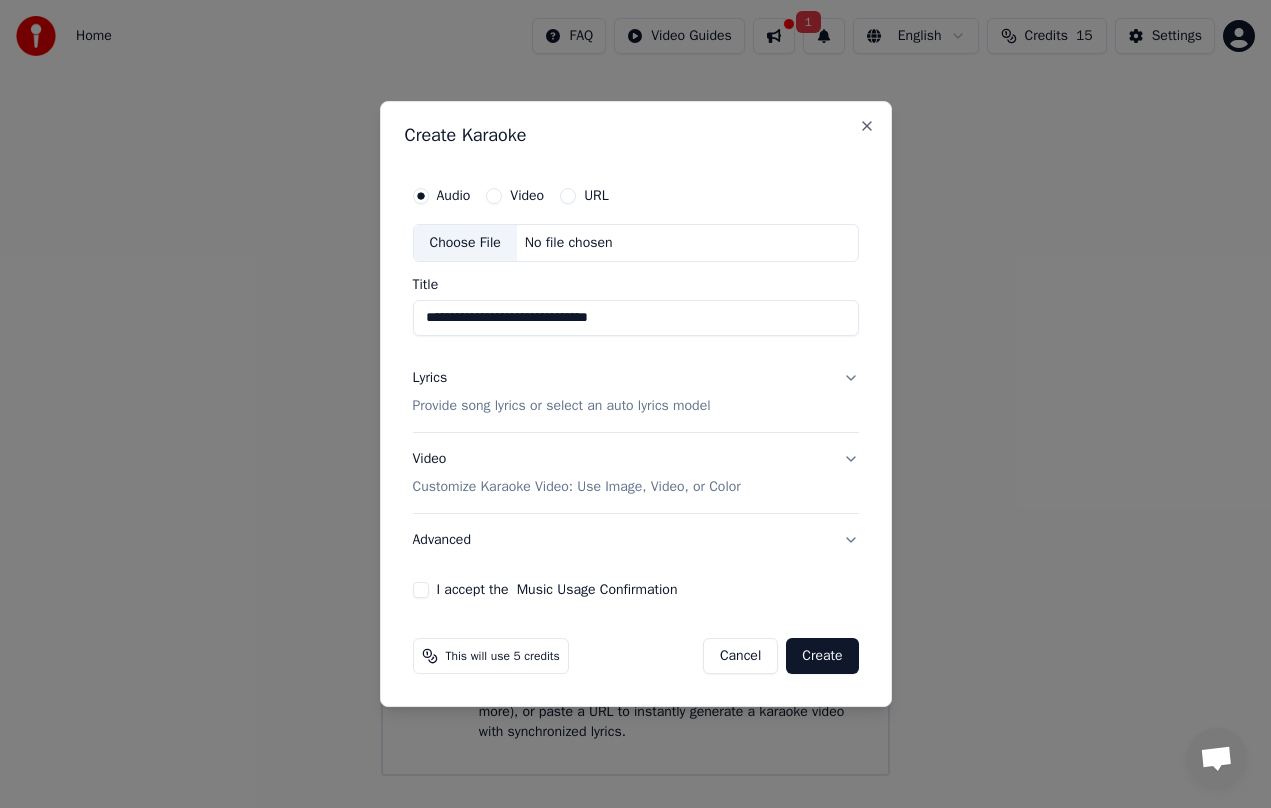 click on "Choose File" at bounding box center [465, 243] 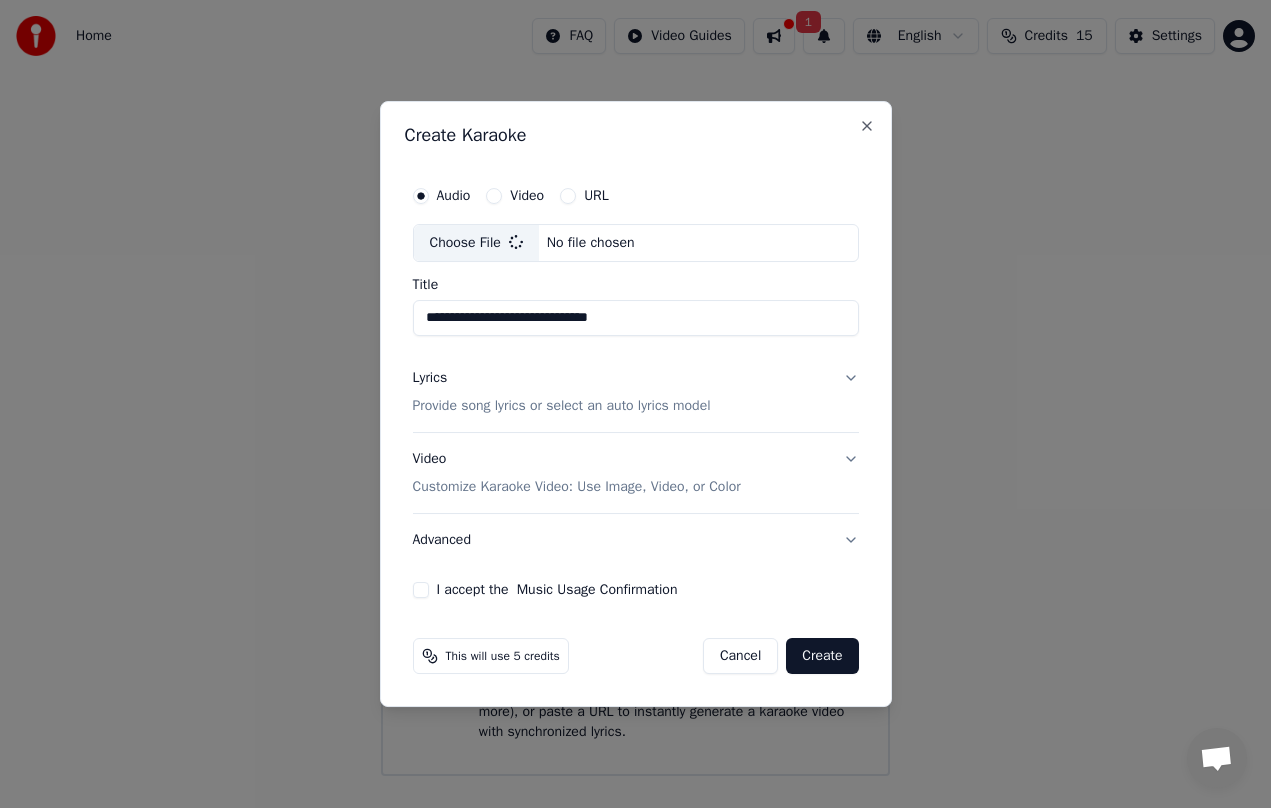 type on "**********" 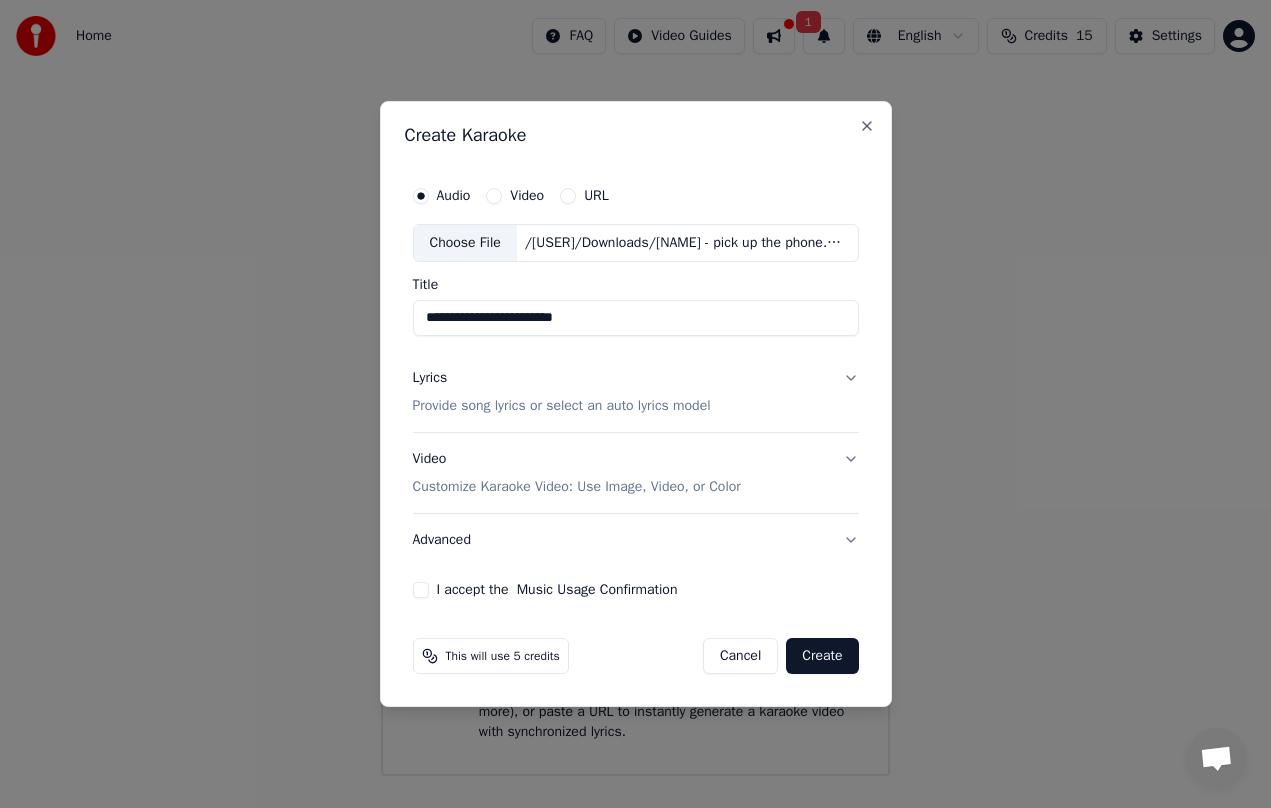 click on "Provide song lyrics or select an auto lyrics model" at bounding box center (562, 406) 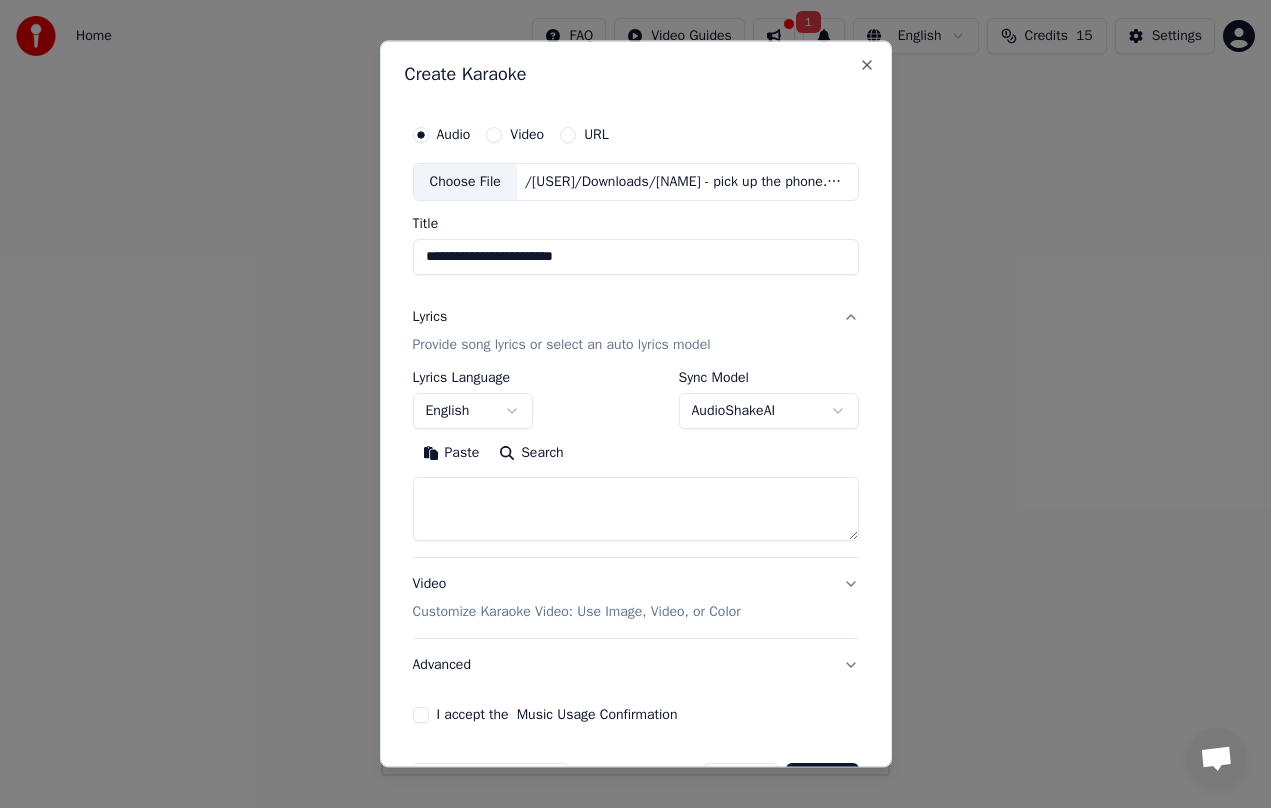 click at bounding box center [636, 509] 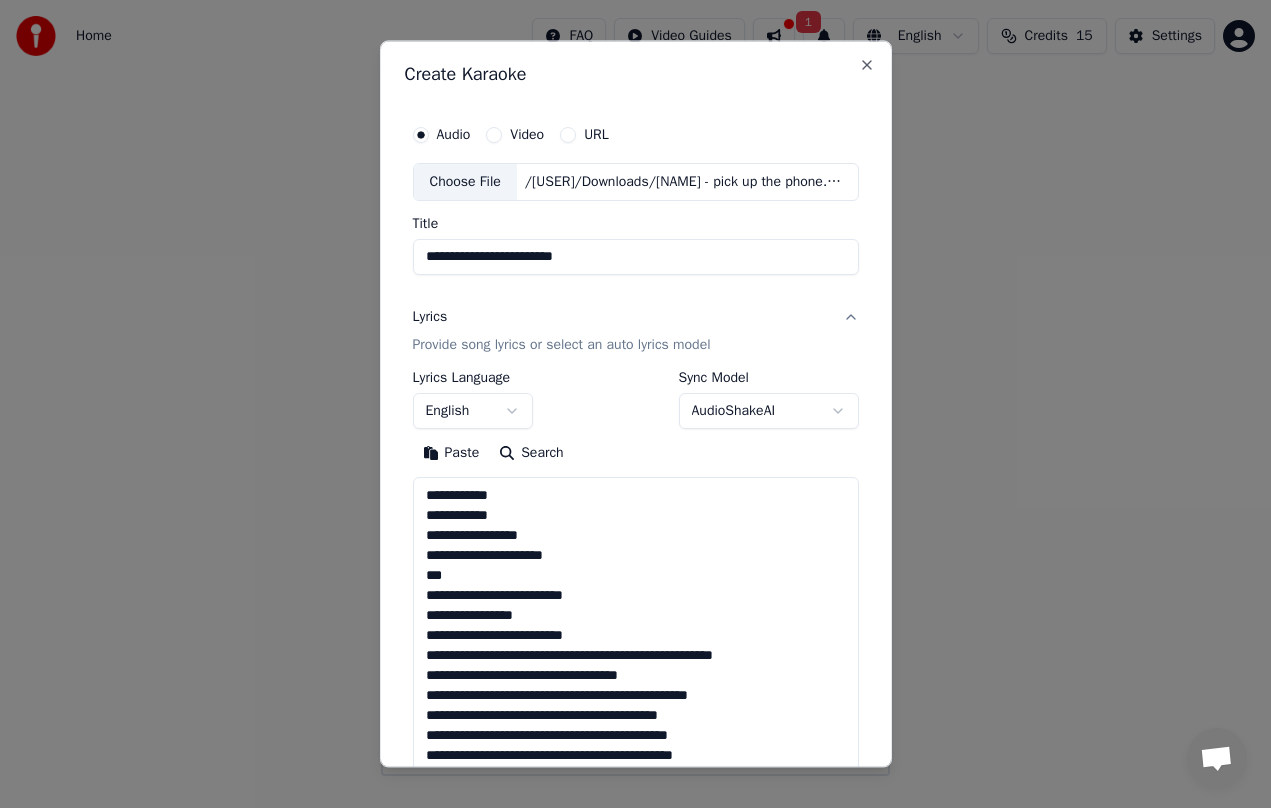 scroll, scrollTop: 1983, scrollLeft: 0, axis: vertical 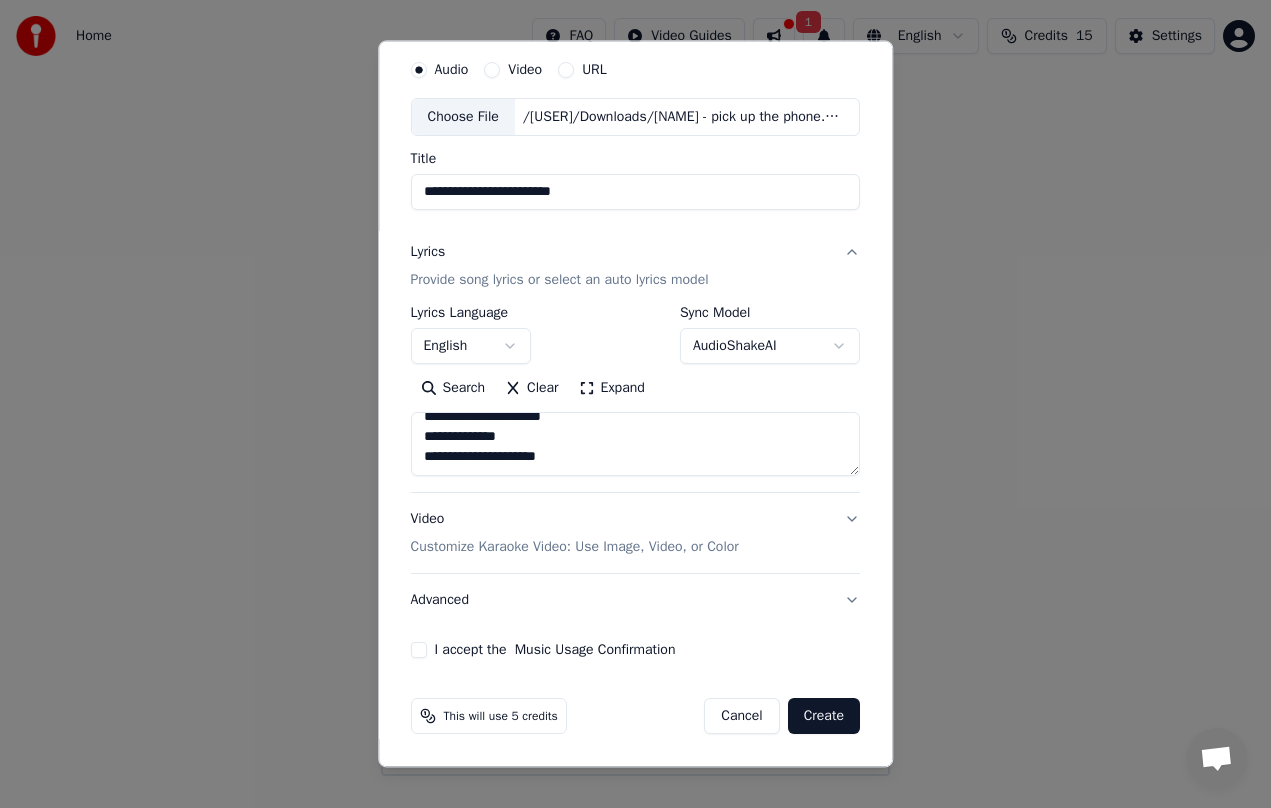 type on "**********" 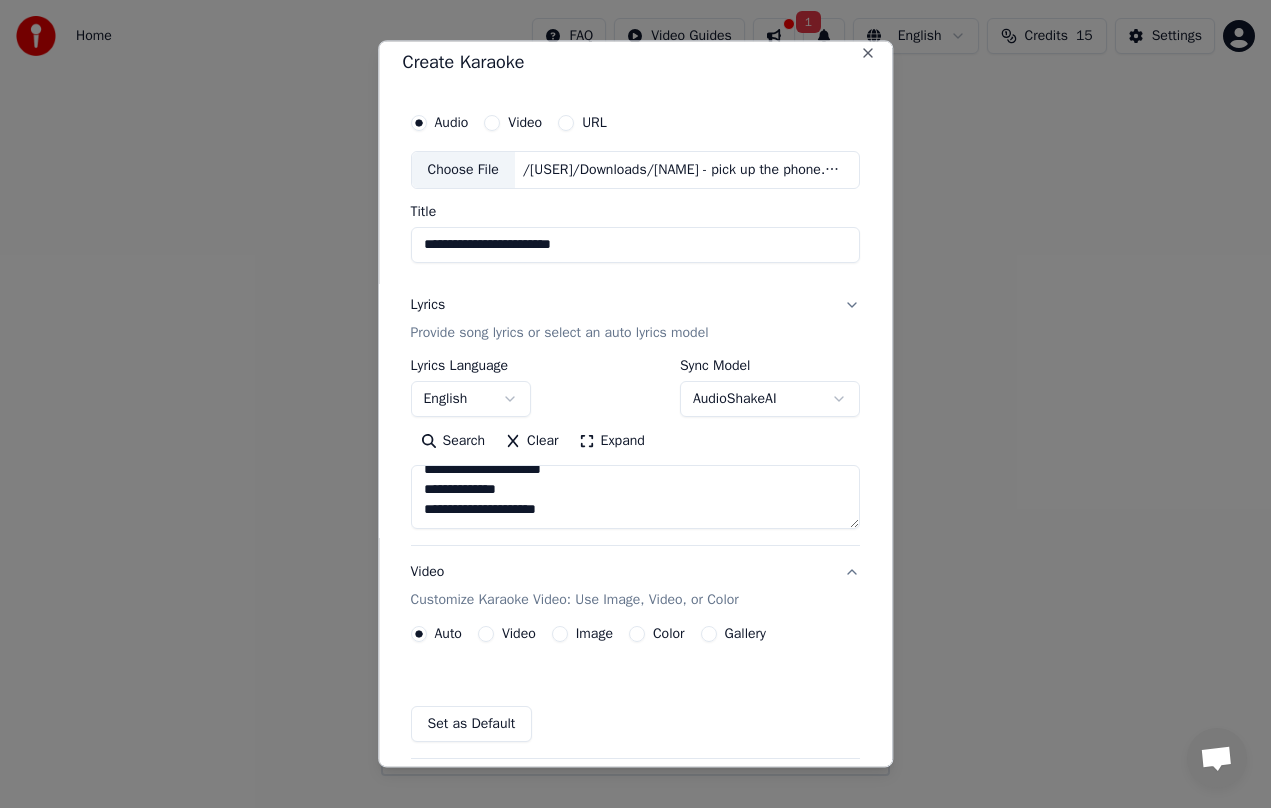 scroll, scrollTop: 11, scrollLeft: 0, axis: vertical 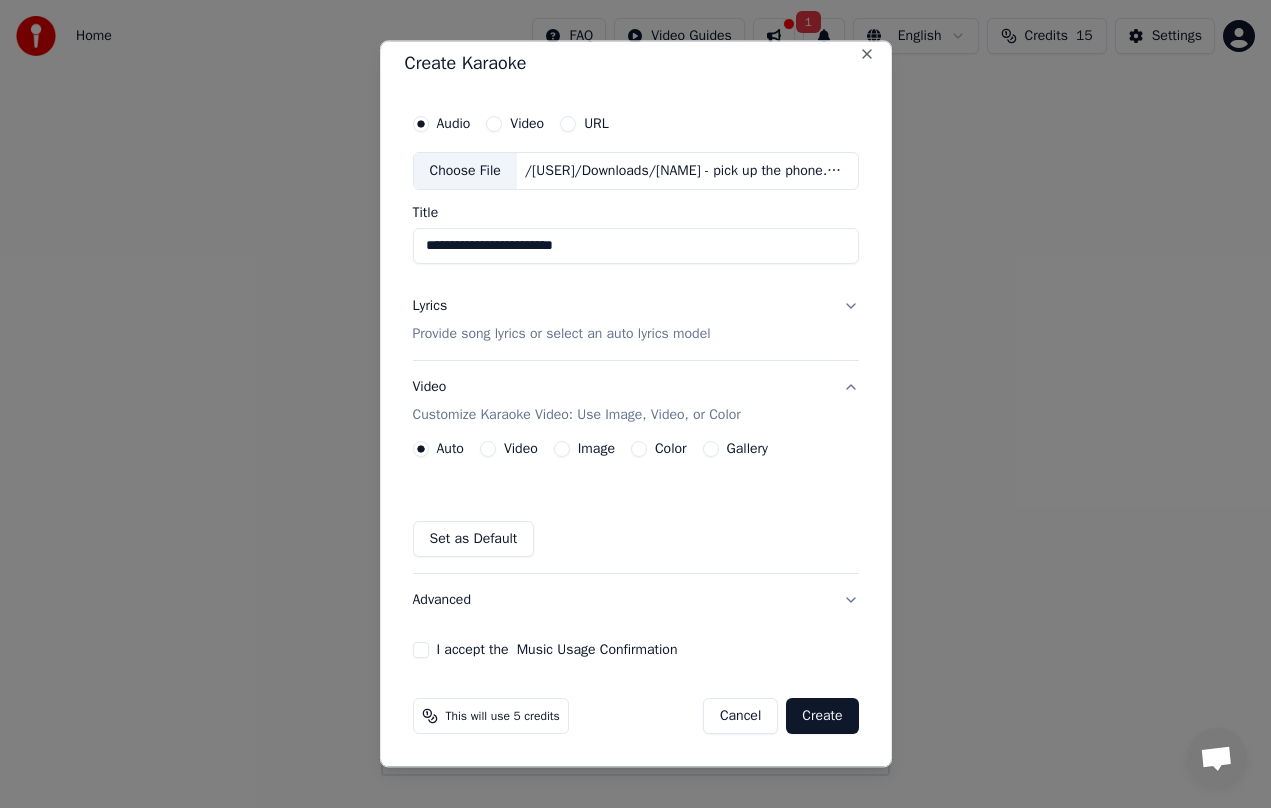 click on "Video" at bounding box center (488, 449) 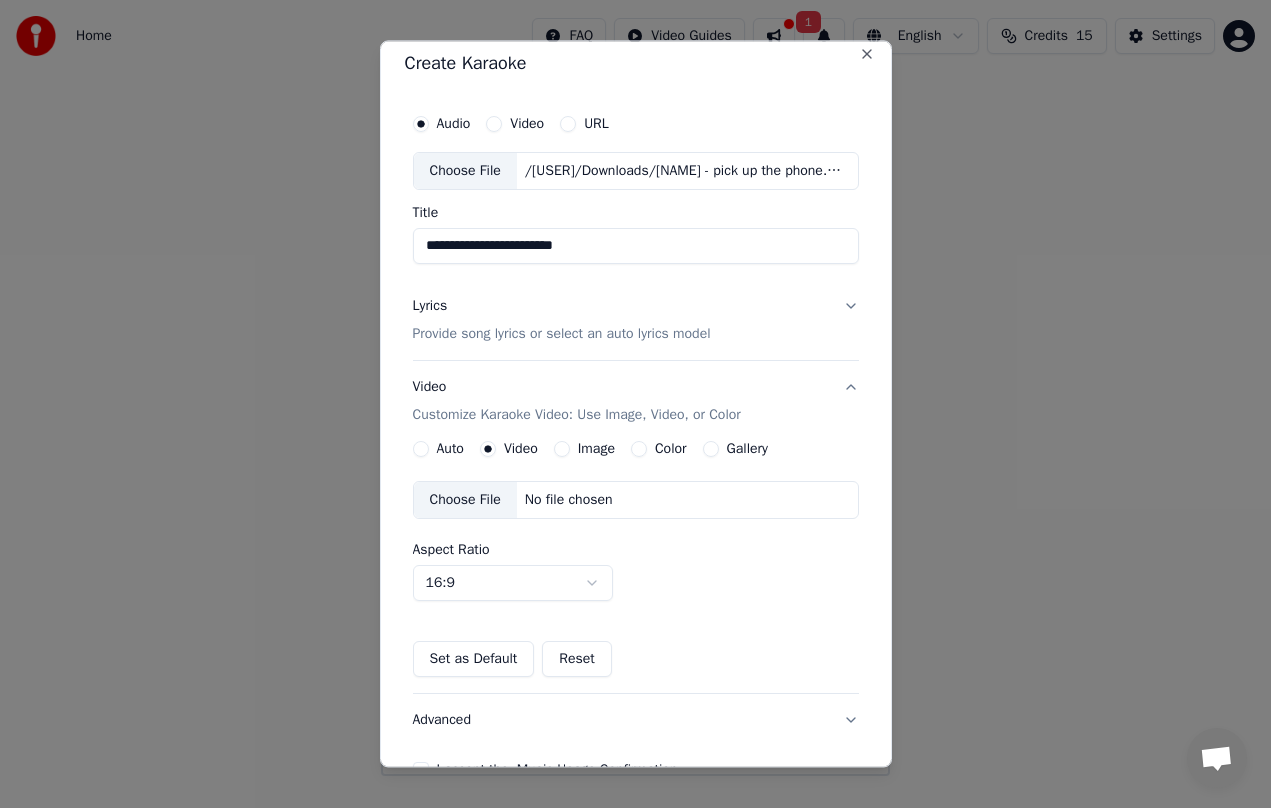 click on "Image" at bounding box center [562, 449] 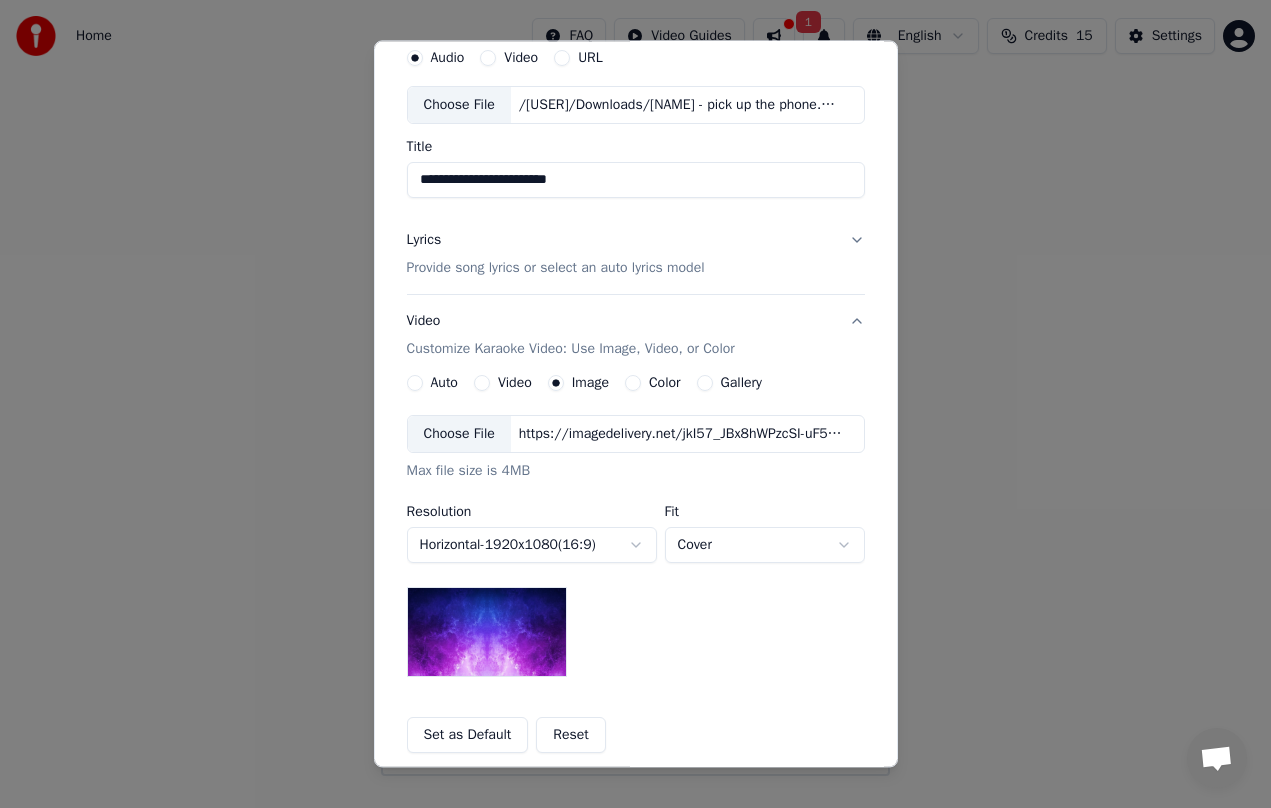 scroll, scrollTop: 186, scrollLeft: 0, axis: vertical 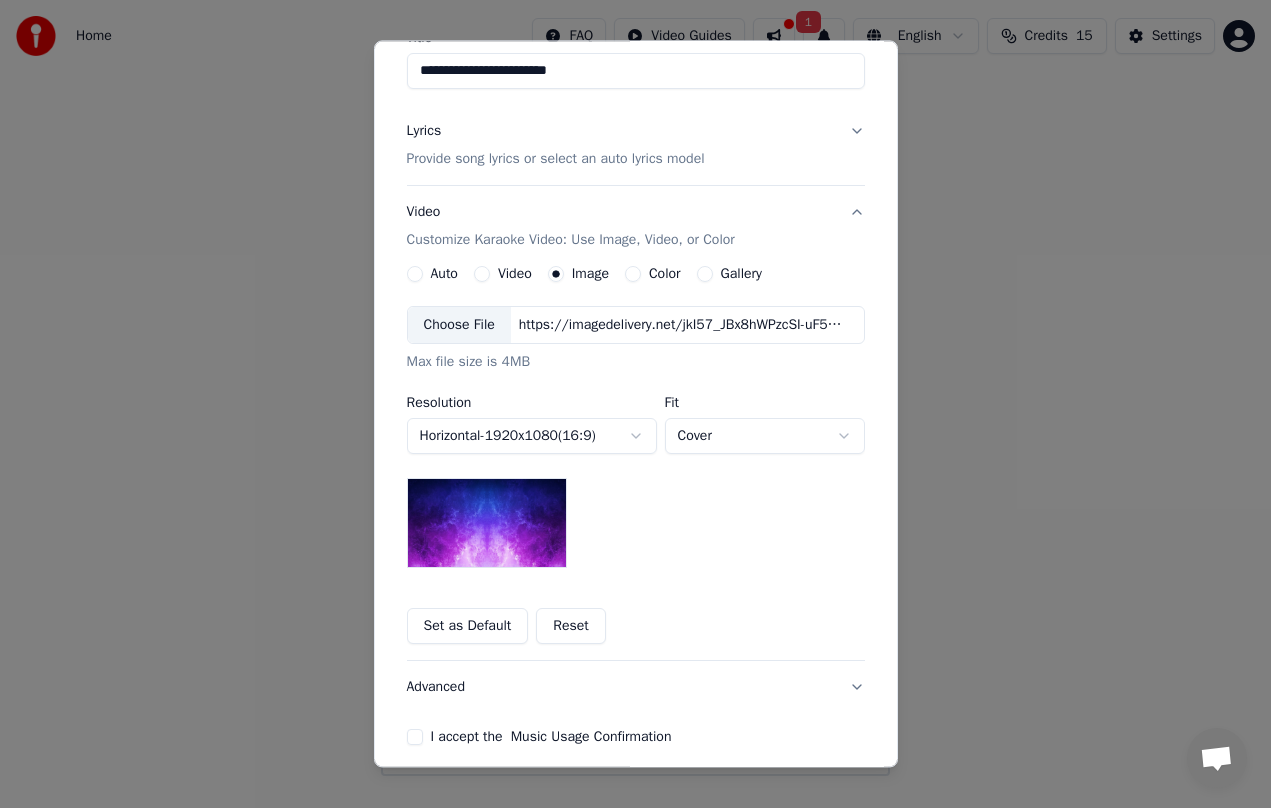 click on "Color" at bounding box center (665, 274) 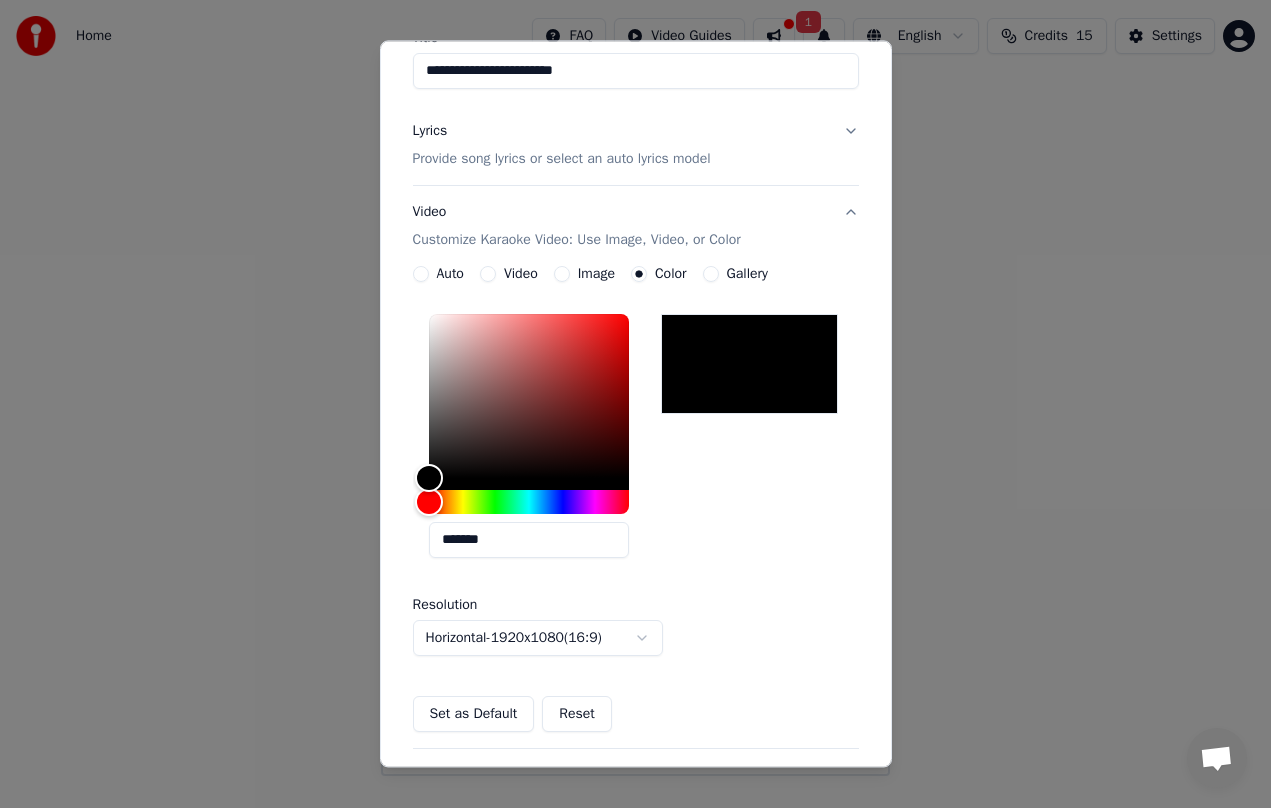 click on "Gallery" at bounding box center [711, 274] 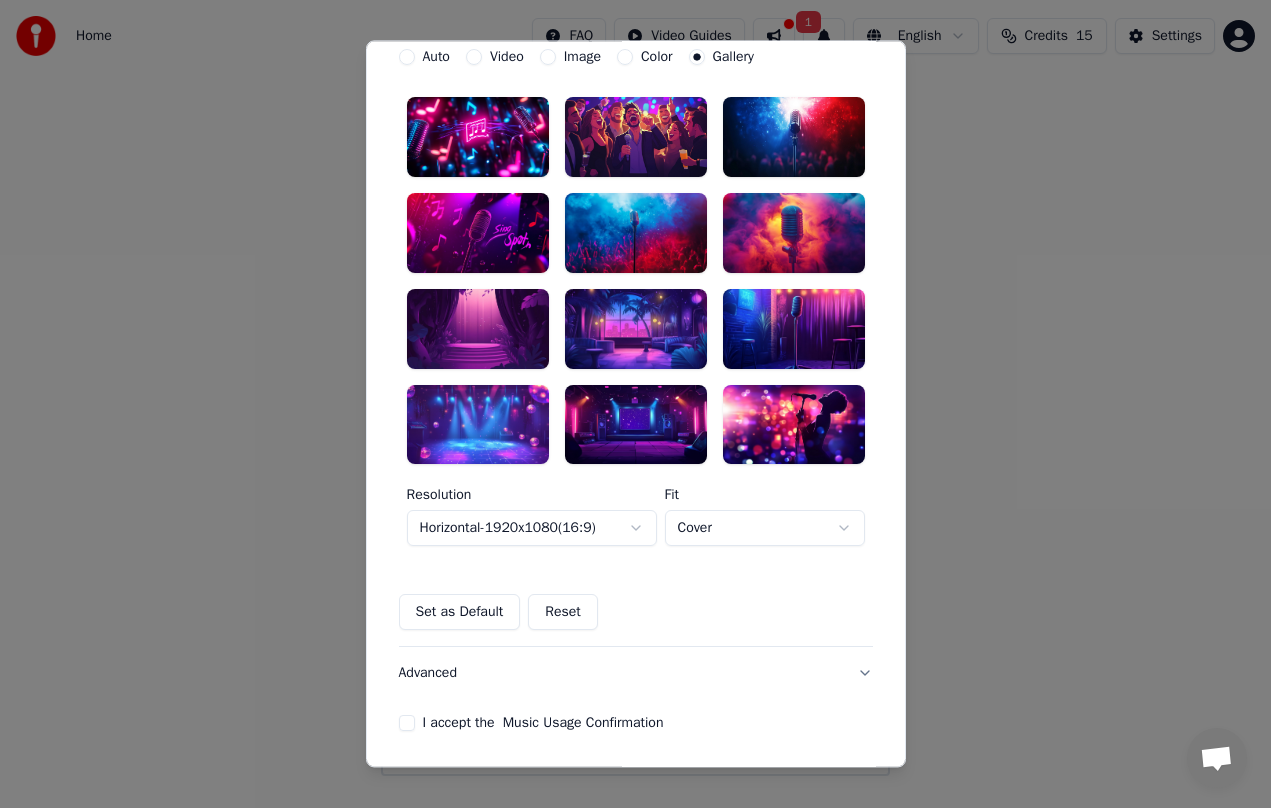 scroll, scrollTop: 476, scrollLeft: 0, axis: vertical 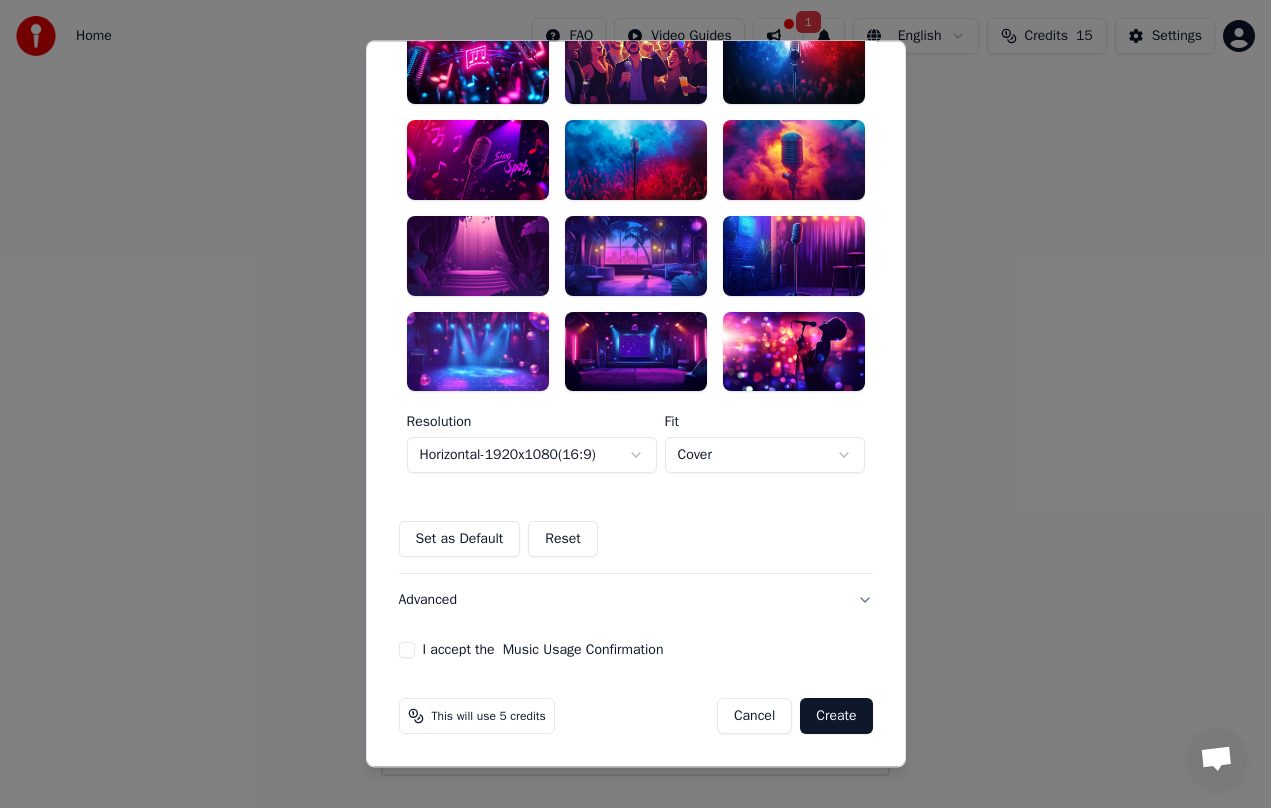 drag, startPoint x: 405, startPoint y: 650, endPoint x: 400, endPoint y: 661, distance: 12.083046 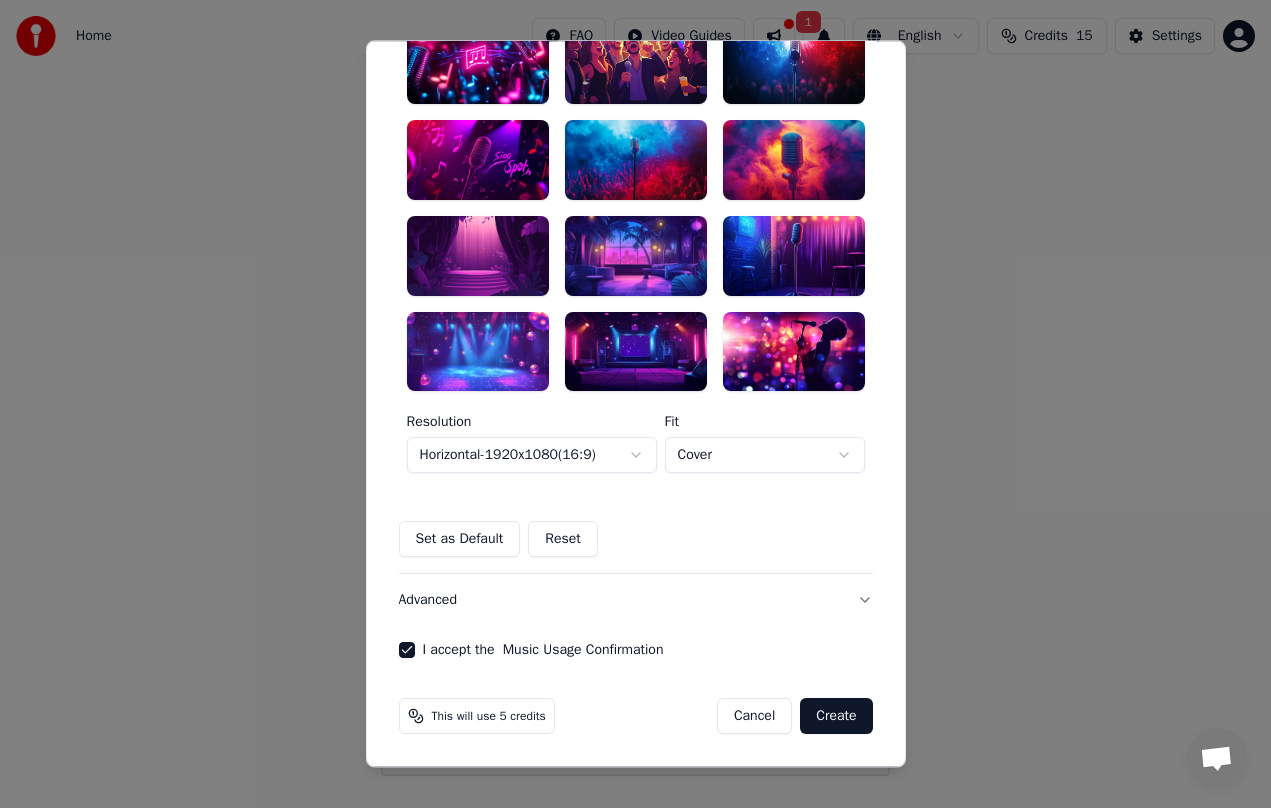 click on "Create" at bounding box center (836, 717) 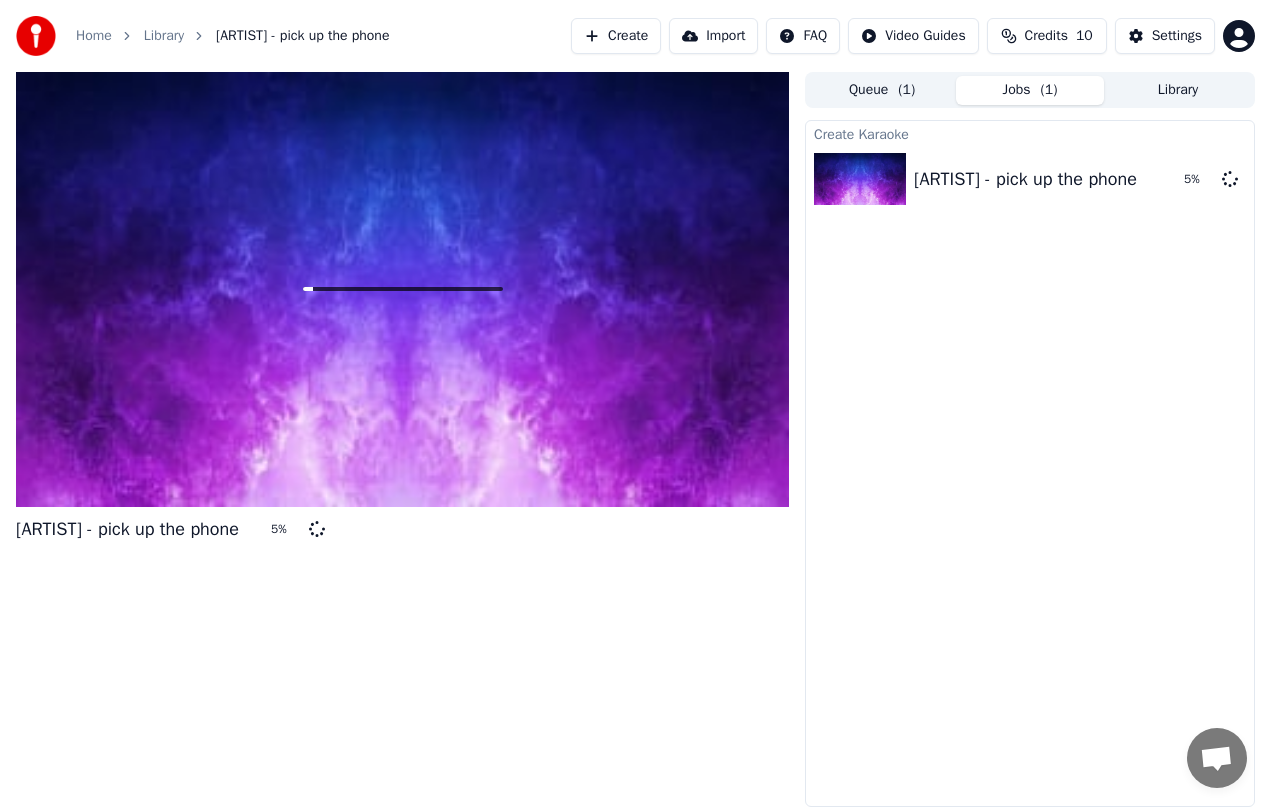 drag, startPoint x: 394, startPoint y: 0, endPoint x: 662, endPoint y: -800, distance: 843.69666 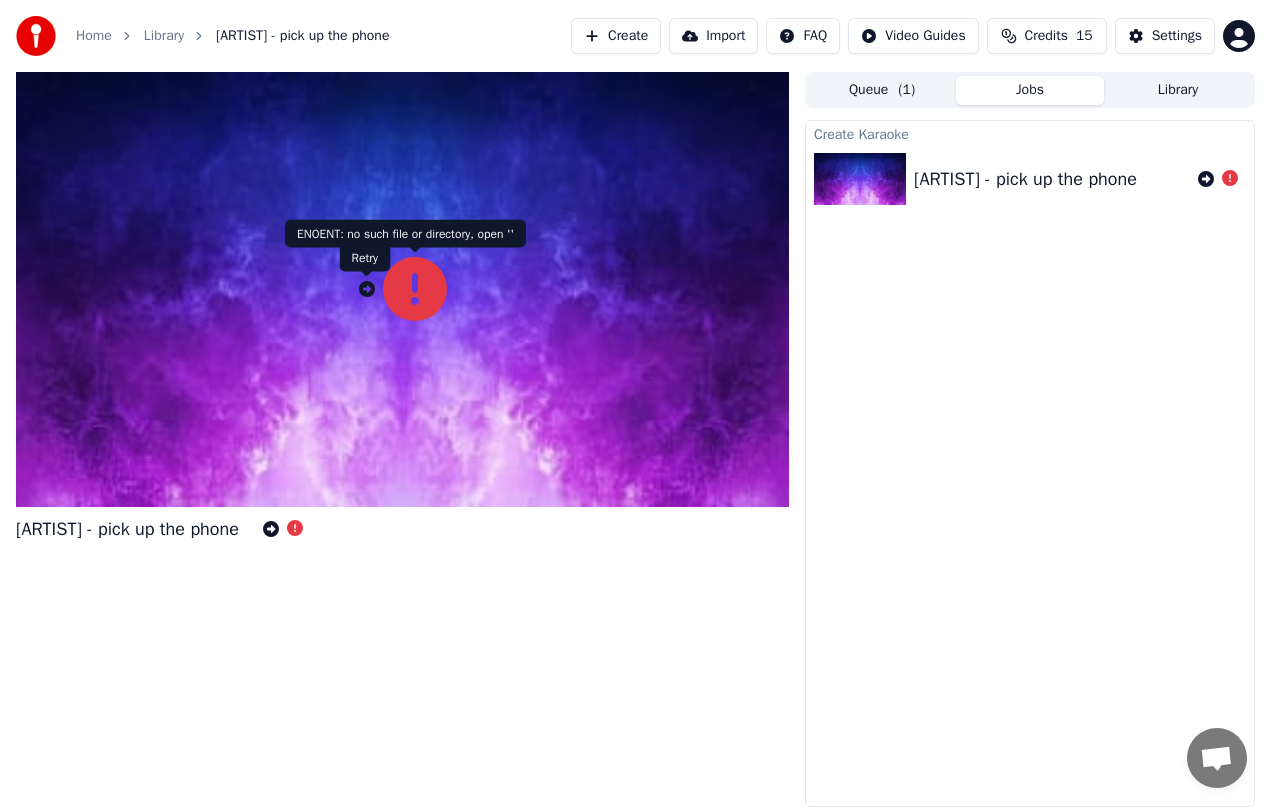 click 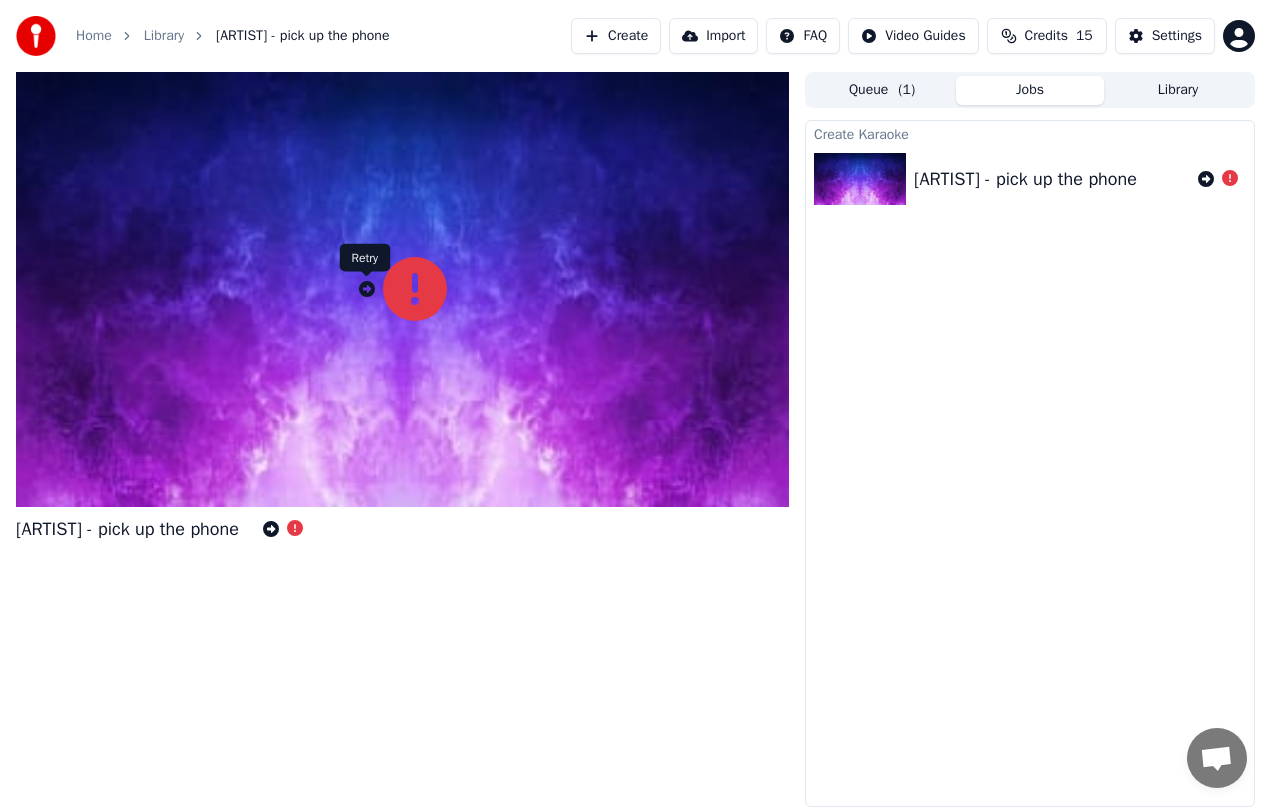 click 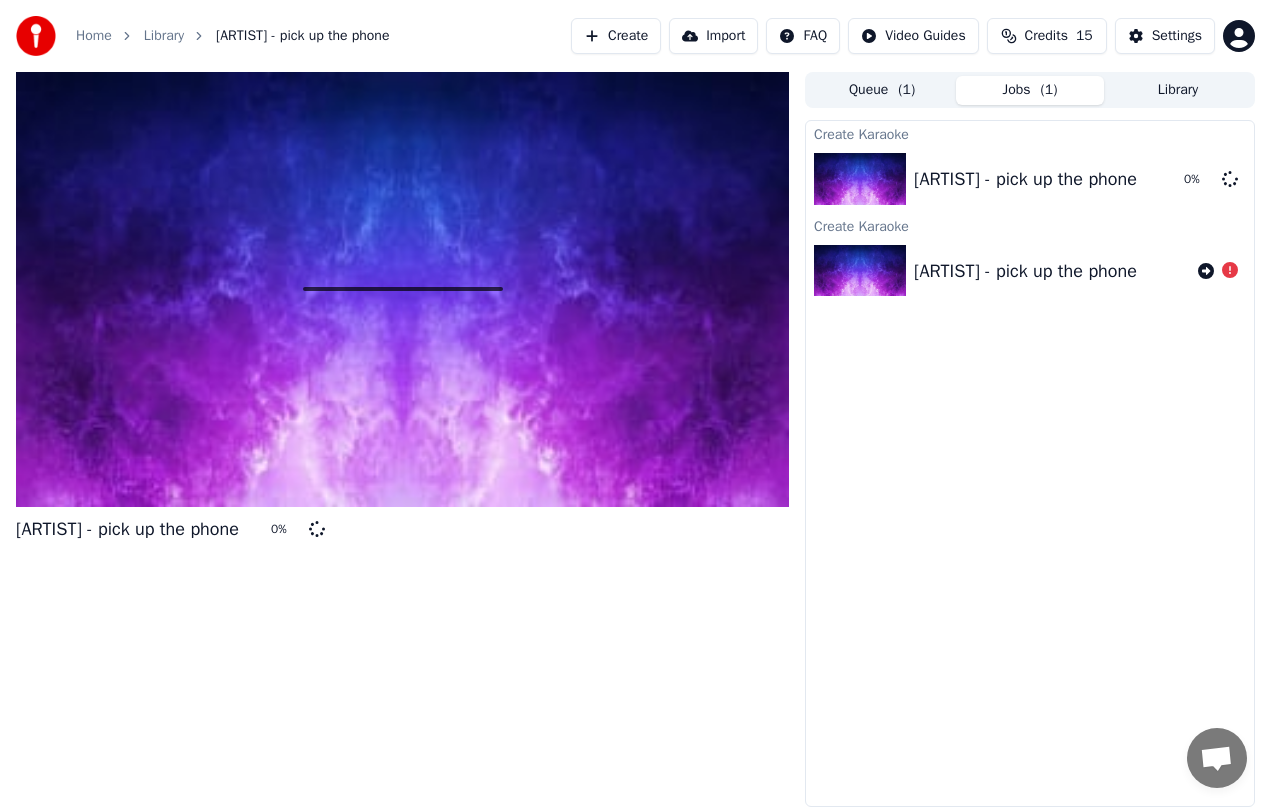 click on "[ARTIST] - pick up the phone 0 %" at bounding box center (402, 439) 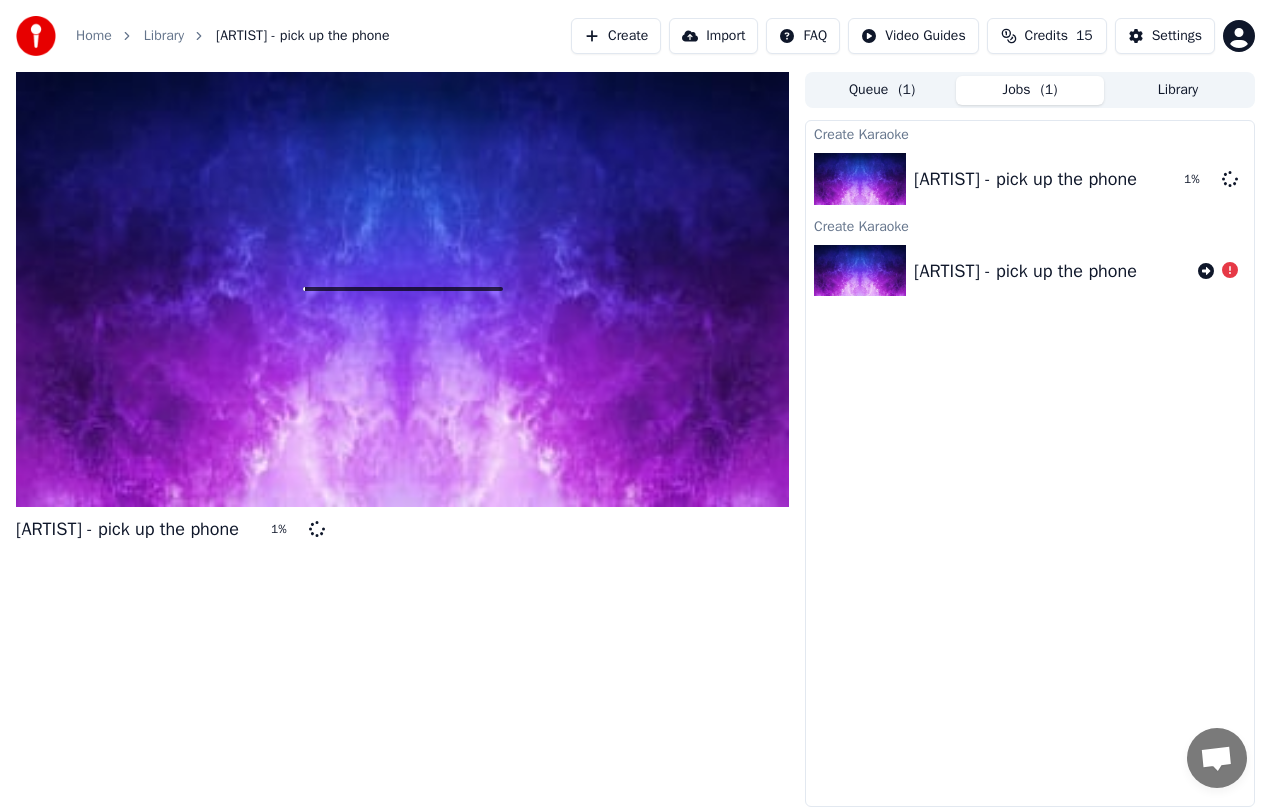 drag, startPoint x: 259, startPoint y: 539, endPoint x: 291, endPoint y: 535, distance: 32.24903 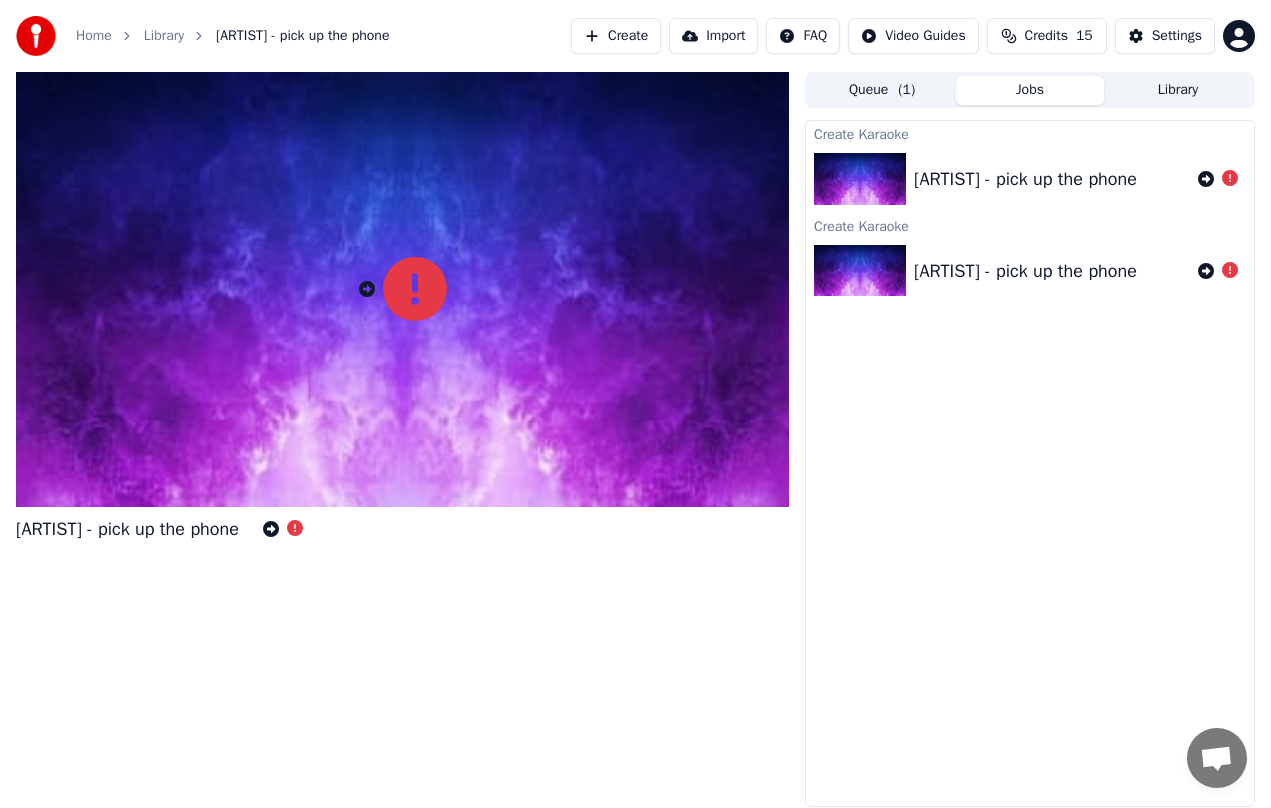 click on "Import" at bounding box center (713, 36) 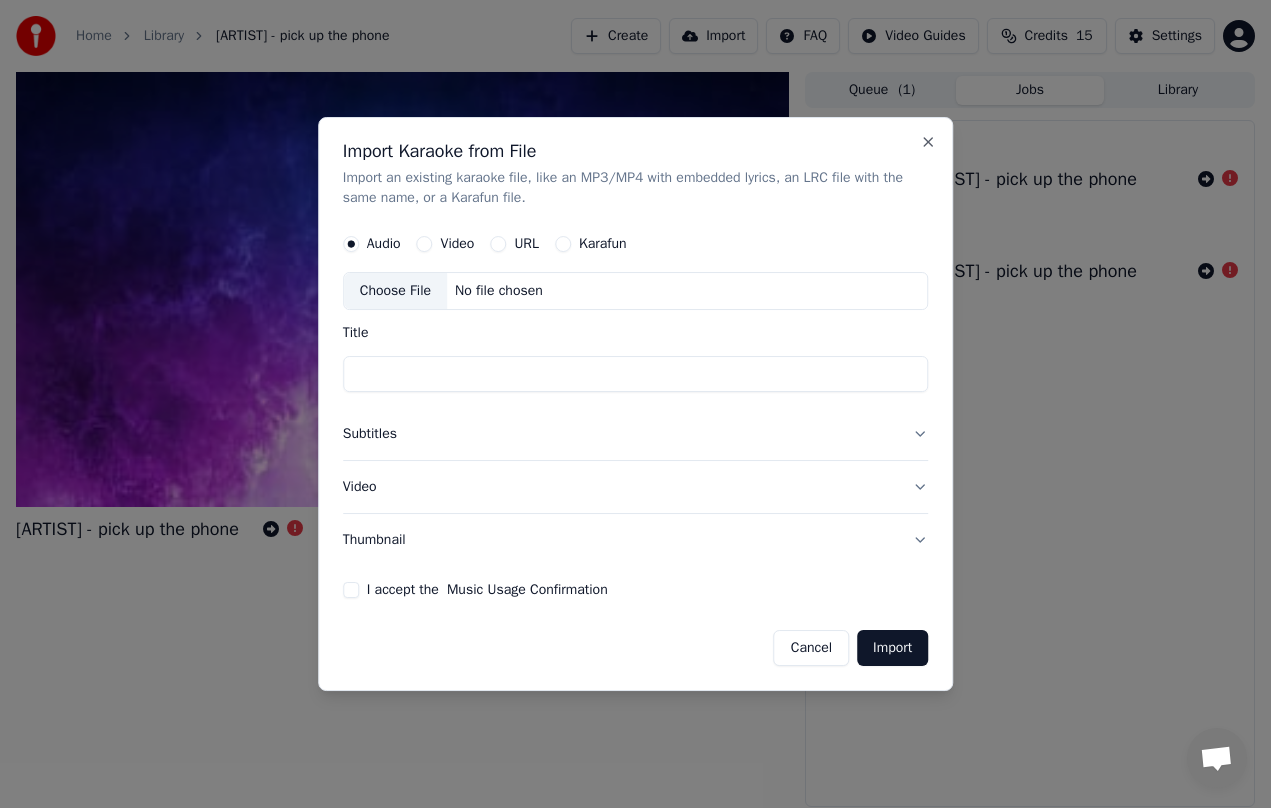 click on "Subtitles" at bounding box center [636, 434] 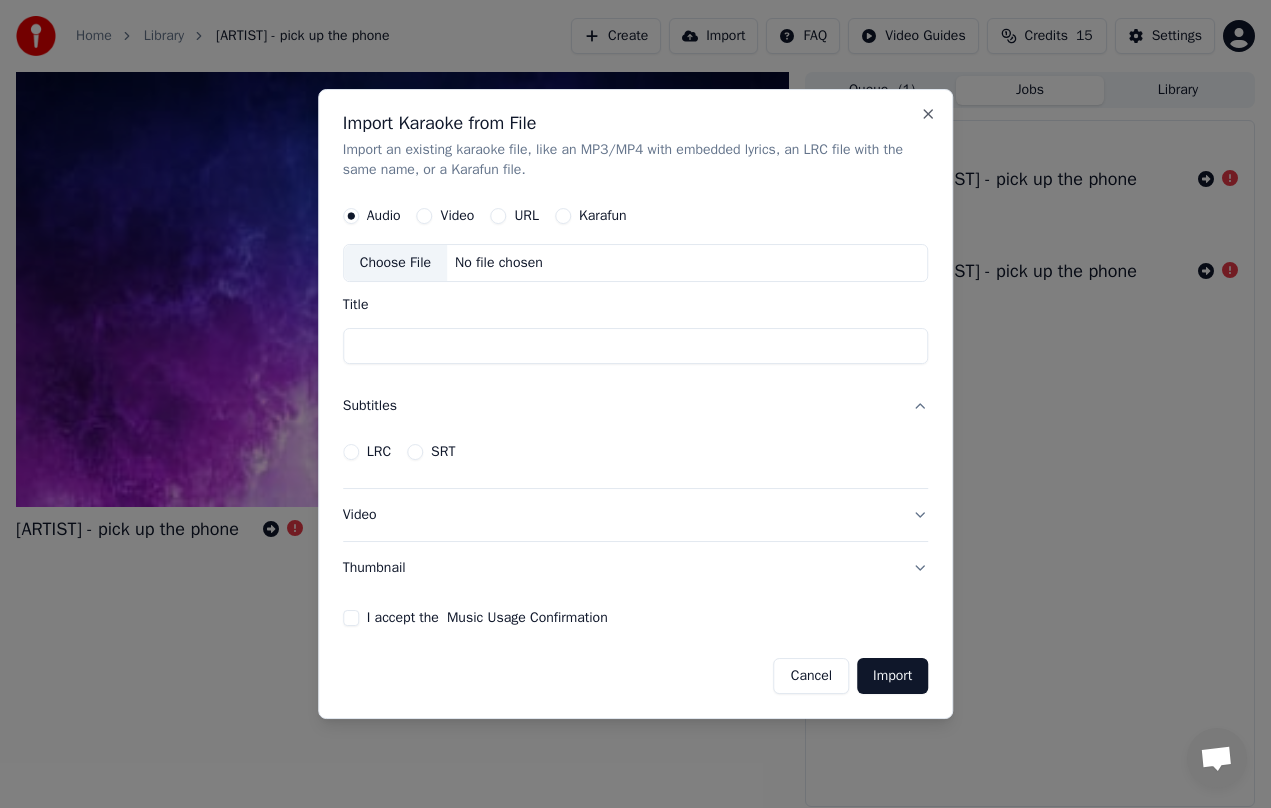 click on "Video" at bounding box center (636, 515) 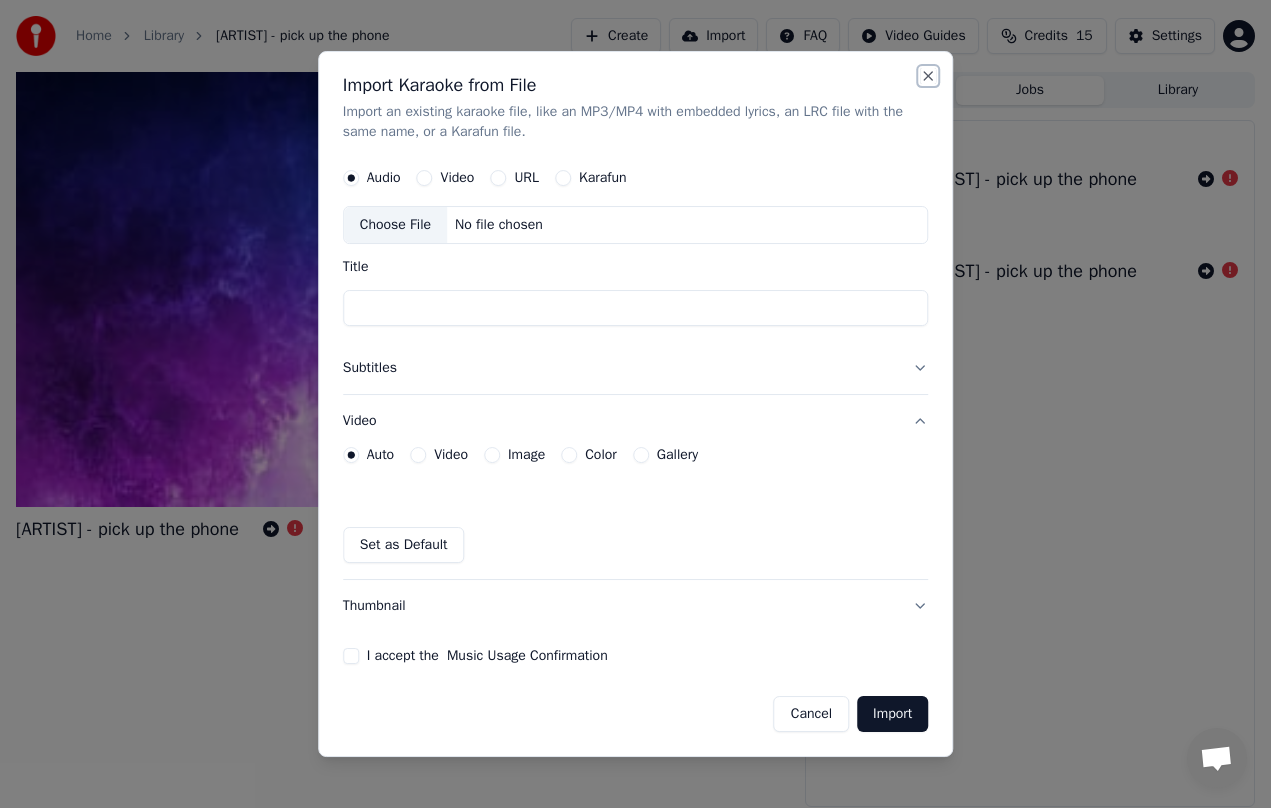 click on "Close" at bounding box center (928, 76) 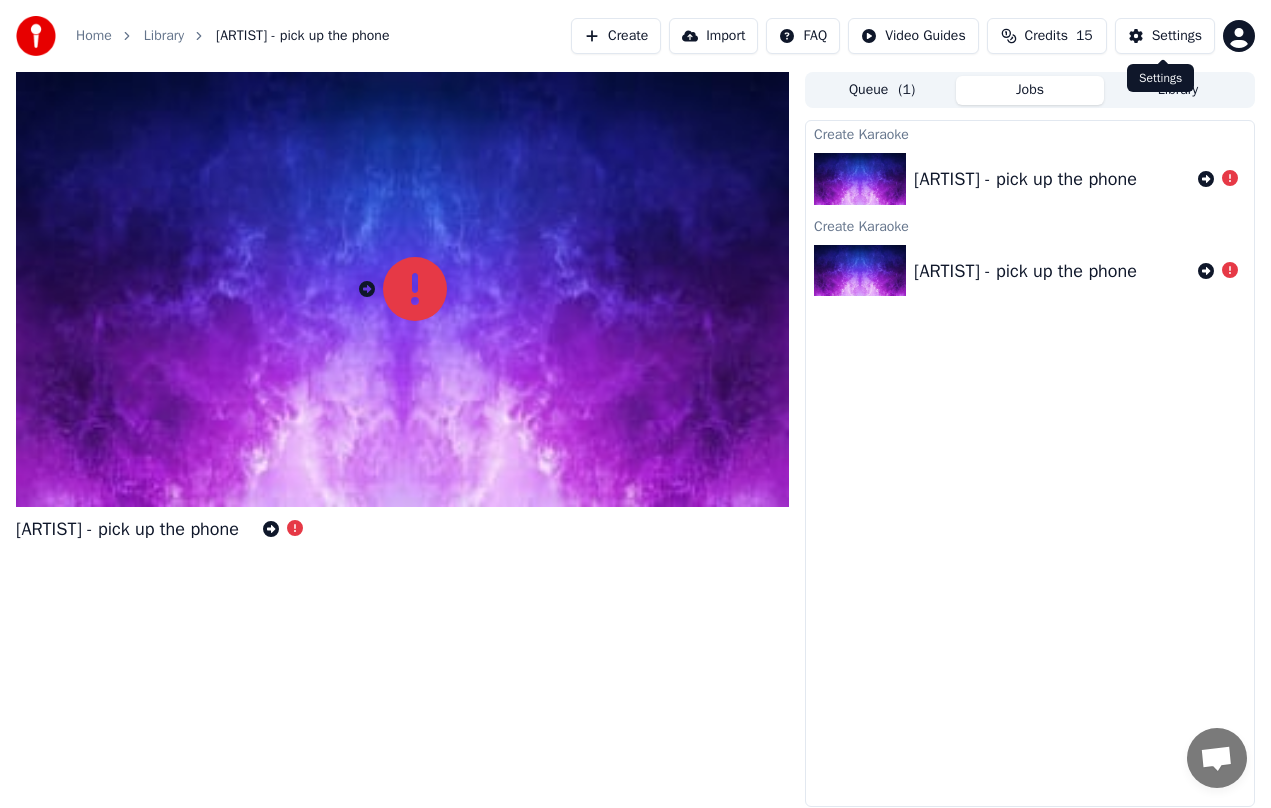 click on "Settings" at bounding box center [1177, 36] 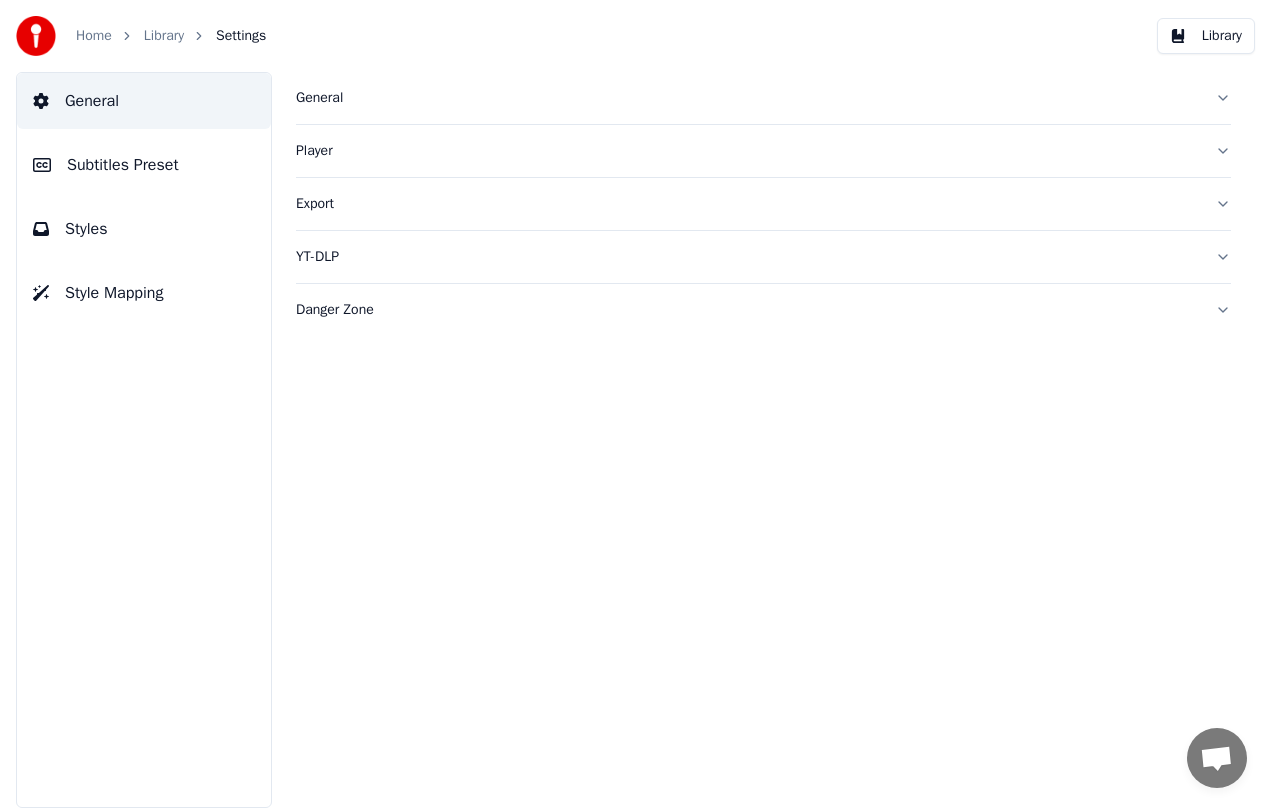 click on "Home" at bounding box center [94, 36] 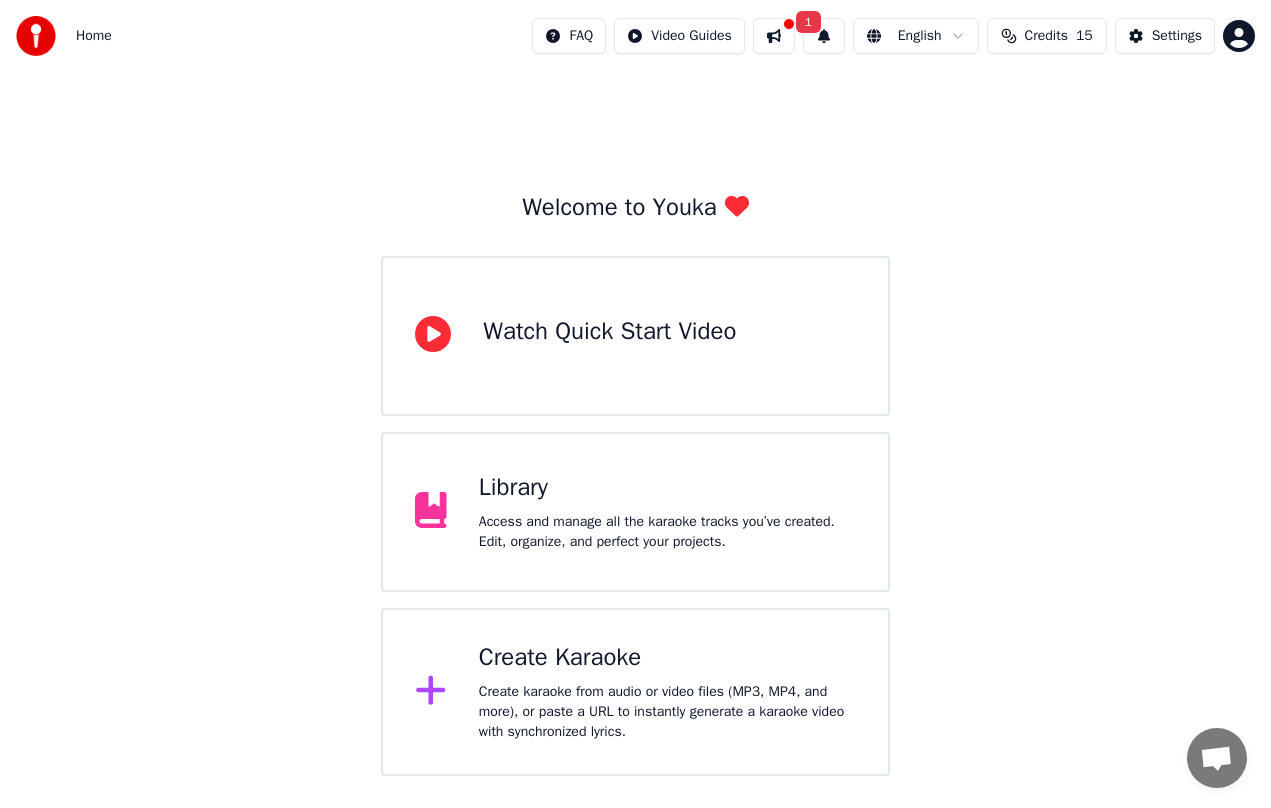 click on "Create Karaoke" at bounding box center (667, 658) 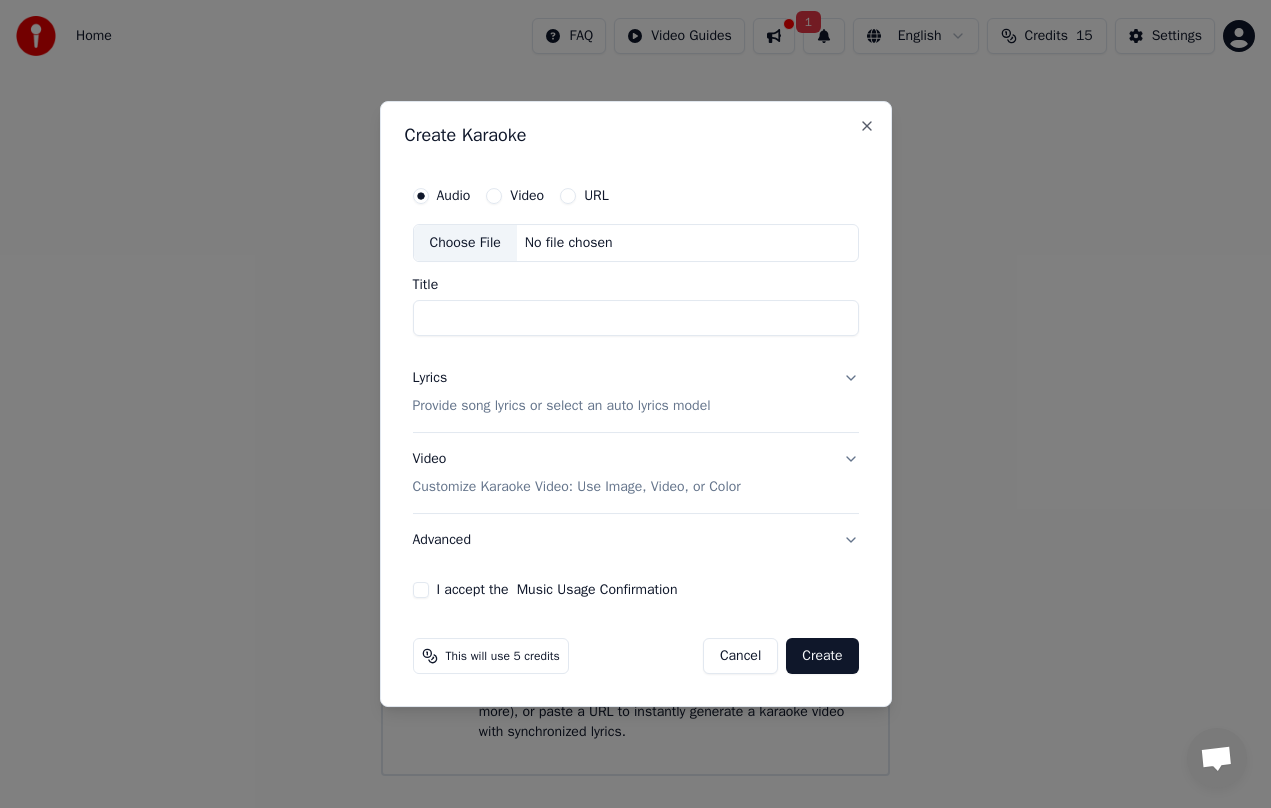 click on "Choose File" at bounding box center (465, 243) 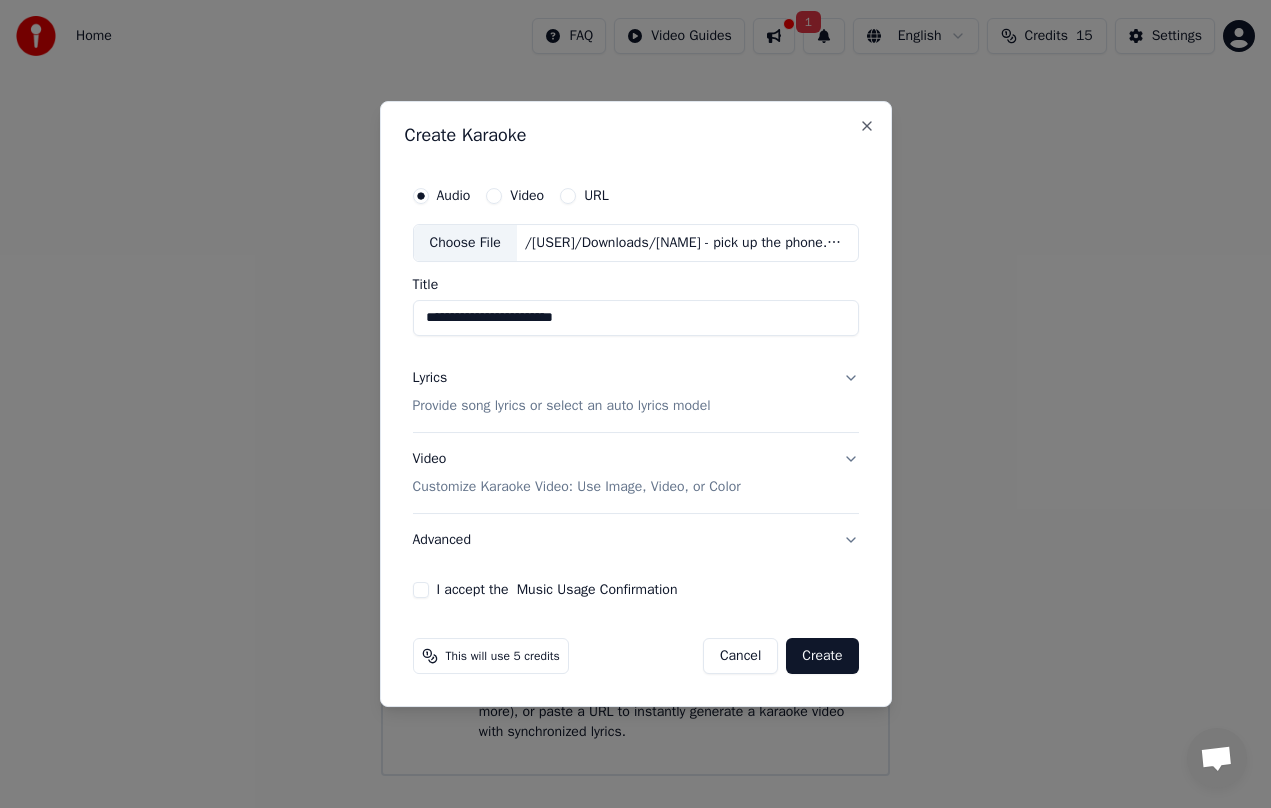 click on "Lyrics Provide song lyrics or select an auto lyrics model" at bounding box center [636, 392] 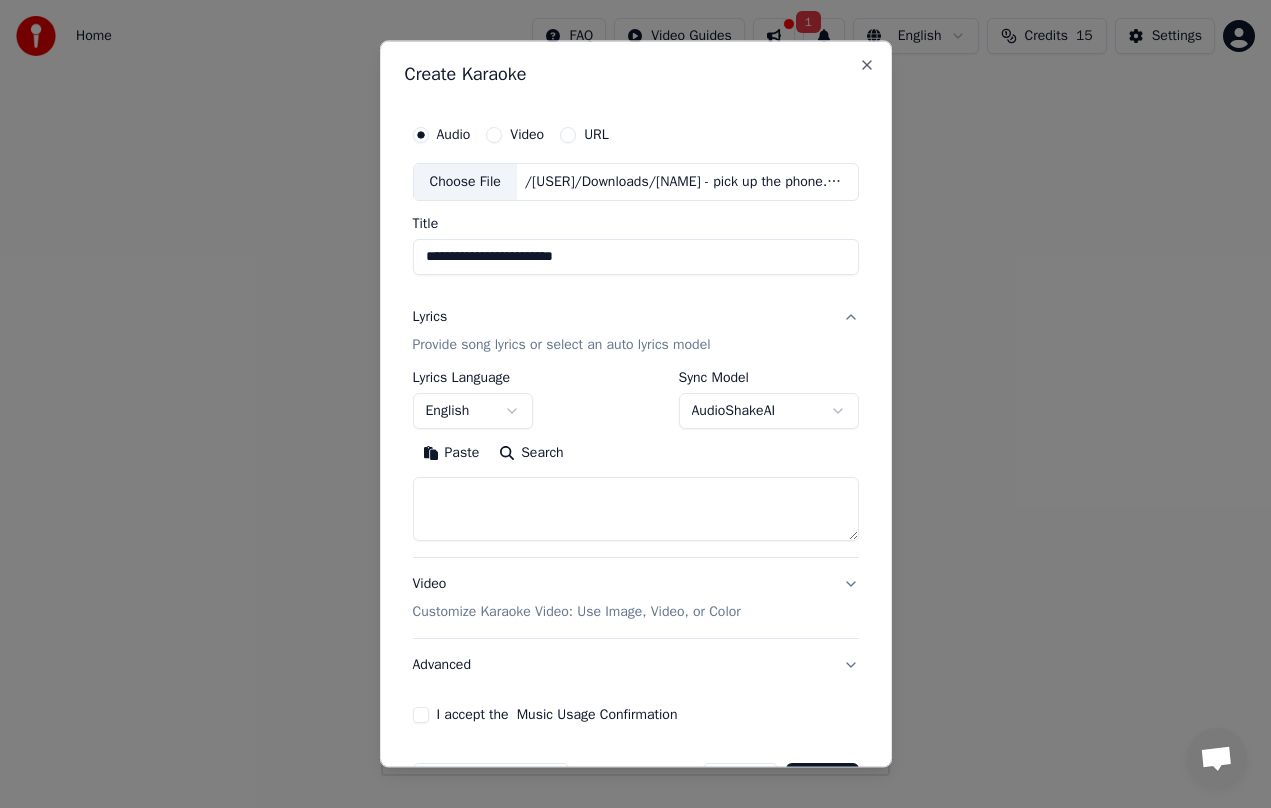 click on "Search" at bounding box center (531, 453) 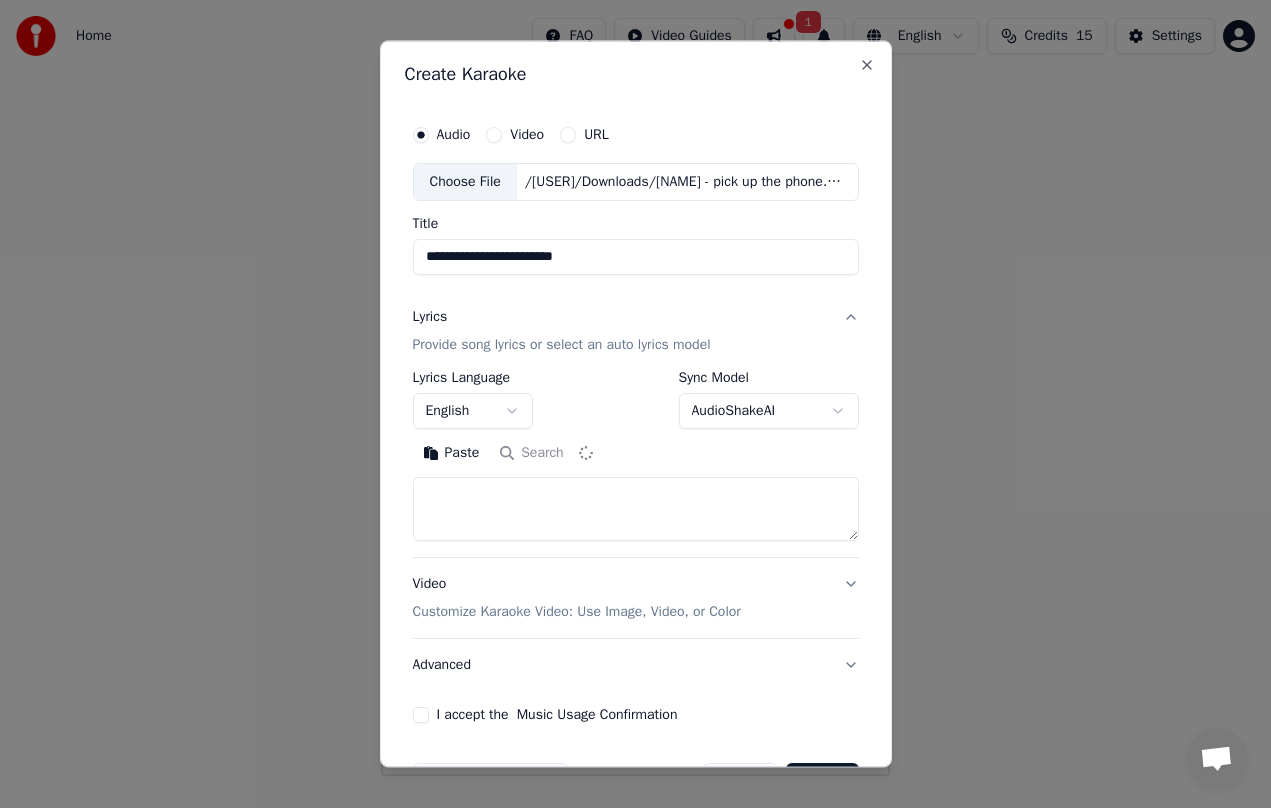 type on "**********" 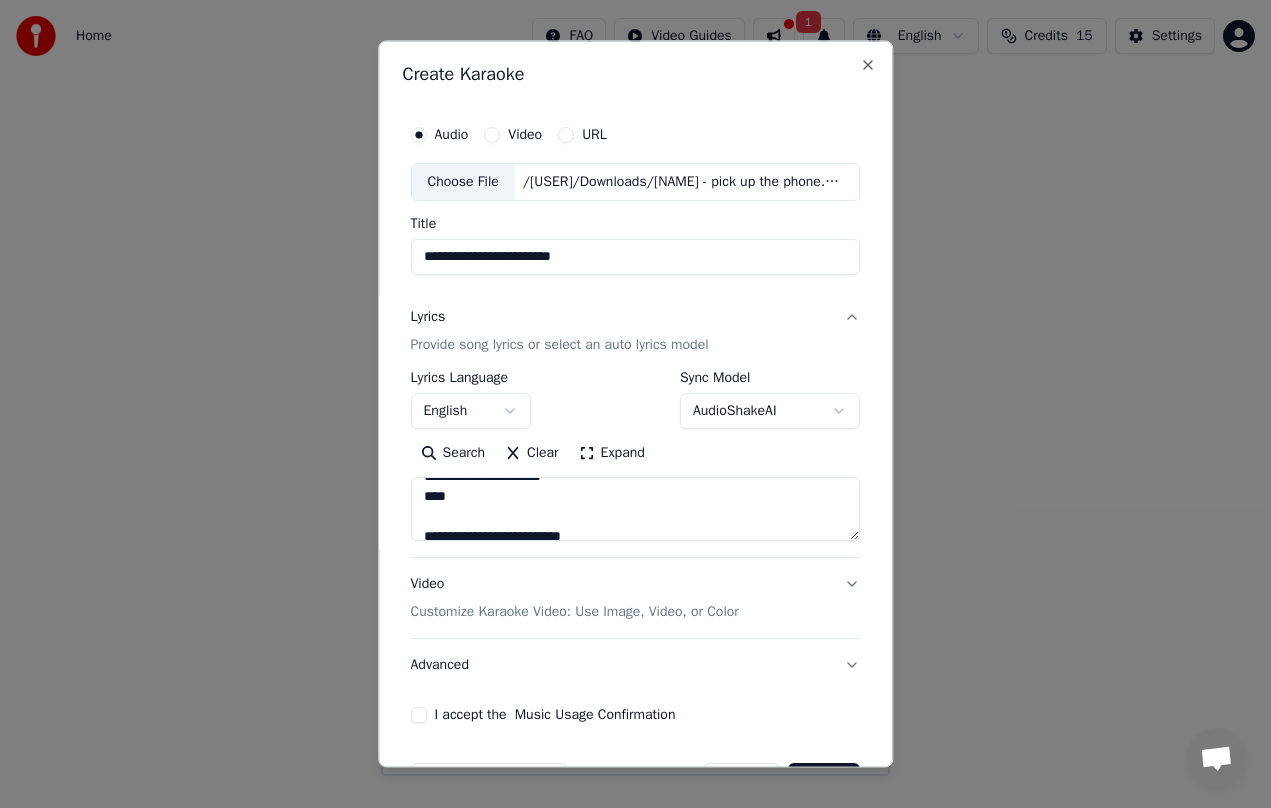 scroll, scrollTop: 121, scrollLeft: 0, axis: vertical 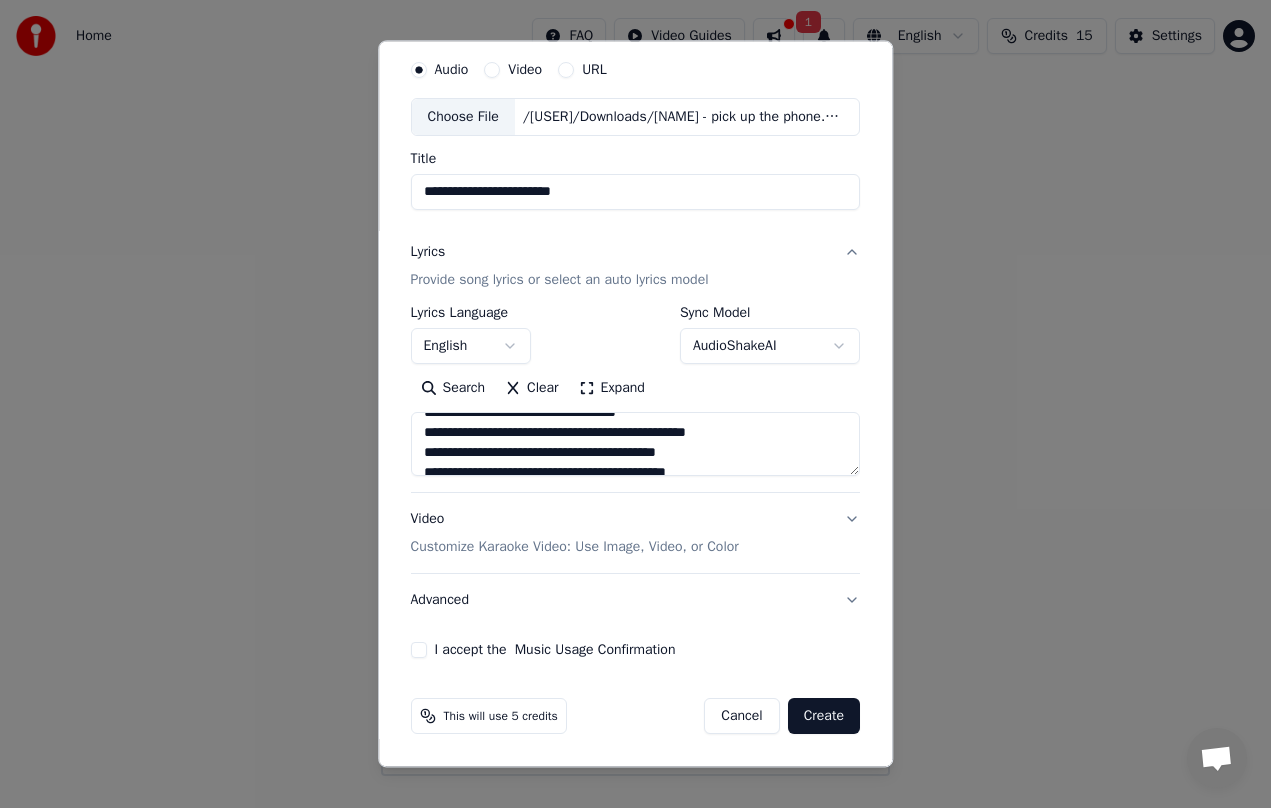 click on "Video Customize Karaoke Video: Use Image, Video, or Color" at bounding box center [635, 533] 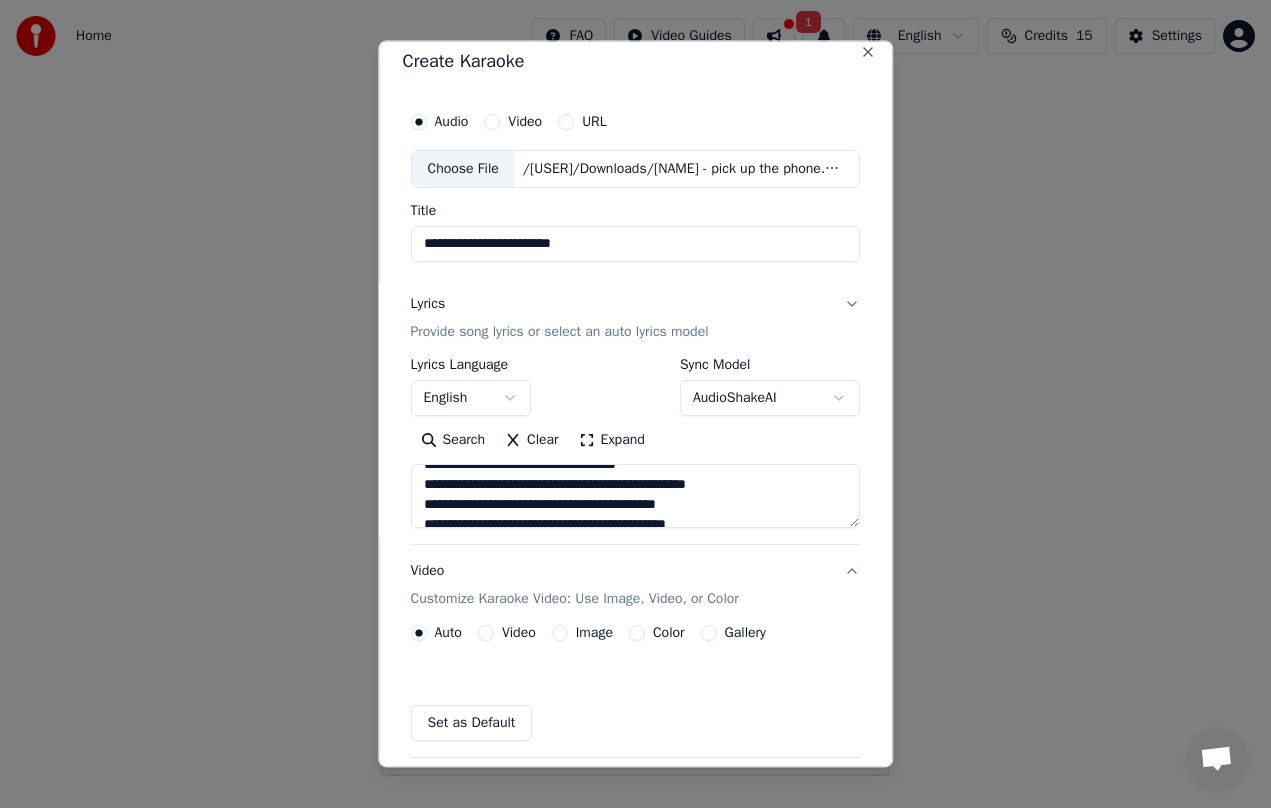 scroll, scrollTop: 11, scrollLeft: 0, axis: vertical 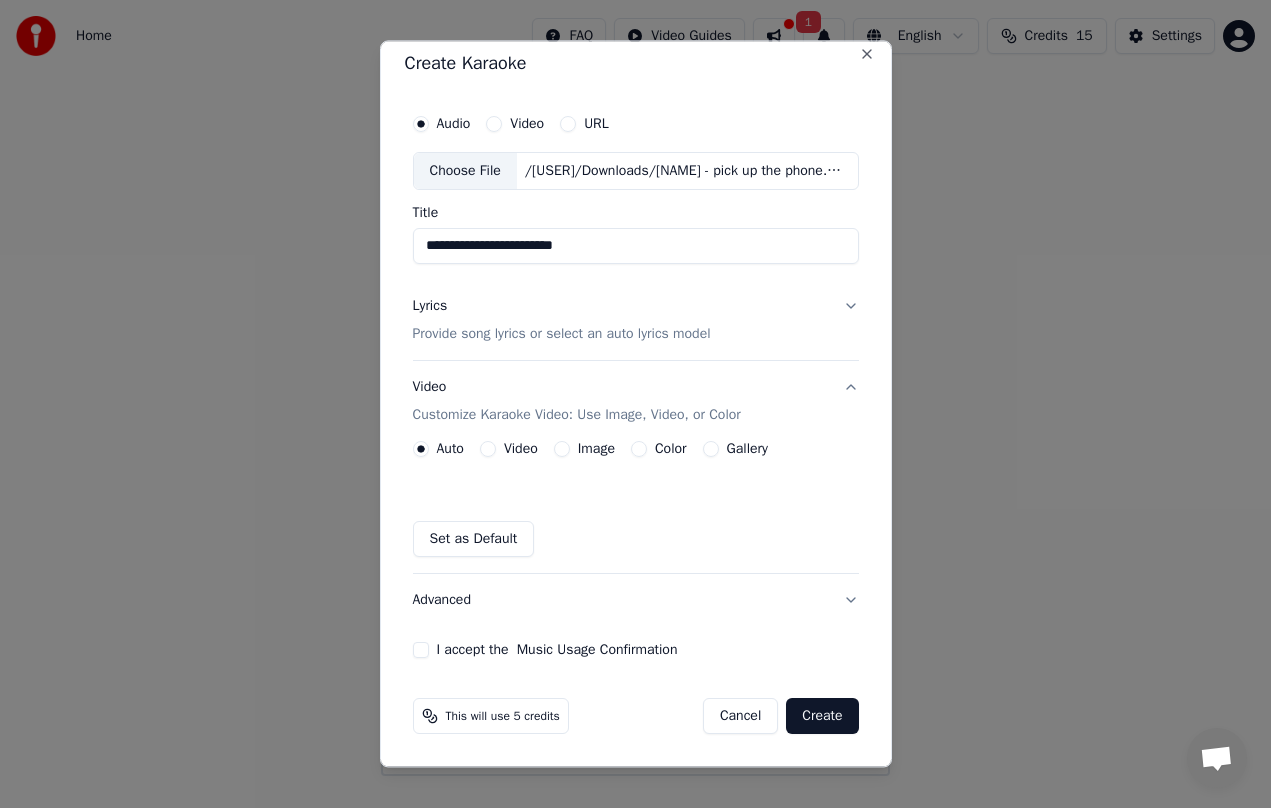click on "I accept the   Music Usage Confirmation" at bounding box center (557, 650) 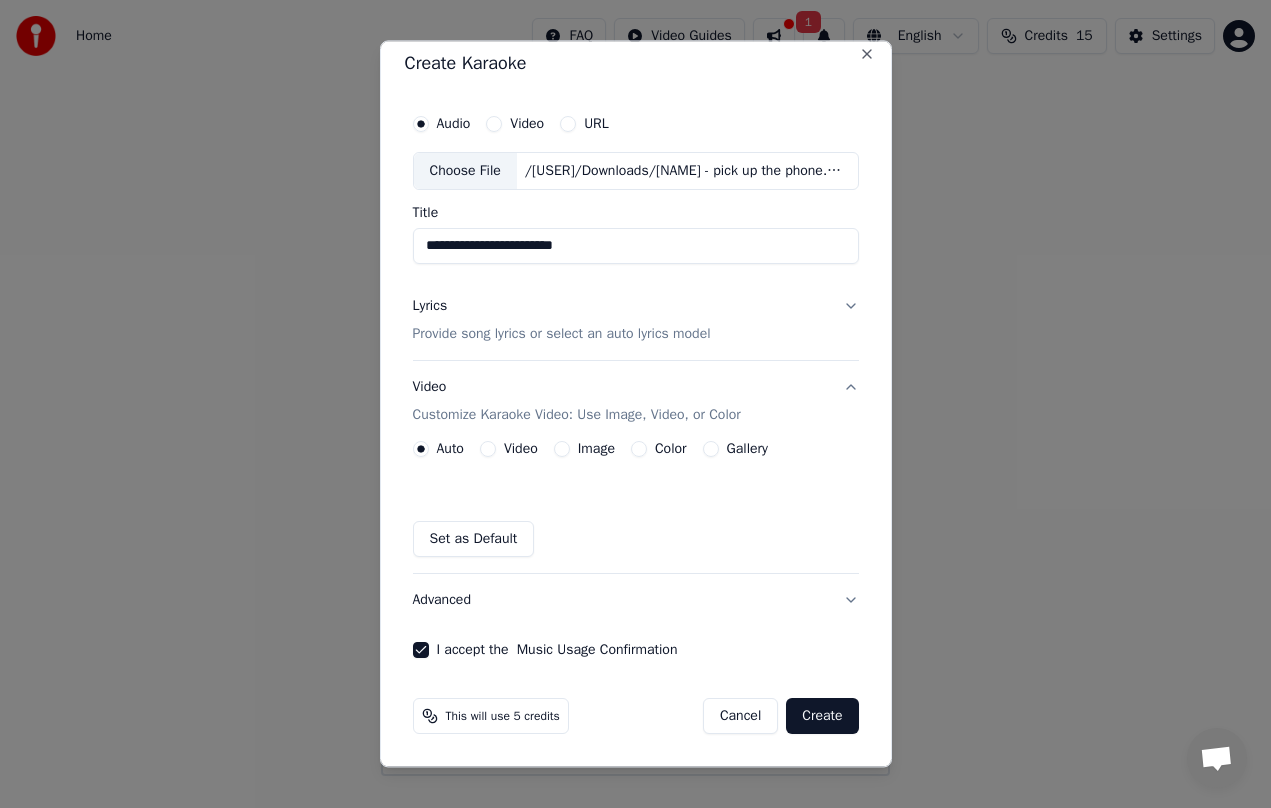 click on "Create" at bounding box center (822, 716) 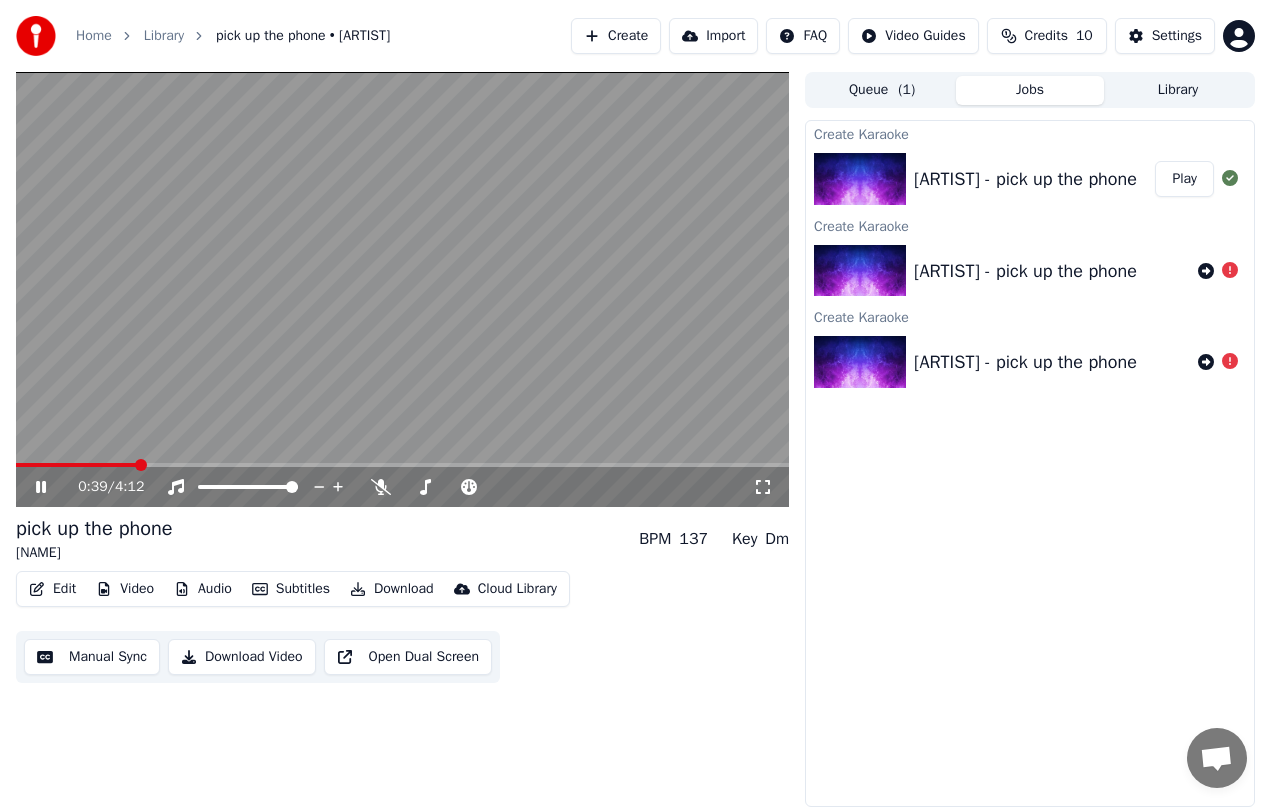 click on "Video" at bounding box center [125, 589] 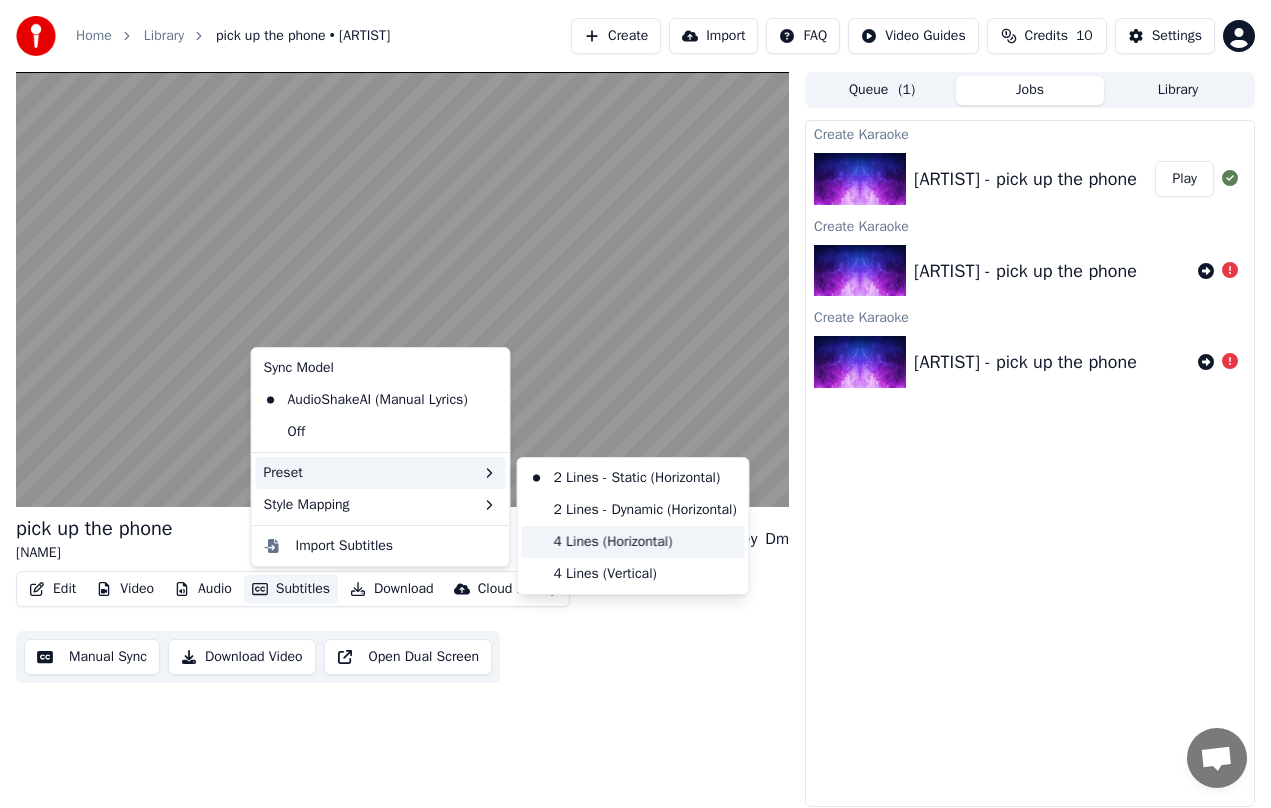 click on "4 Lines (Horizontal)" at bounding box center (633, 542) 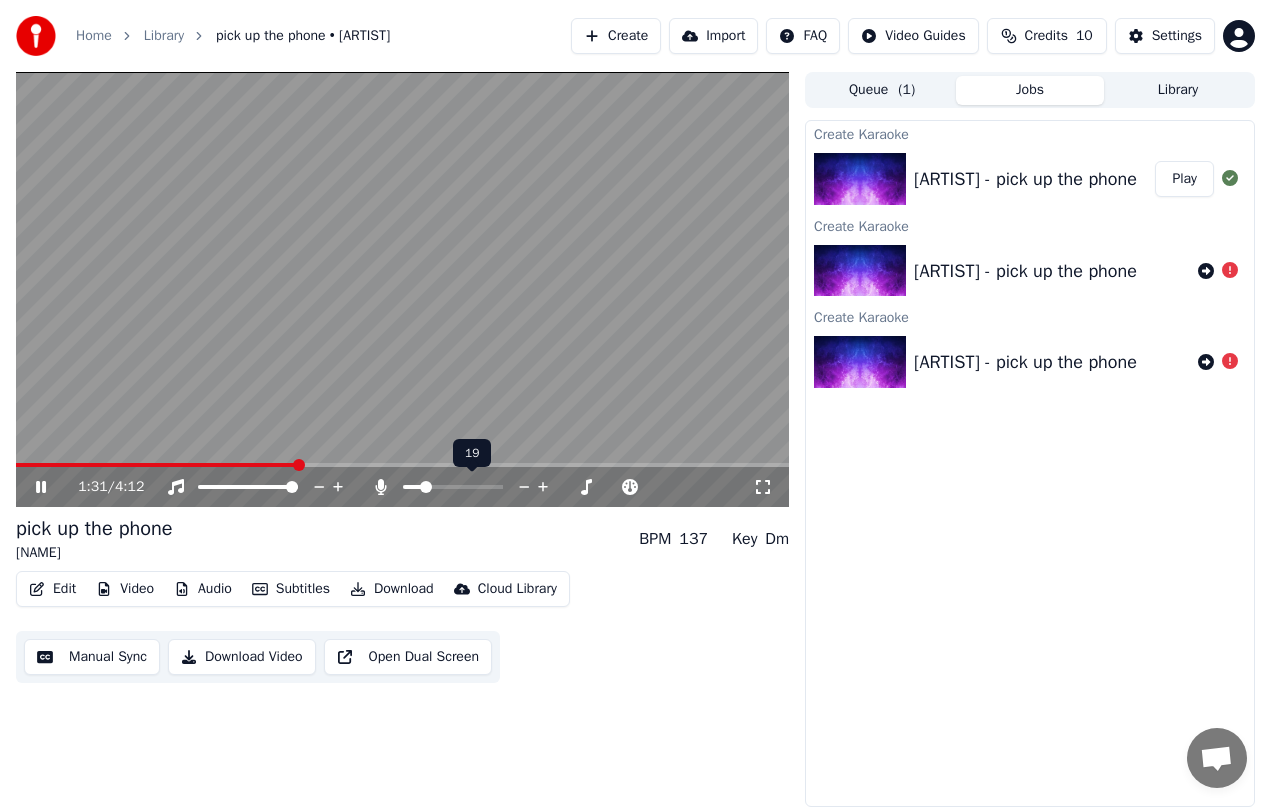 click at bounding box center (426, 487) 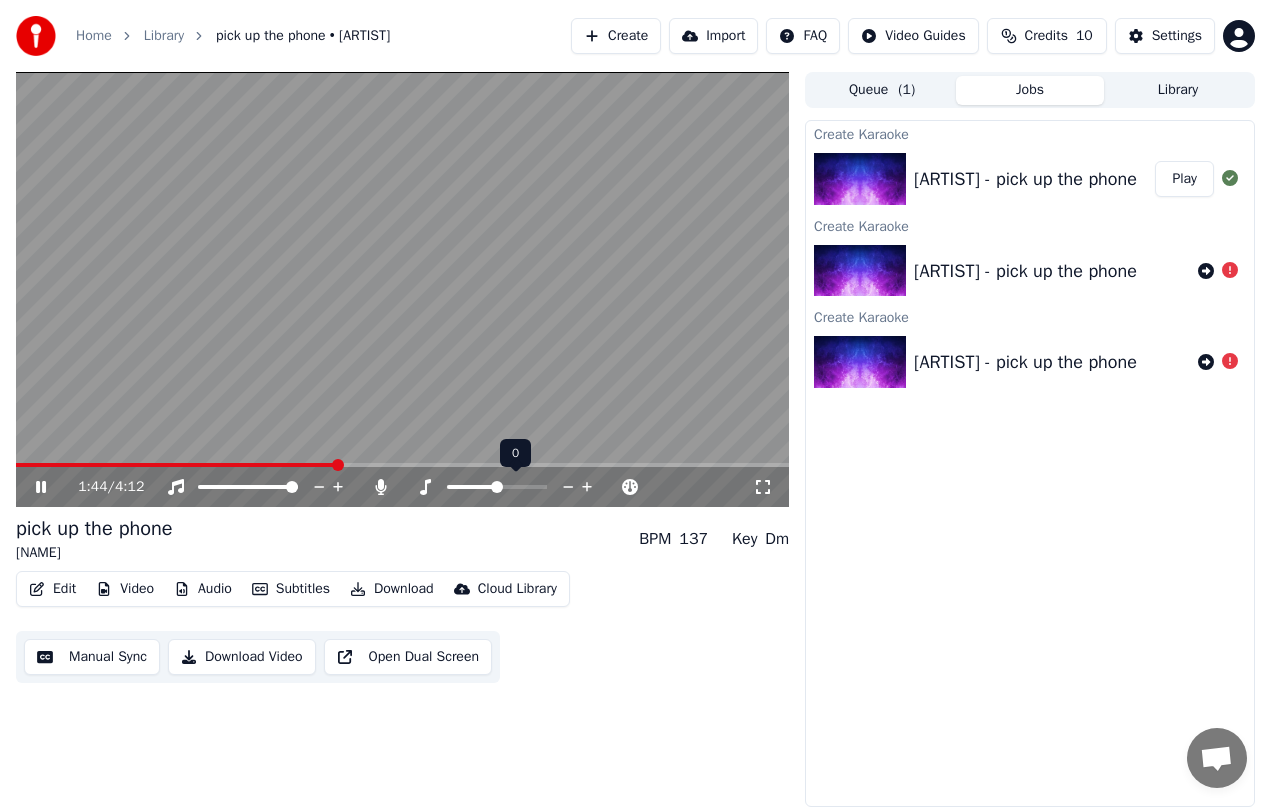 click at bounding box center [497, 487] 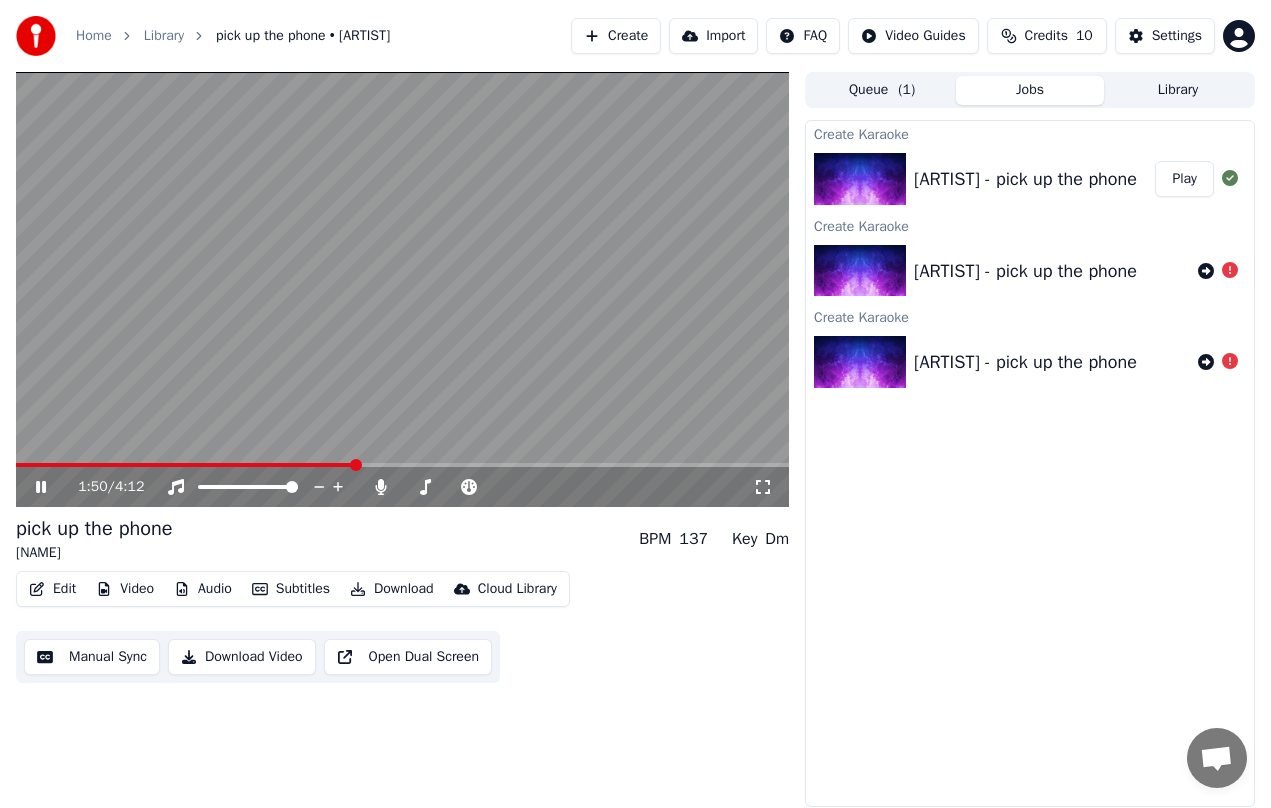 click on "1:50  /  4:12" at bounding box center [402, 487] 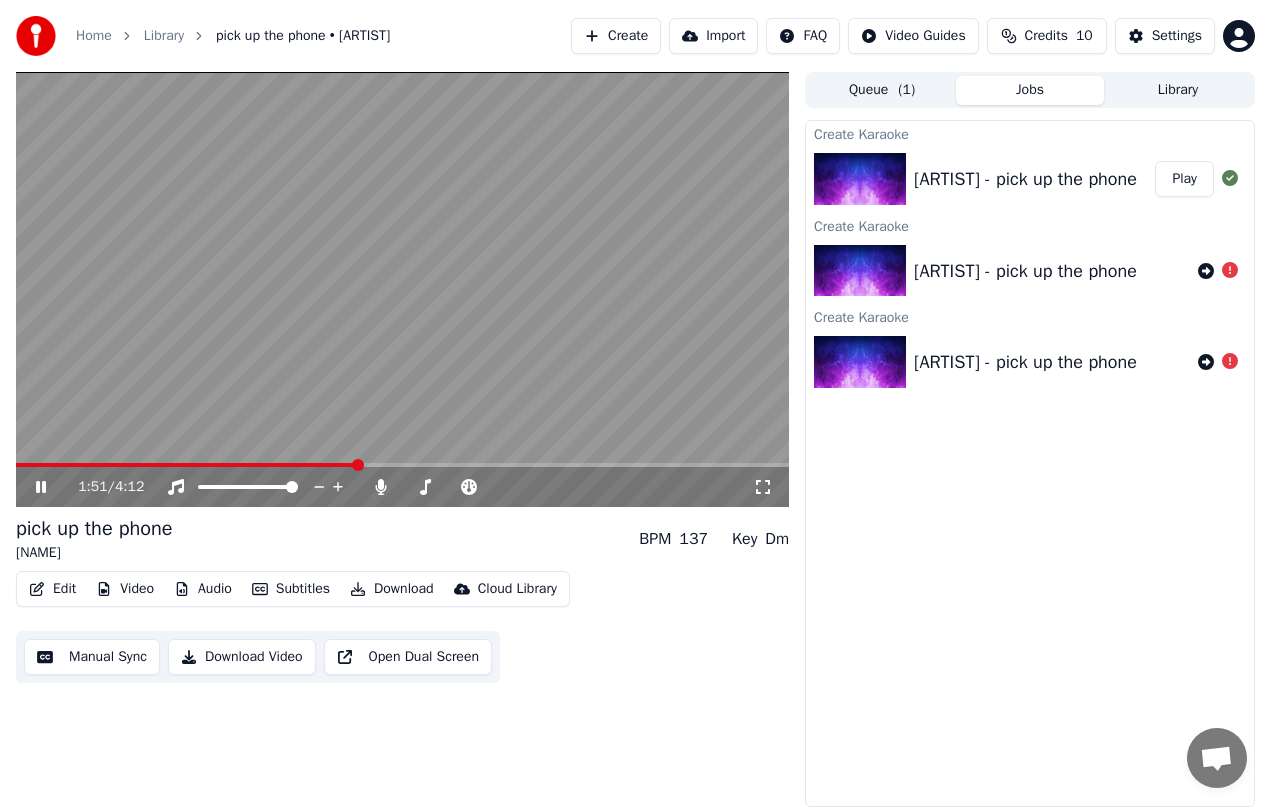 click at bounding box center [186, 465] 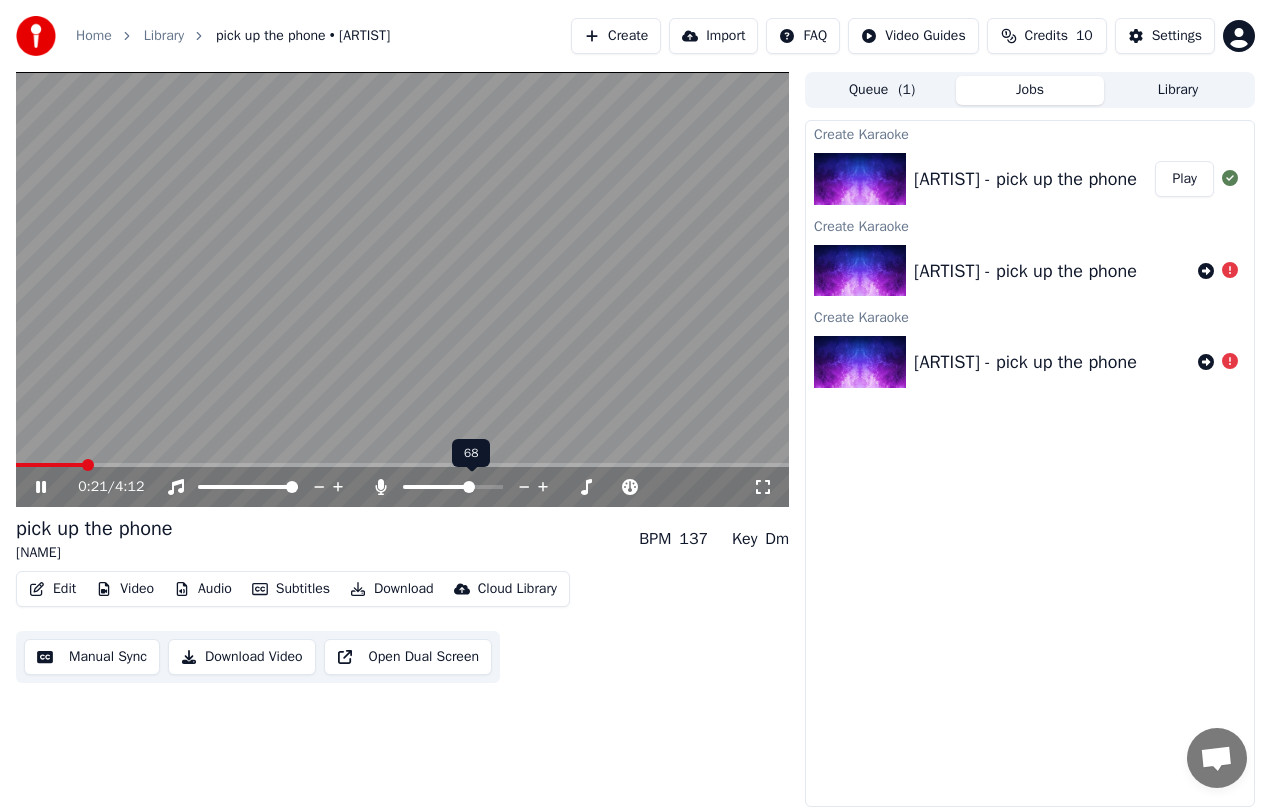 click at bounding box center [453, 487] 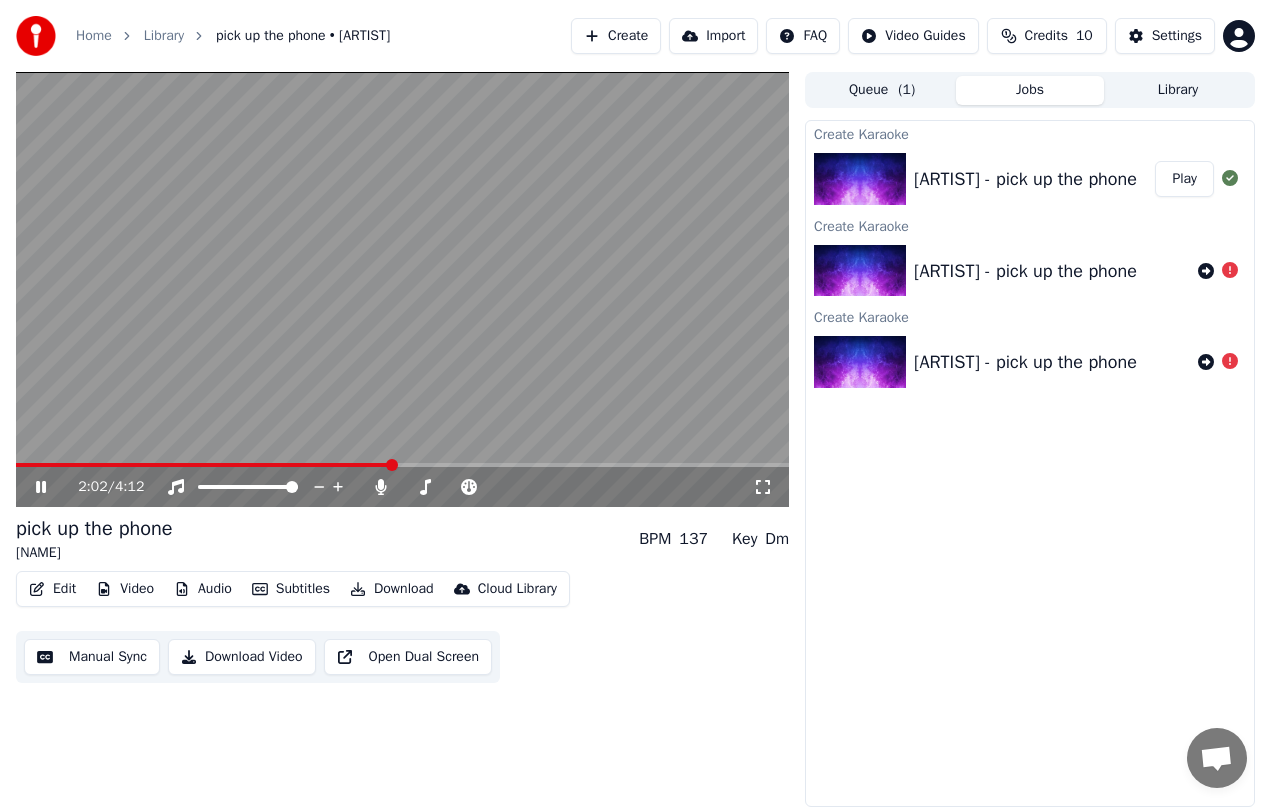 click at bounding box center (402, 289) 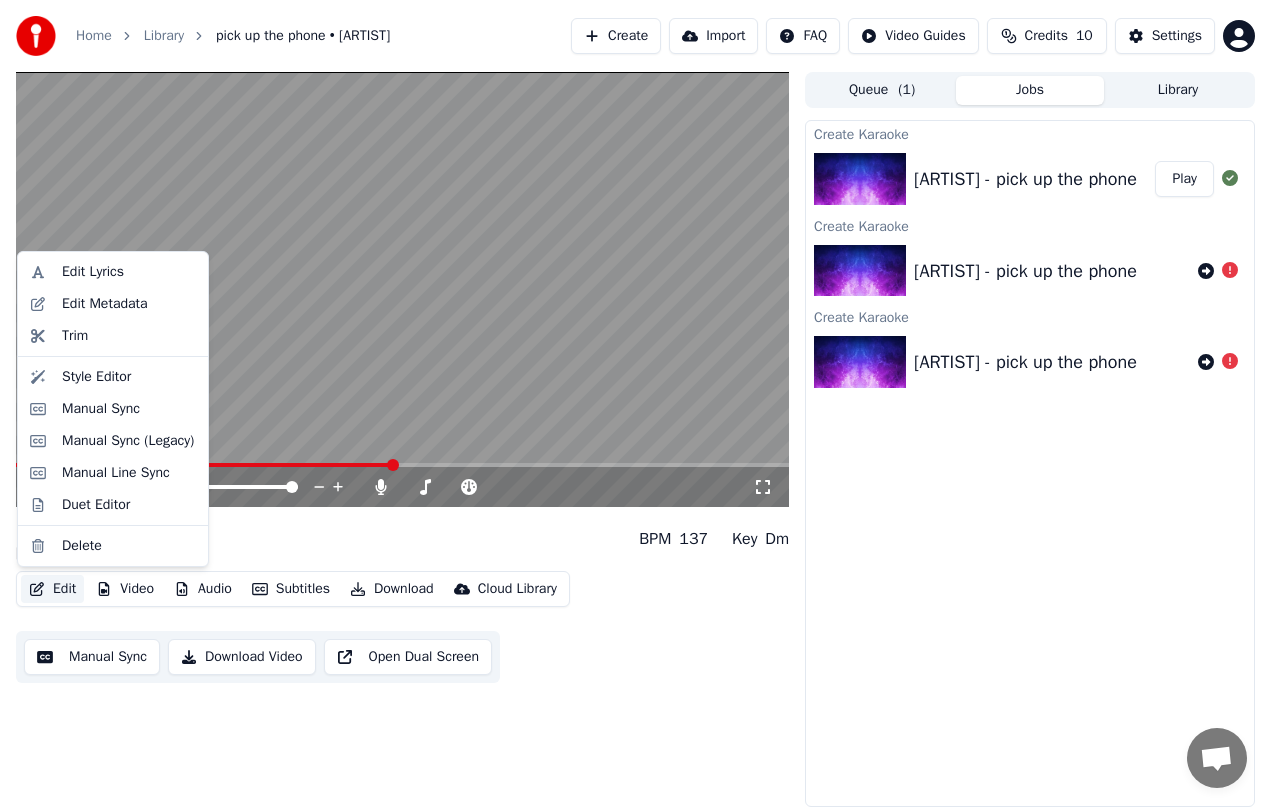 click on "Edit" at bounding box center [52, 589] 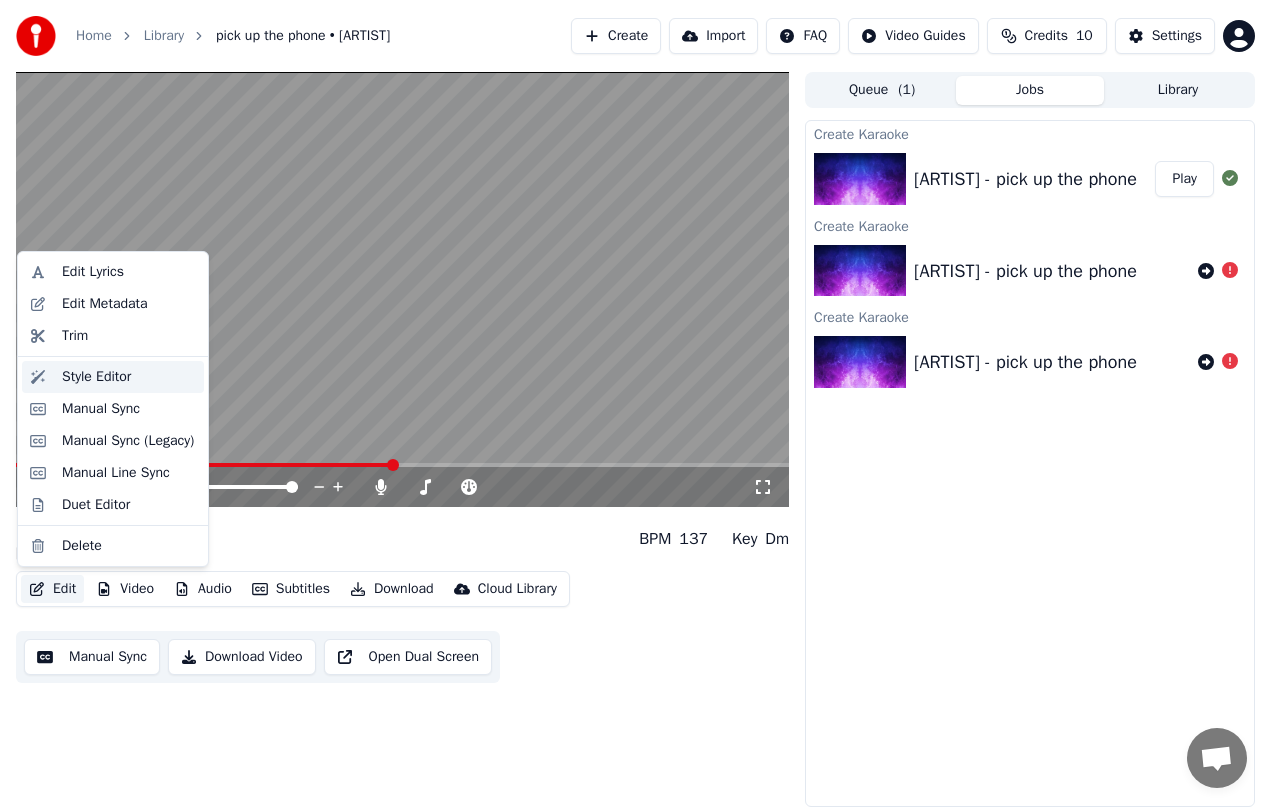 click on "Style Editor" at bounding box center (129, 377) 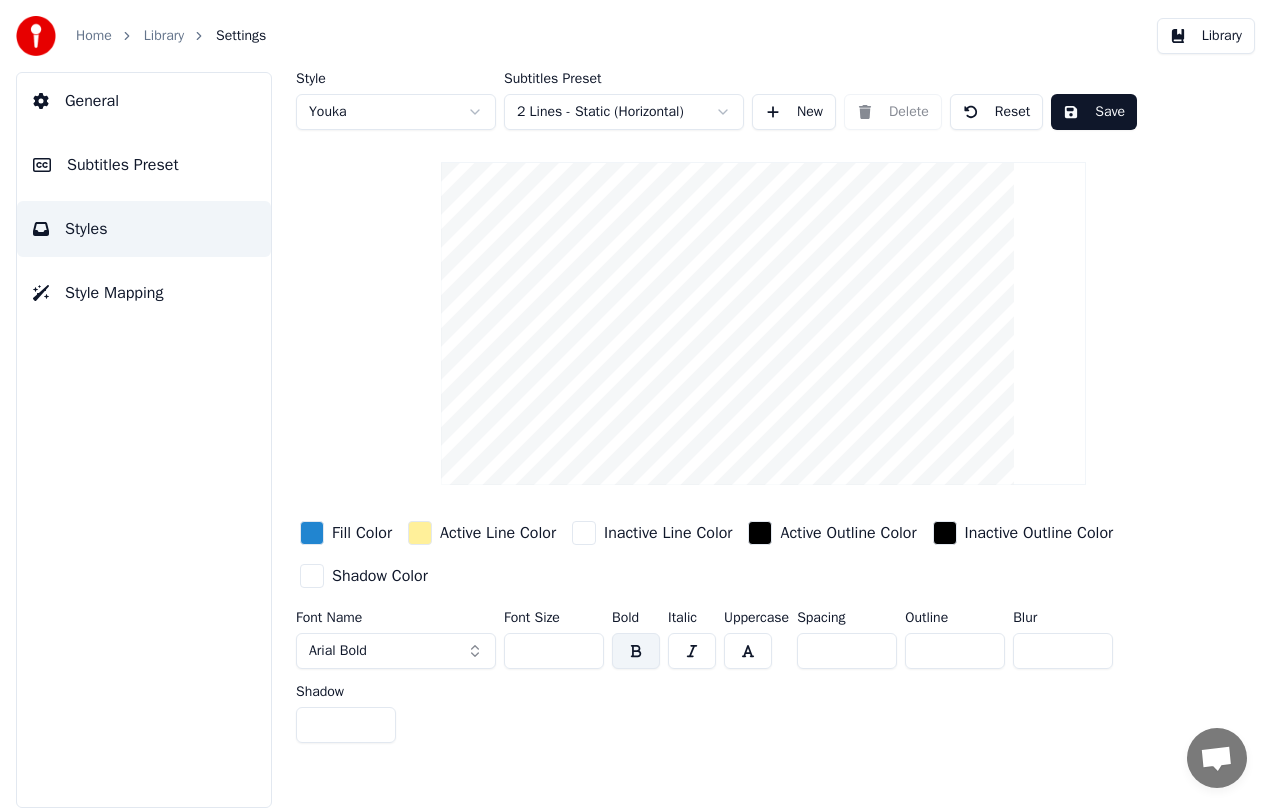 click on "Home Library Settings Library General Subtitles Preset Styles Style Mapping Style Youka Subtitles Preset 2 Lines - Static (Horizontal) New Delete Reset Save Fill Color Active Line Color Inactive Line Color Active Outline Color Inactive Outline Color Shadow Color Font Name Arial Bold Font Size ** Bold Italic Uppercase Spacing * Outline * Blur * Shadow *" at bounding box center [635, 404] 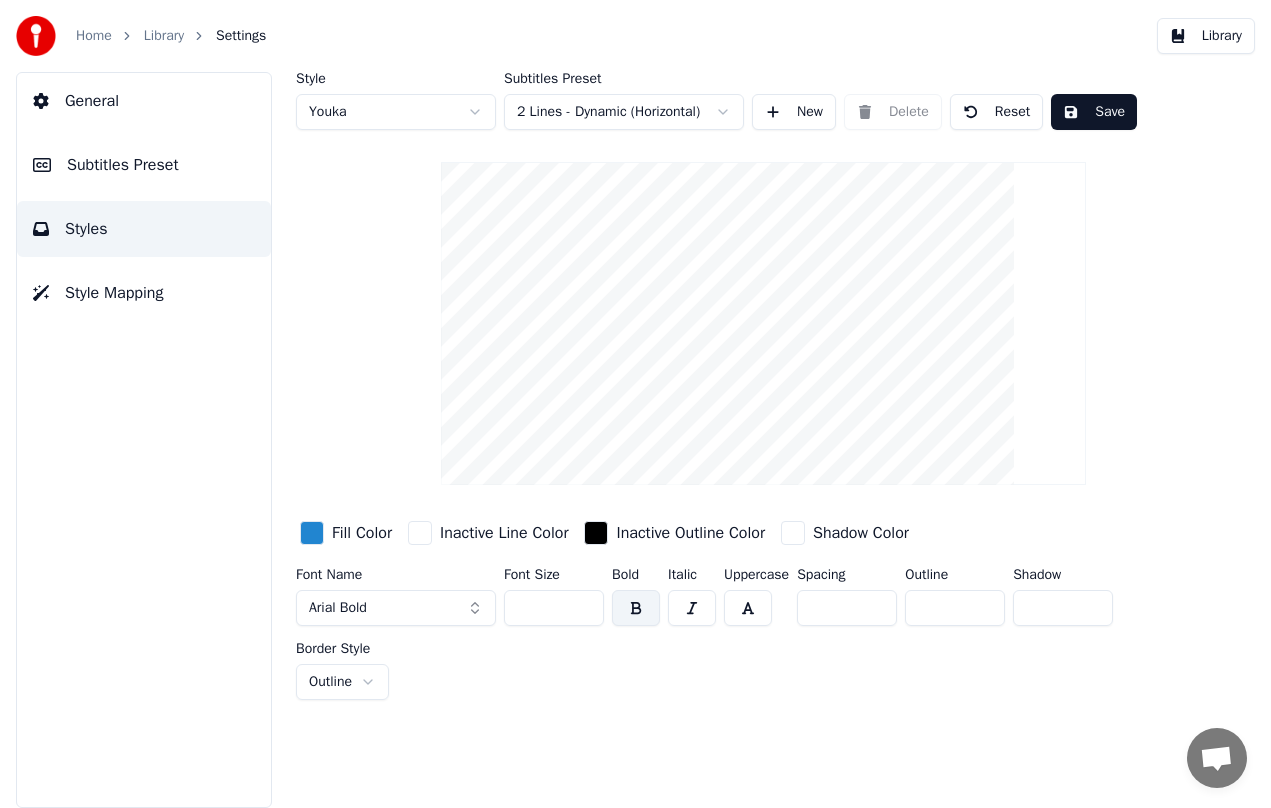 click on "Home Library Settings Library General Subtitles Preset Styles Style Mapping Style Youka Subtitles Preset 2 Lines - Dynamic (Horizontal) New Delete Reset Save Fill Color Inactive Line Color Inactive Outline Color Shadow Color Font Name Arial Bold Font Size ** Bold Italic Uppercase Spacing * Outline * Shadow * Border Style Outline" at bounding box center [635, 404] 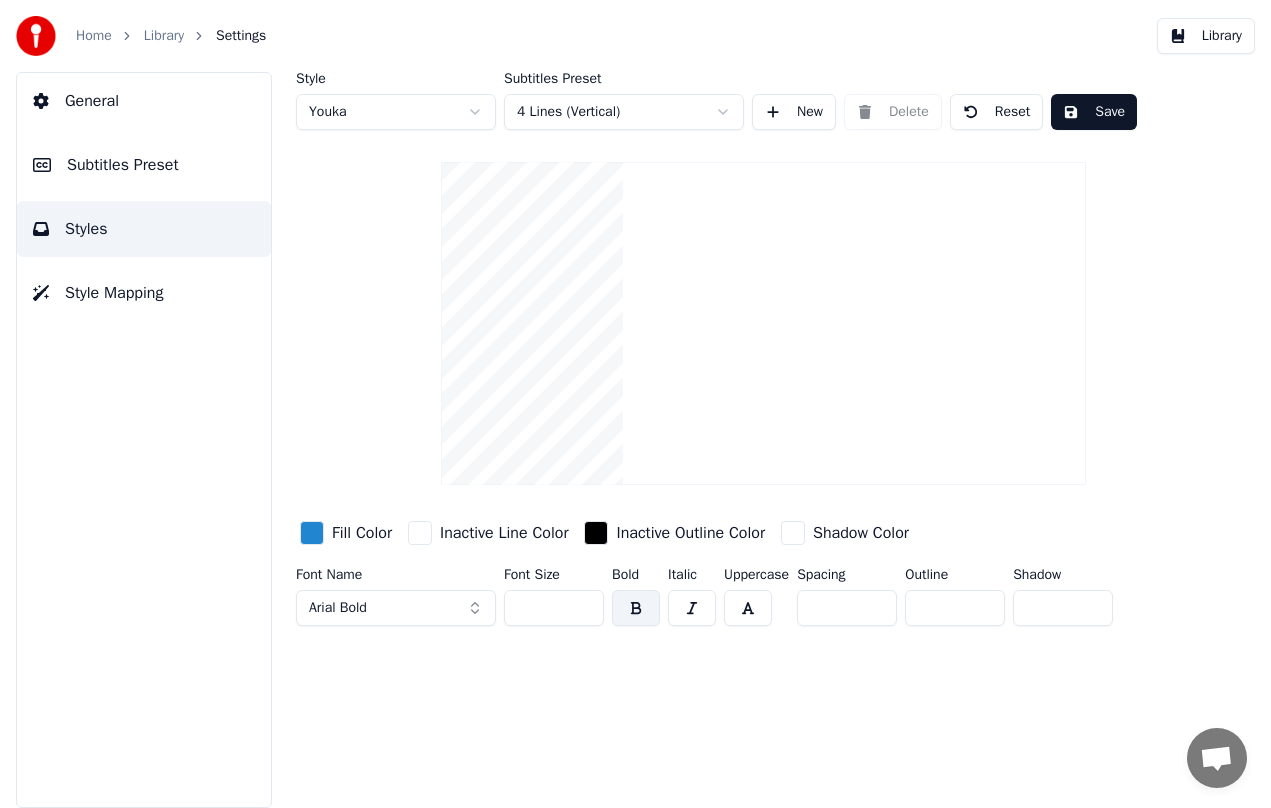 click on "Home Library Settings Library General Subtitles Preset Styles Style Mapping Style Youka Subtitles Preset 4 Lines (Vertical) New Delete Reset Save Fill Color Inactive Line Color Inactive Outline Color Shadow Color Font Name Arial Bold Font Size ** Bold Italic Uppercase Spacing * Outline * Shadow *" at bounding box center (635, 404) 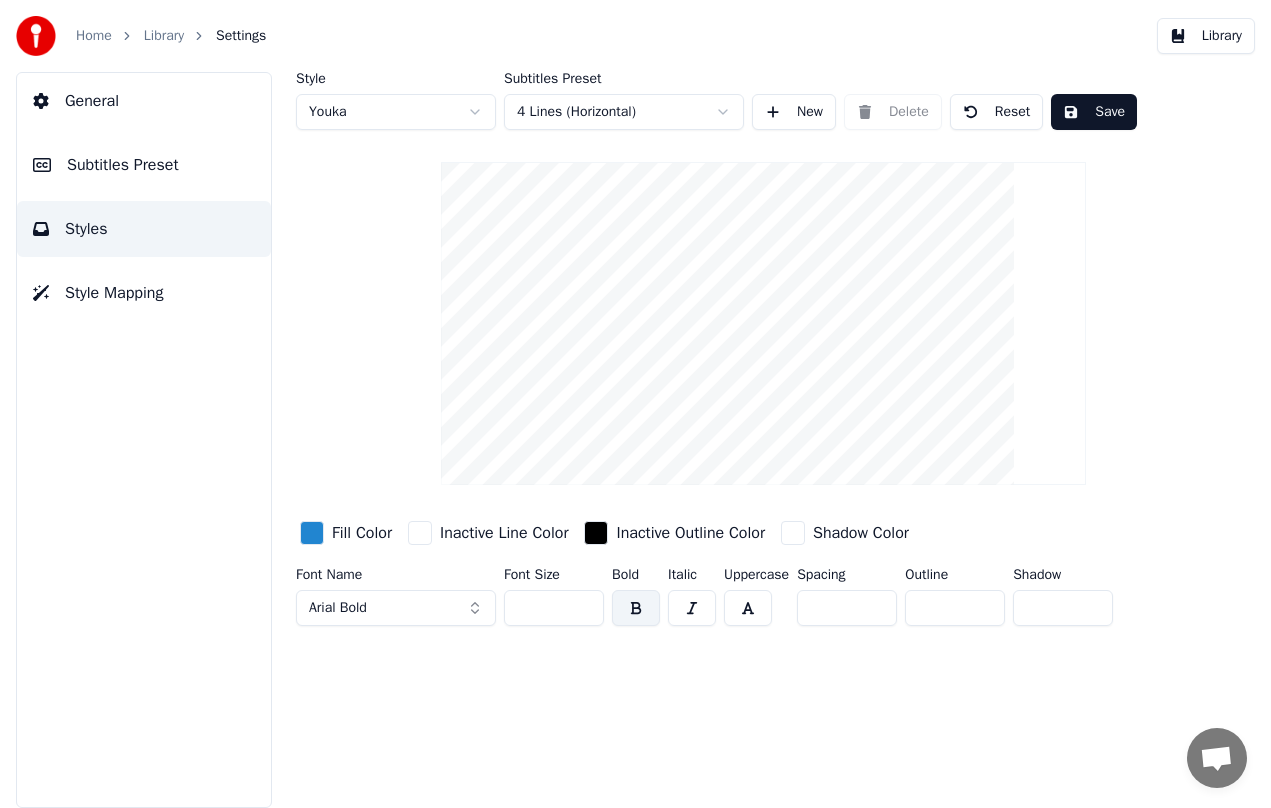 click at bounding box center [420, 533] 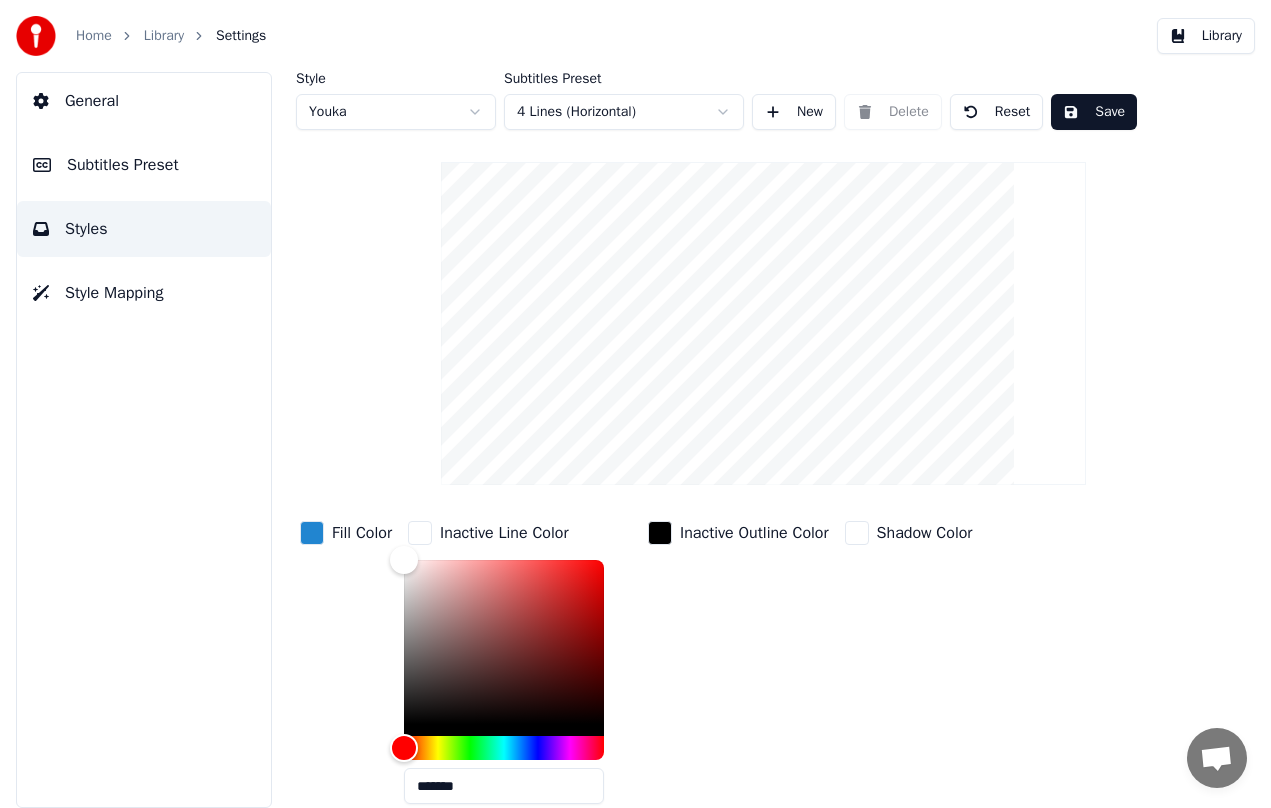 click at bounding box center (857, 533) 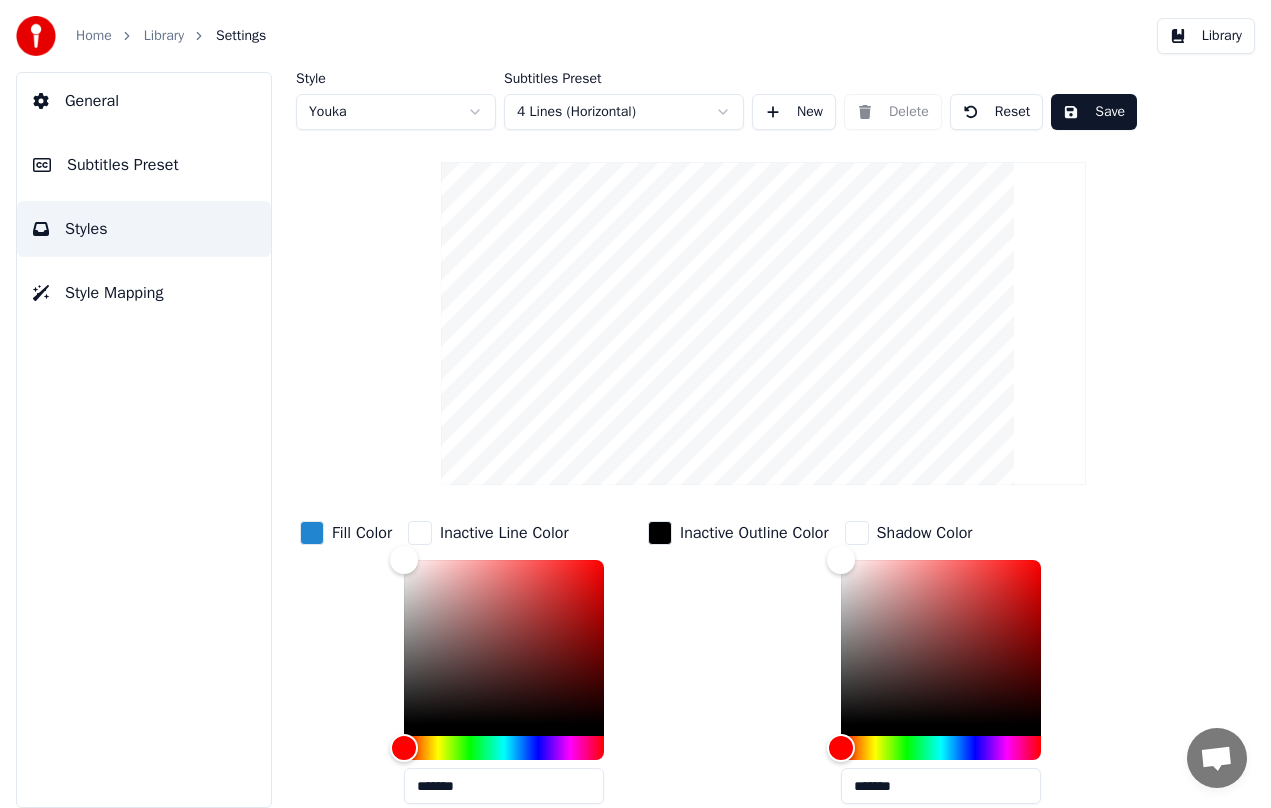 click on "Style Youka Subtitles Preset 4 Lines (Horizontal) New Delete Reset Save Fill Color Inactive Line Color ******* Inactive Outline Color Shadow Color ******* Font Name Arial Bold Font Size ** Bold Italic Uppercase Spacing * Outline * Shadow *" at bounding box center [763, 487] 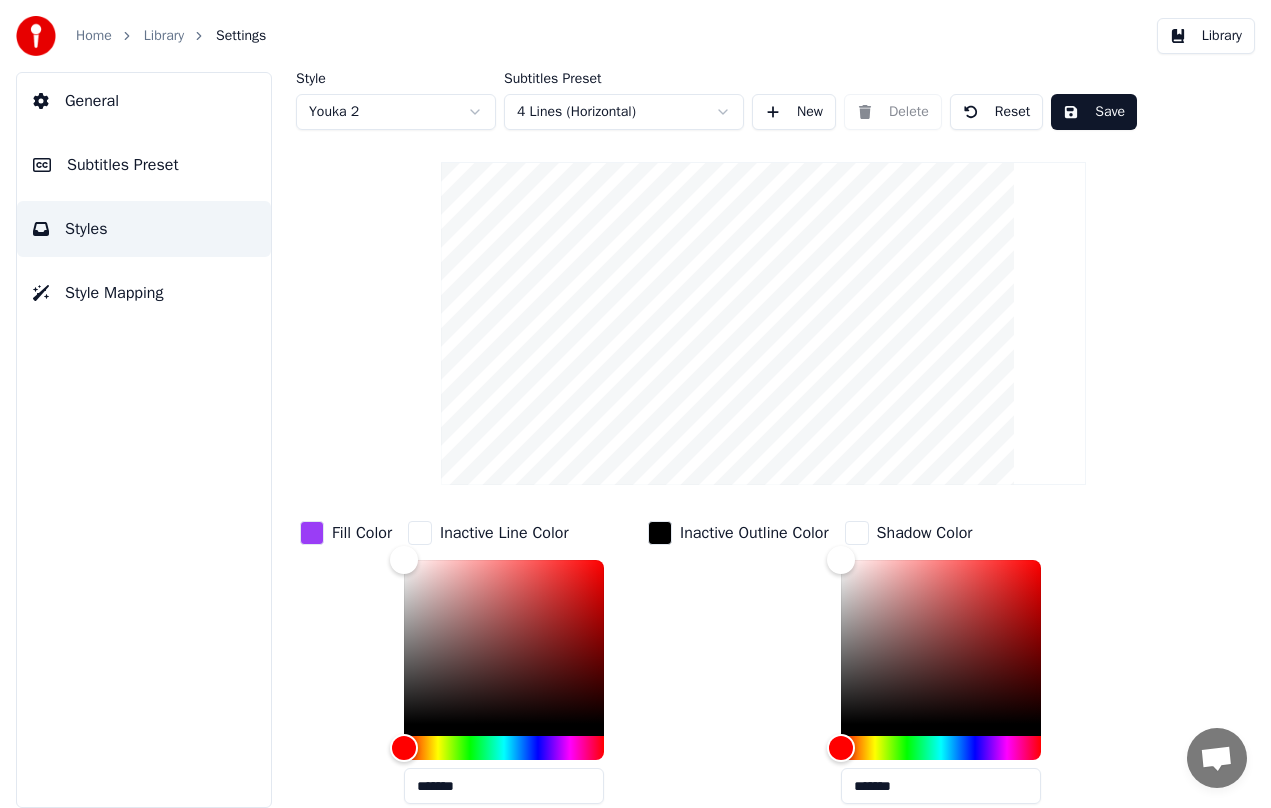 click on "Home Library Settings Library General Subtitles Preset Styles Style Mapping Style Youka 2 Subtitles Preset 4 Lines (Horizontal) New Delete Reset Save Fill Color Inactive Line Color ******* Inactive Outline Color Shadow Color ******* Font Name Arial Bold Font Size ** Bold Italic Uppercase Spacing * Outline * Shadow *" at bounding box center (635, 404) 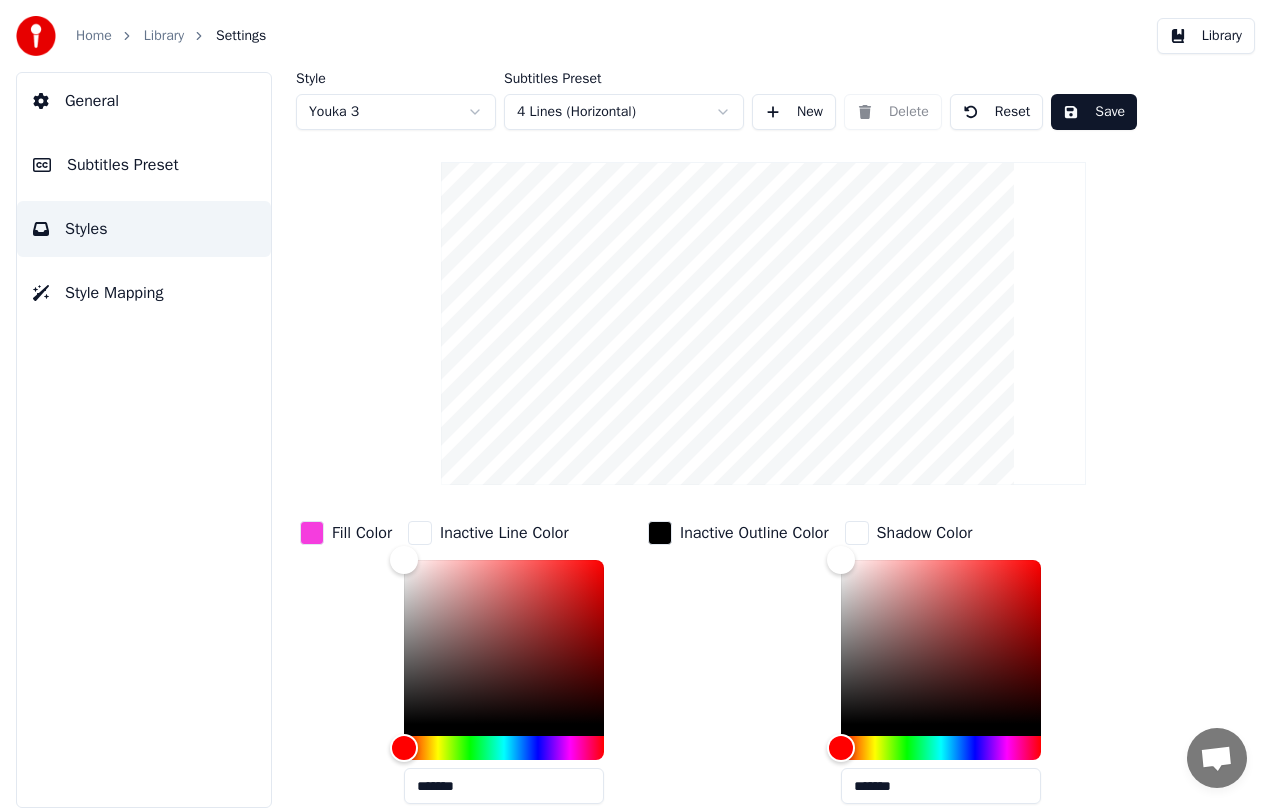 click on "Home Library Settings Library General Subtitles Preset Styles Style Mapping Style Youka 3 Subtitles Preset 4 Lines (Horizontal) New Delete Reset Save Fill Color Inactive Line Color ******* Inactive Outline Color Shadow Color ******* Font Name Arial Bold Font Size ** Bold Italic Uppercase Spacing * Outline * Shadow *" at bounding box center [635, 404] 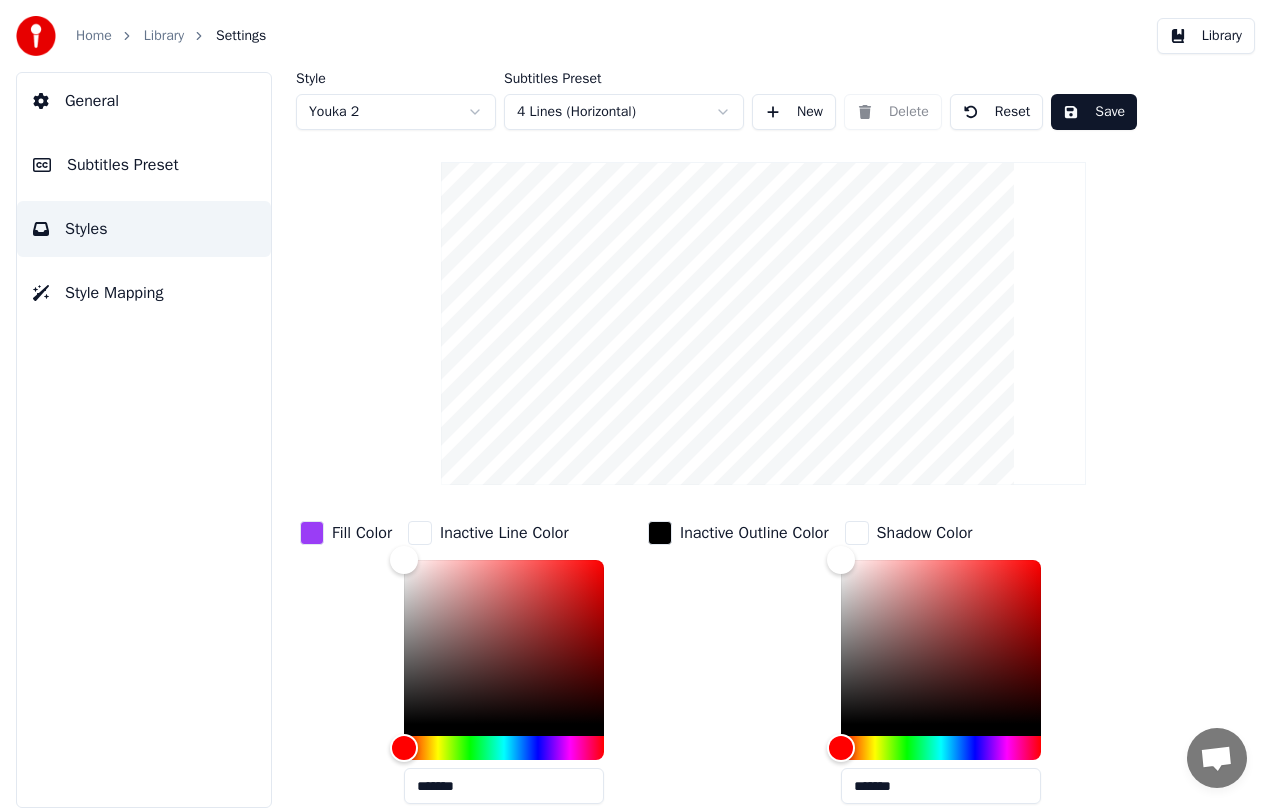 click on "Home Library Settings Library General Subtitles Preset Styles Style Mapping Style Youka 2 Subtitles Preset 4 Lines (Horizontal) New Delete Reset Save Fill Color Inactive Line Color ******* Inactive Outline Color Shadow Color ******* Font Name Arial Bold Font Size ** Bold Italic Uppercase Spacing * Outline * Shadow *" at bounding box center [635, 404] 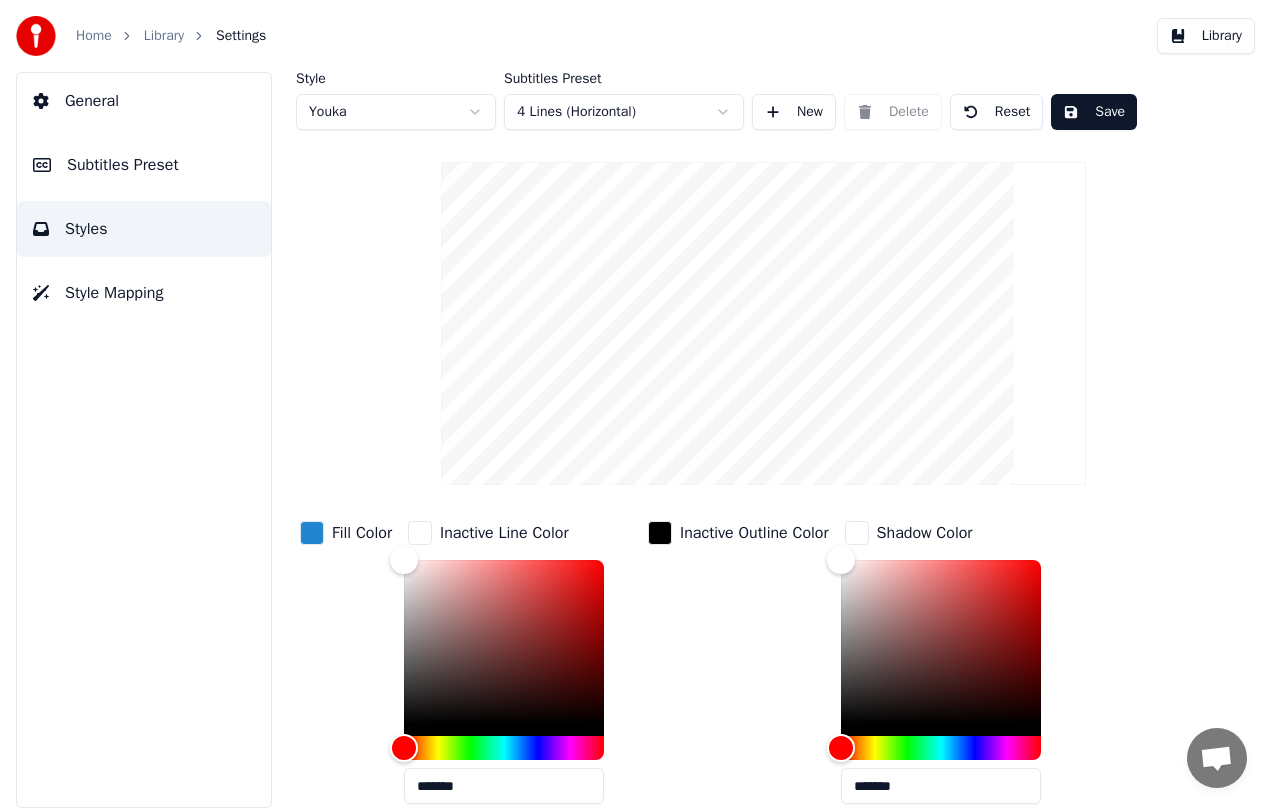 click on "Home Library Settings Library General Subtitles Preset Styles Style Mapping Style Youka Subtitles Preset 4 Lines (Horizontal) New Delete Reset Save Fill Color Inactive Line Color ******* Inactive Outline Color Shadow Color ******* Font Name Arial Bold Font Size ** Bold Italic Uppercase Spacing * Outline * Shadow *" at bounding box center [635, 404] 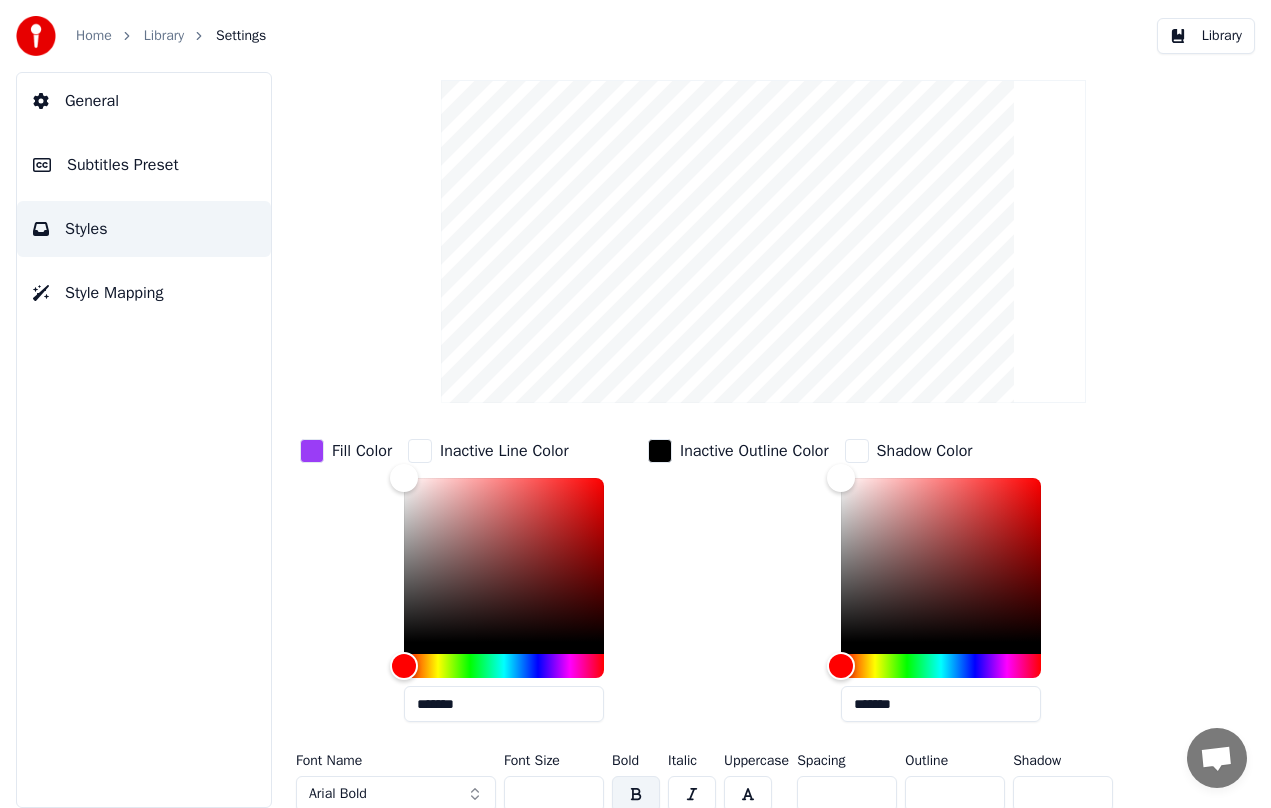 scroll, scrollTop: 93, scrollLeft: 0, axis: vertical 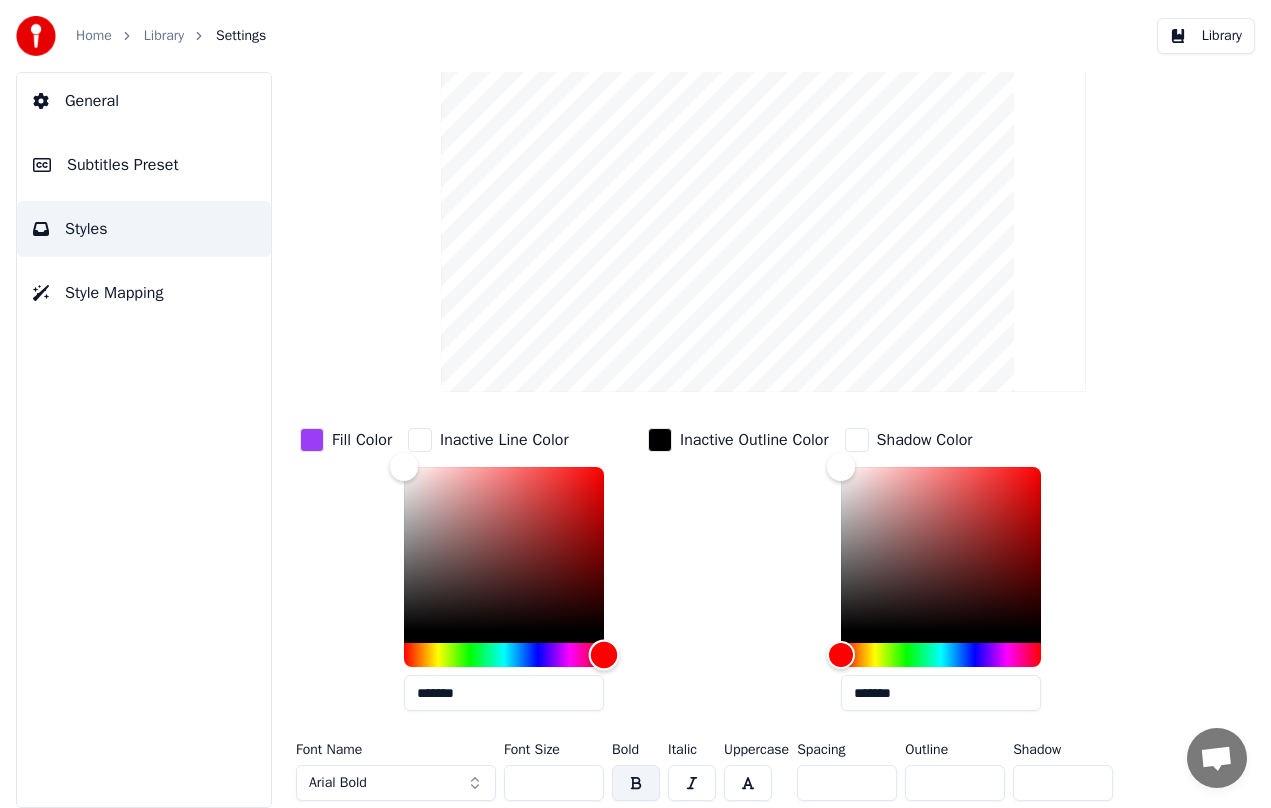 drag, startPoint x: 416, startPoint y: 651, endPoint x: 641, endPoint y: 649, distance: 225.0089 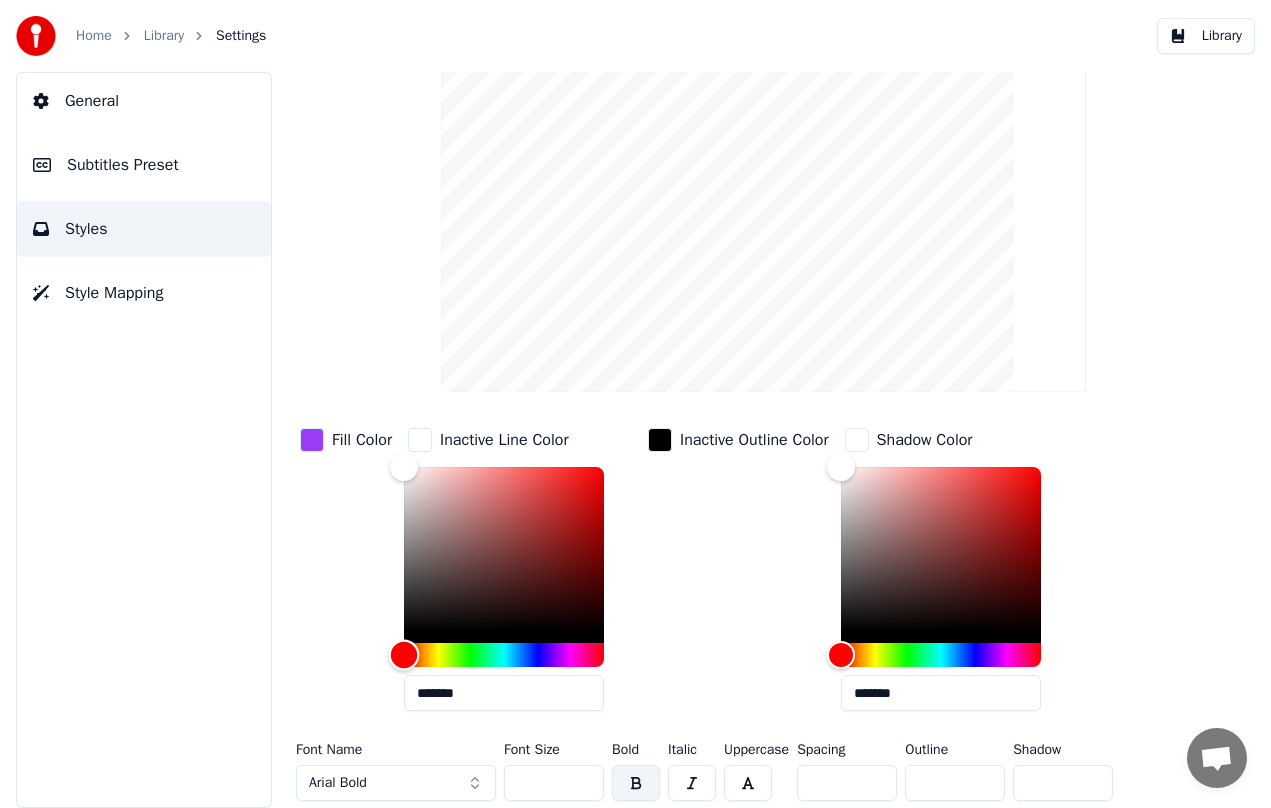 drag, startPoint x: 602, startPoint y: 658, endPoint x: 312, endPoint y: 661, distance: 290.0155 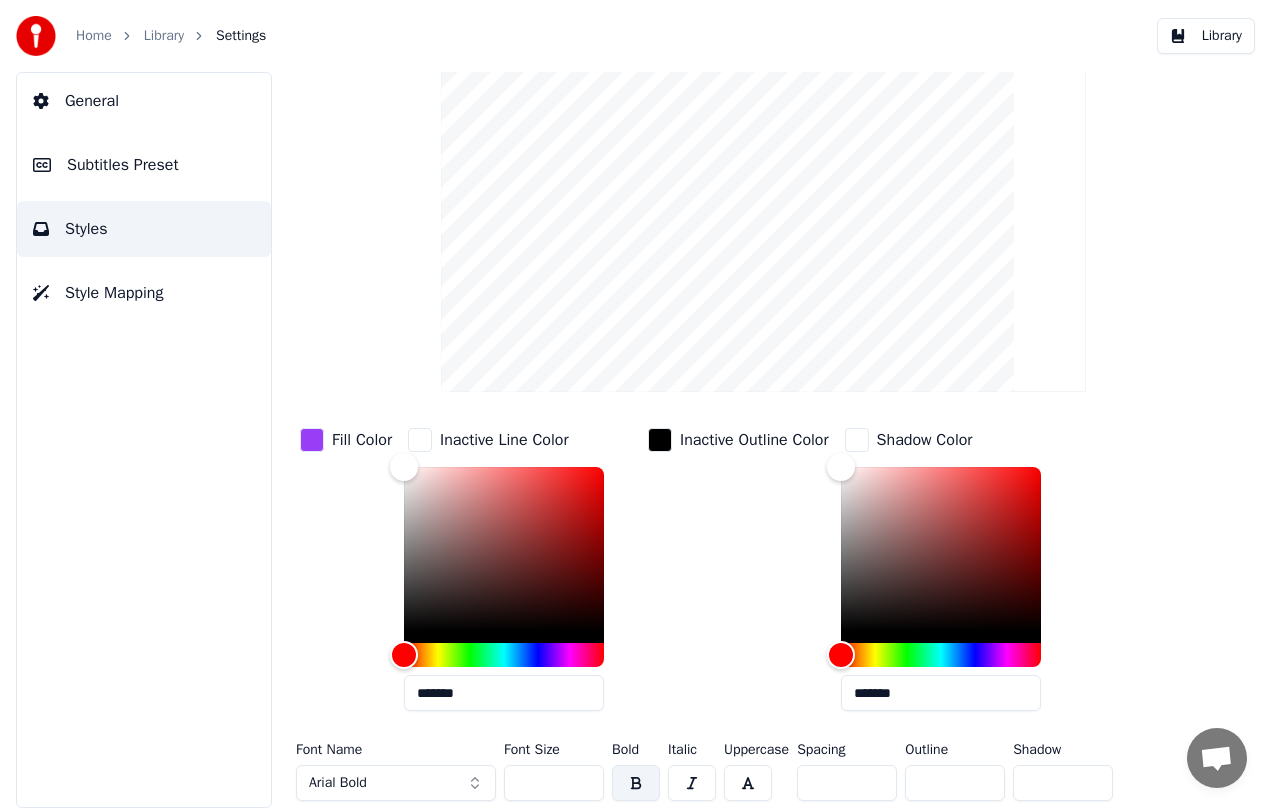 click on "Fill Color" at bounding box center [346, 575] 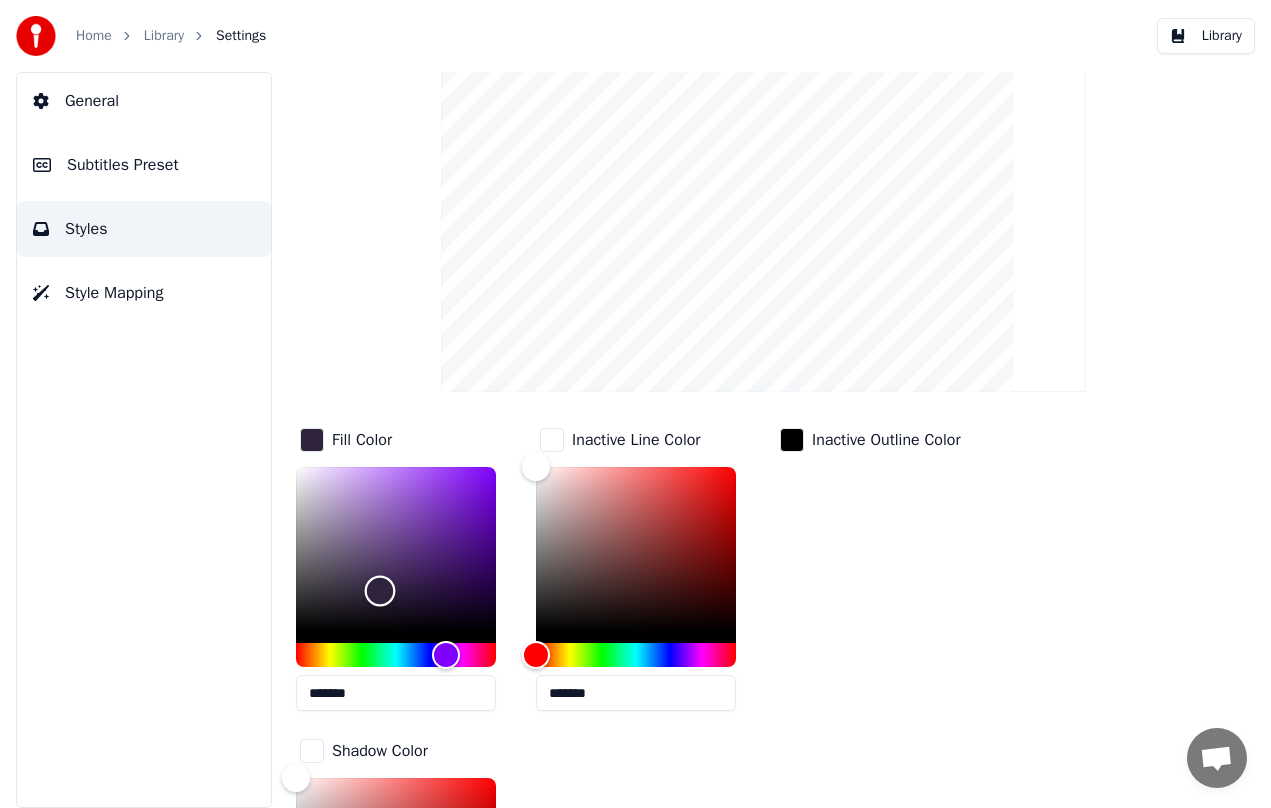 drag, startPoint x: 446, startPoint y: 502, endPoint x: 380, endPoint y: 590, distance: 110 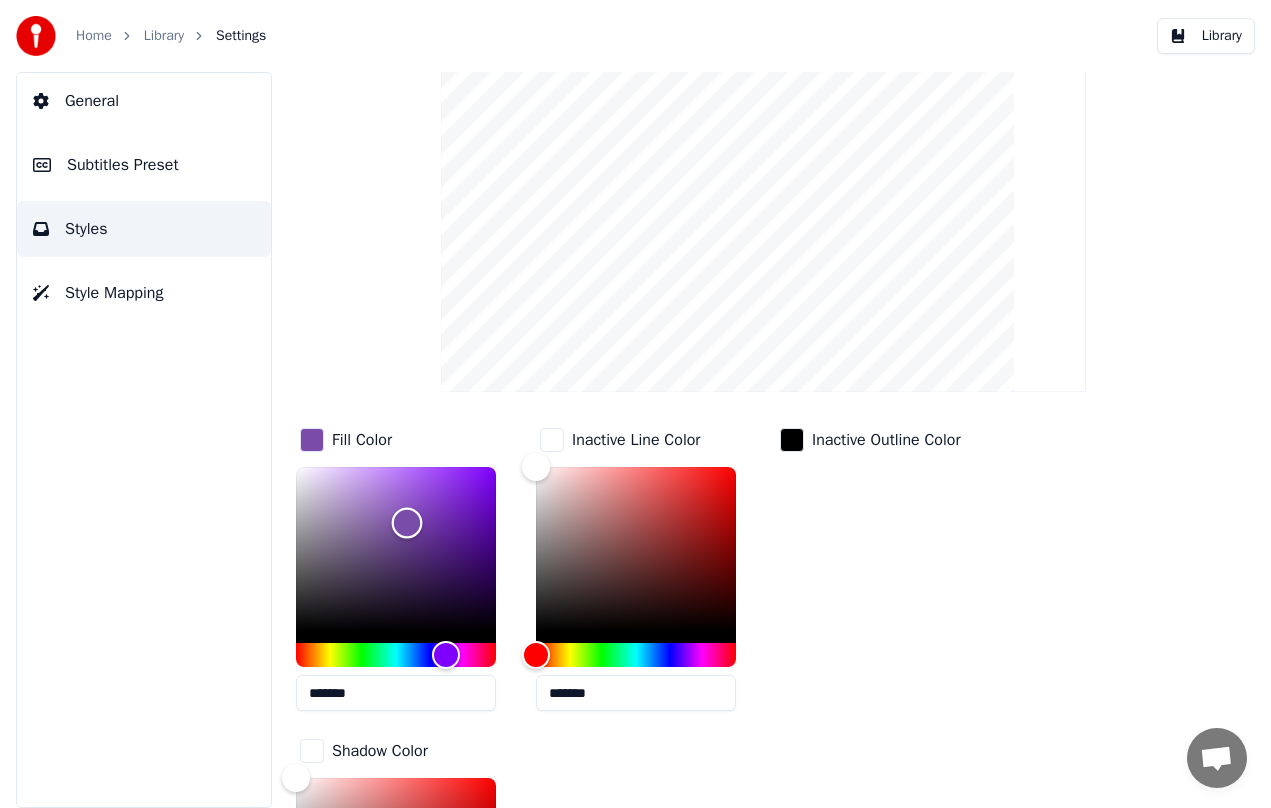drag, startPoint x: 393, startPoint y: 594, endPoint x: 407, endPoint y: 520, distance: 75.31268 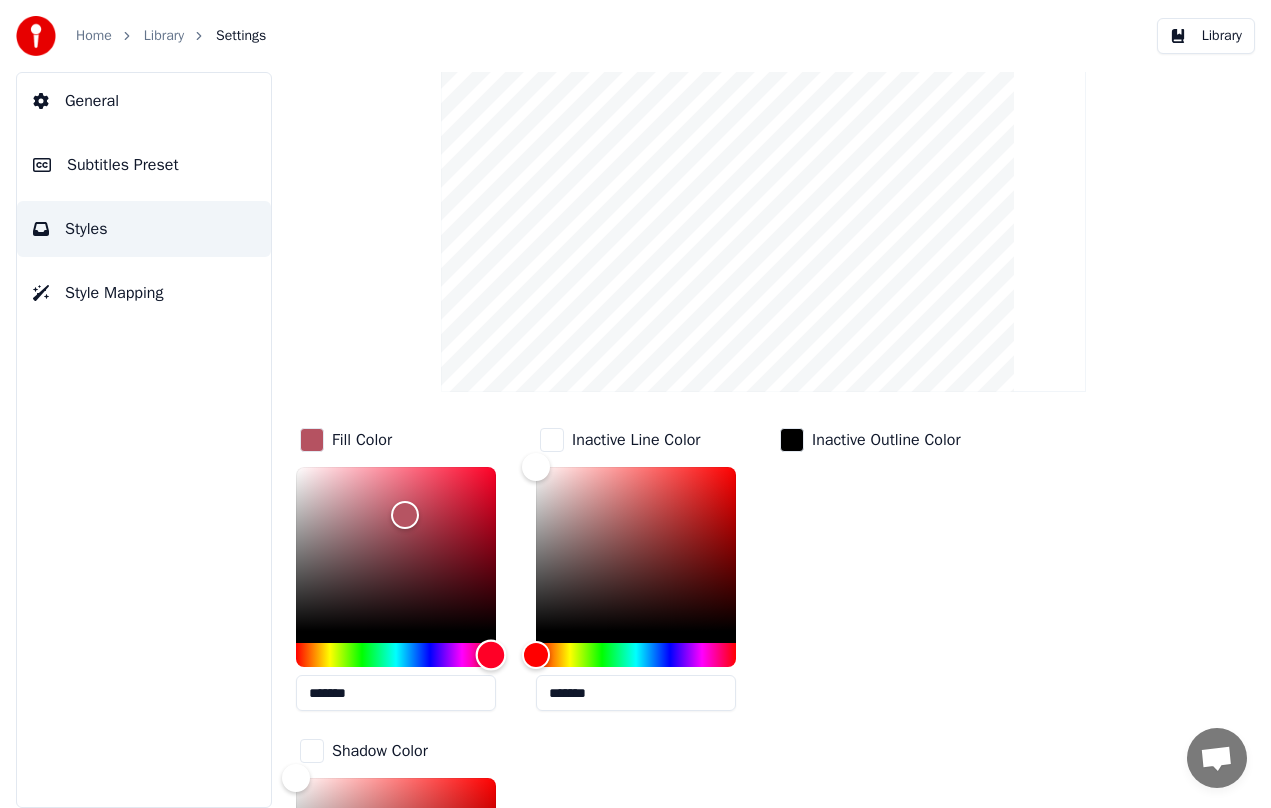 drag, startPoint x: 445, startPoint y: 660, endPoint x: 490, endPoint y: 658, distance: 45.044422 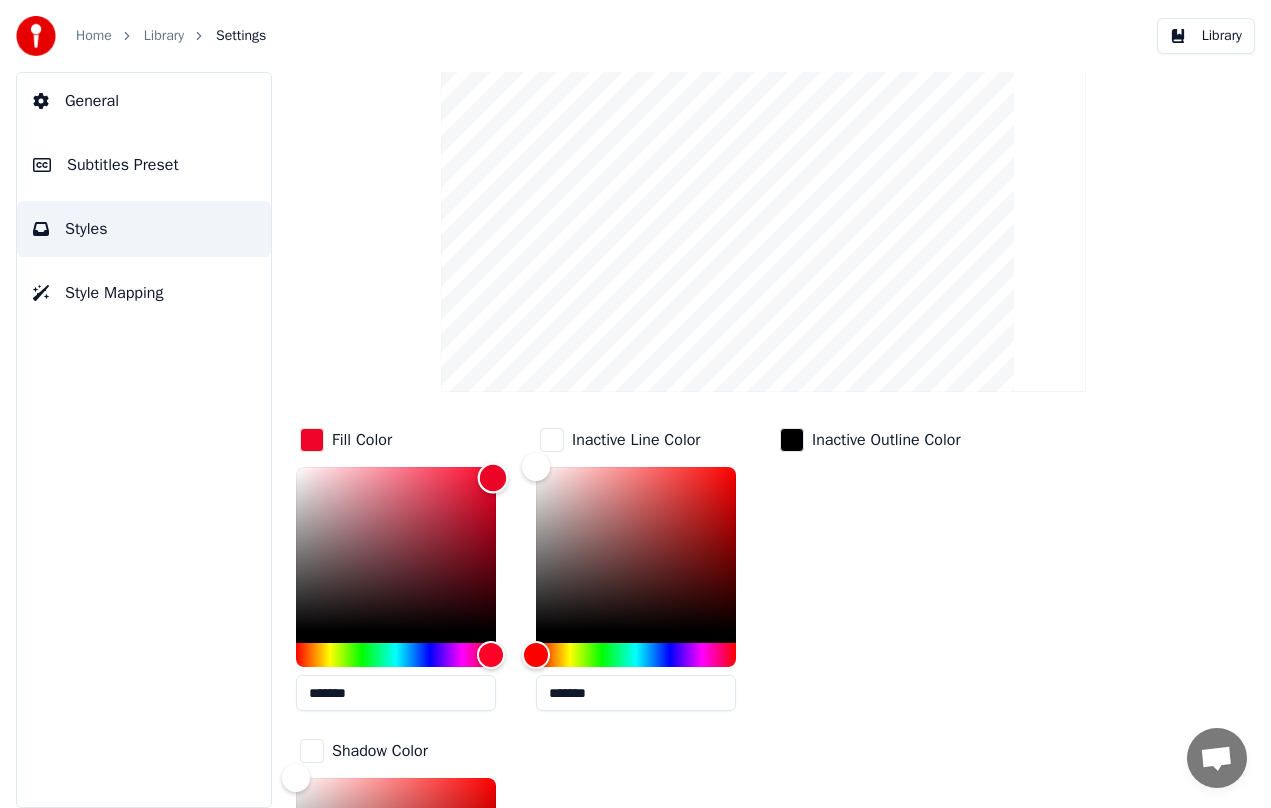 drag, startPoint x: 438, startPoint y: 527, endPoint x: 500, endPoint y: 472, distance: 82.87943 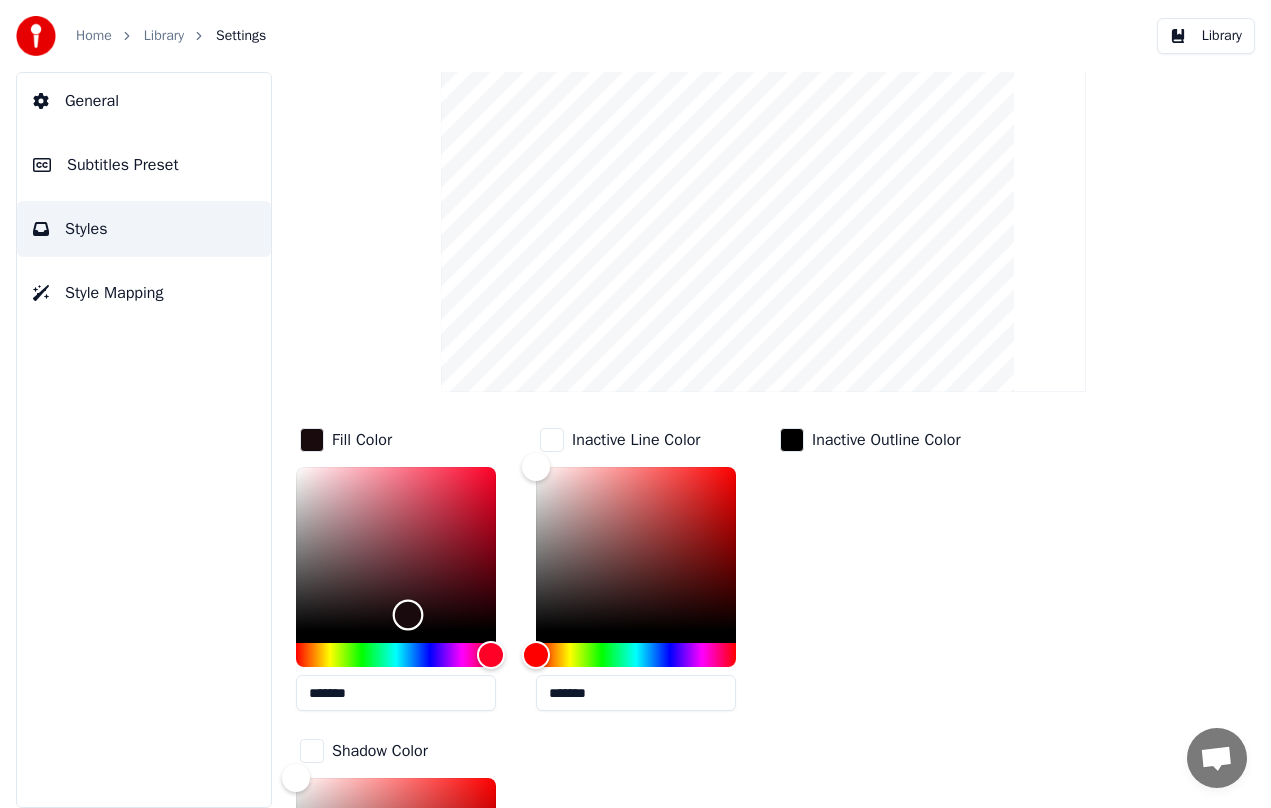 drag, startPoint x: 485, startPoint y: 469, endPoint x: 425, endPoint y: 639, distance: 180.27756 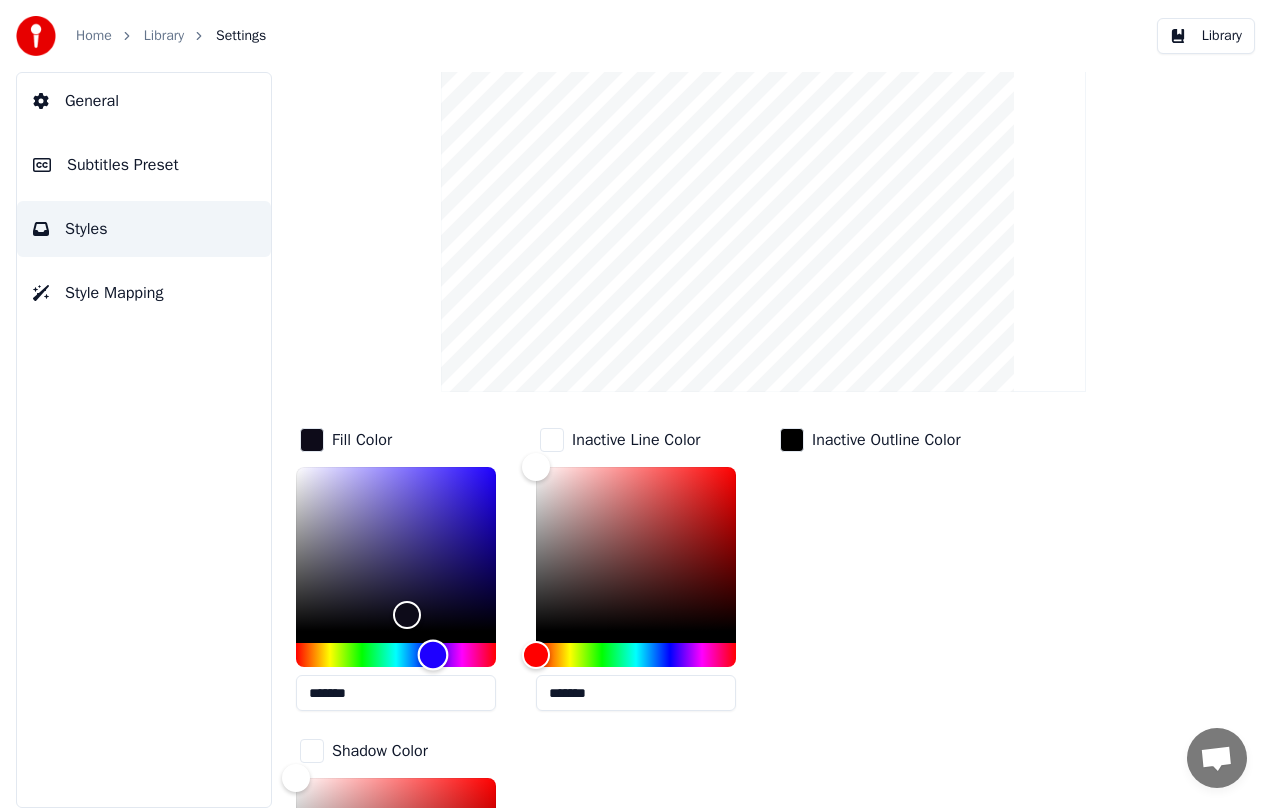 drag, startPoint x: 452, startPoint y: 657, endPoint x: 434, endPoint y: 660, distance: 18.248287 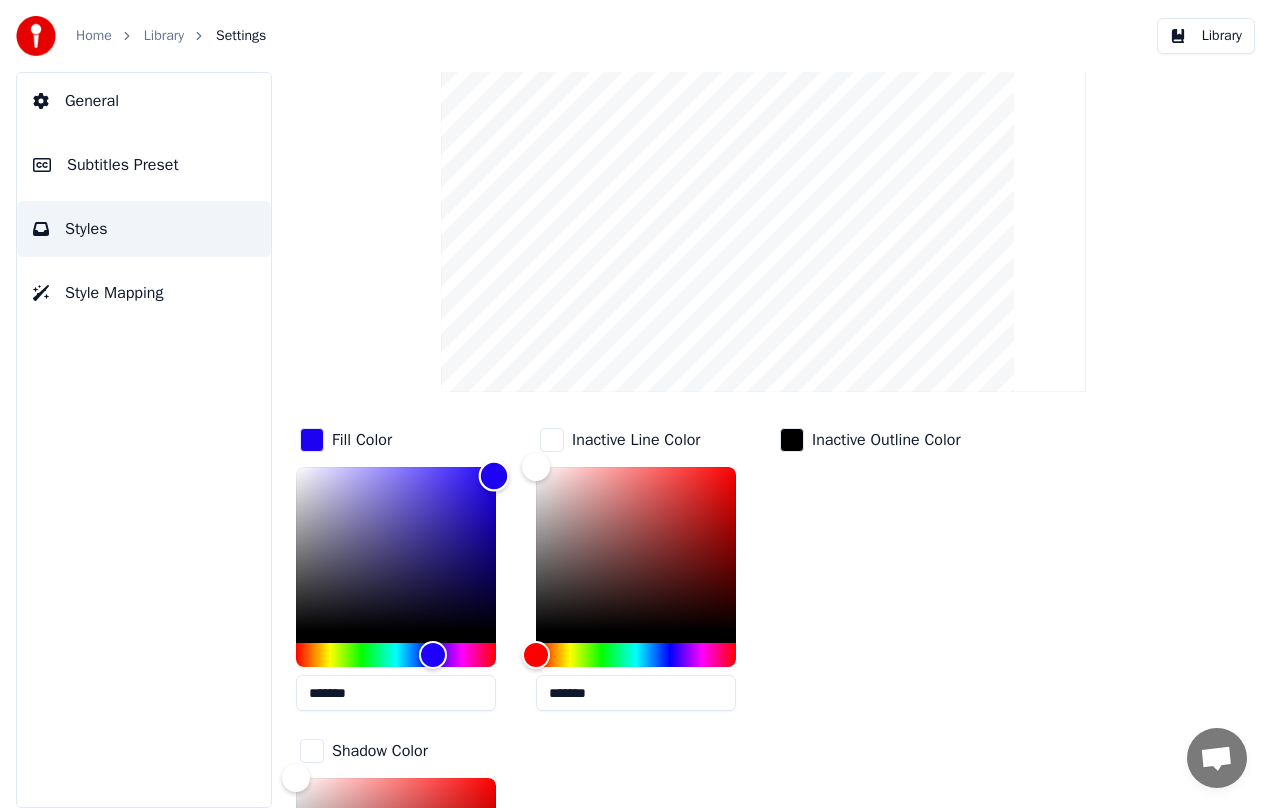 type on "*******" 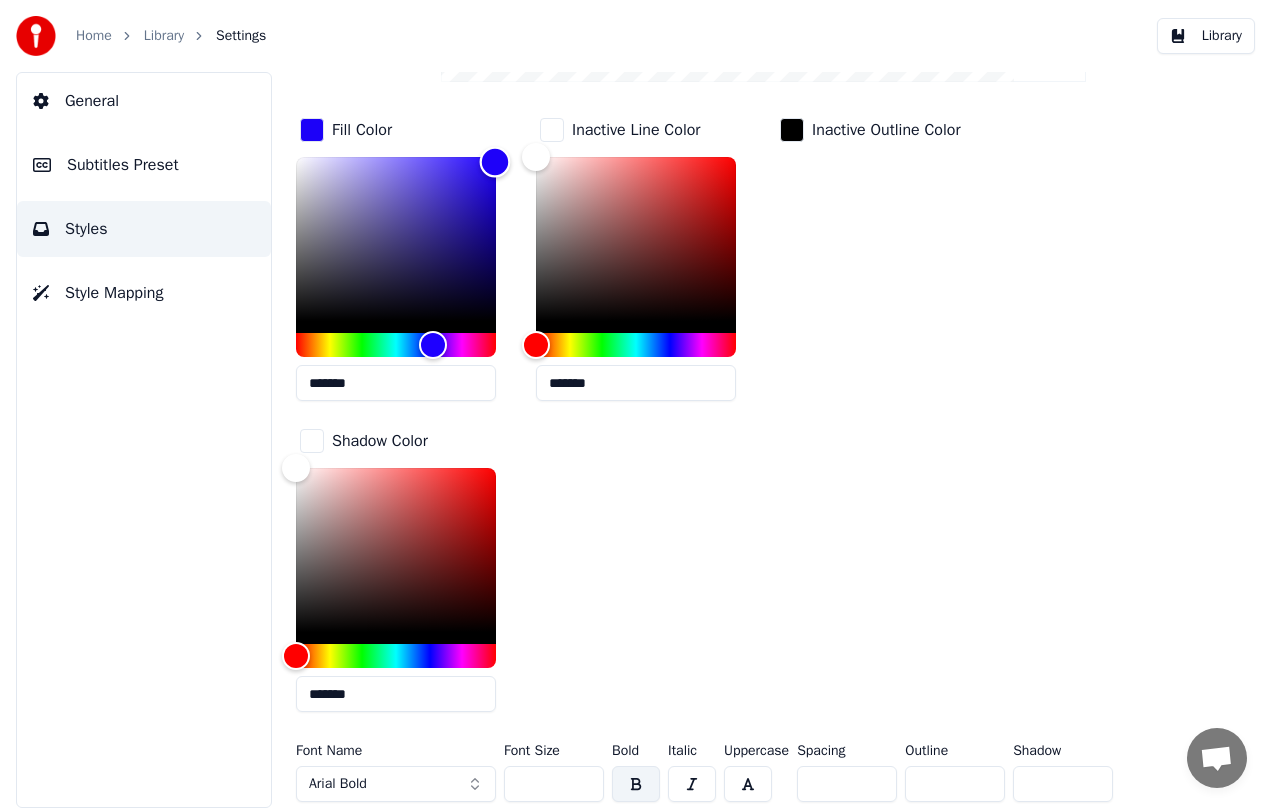 scroll, scrollTop: 0, scrollLeft: 0, axis: both 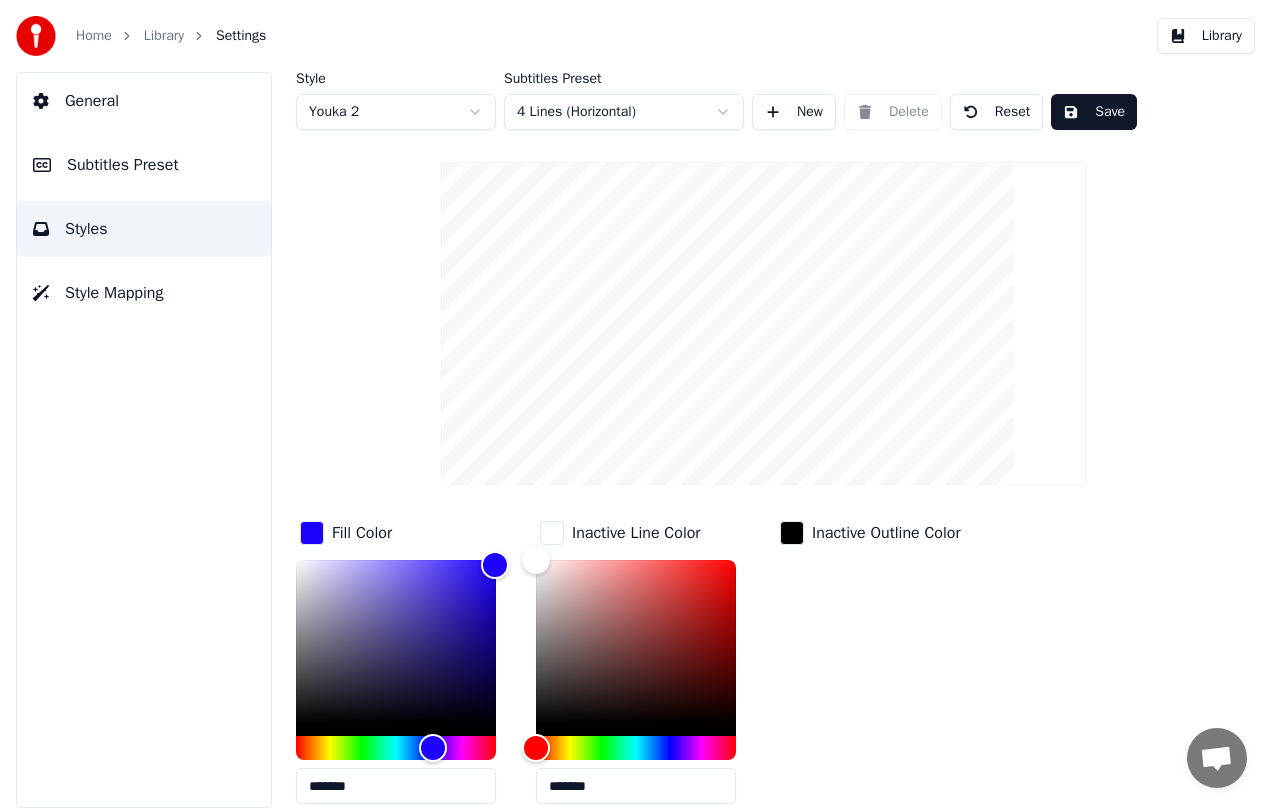 click on "Subtitles Preset" at bounding box center [144, 165] 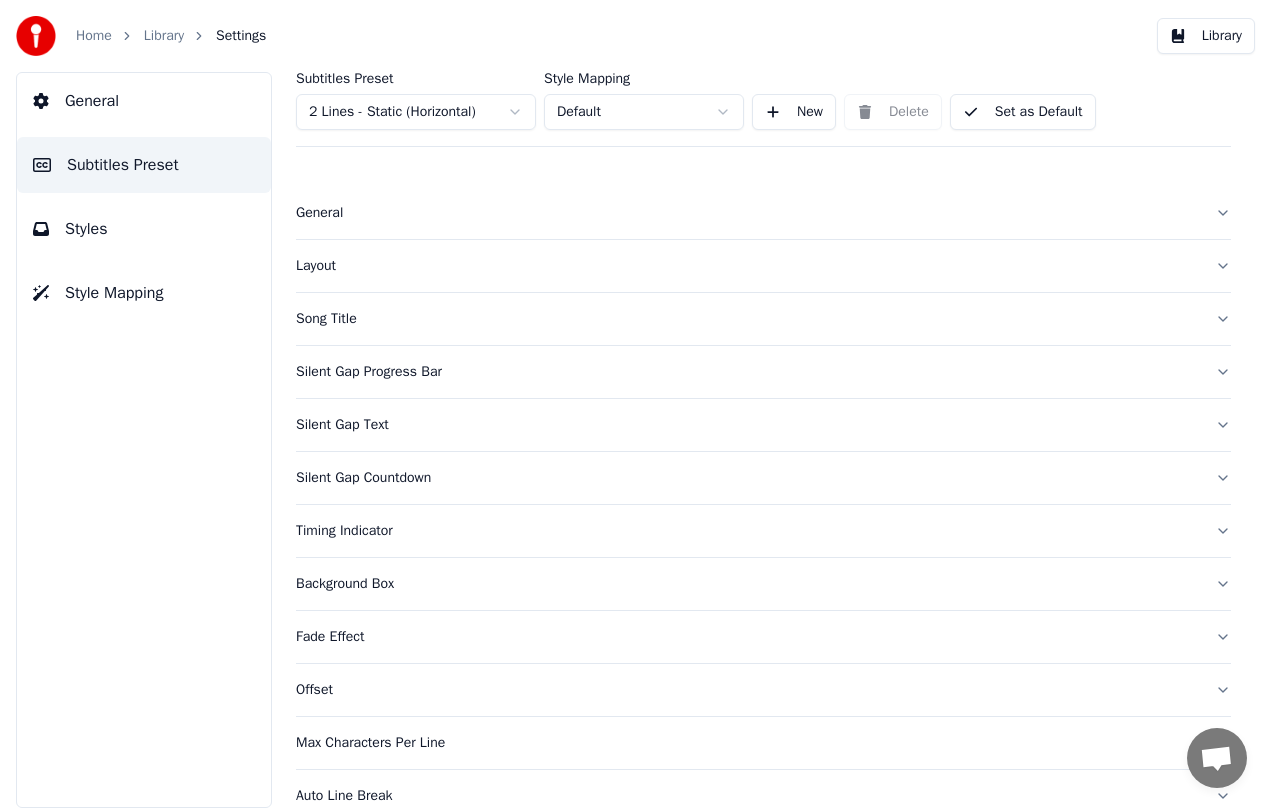 click on "Layout" at bounding box center [747, 266] 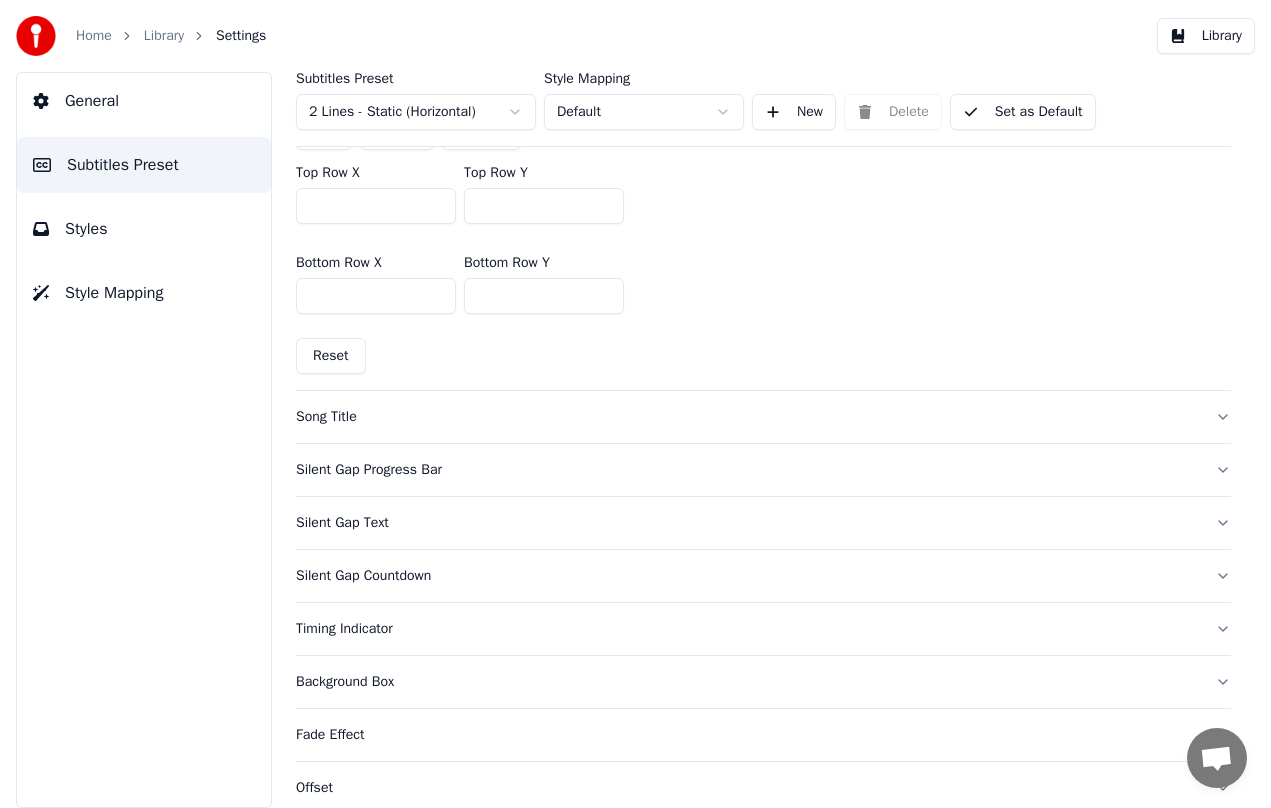 scroll, scrollTop: 614, scrollLeft: 0, axis: vertical 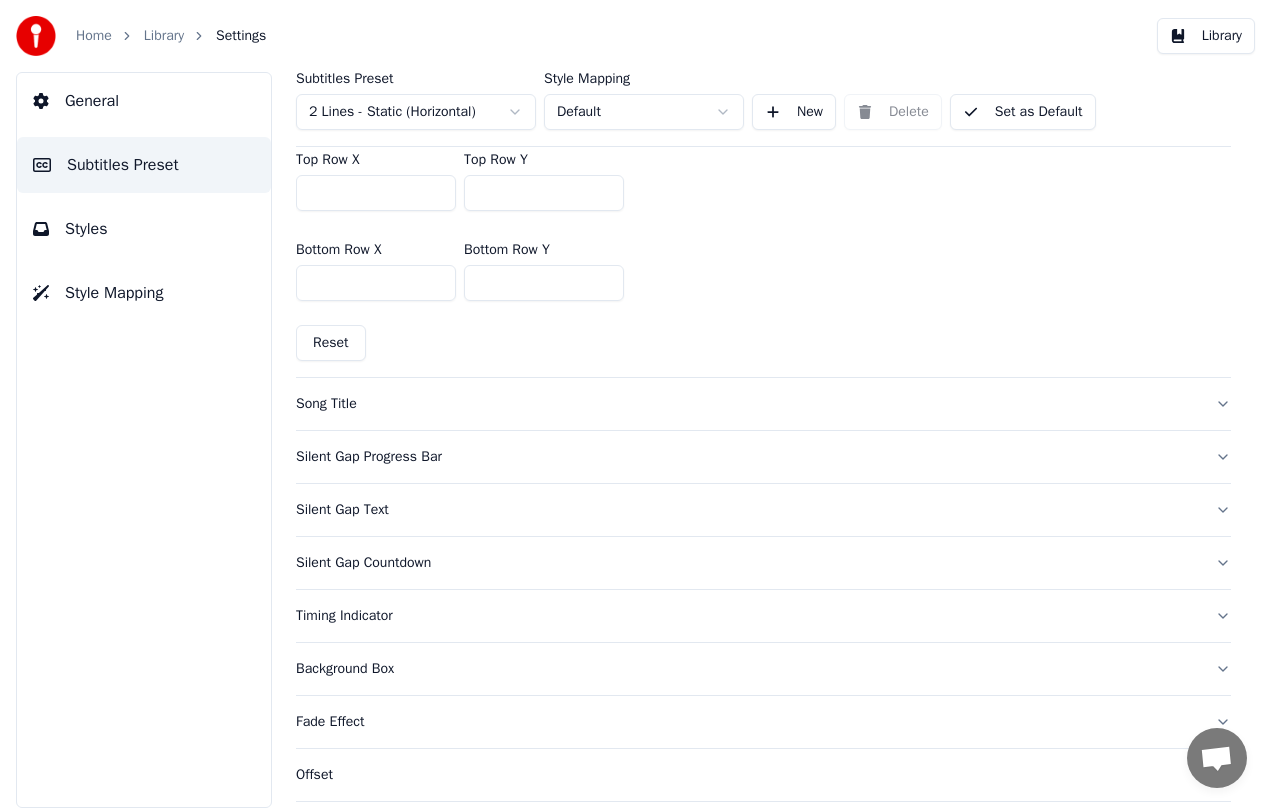 click on "Song Title" at bounding box center [763, 404] 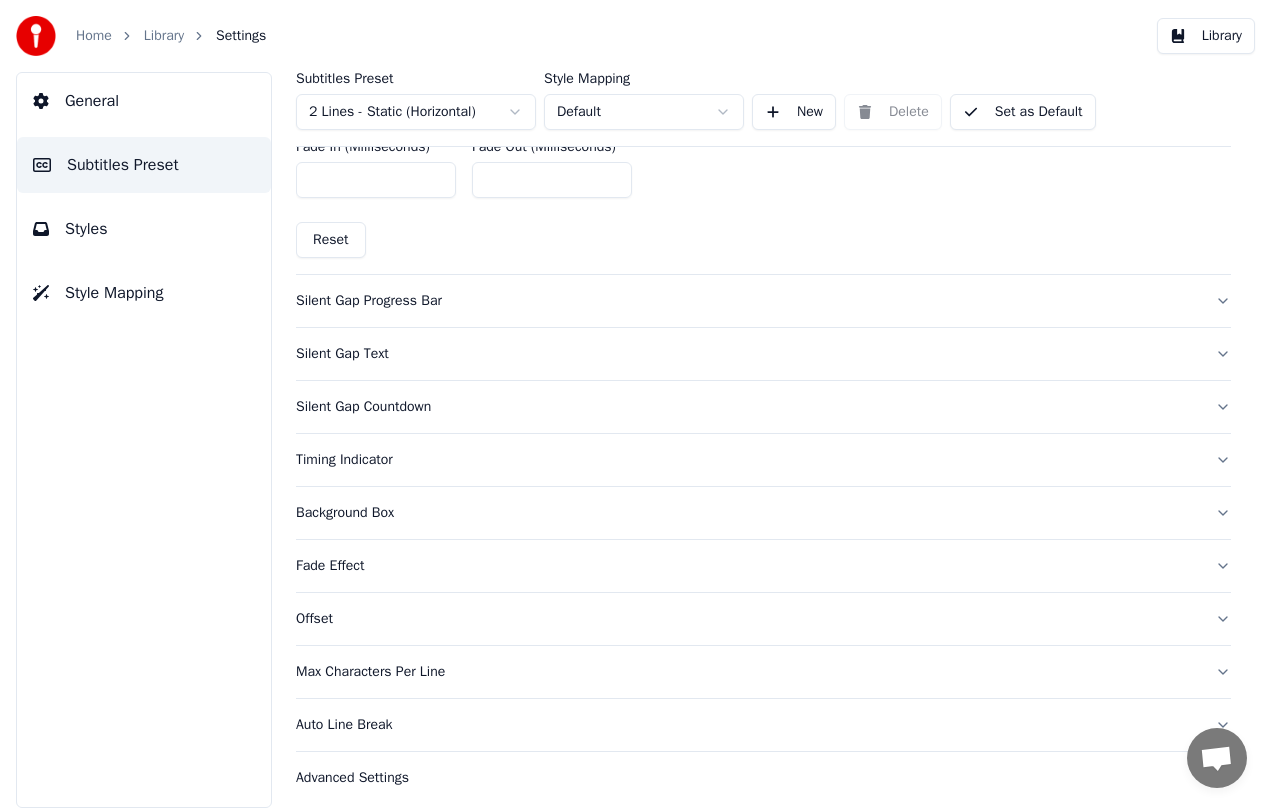 scroll, scrollTop: 1234, scrollLeft: 0, axis: vertical 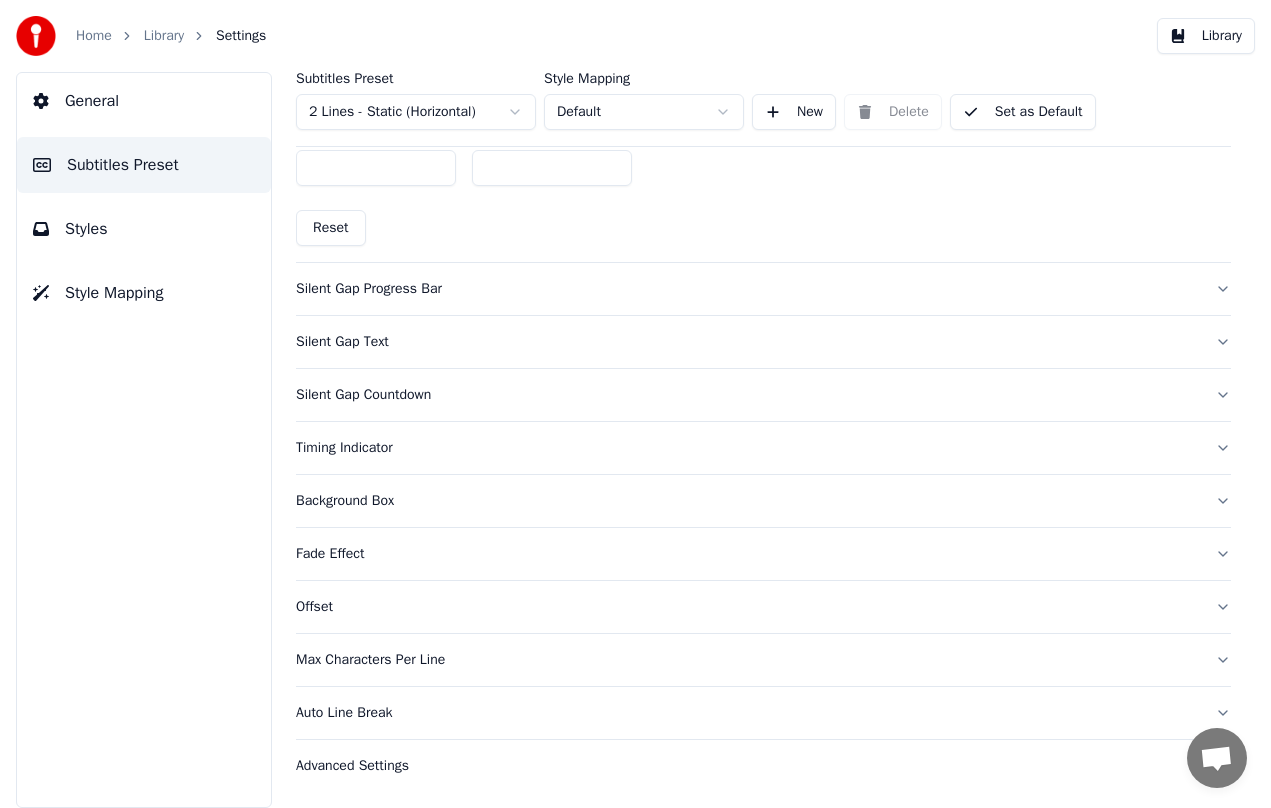 click on "Styles" at bounding box center (144, 229) 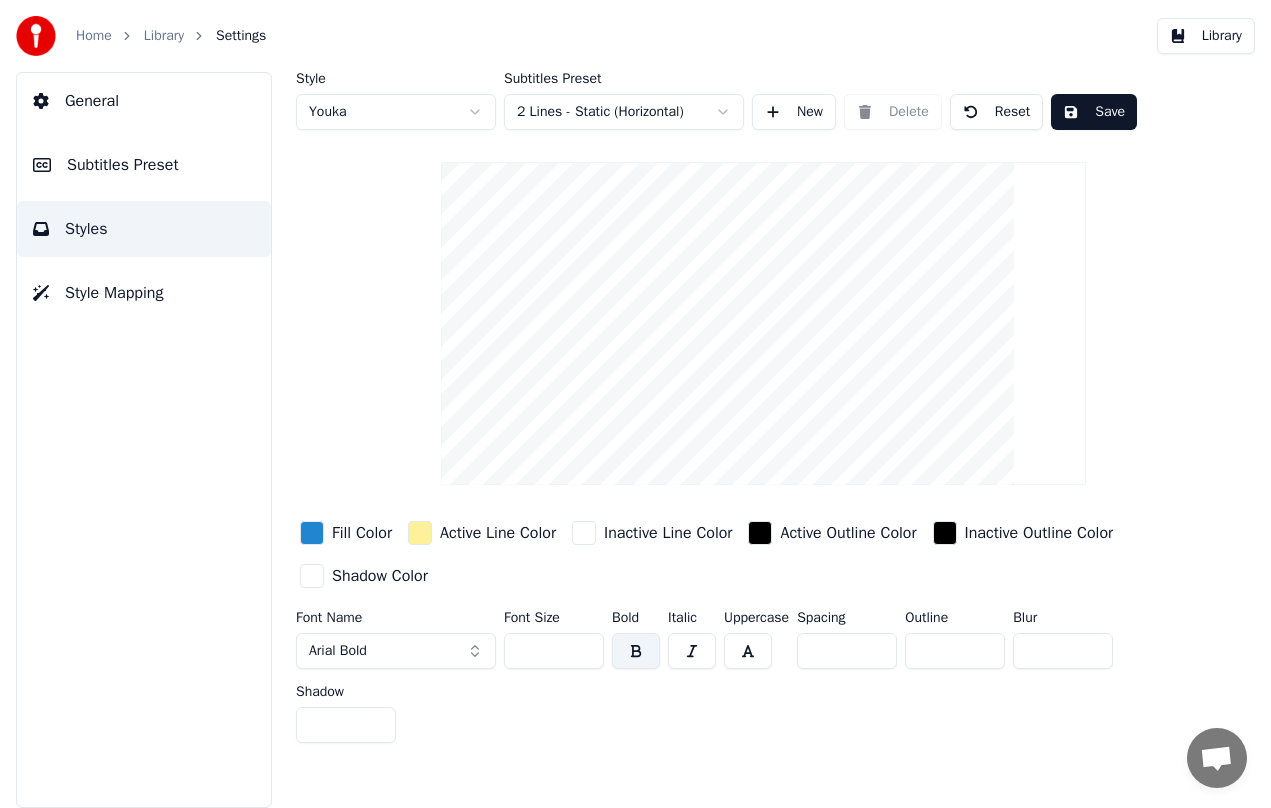 click on "Style Mapping" at bounding box center (144, 293) 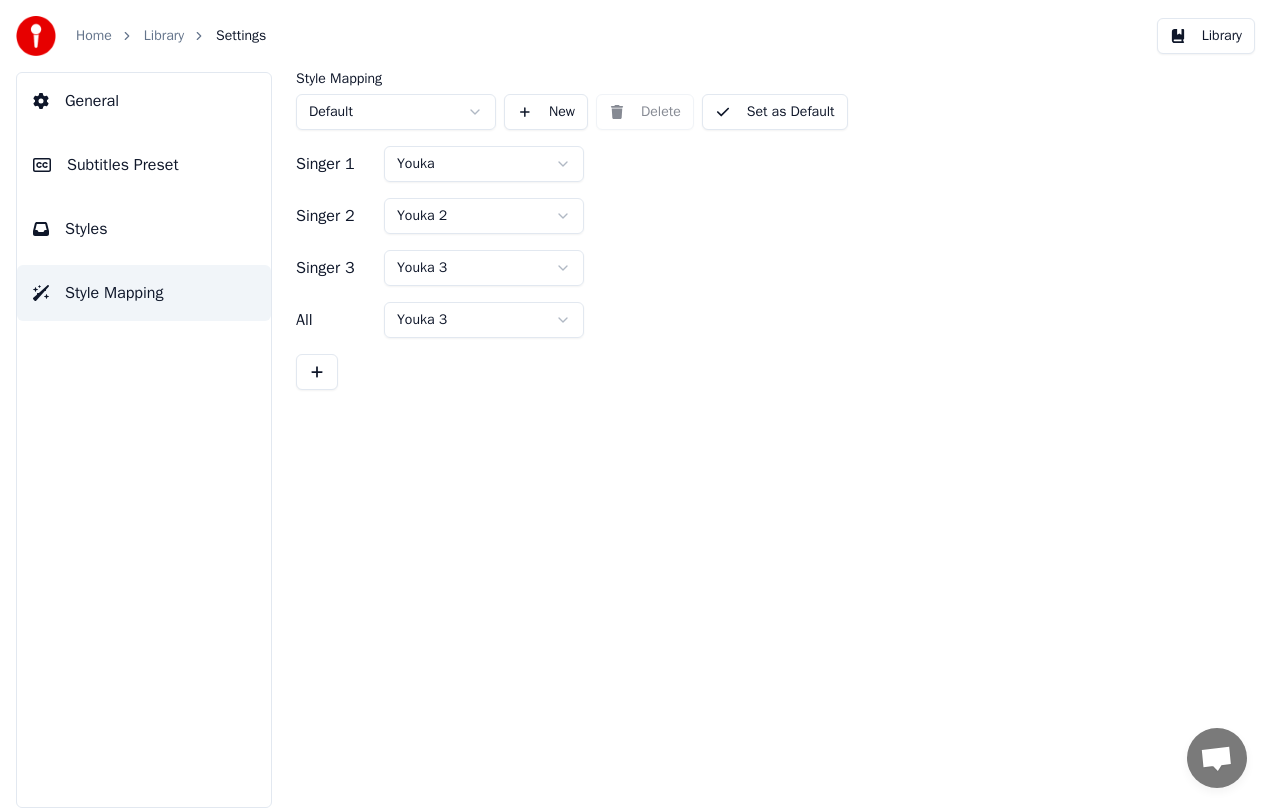 click on "General" at bounding box center (144, 101) 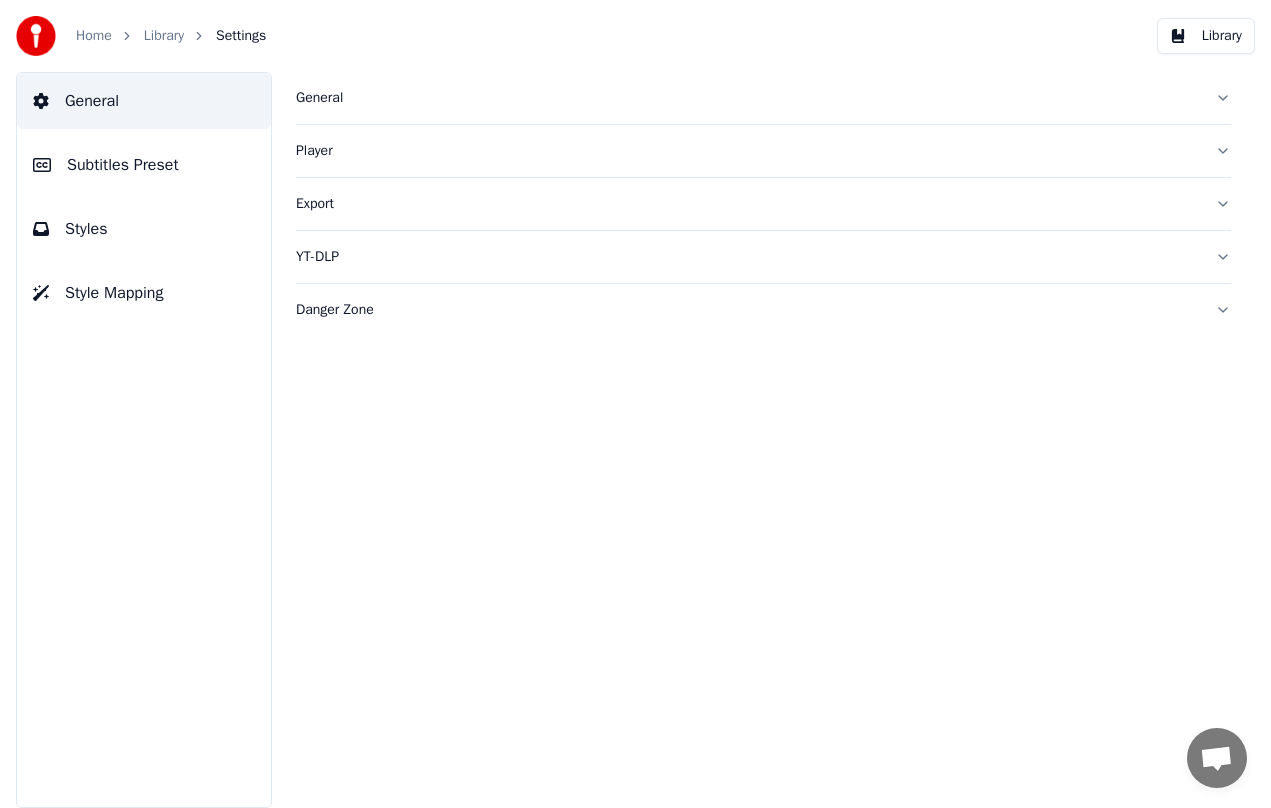 click on "Subtitles Preset" at bounding box center (144, 165) 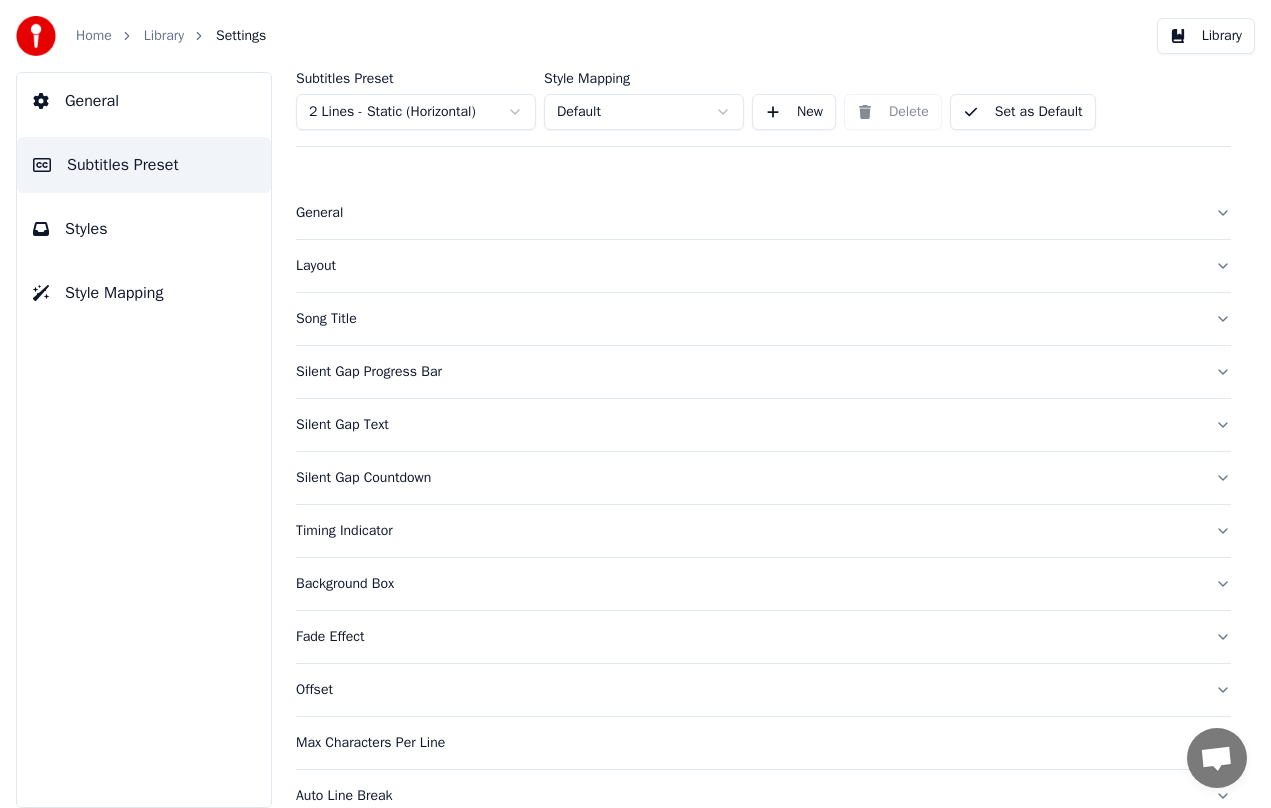 click on "Styles" at bounding box center [144, 229] 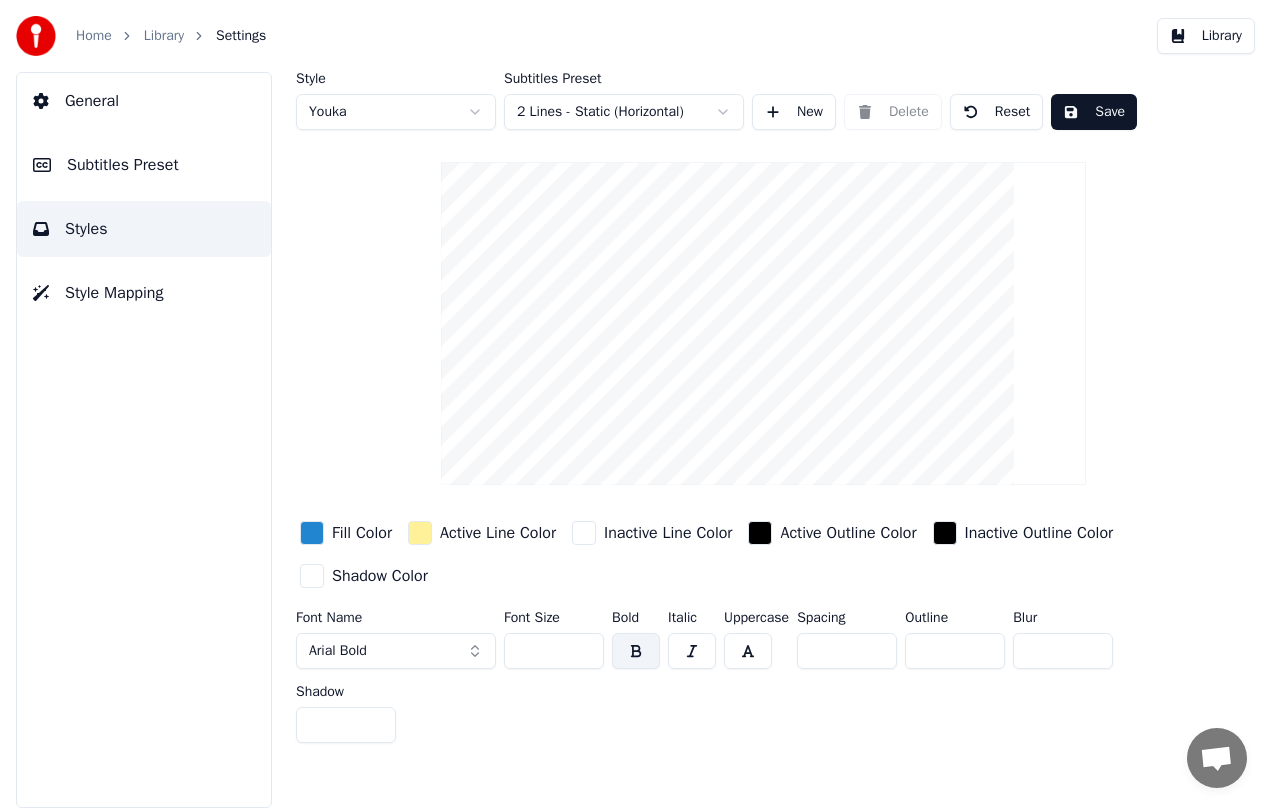 click on "Home Library Settings Library General Subtitles Preset Styles Style Mapping Style Youka Subtitles Preset 2 Lines - Static (Horizontal) New Delete Reset Save Fill Color Active Line Color Inactive Line Color Active Outline Color Inactive Outline Color Shadow Color Font Name Arial Bold Font Size ** Bold Italic Uppercase Spacing * Outline * Blur * Shadow *" at bounding box center (635, 404) 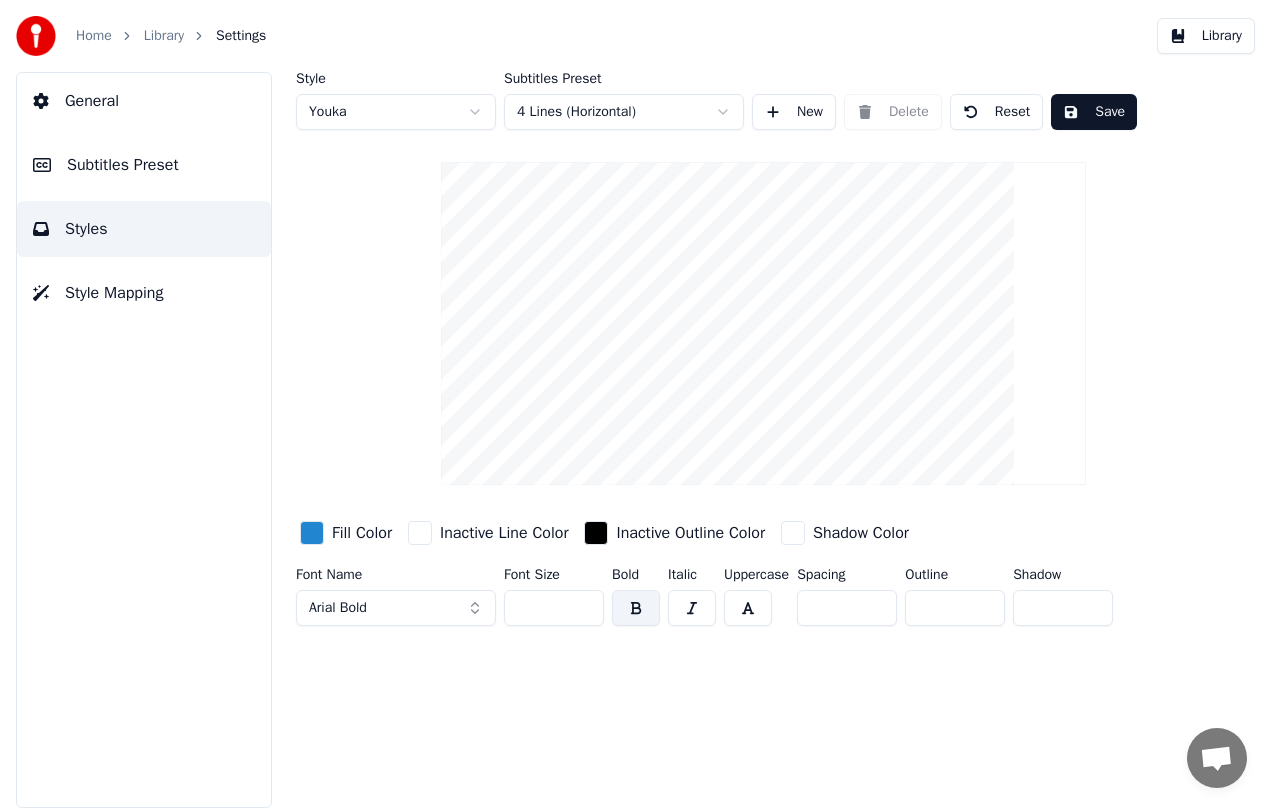 click on "Home Library Settings Library General Subtitles Preset Styles Style Mapping Style Youka Subtitles Preset 4 Lines (Horizontal) New Delete Reset Save Fill Color Inactive Line Color Inactive Outline Color Shadow Color Font Name Arial Bold Font Size ** Bold Italic Uppercase Spacing * Outline * Shadow *" at bounding box center [635, 404] 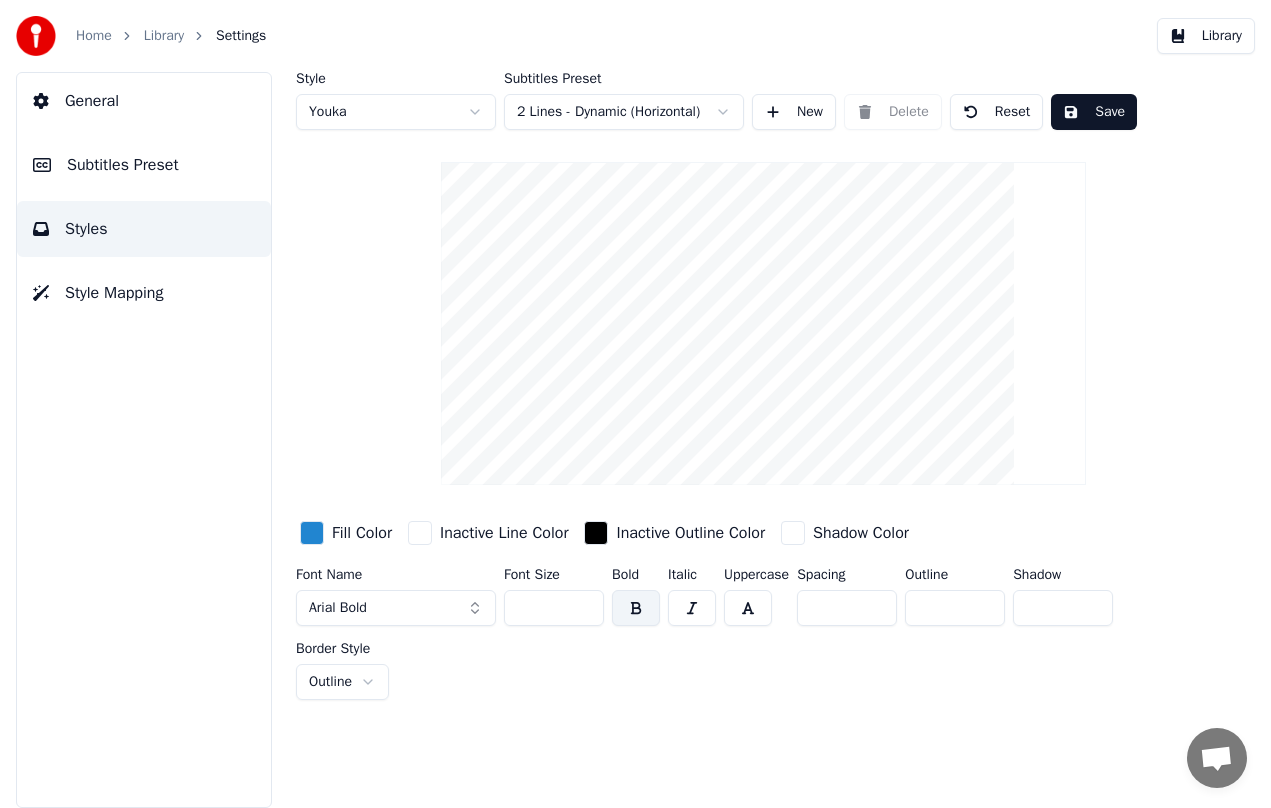 click on "Home Library Settings Library General Subtitles Preset Styles Style Mapping Style Youka Subtitles Preset 2 Lines - Dynamic (Horizontal) New Delete Reset Save Fill Color Inactive Line Color Inactive Outline Color Shadow Color Font Name Arial Bold Font Size ** Bold Italic Uppercase Spacing * Outline * Shadow * Border Style Outline" at bounding box center (635, 404) 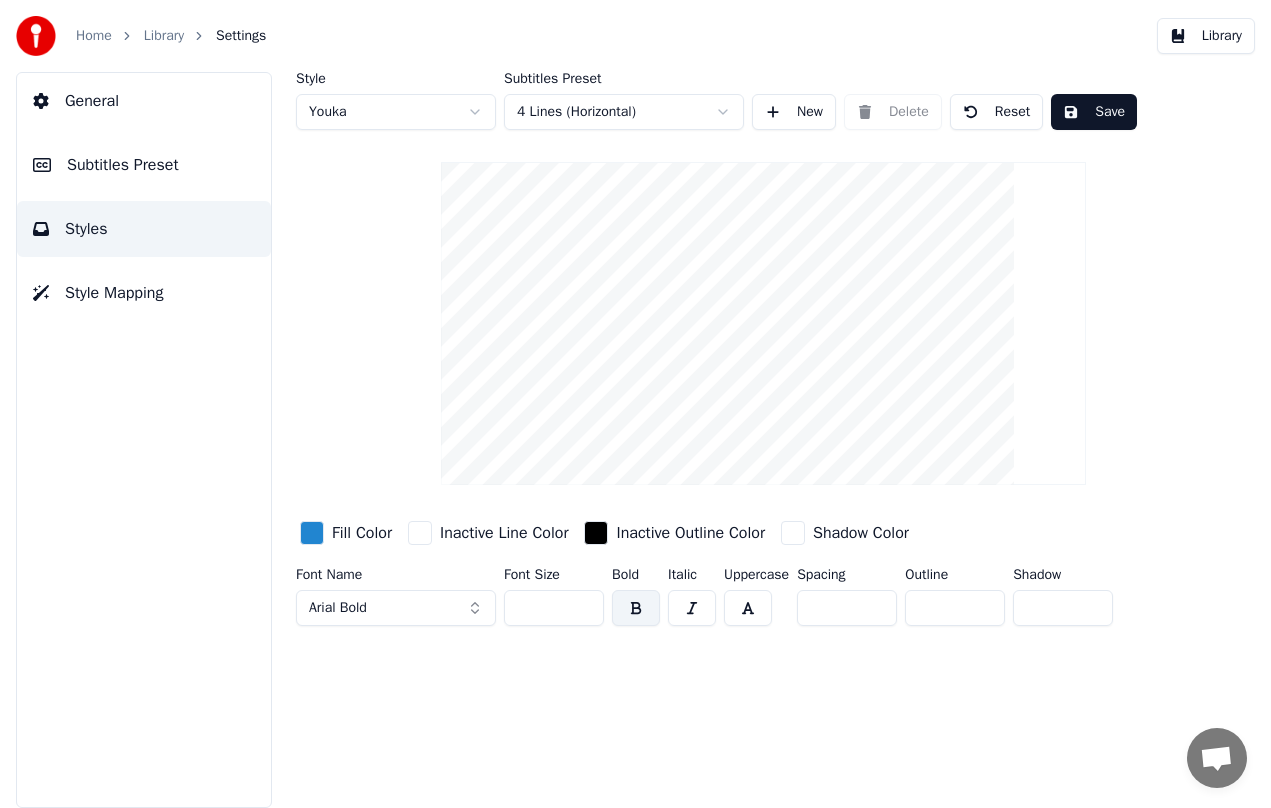 click on "Save" at bounding box center (1094, 112) 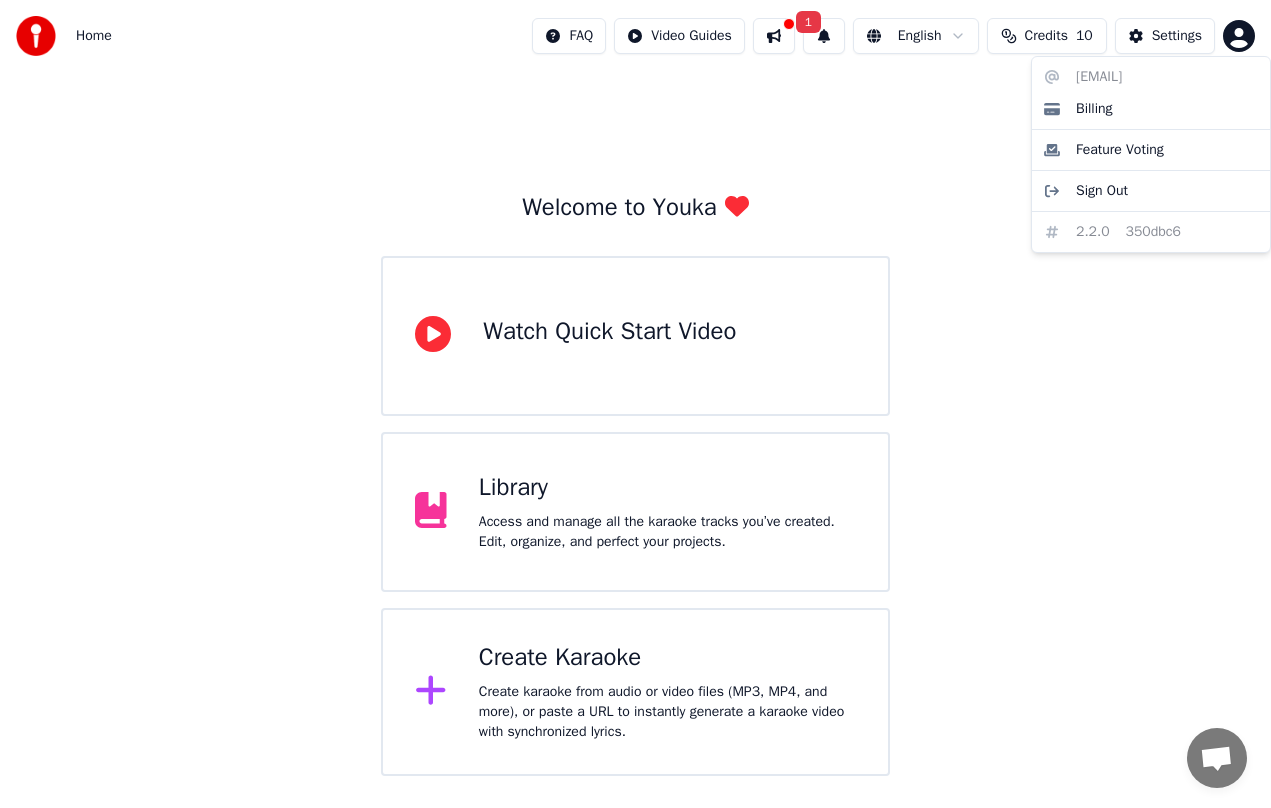 click on "Home FAQ Video Guides 1 English Credits 10 Settings Welcome to Youka Watch Quick Start Video Library Access and manage all the karaoke tracks you’ve created. Edit, organize, and perfect your projects. Create Karaoke Create karaoke from audio or video files (MP3, MP4, and more), or paste a URL to instantly generate a karaoke video with synchronized lyrics. [EMAIL] Billing Feature Voting Sign Out 2.2.0 350dbc6" at bounding box center (635, 388) 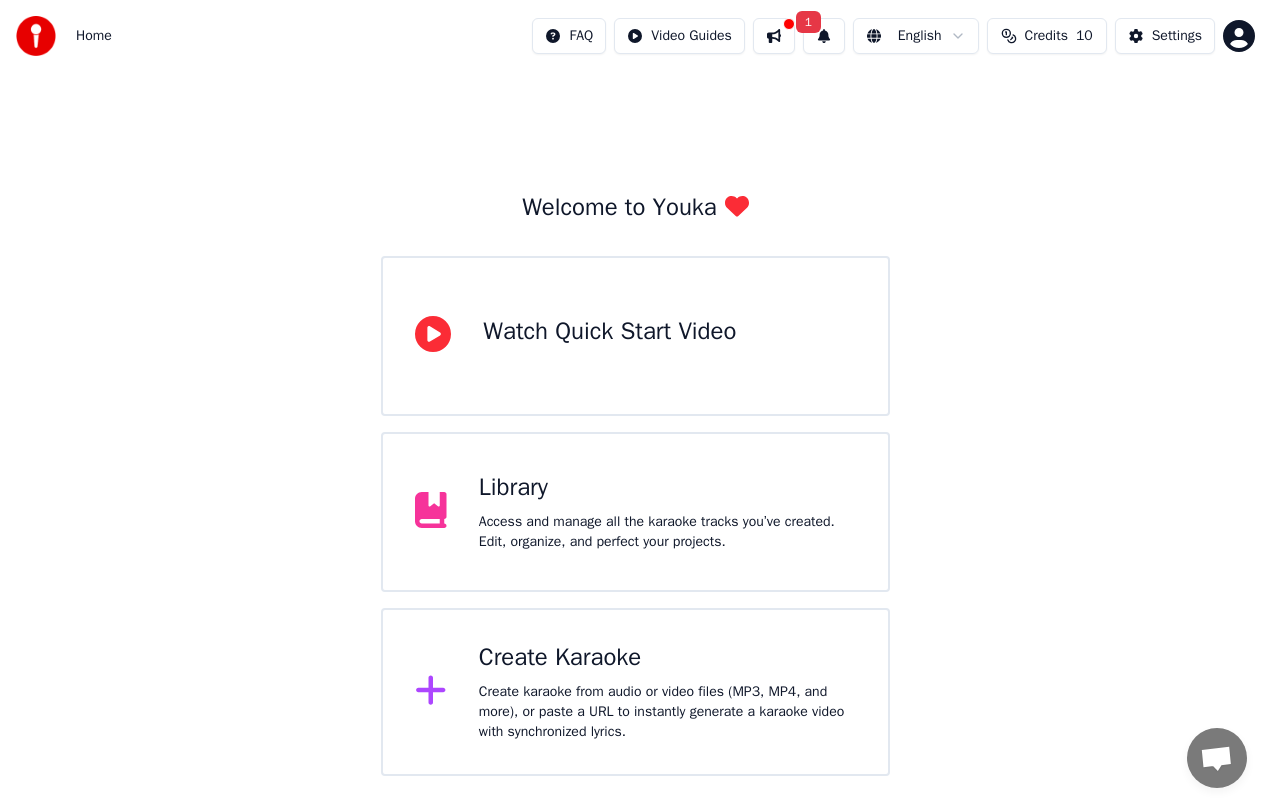 click on "Access and manage all the karaoke tracks you’ve created. Edit, organize, and perfect your projects." at bounding box center [667, 532] 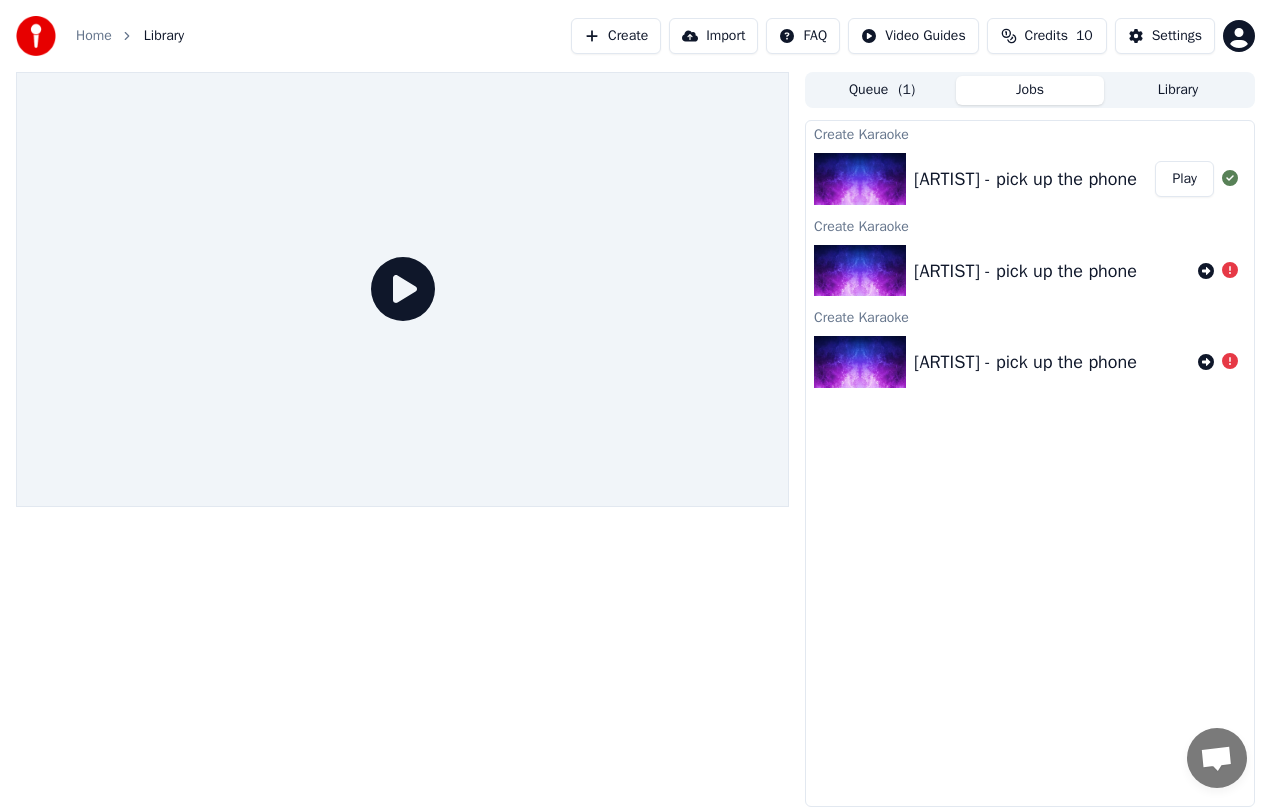 click on "[ARTIST] - pick up the phone" at bounding box center [1030, 271] 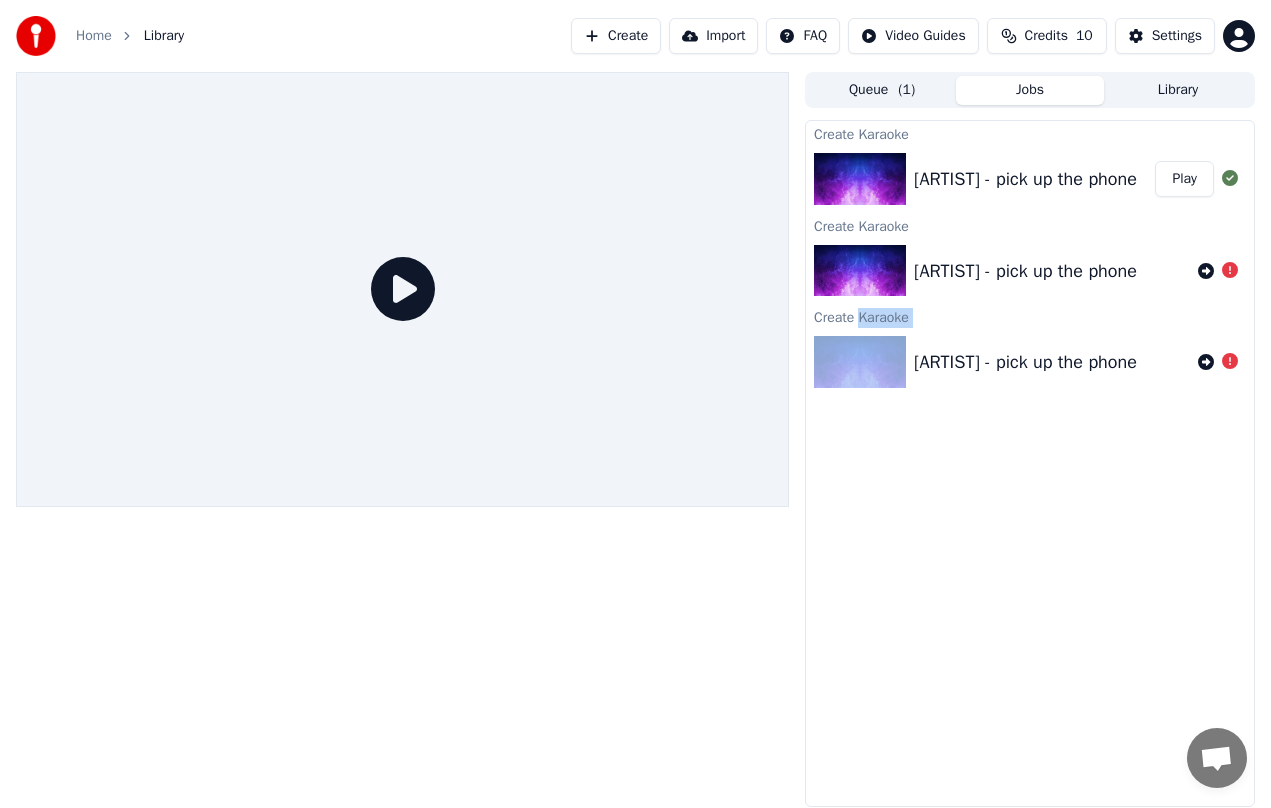 click on "[ARTIST] - pick up the phone" at bounding box center (1030, 362) 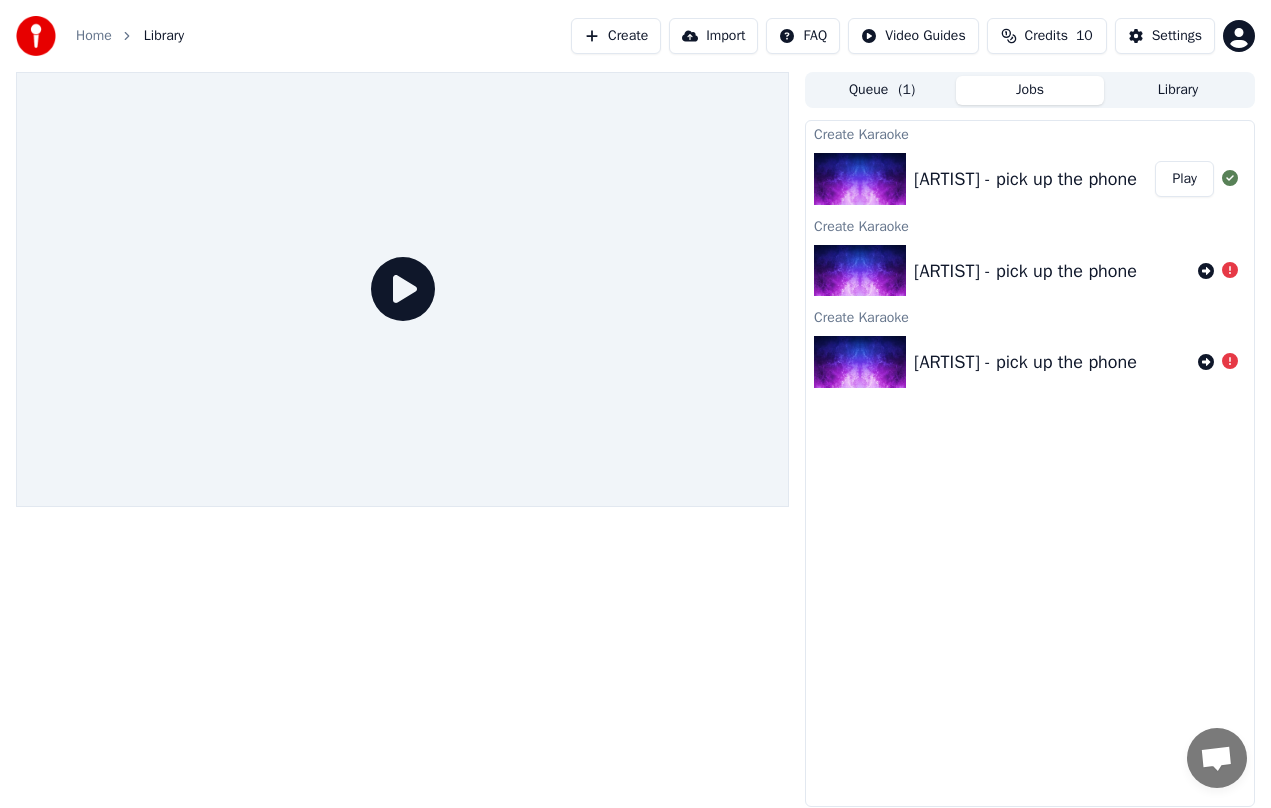 click on "[ARTIST] - pick up the phone" at bounding box center [1030, 362] 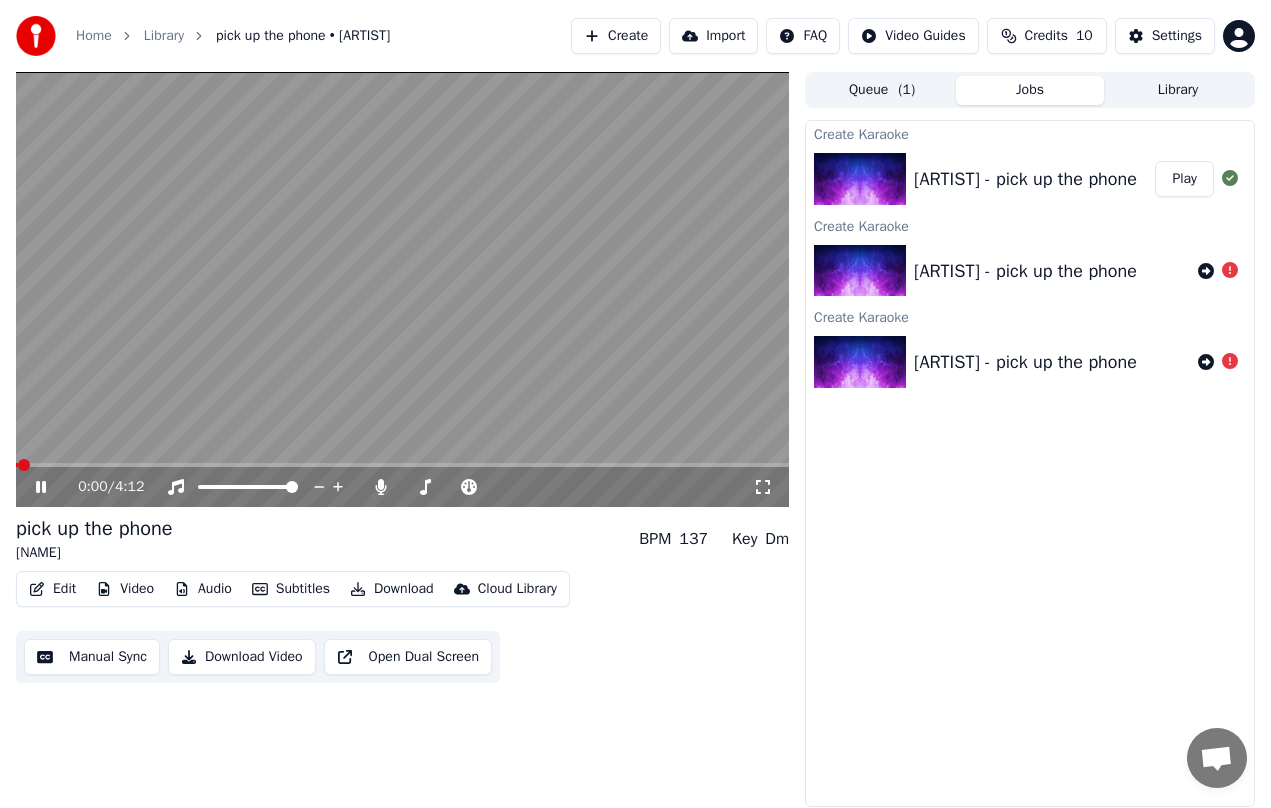 click on "0:00  /  4:12" at bounding box center [402, 487] 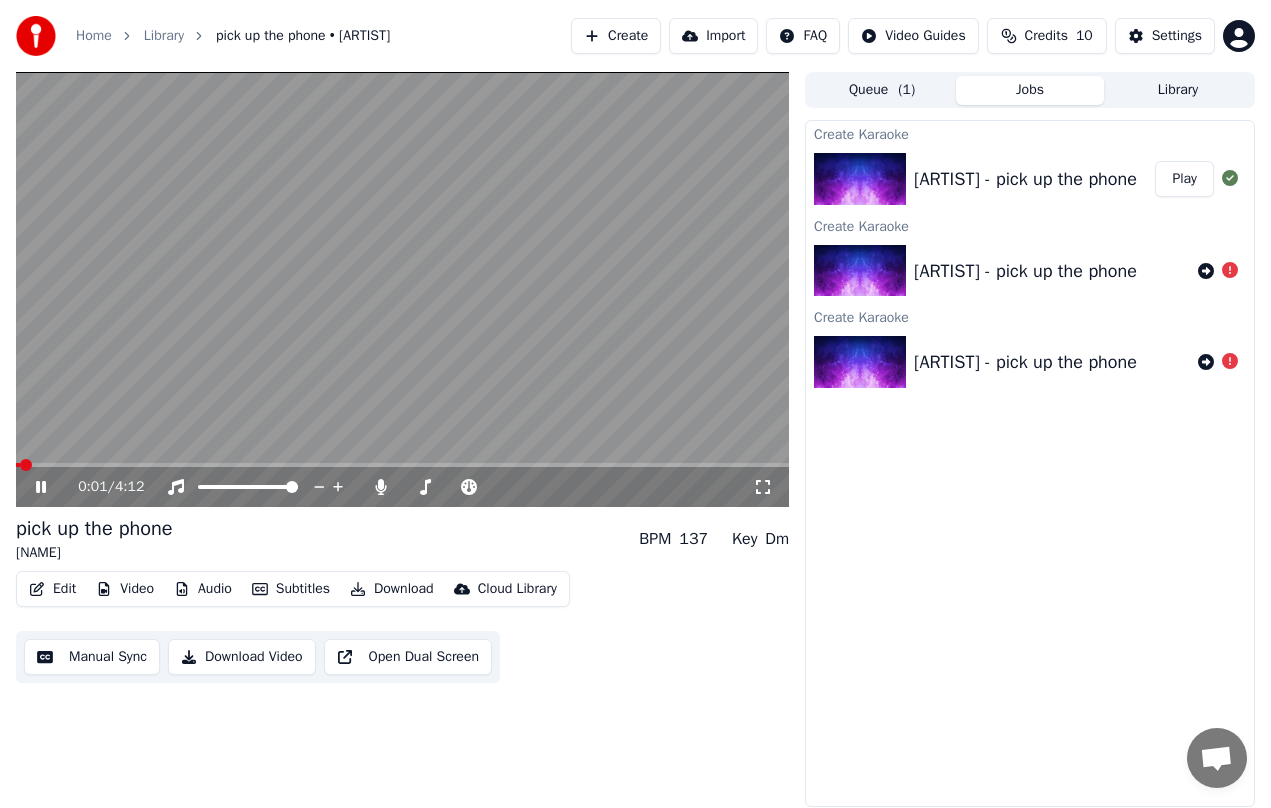 click on "0:01  /  4:12" at bounding box center [402, 487] 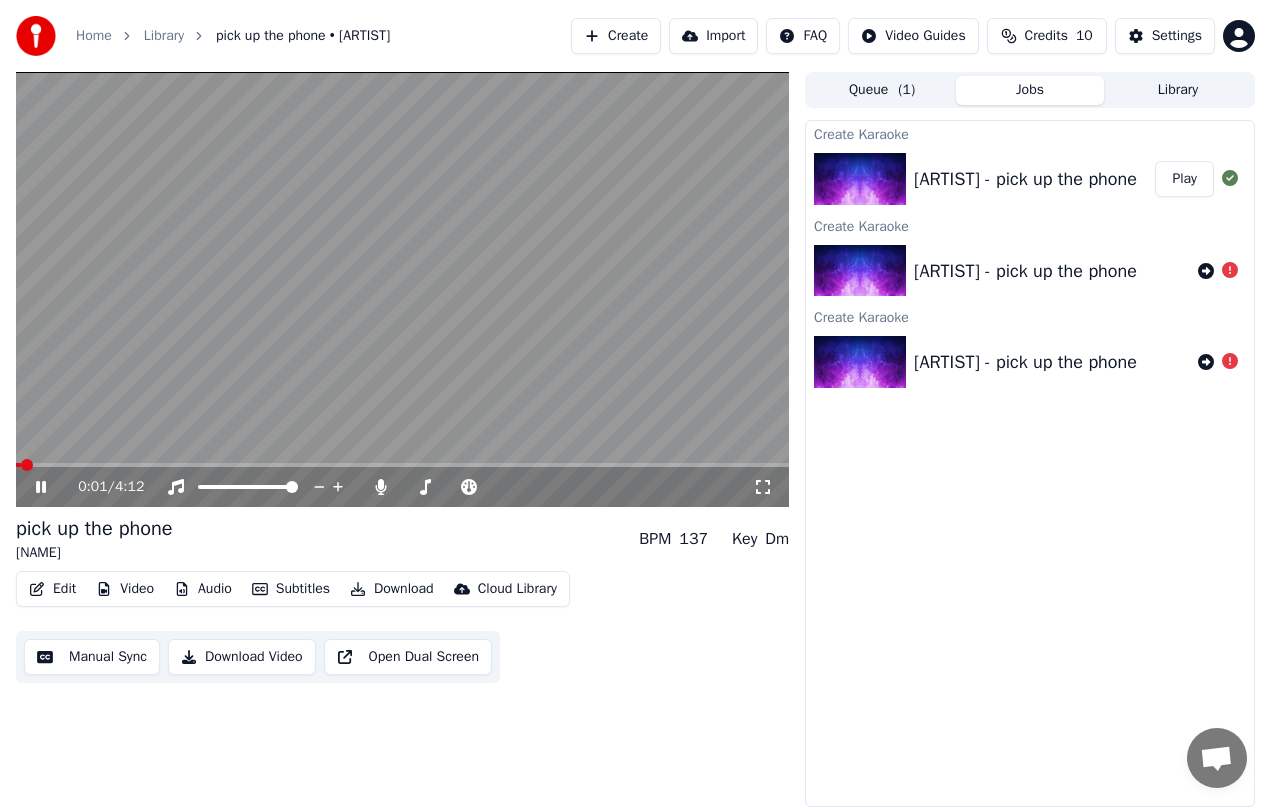 click 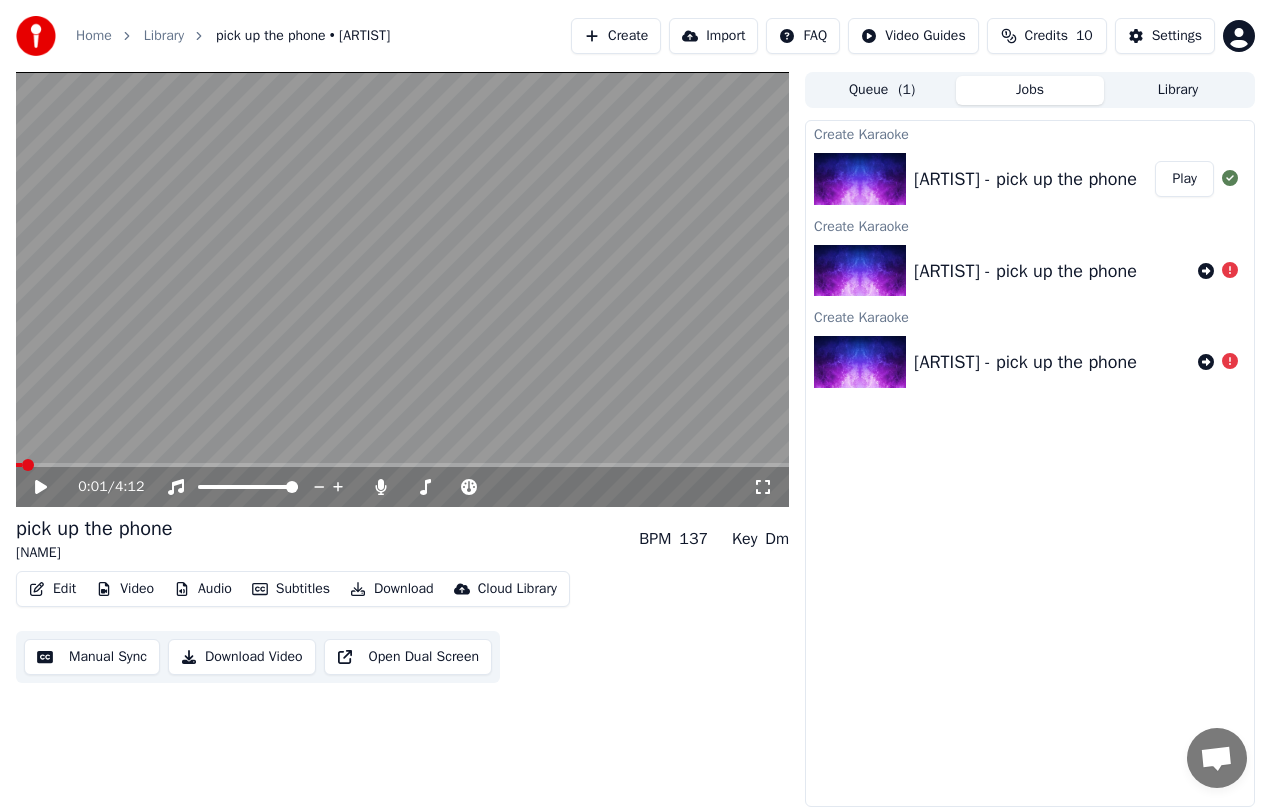 click on "Video" at bounding box center [125, 589] 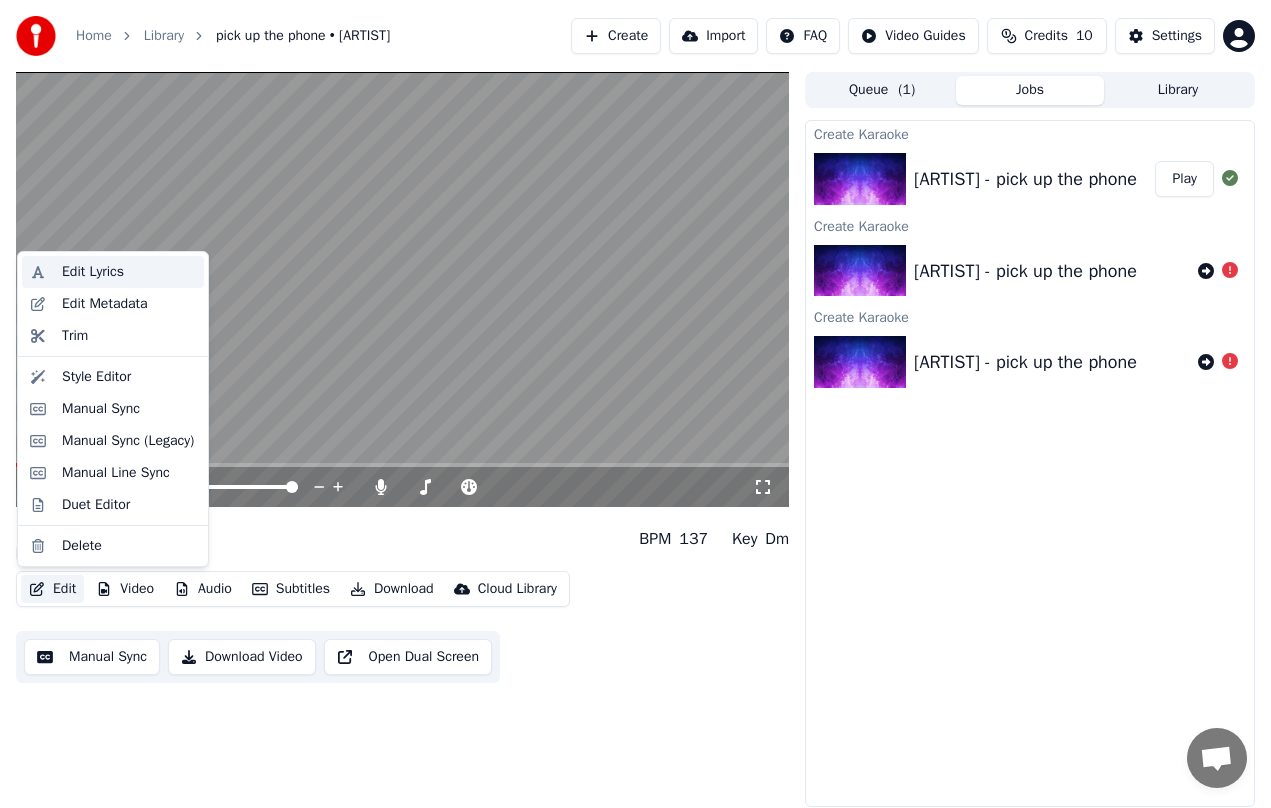 click on "Edit Lyrics" at bounding box center [129, 272] 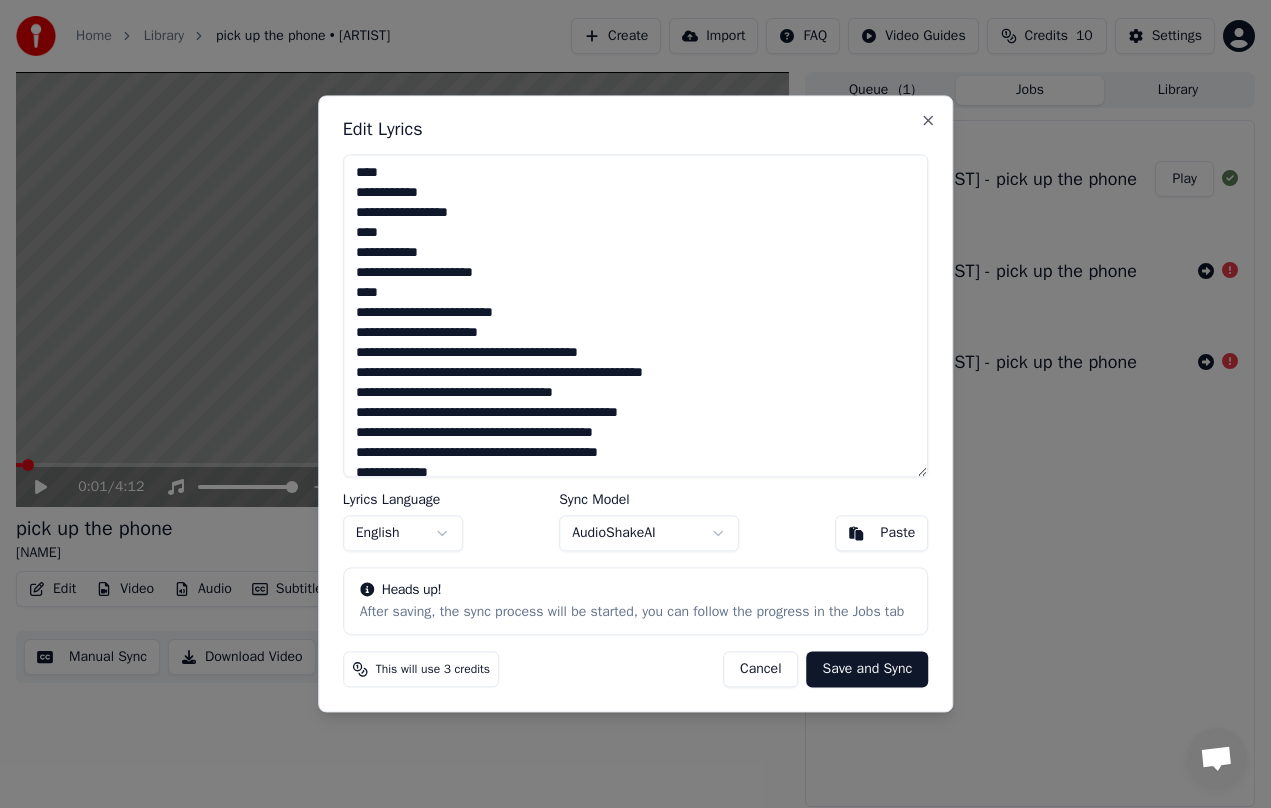 click on "Cancel" at bounding box center (760, 670) 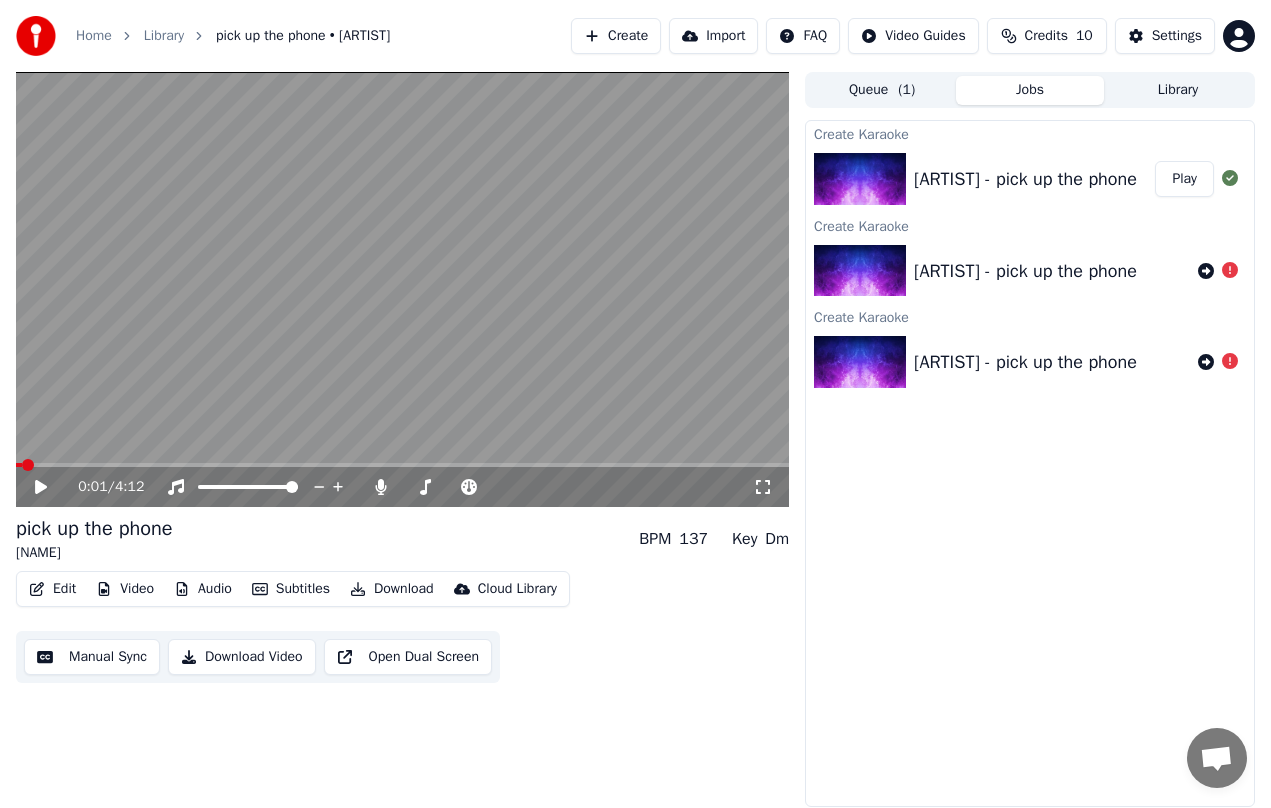 click on "Edit" at bounding box center [52, 589] 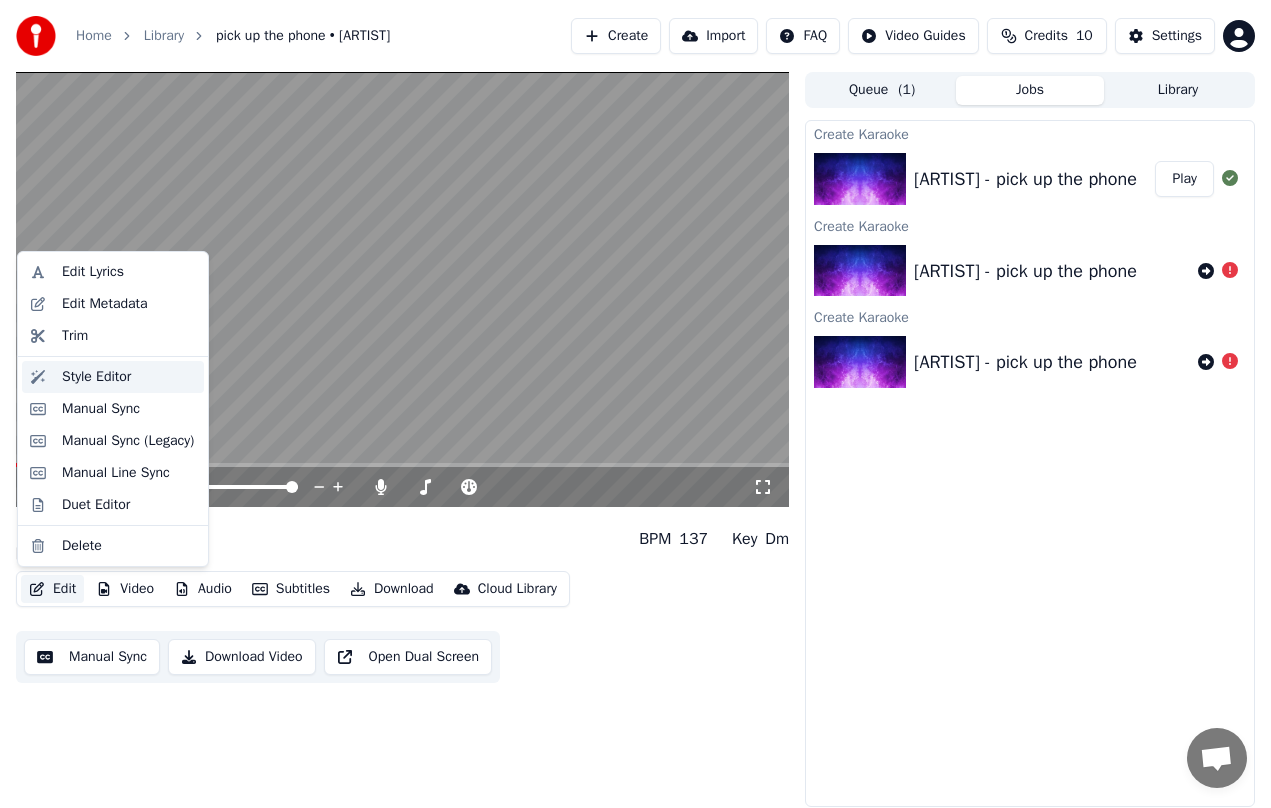 click on "Style Editor" at bounding box center (129, 377) 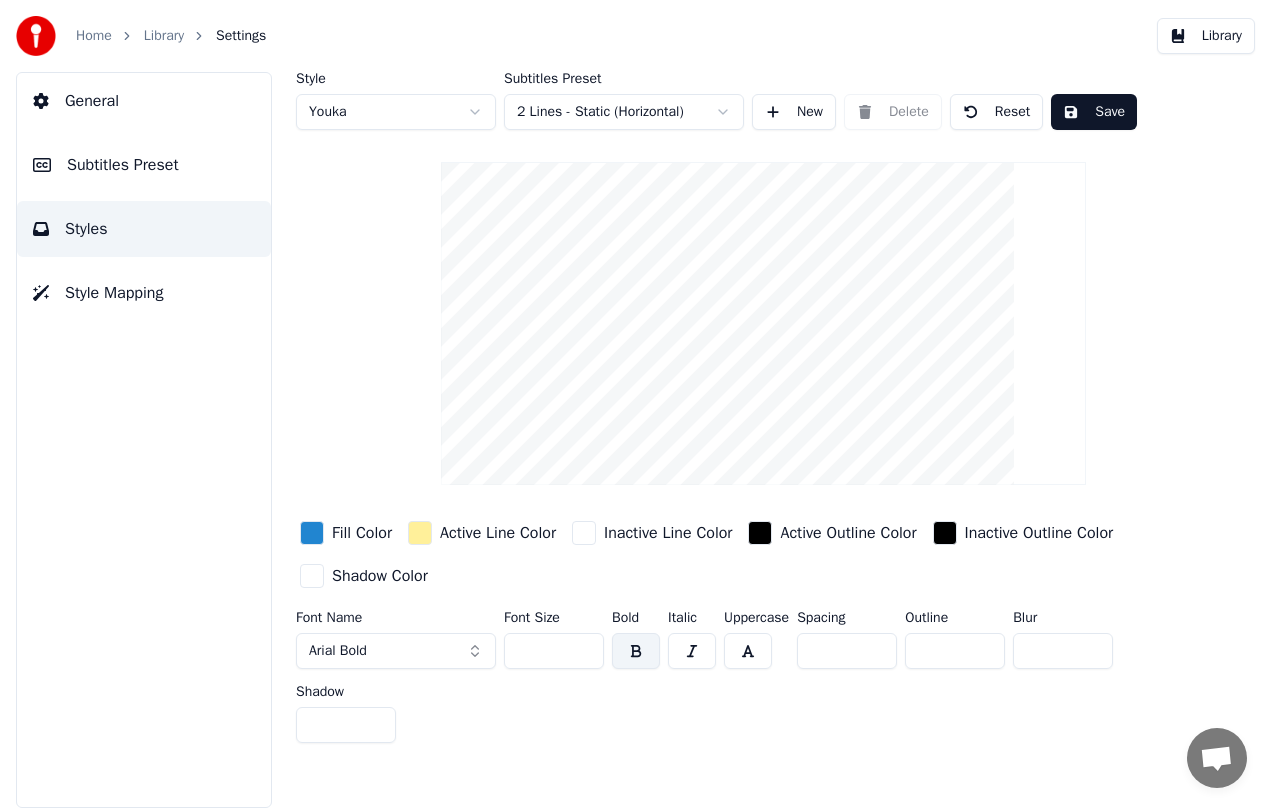 click on "Library" at bounding box center [1206, 36] 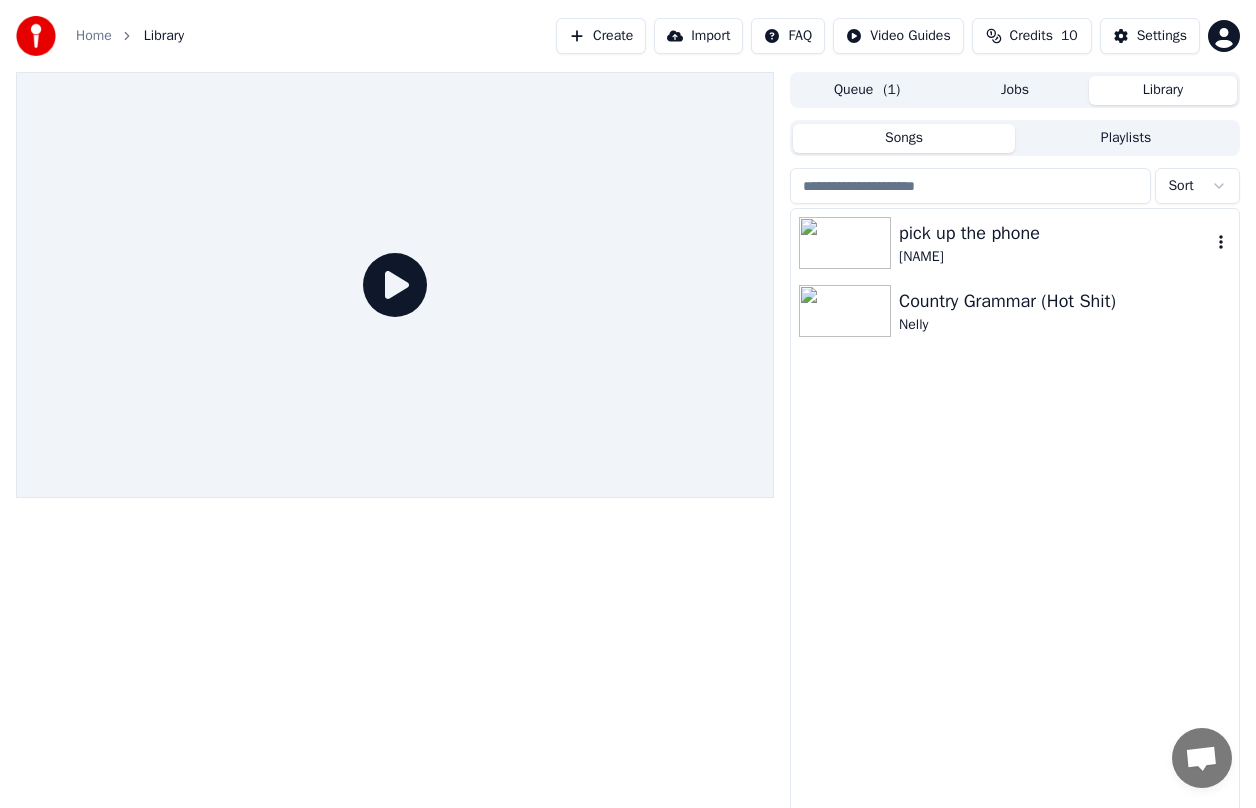 click on "[NAME]" at bounding box center [1055, 257] 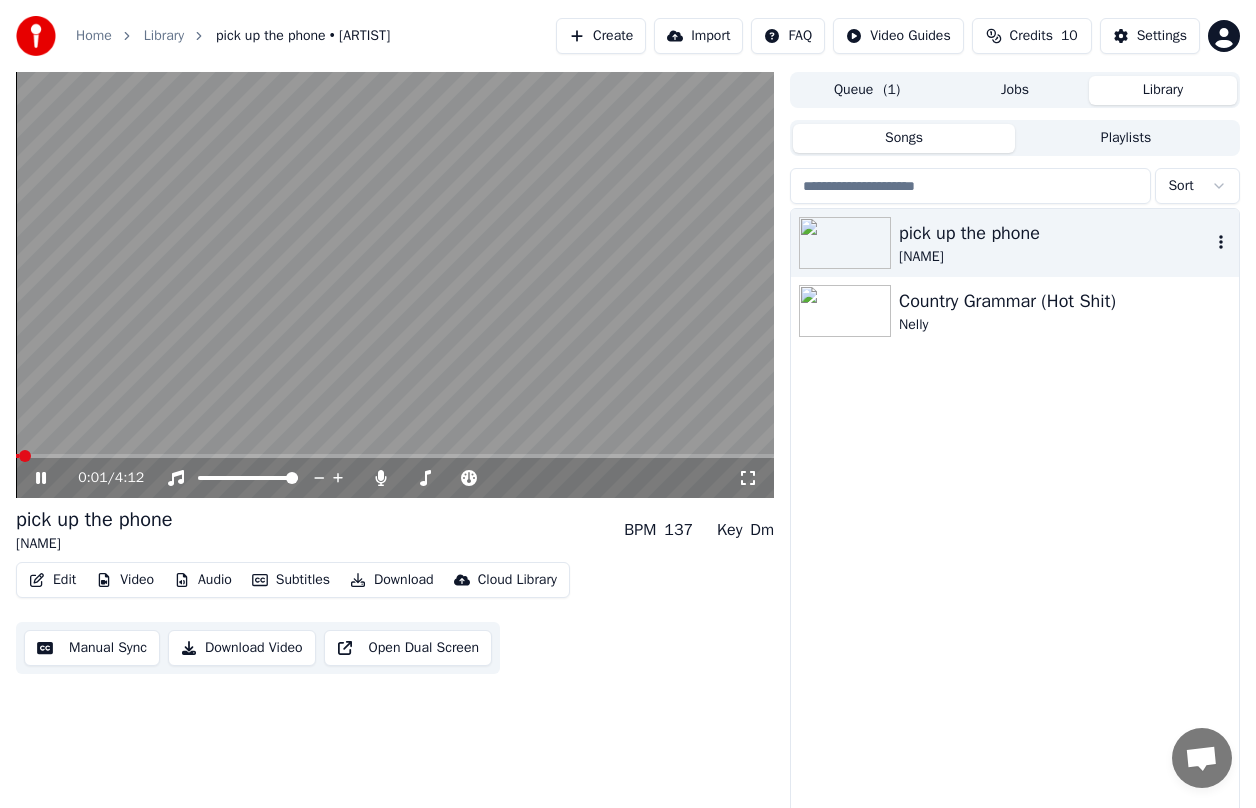 click 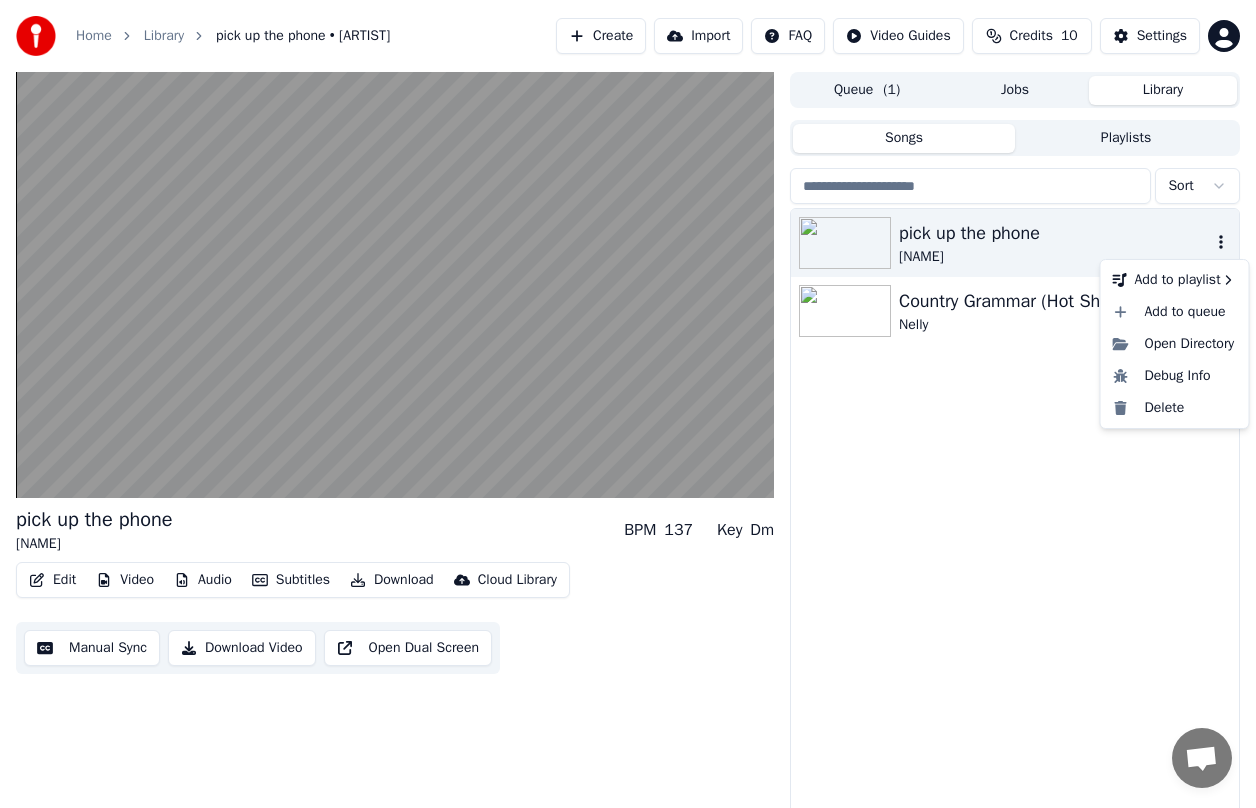 click on "[NAME]" at bounding box center [1055, 257] 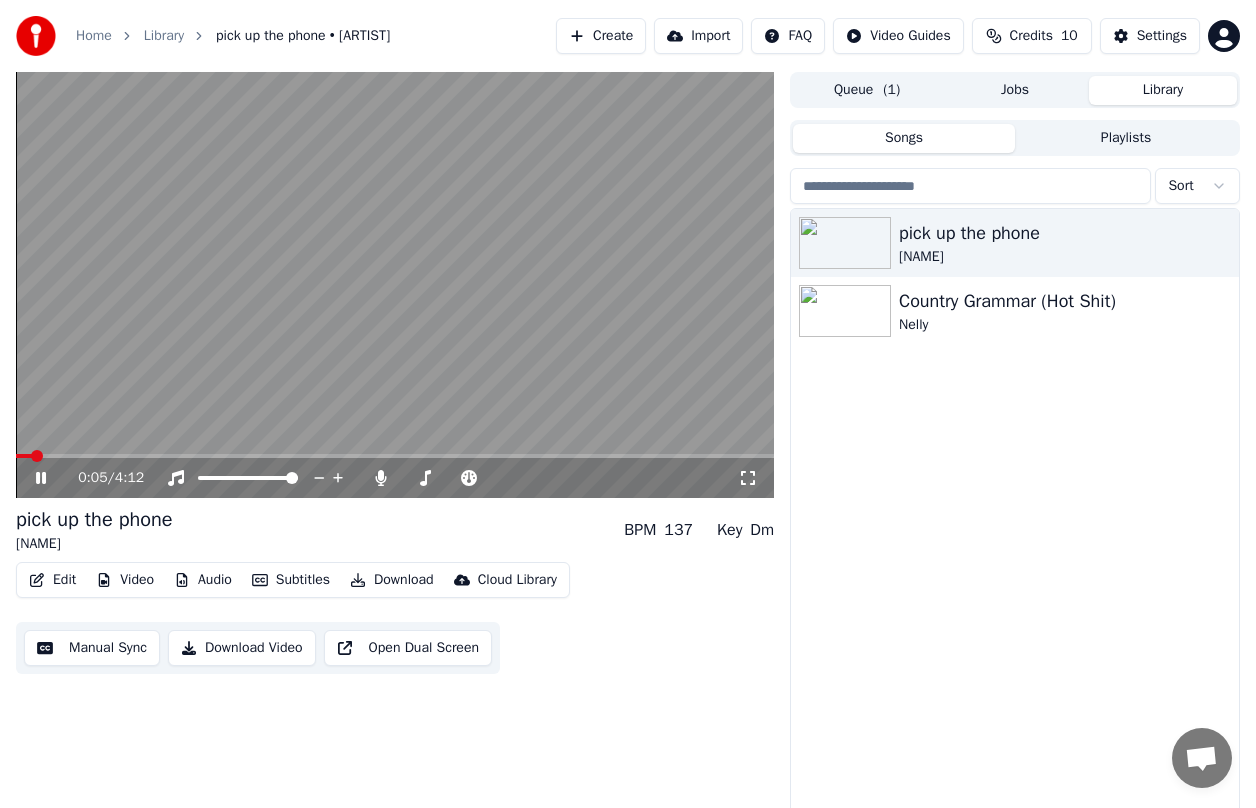 click on "[NAME]" at bounding box center (94, 544) 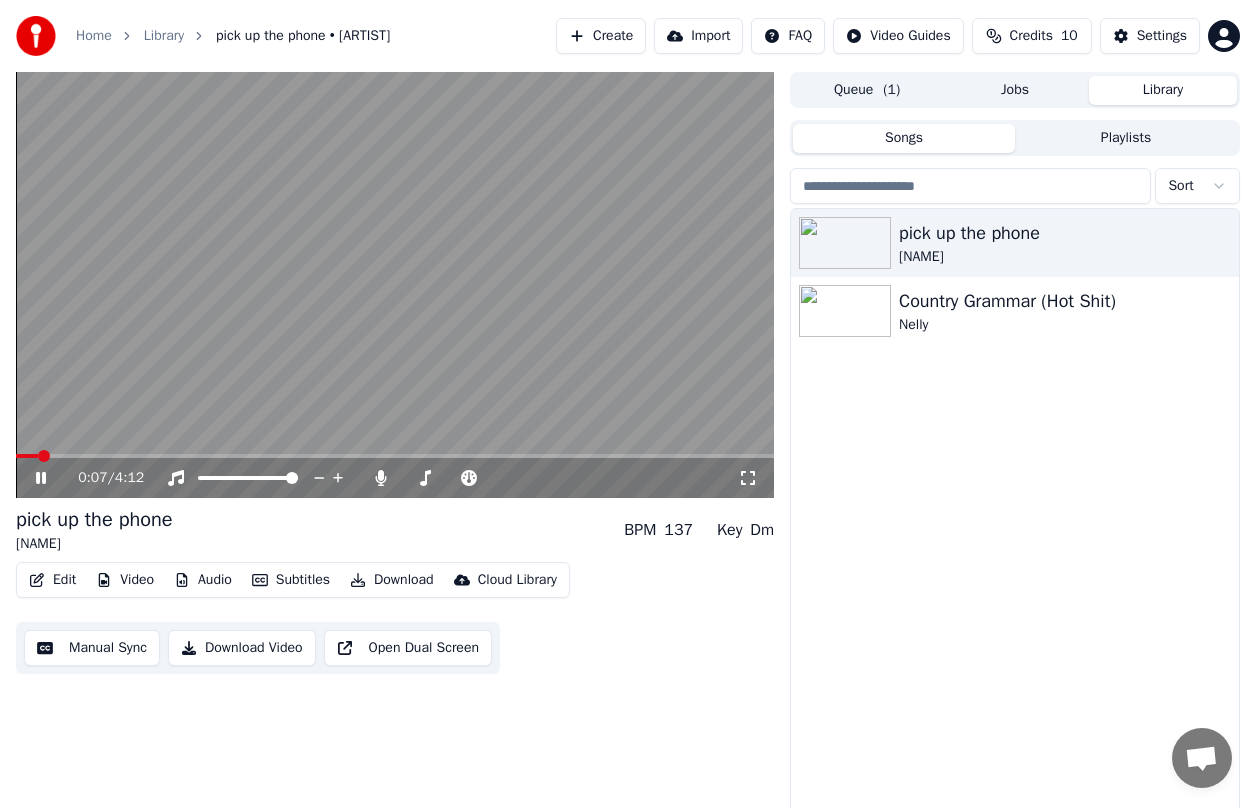 drag, startPoint x: 50, startPoint y: 544, endPoint x: 82, endPoint y: 561, distance: 36.23534 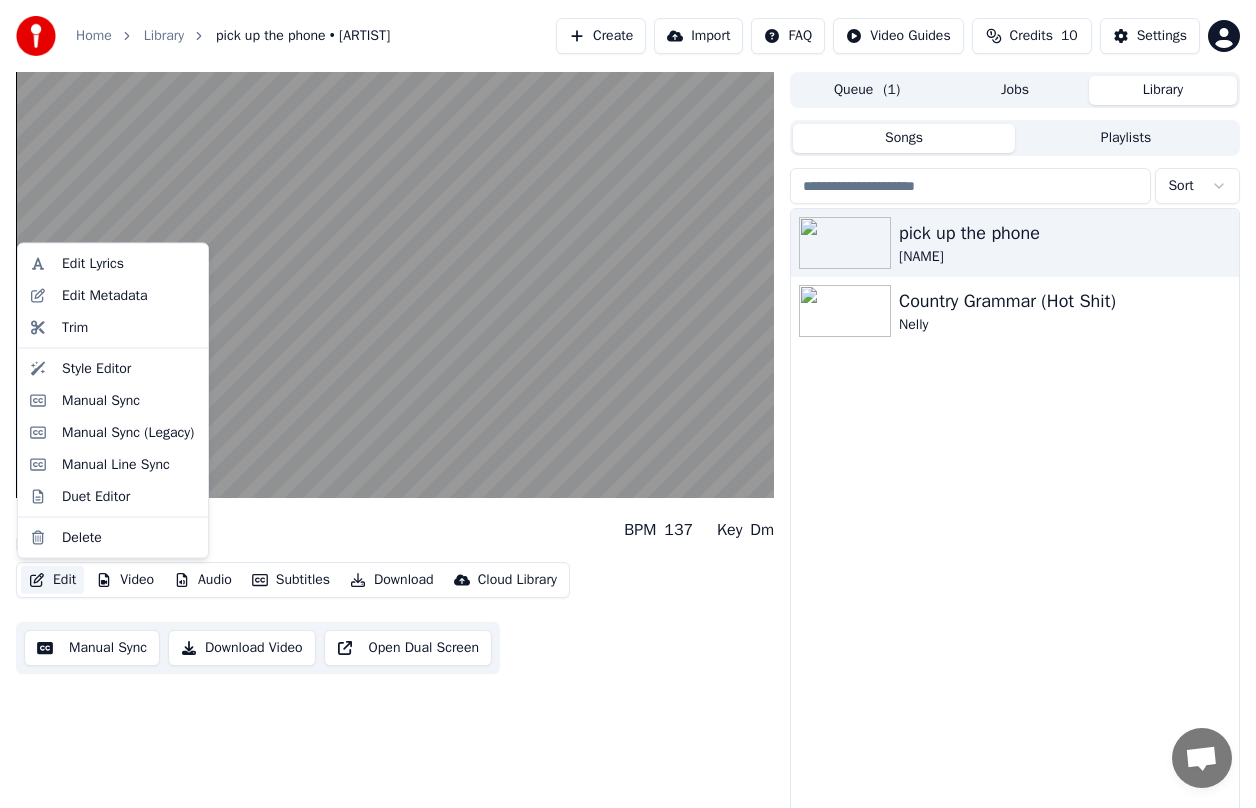 click on "Edit" at bounding box center (52, 580) 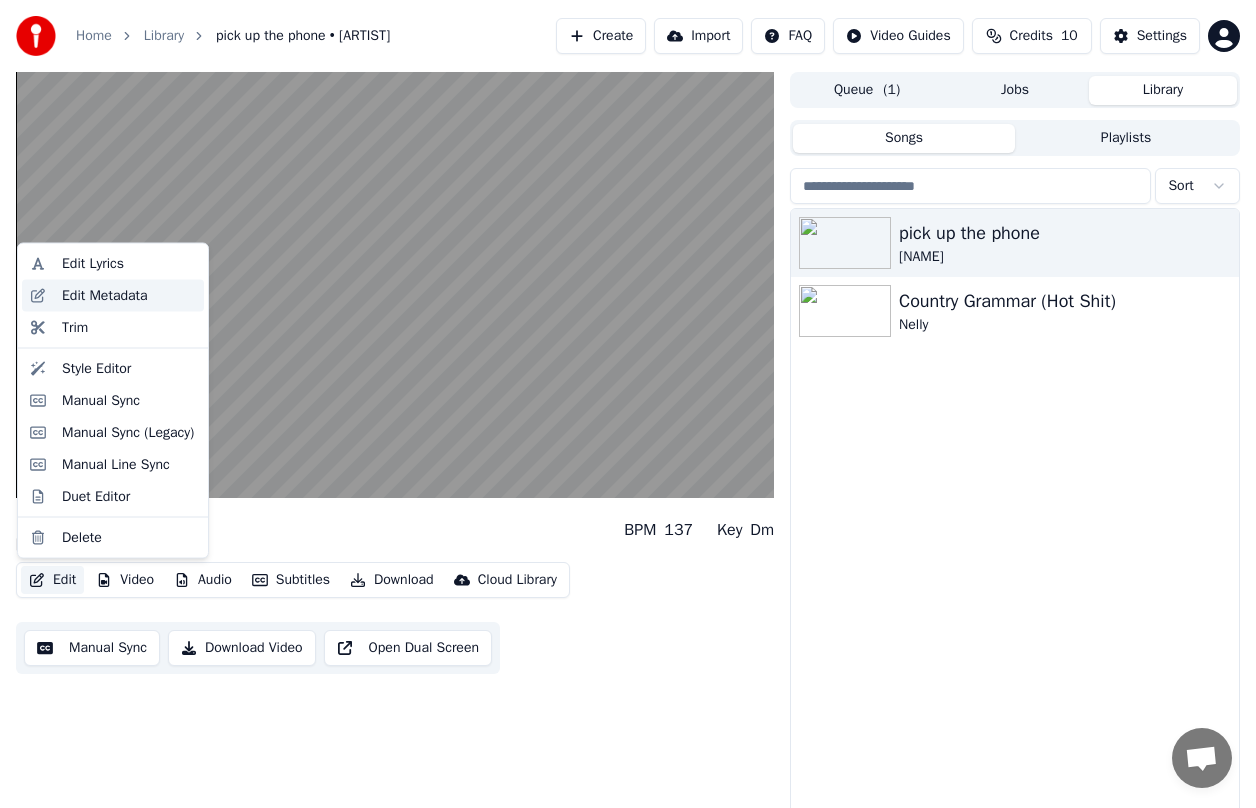 click on "Edit Metadata" at bounding box center [129, 295] 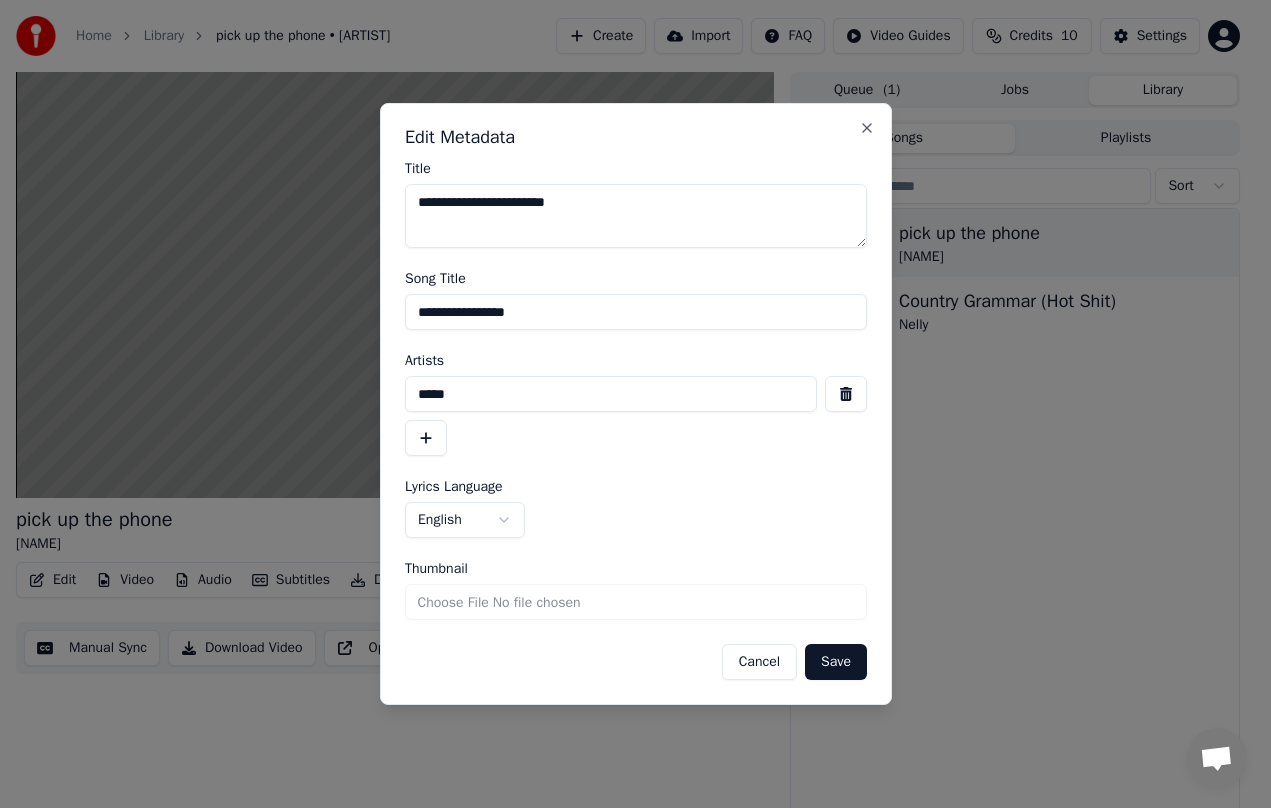 drag, startPoint x: 455, startPoint y: 203, endPoint x: 331, endPoint y: 215, distance: 124.57929 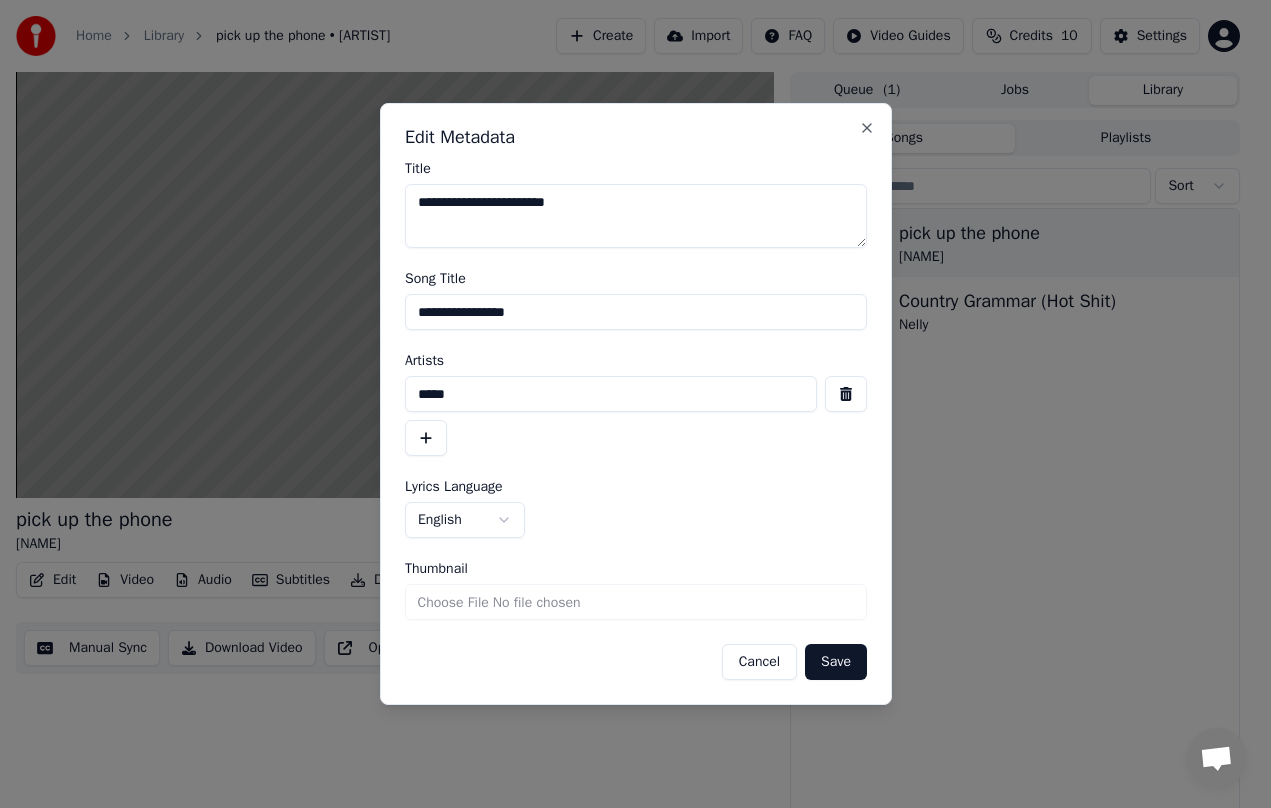 click on "**********" at bounding box center (628, 404) 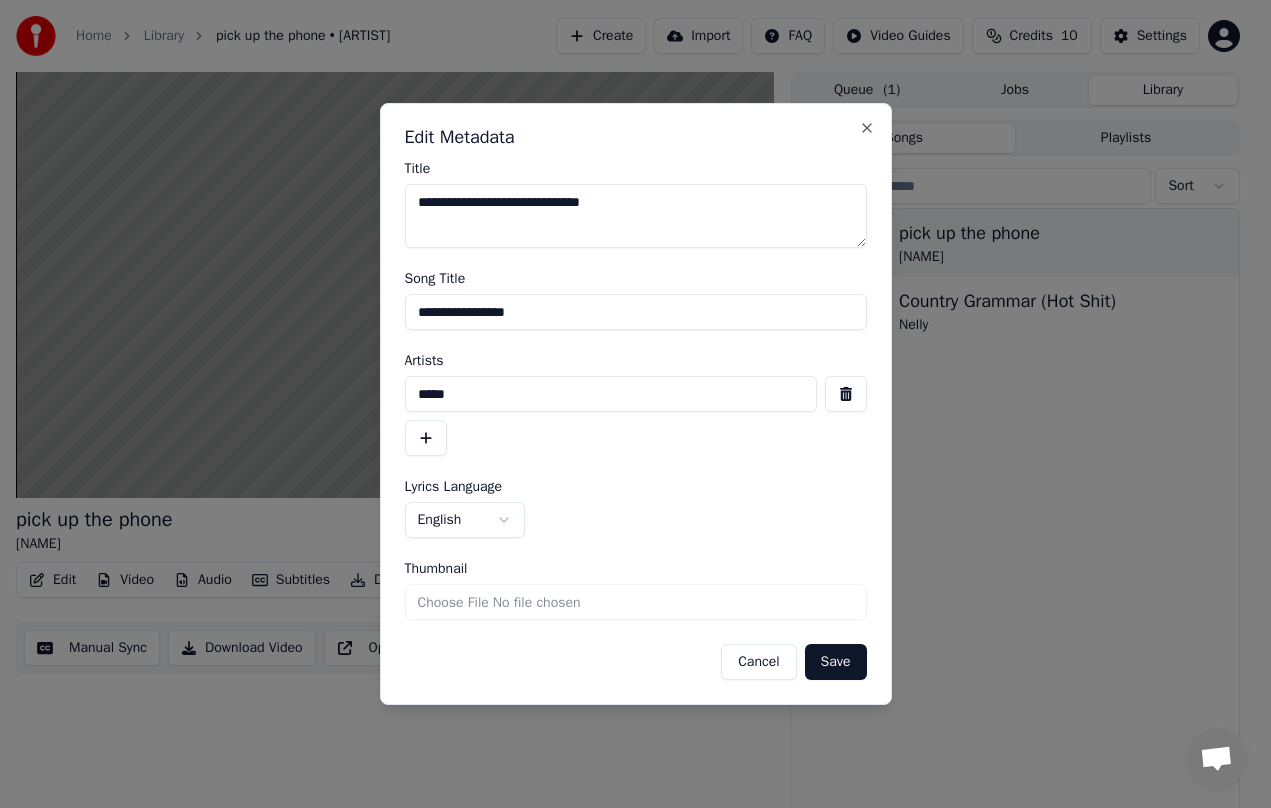 type on "**********" 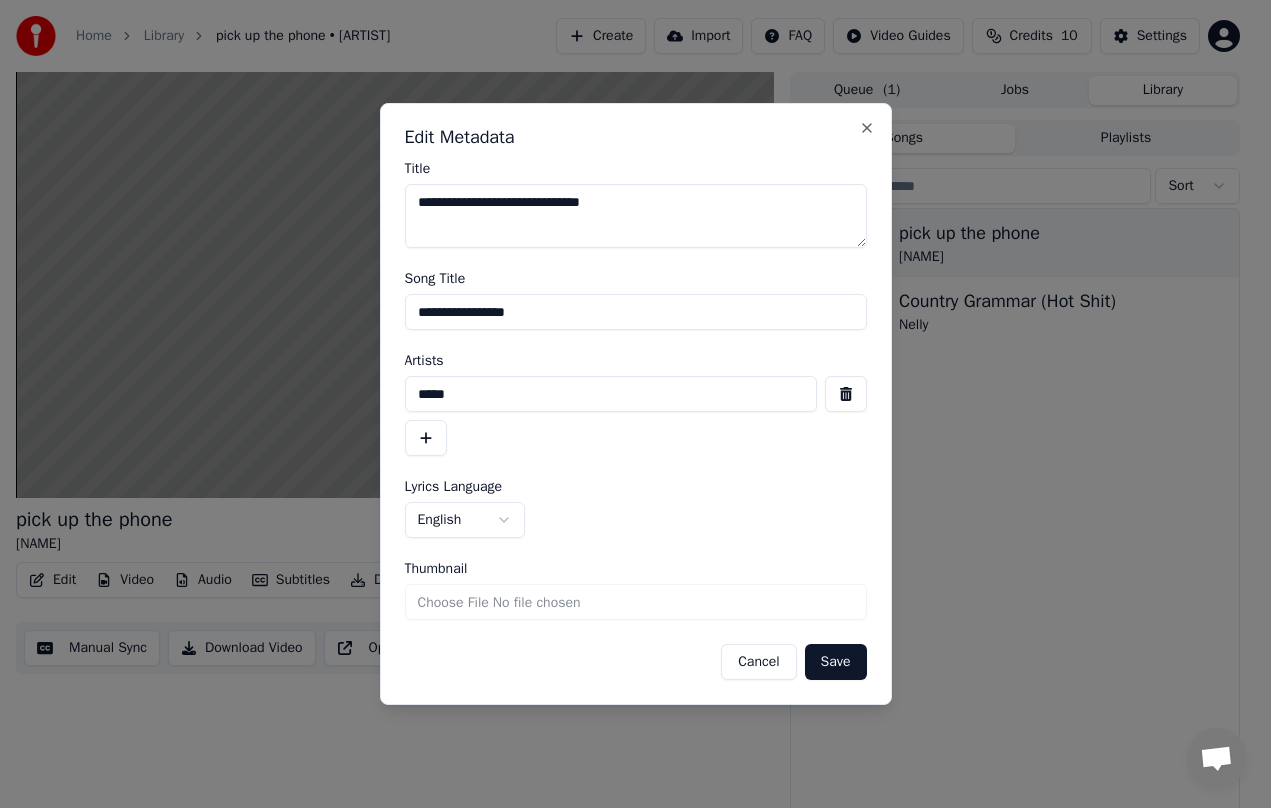 drag, startPoint x: 563, startPoint y: 308, endPoint x: 301, endPoint y: 314, distance: 262.0687 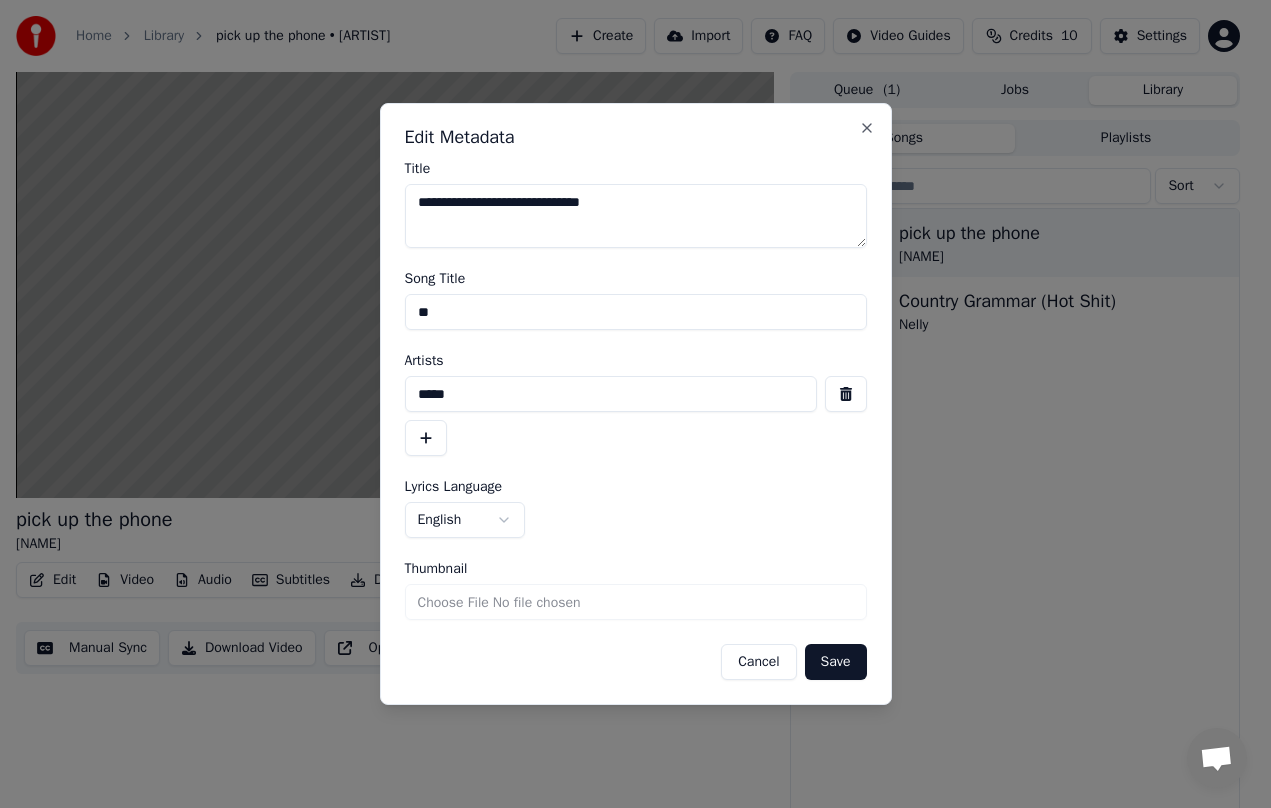 type on "*" 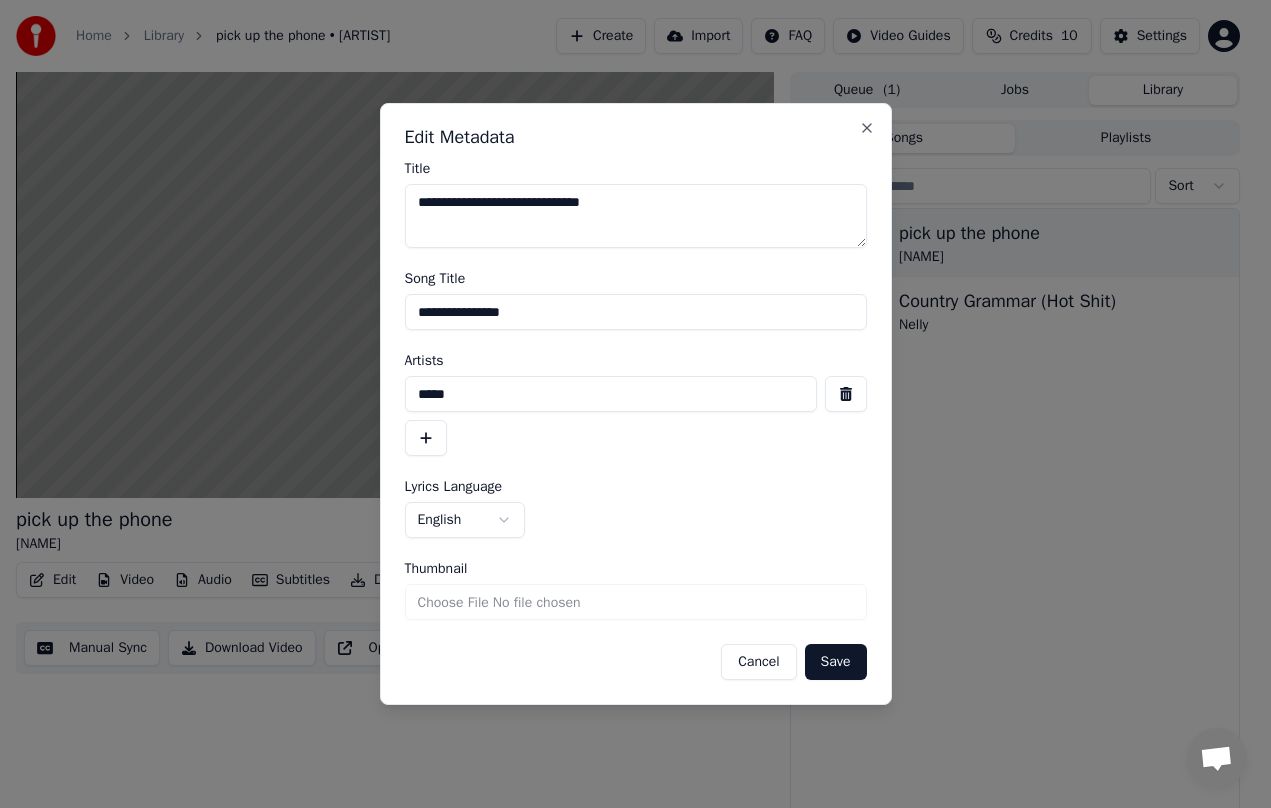 type on "**********" 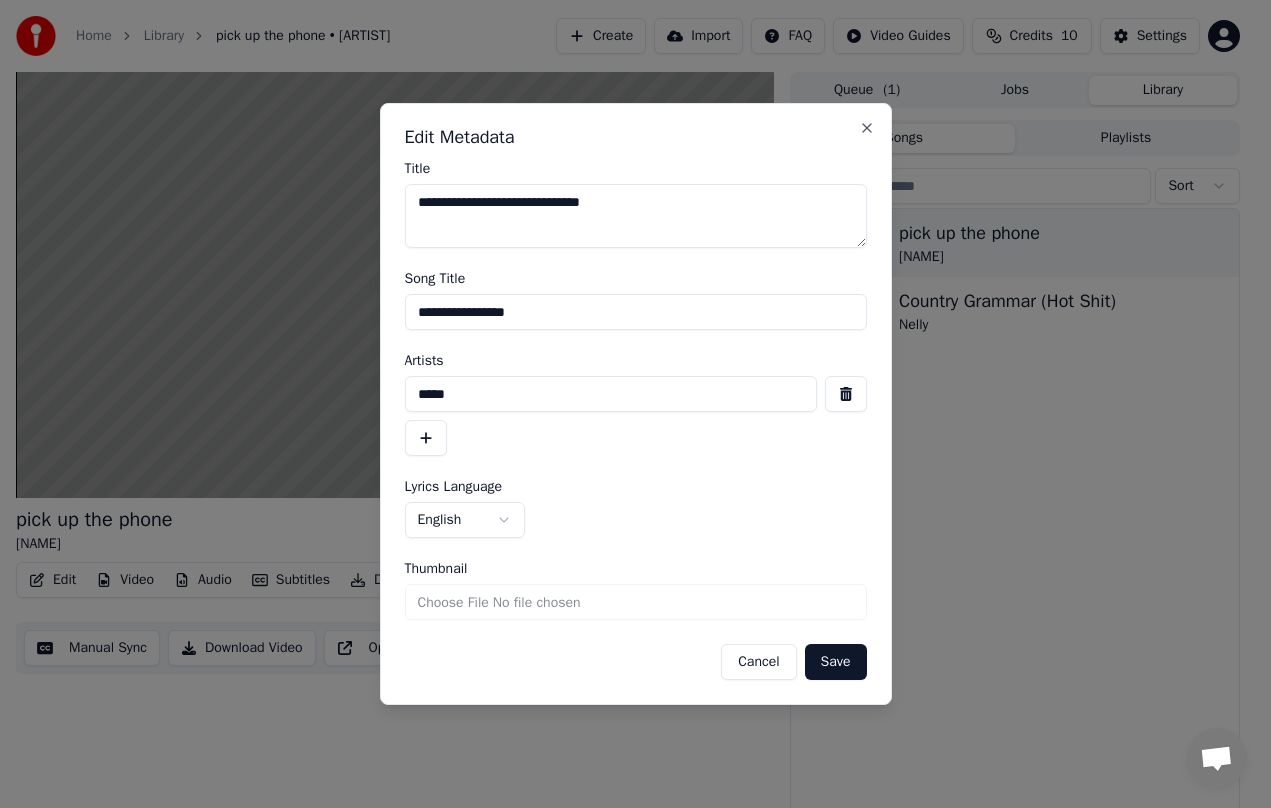 click on "*****" at bounding box center (611, 394) 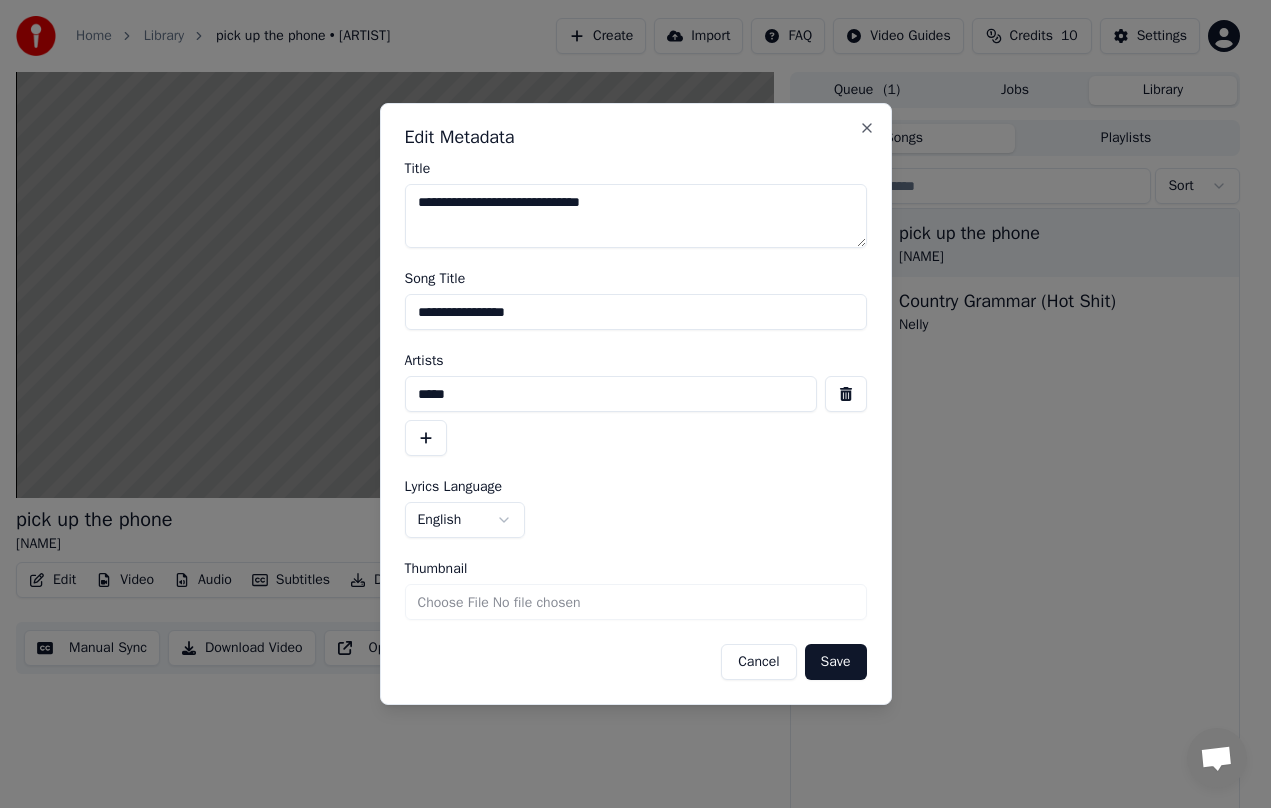 click on "*****" at bounding box center [611, 394] 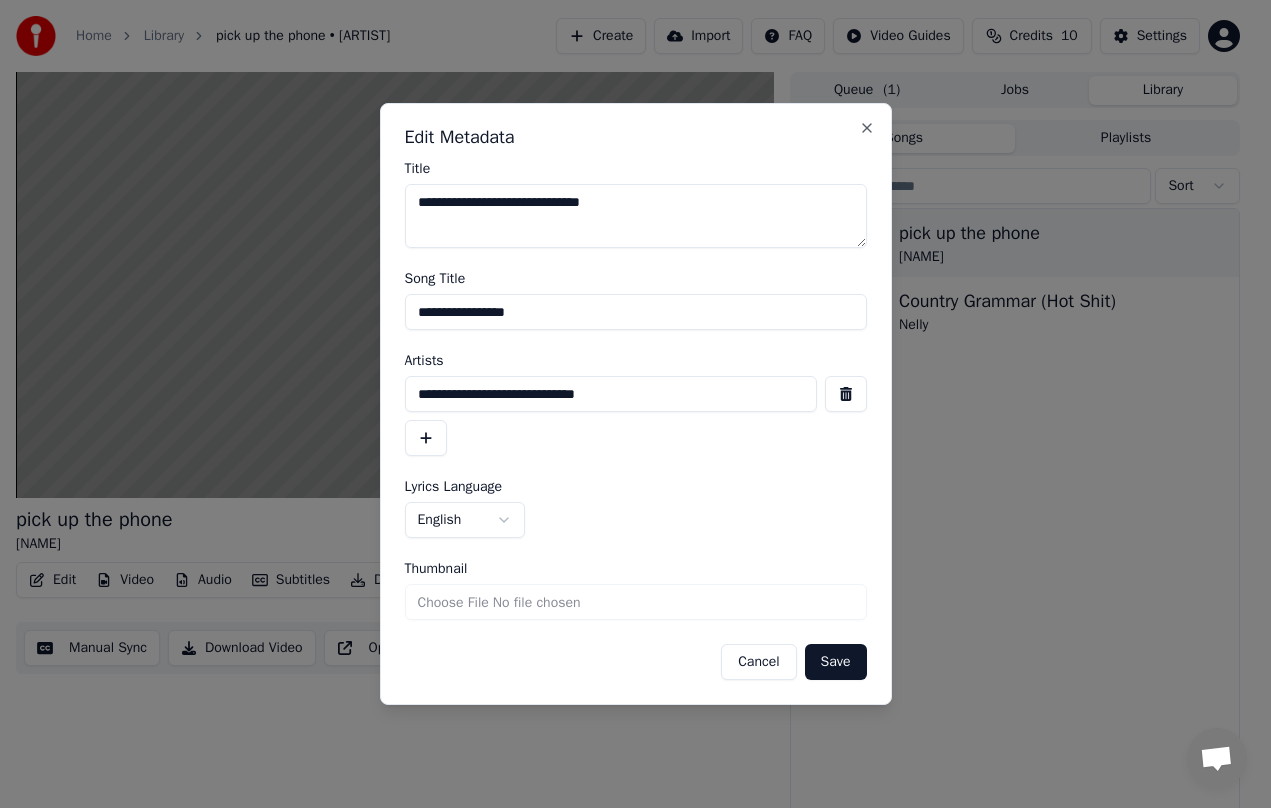 type on "**********" 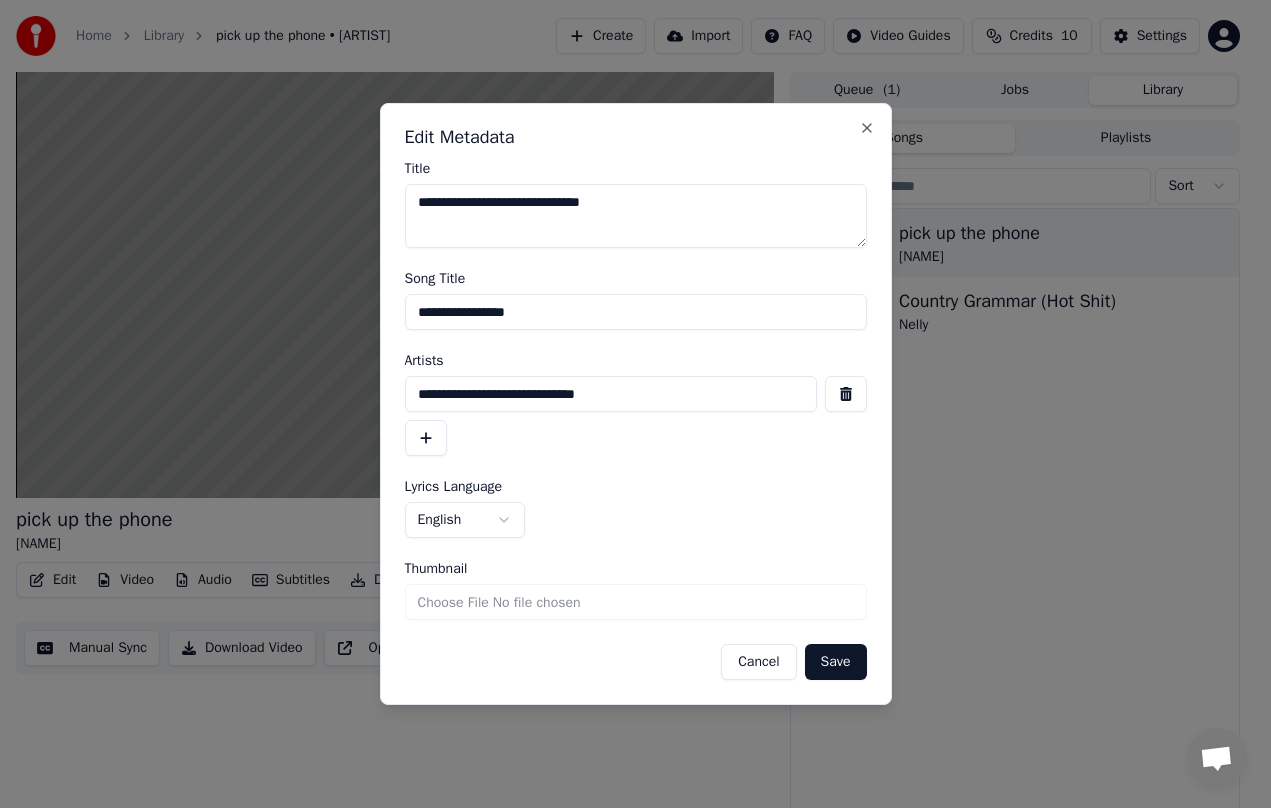 click on "Save" at bounding box center (836, 662) 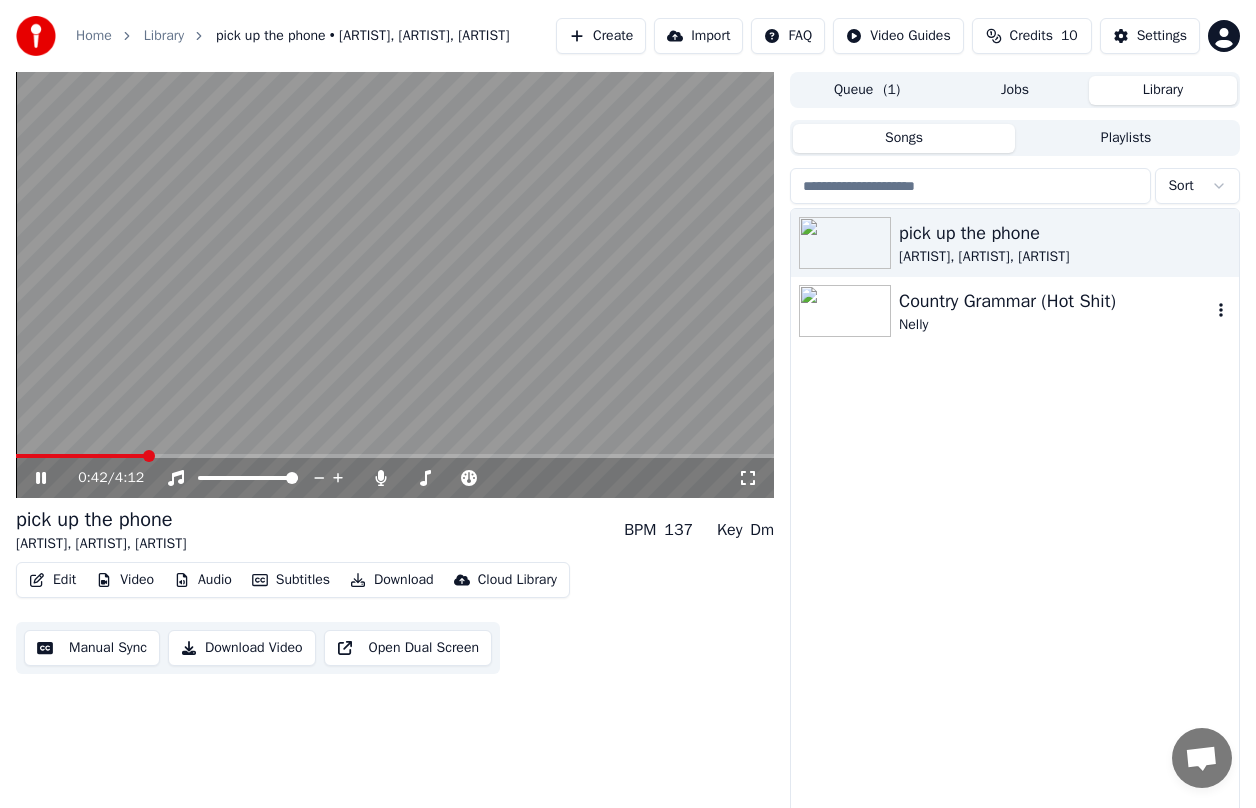 click on "Nelly" at bounding box center (1055, 325) 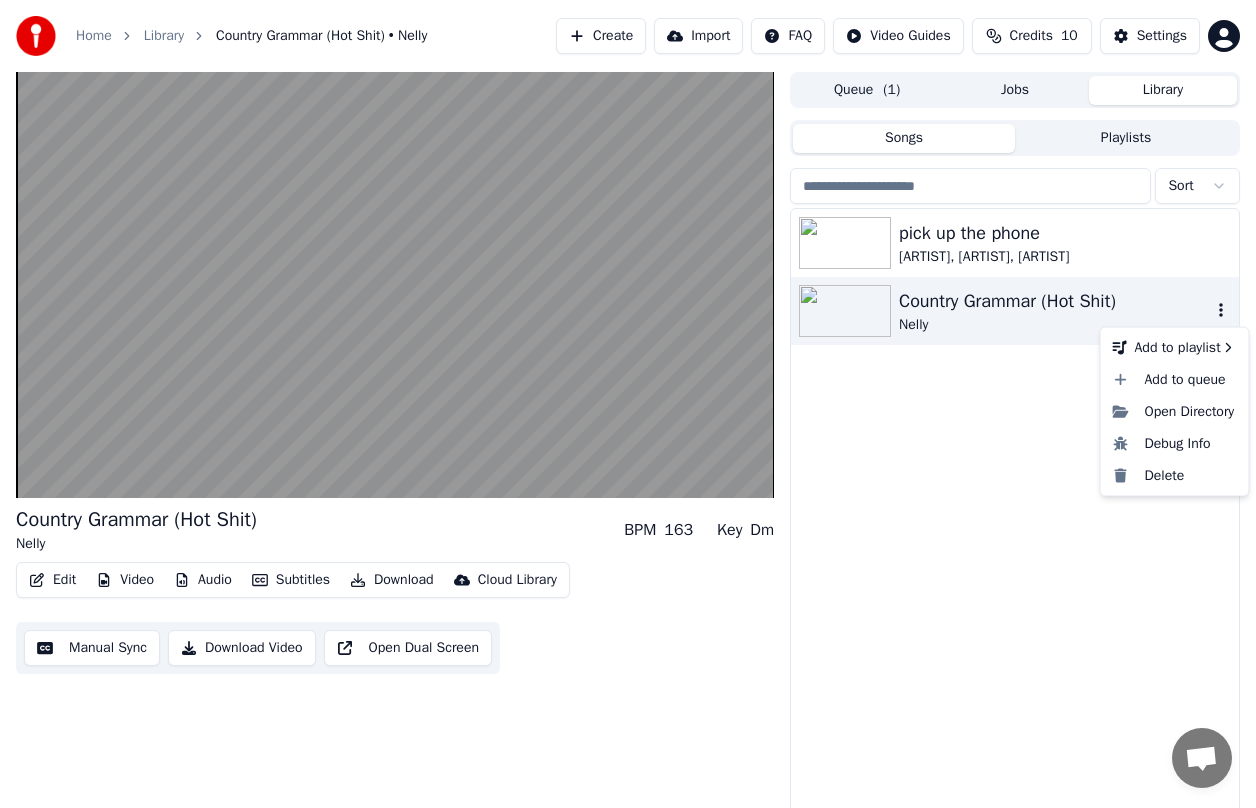 click 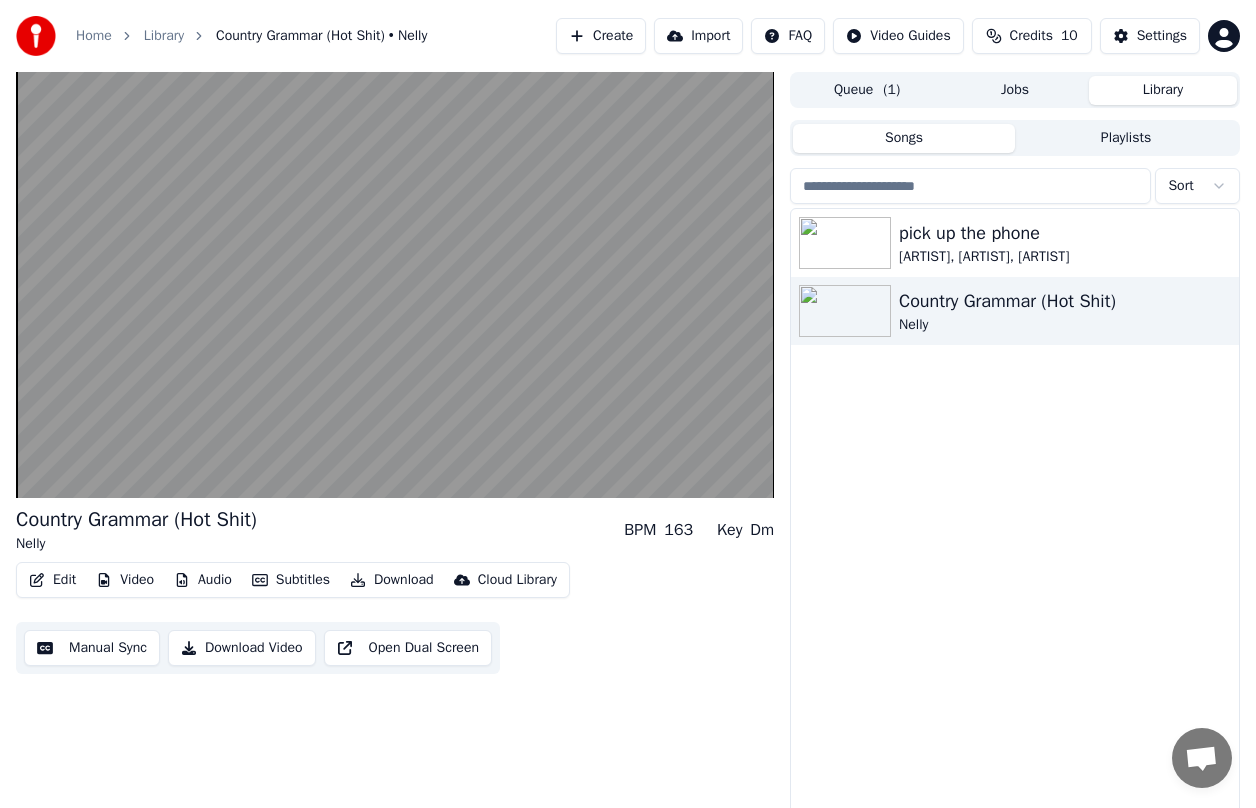 click on "pick up the phone [ARTIST], [ARTIST], [ARTIST] Country Grammar (Hot Shit) Nelly" at bounding box center (1015, 511) 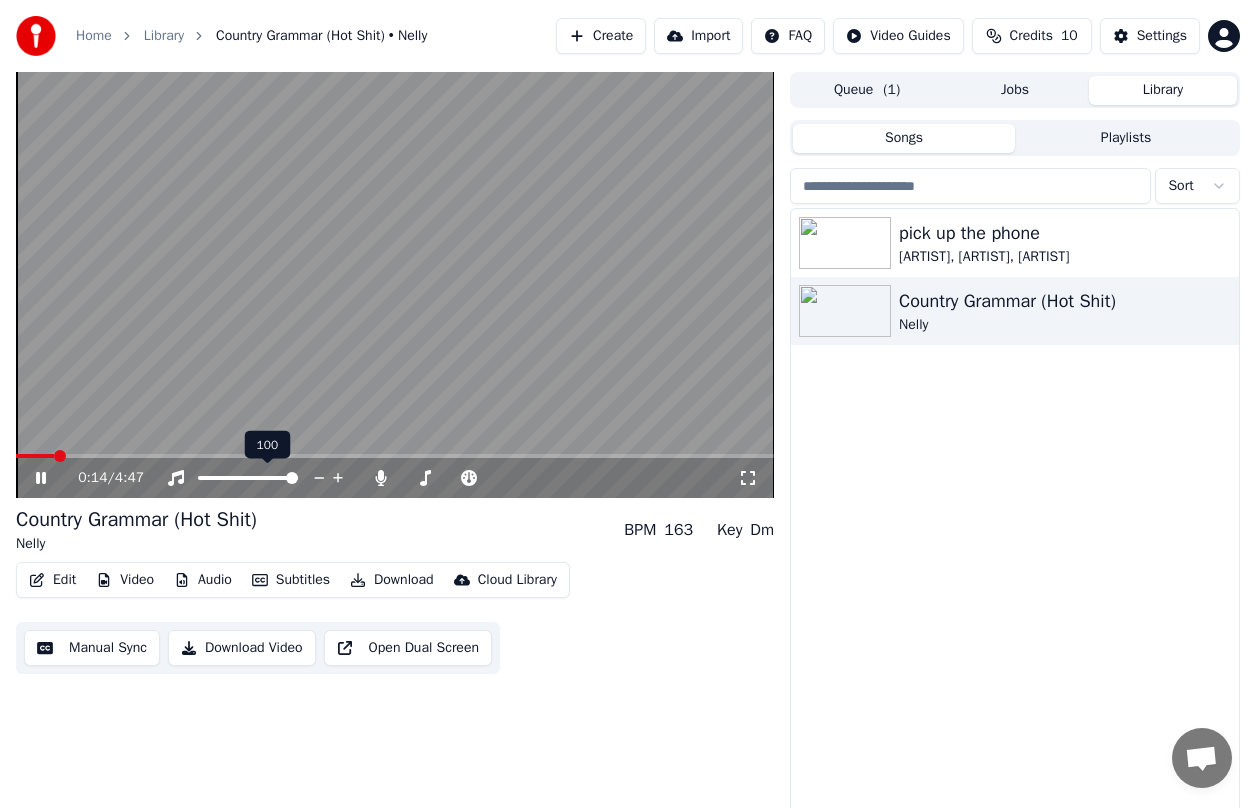 click at bounding box center (292, 478) 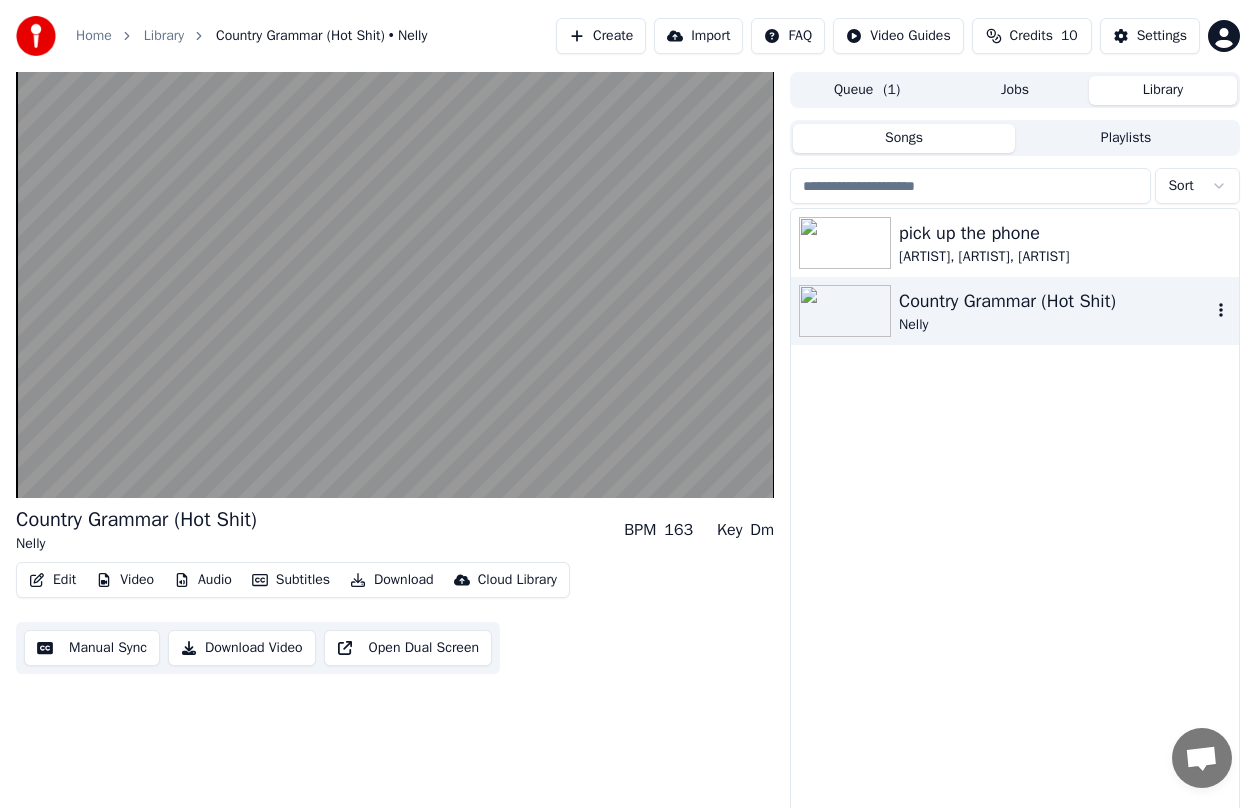 click 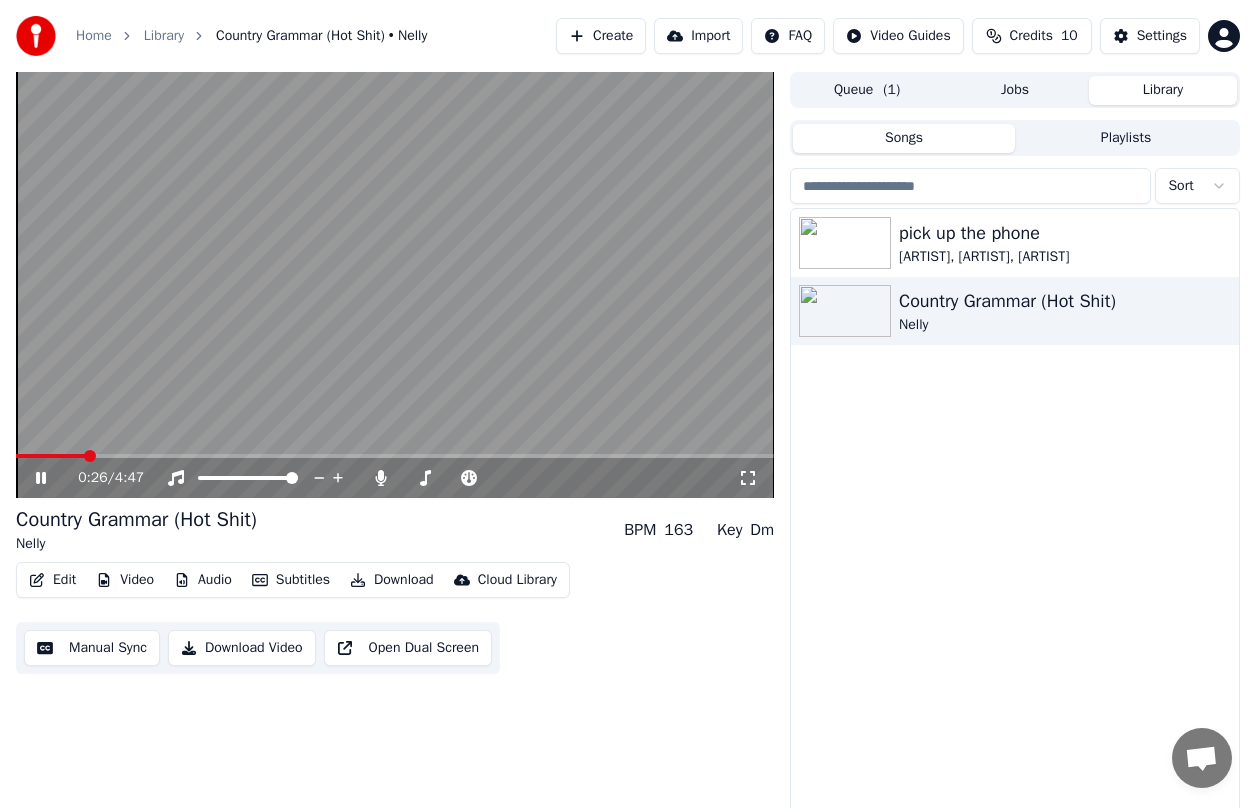 click on "Edit" at bounding box center [52, 580] 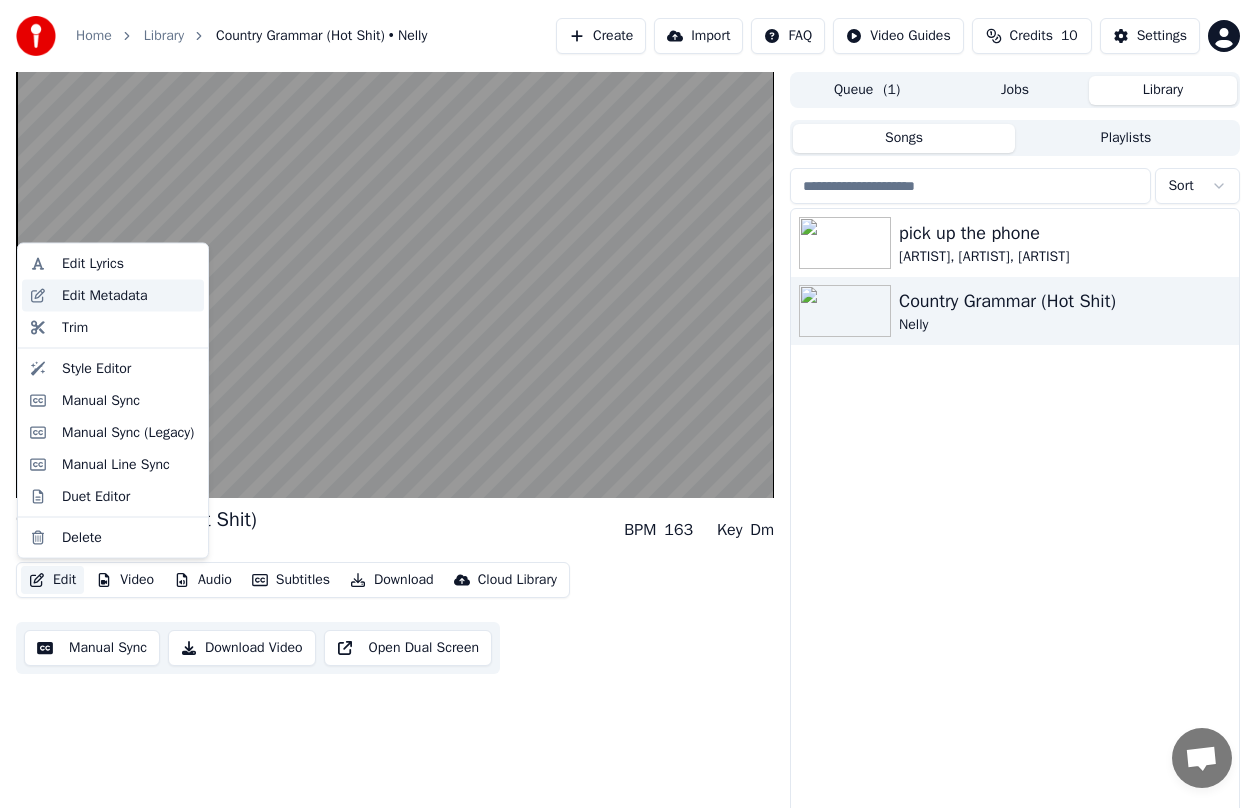 click on "Edit Metadata" at bounding box center (129, 295) 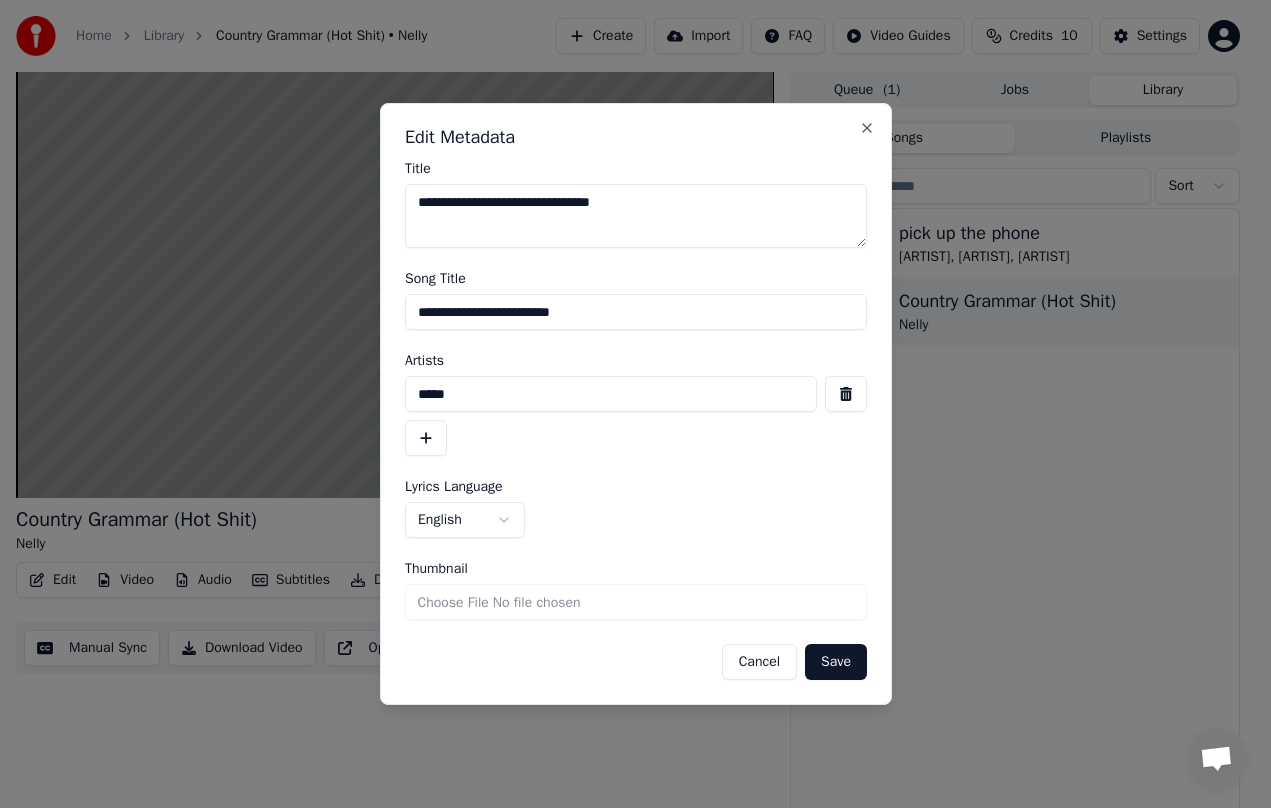 click on "**********" at bounding box center [636, 216] 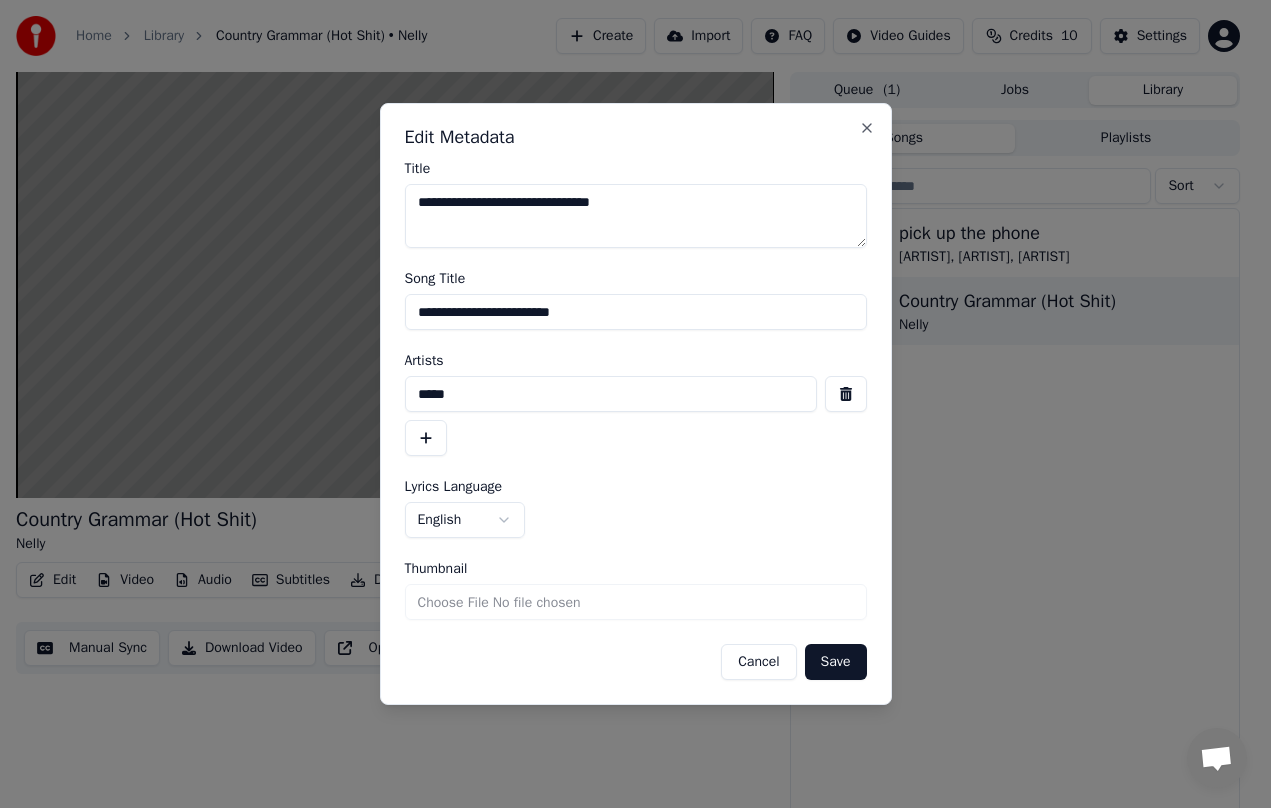 type on "**********" 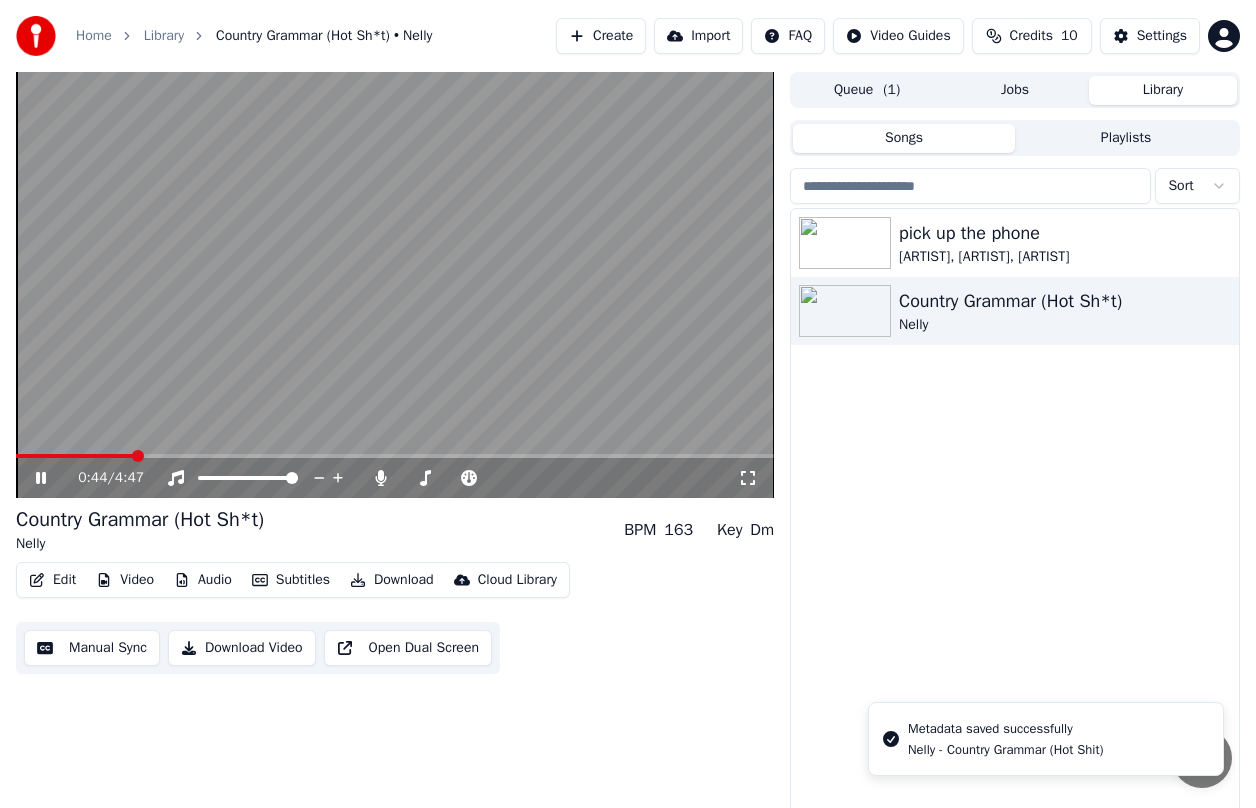 click on "Edit" at bounding box center (52, 580) 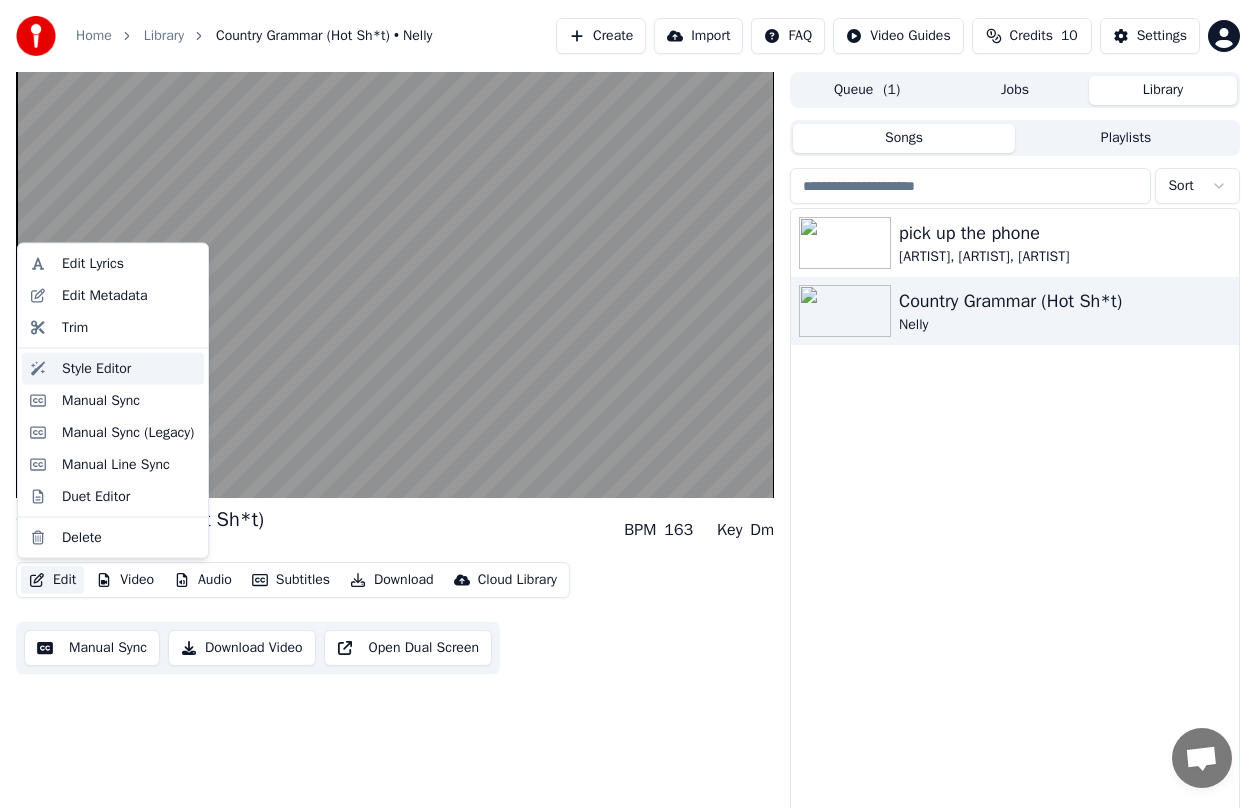 click on "Style Editor" at bounding box center (129, 368) 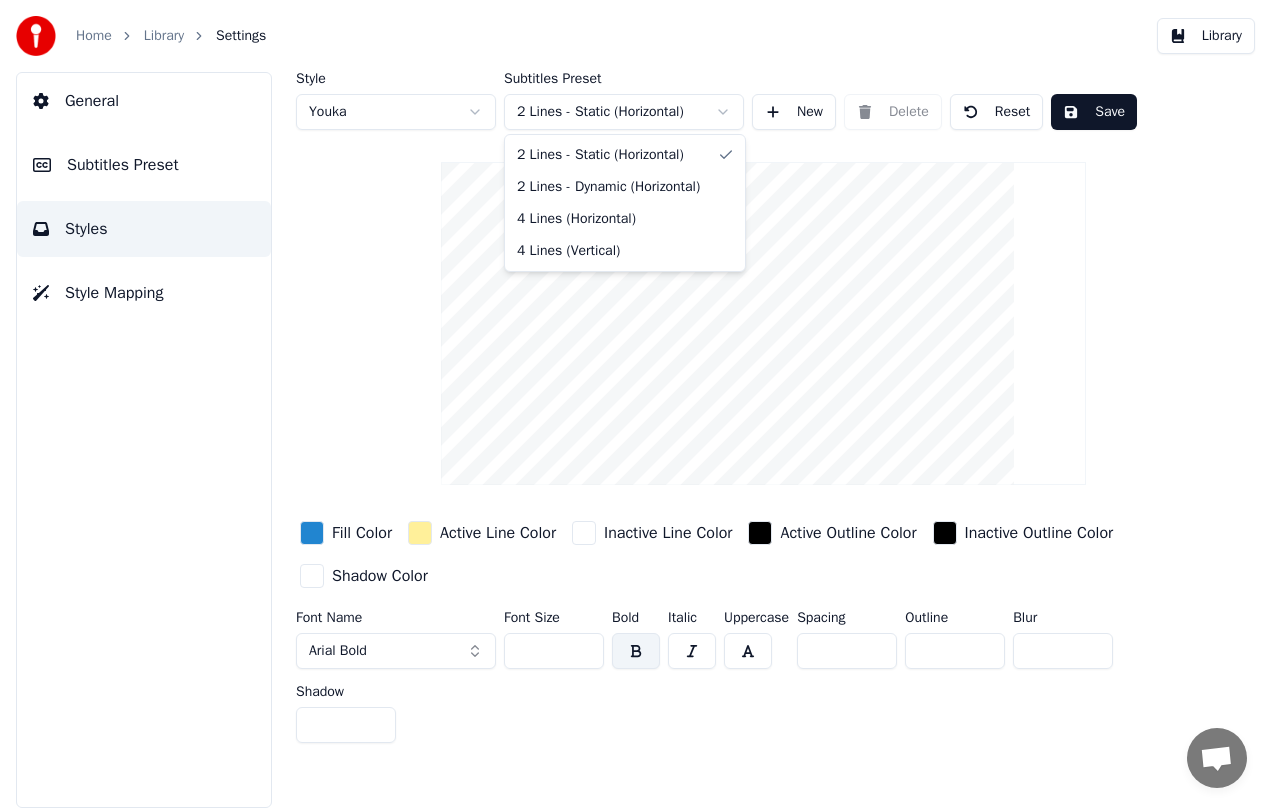 click on "Home Library Settings Library General Subtitles Preset Styles Style Mapping Style Youka Subtitles Preset 2 Lines - Static (Horizontal) New Delete Reset Save Fill Color Active Line Color Inactive Line Color Active Outline Color Inactive Outline Color Shadow Color Font Name Arial Bold Font Size ** Bold Italic Uppercase Spacing * Outline * Blur * Shadow * 2 Lines - Static (Horizontal) 2 Lines - Dynamic (Horizontal) 4 Lines (Horizontal) 4 Lines (Vertical)" at bounding box center [635, 404] 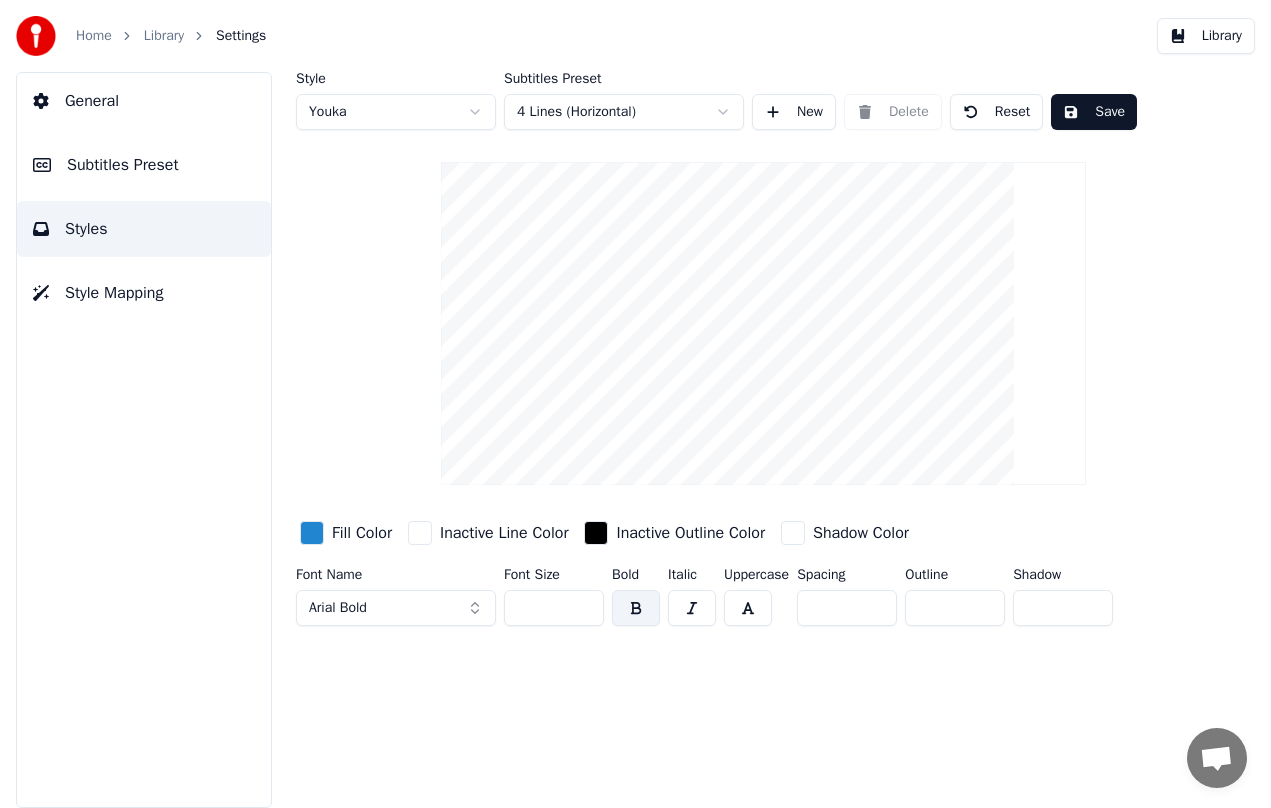 click on "Save" at bounding box center [1094, 112] 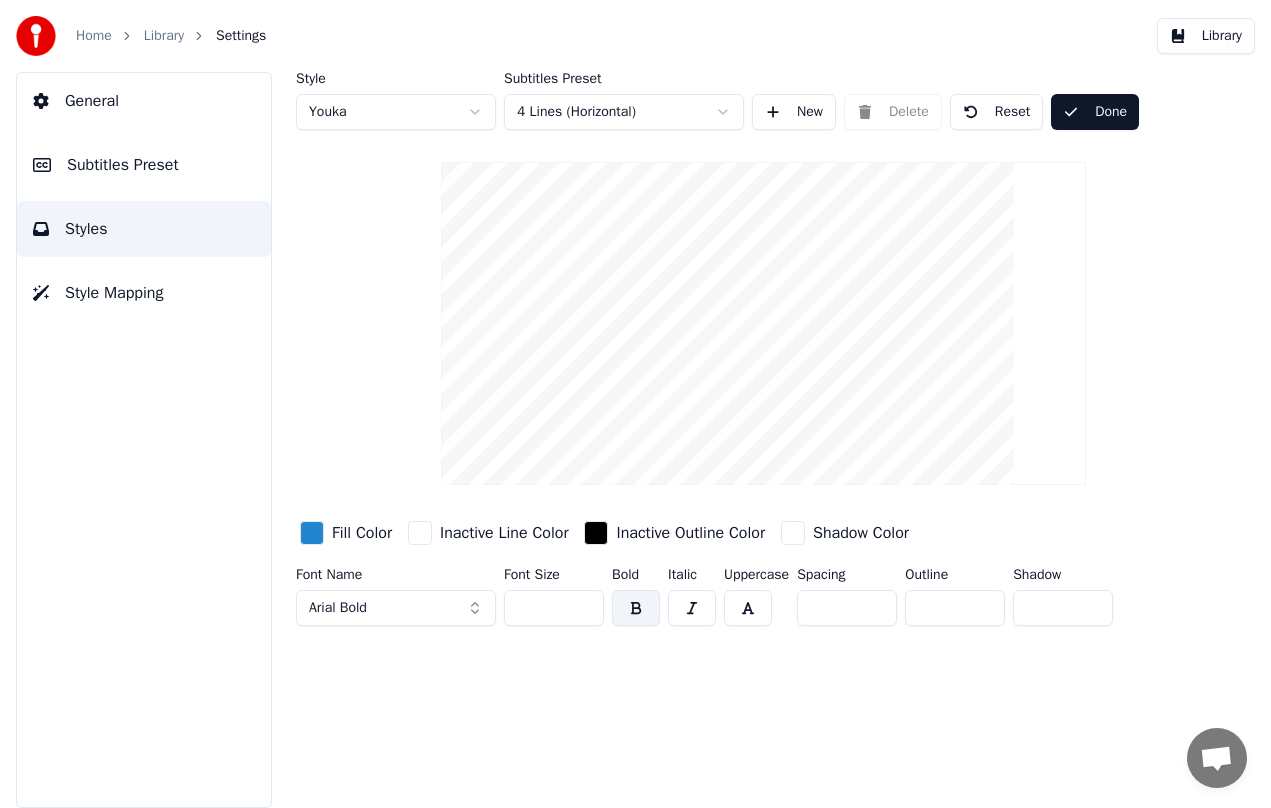 drag, startPoint x: 1125, startPoint y: 113, endPoint x: 1123, endPoint y: 168, distance: 55.03635 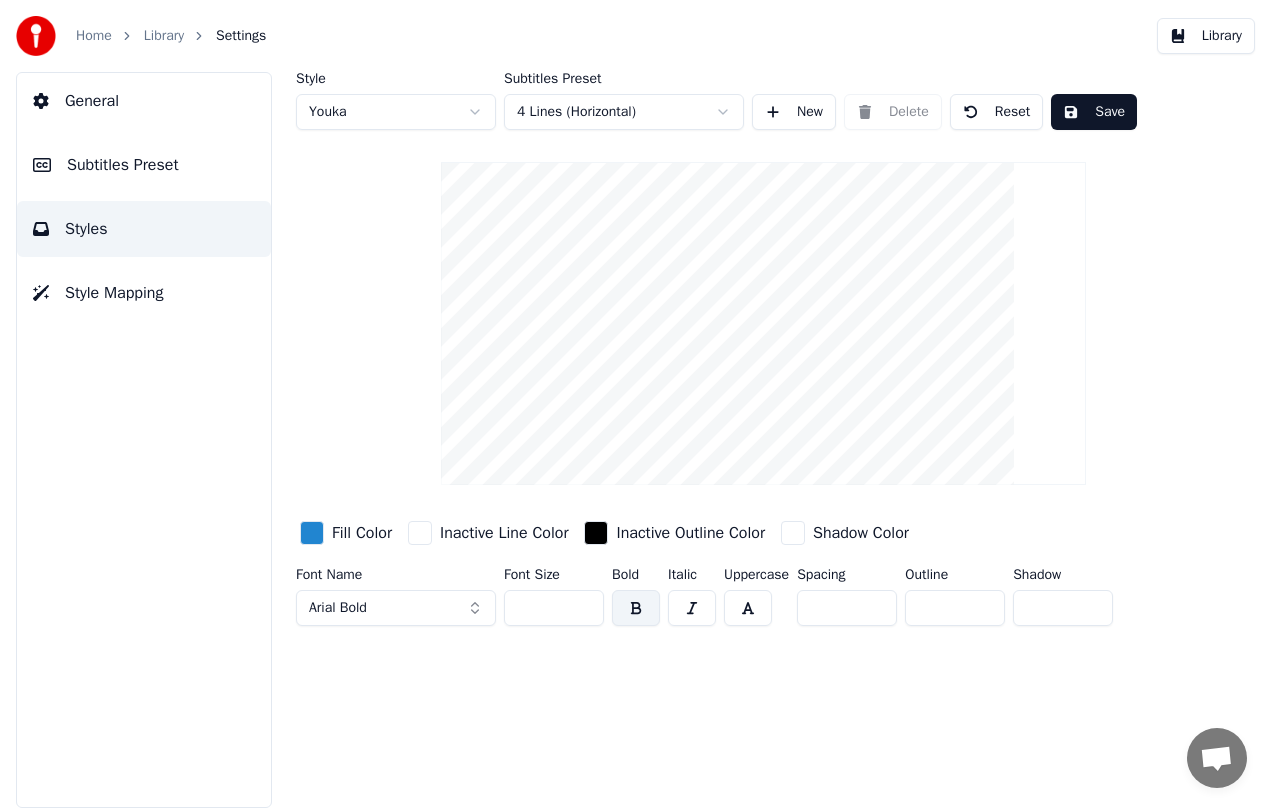 click on "Library" at bounding box center (1206, 36) 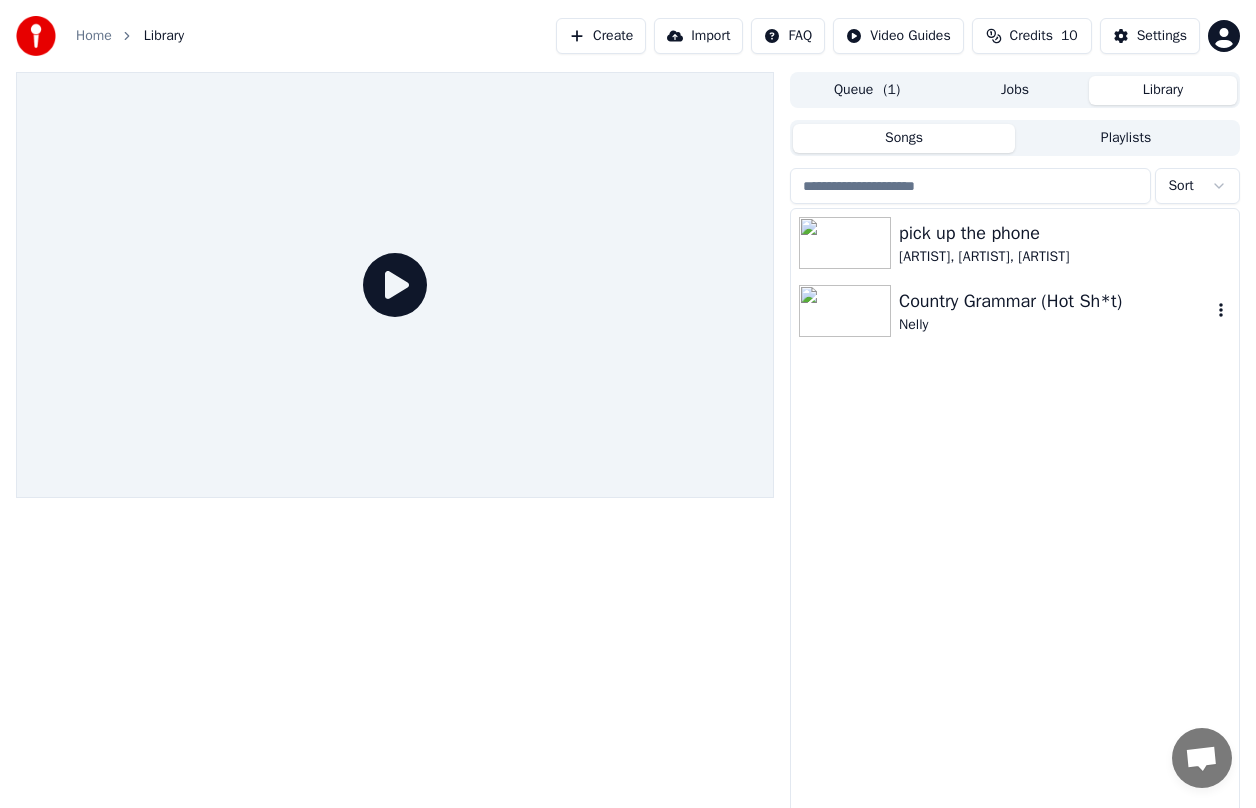 click on "Nelly" at bounding box center [1055, 325] 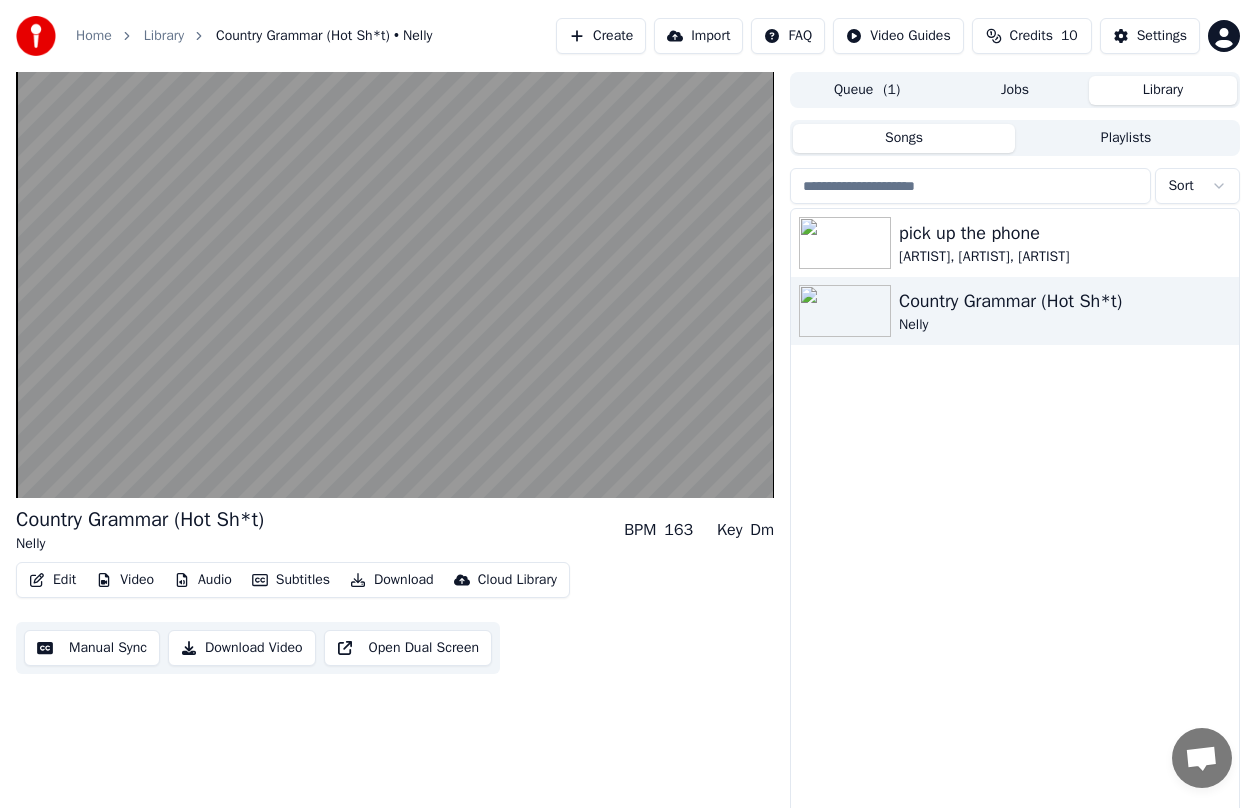 click on "Edit" at bounding box center (52, 580) 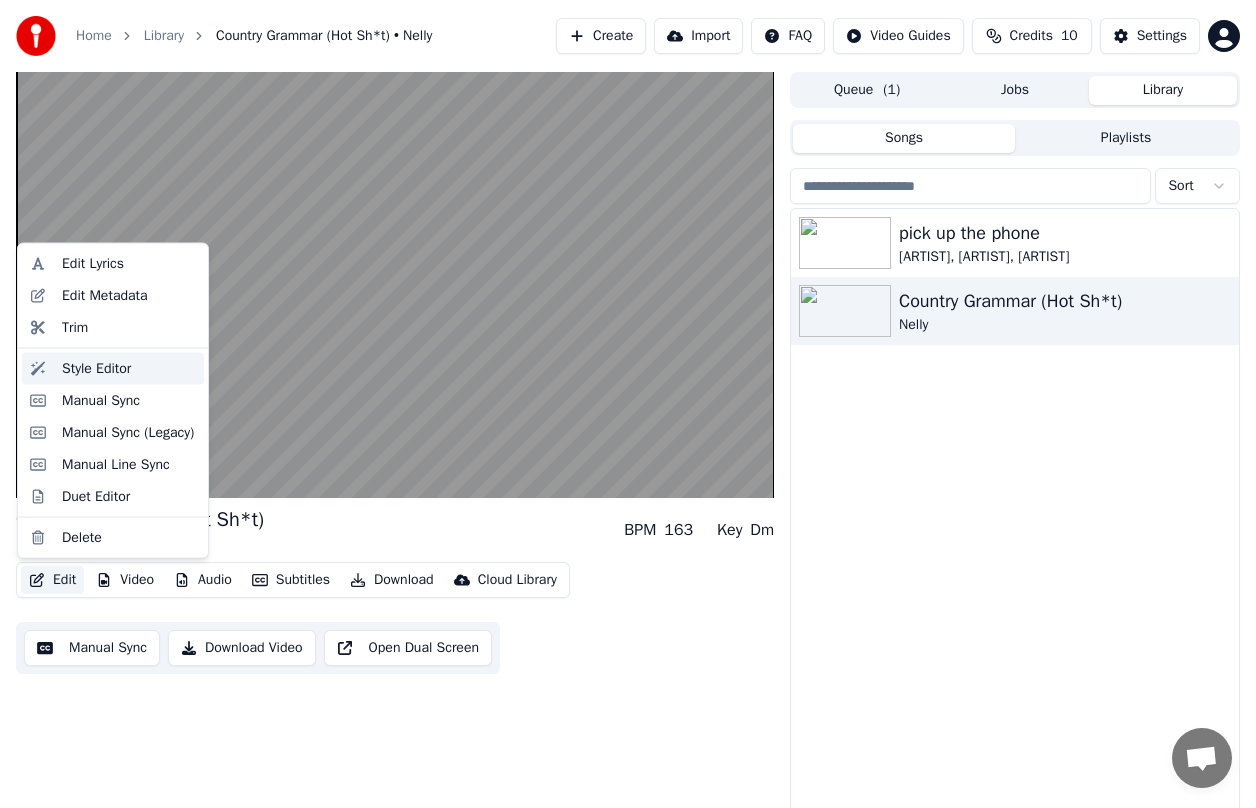 click on "Style Editor" at bounding box center [129, 368] 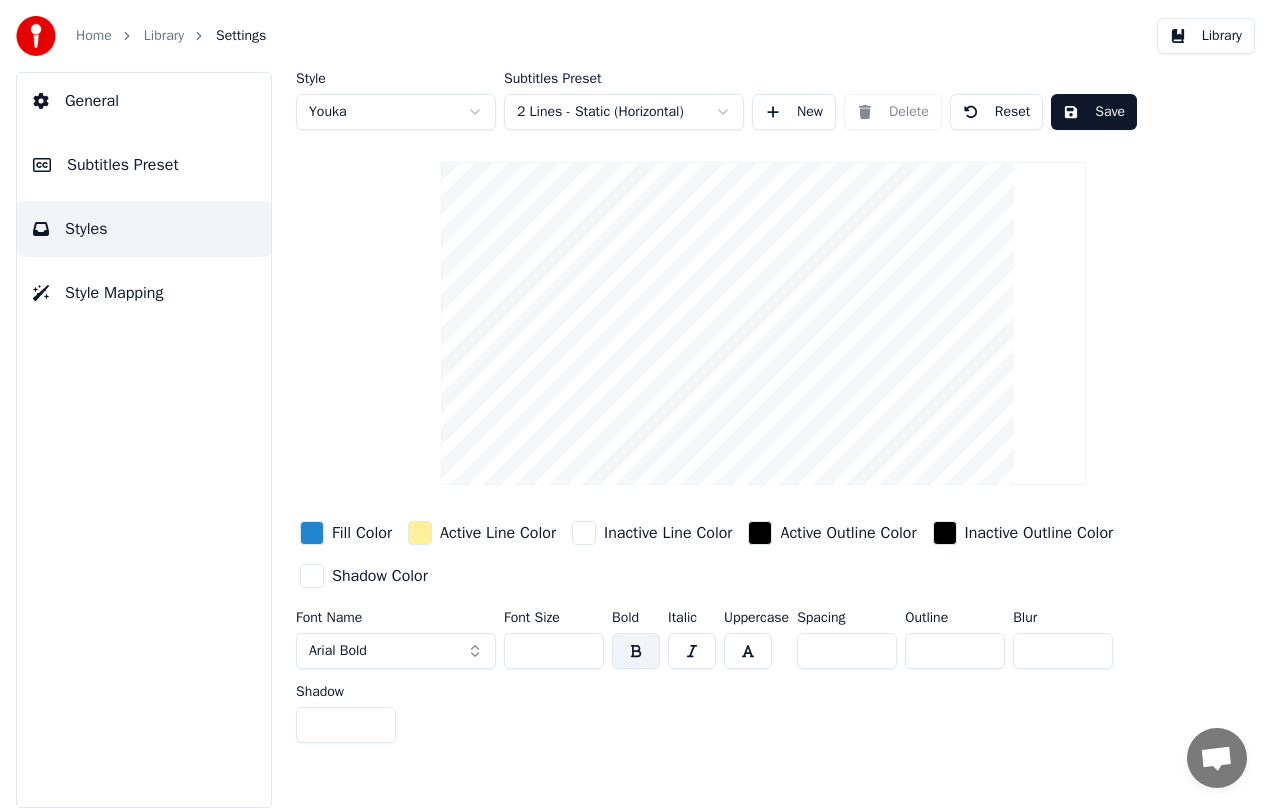 click on "Home Library Settings Library General Subtitles Preset Styles Style Mapping Style Youka Subtitles Preset 2 Lines - Static (Horizontal) New Delete Reset Save Fill Color Active Line Color Inactive Line Color Active Outline Color Inactive Outline Color Shadow Color Font Name Arial Bold Font Size ** Bold Italic Uppercase Spacing * Outline * Blur * Shadow *" at bounding box center (635, 404) 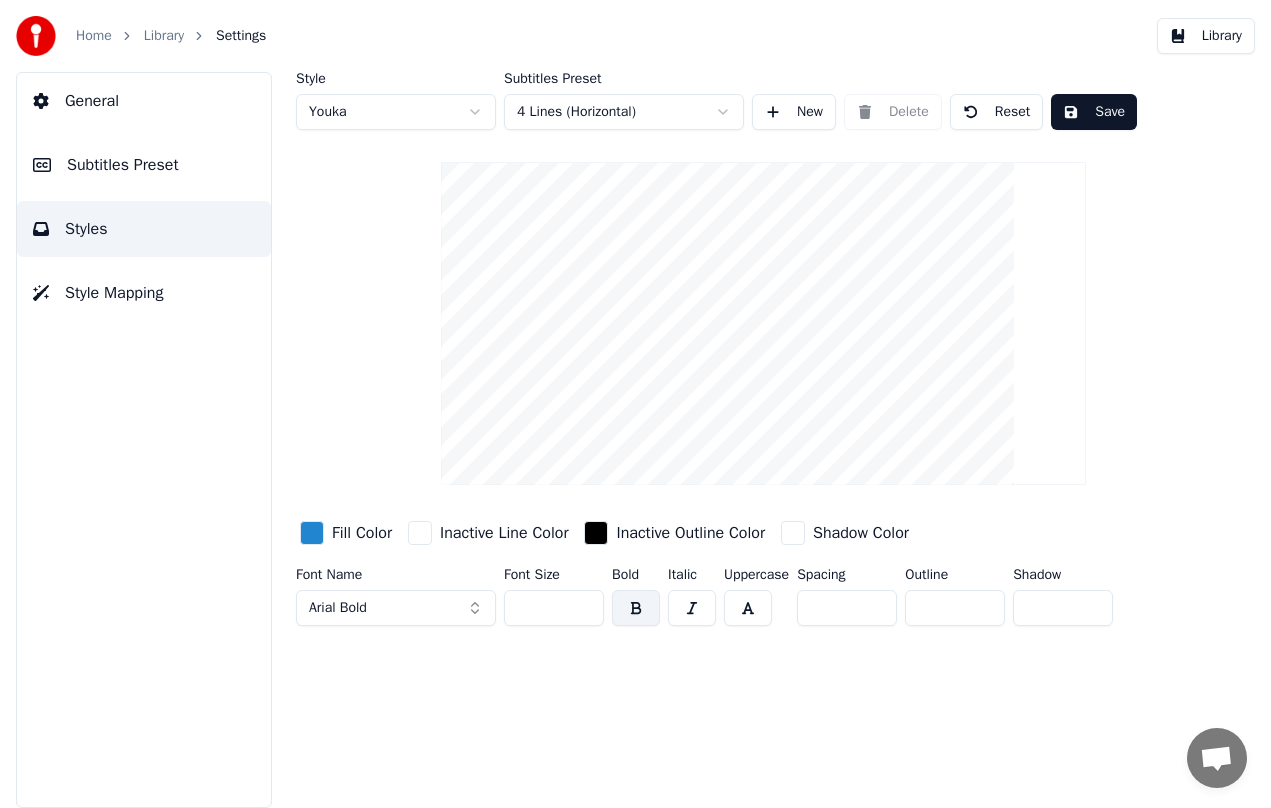 click on "Home Library Settings Library General Subtitles Preset Styles Style Mapping Style Youka Subtitles Preset 4 Lines (Horizontal) New Delete Reset Save Fill Color Inactive Line Color Inactive Outline Color Shadow Color Font Name Arial Bold Font Size ** Bold Italic Uppercase Spacing * Outline * Shadow *" at bounding box center [635, 404] 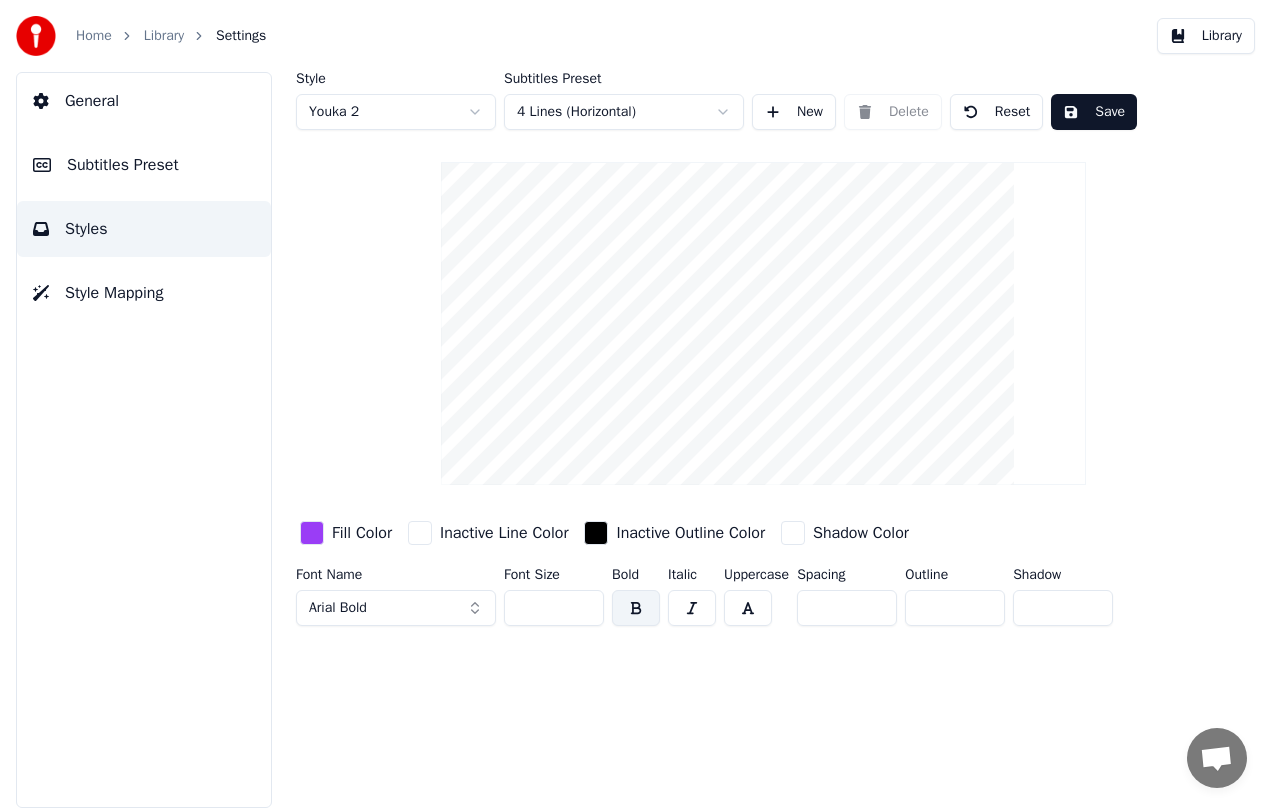 click on "New" at bounding box center [794, 112] 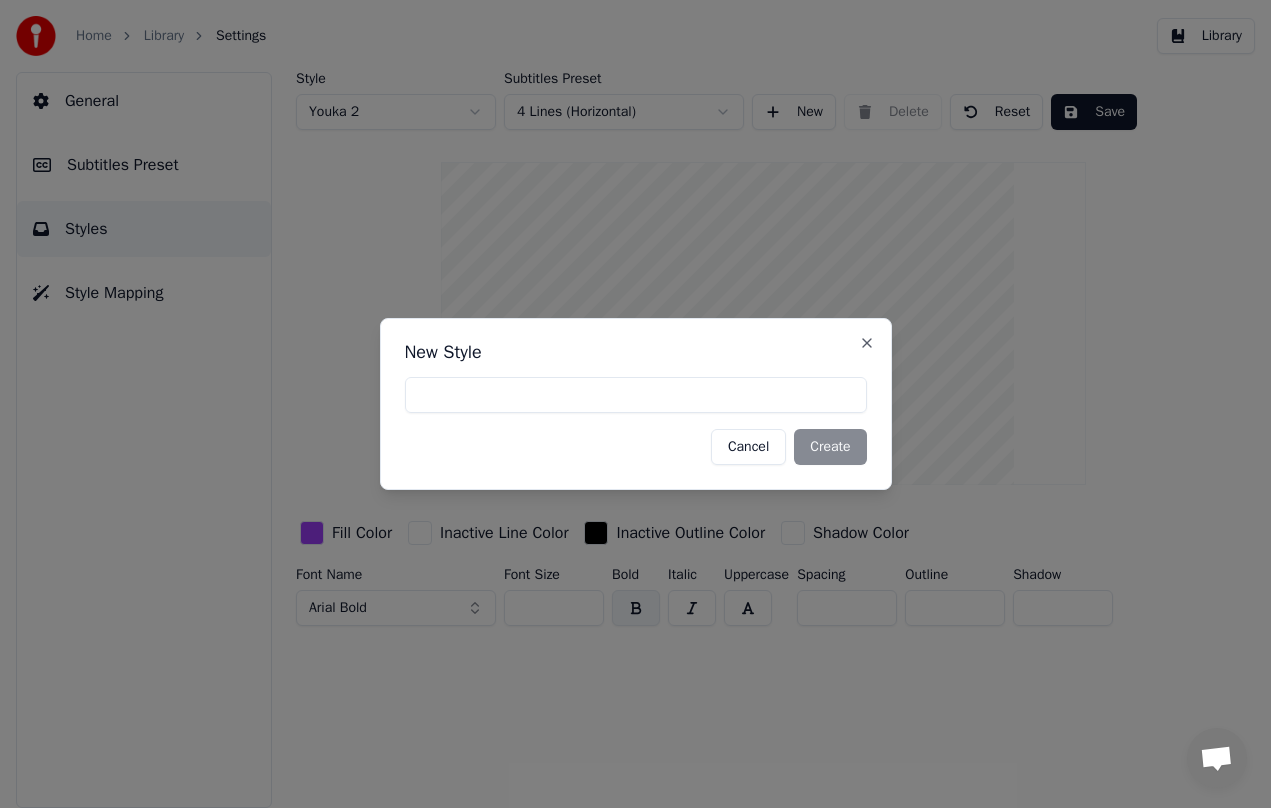 click on "Cancel" at bounding box center [748, 447] 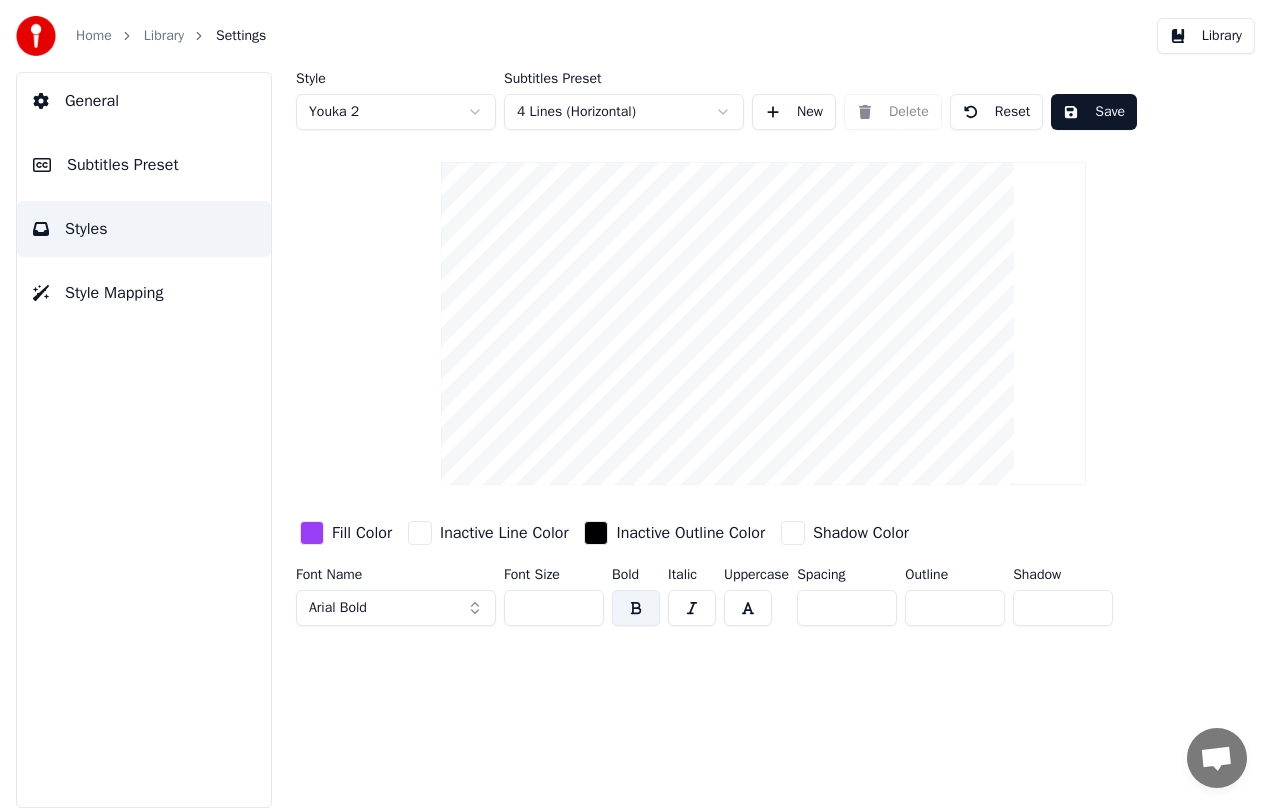 click on "Subtitles Preset" at bounding box center [144, 165] 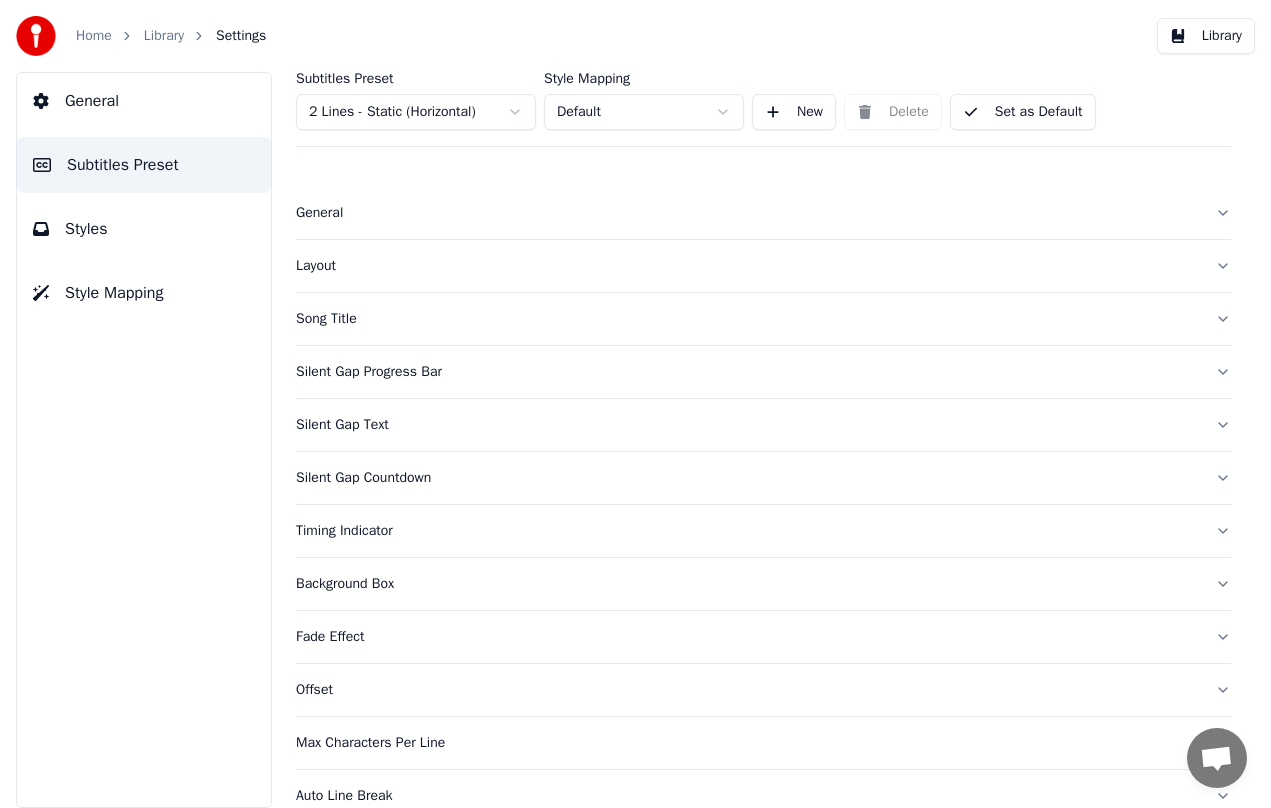 click on "General" at bounding box center (747, 213) 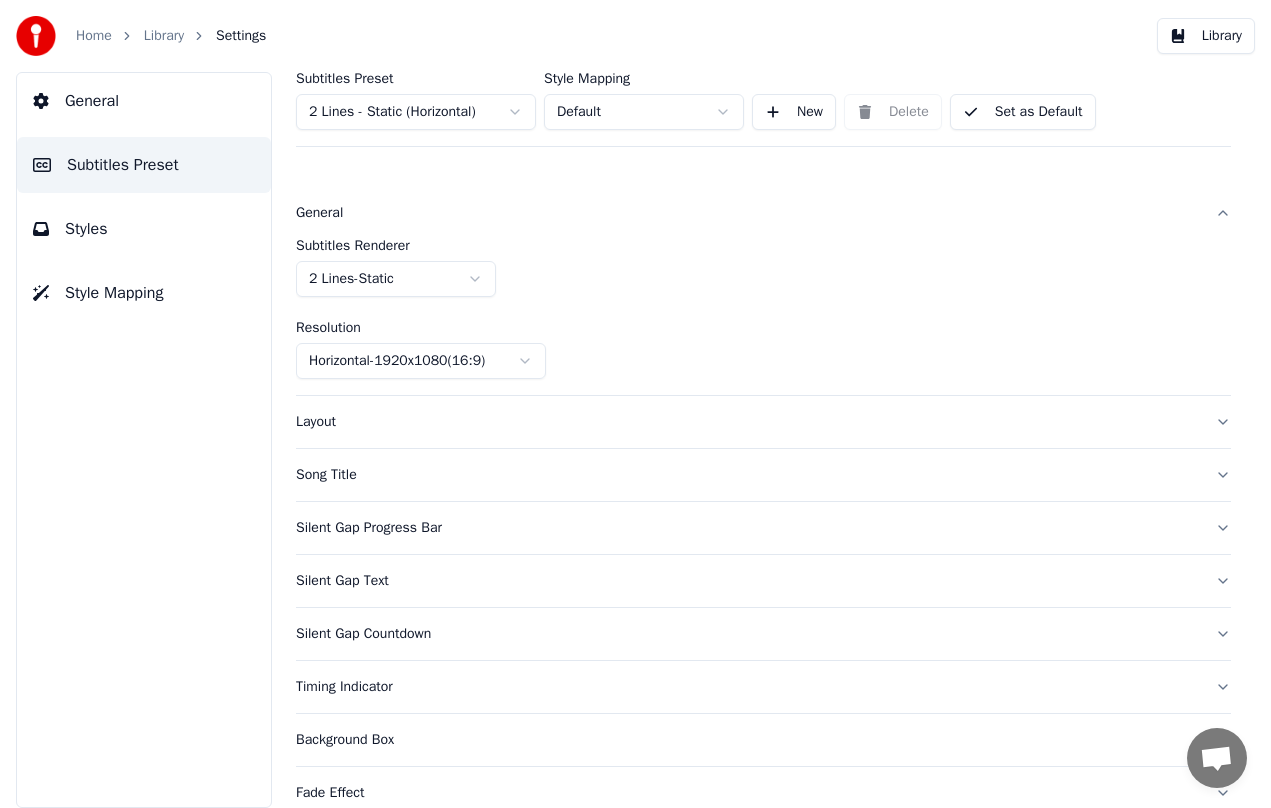 click on "Home Library Settings Library General Subtitles Preset Styles Style Mapping Subtitles Preset 2 Lines - Static (Horizontal) Style Mapping Default New Delete Set as Default General Subtitles Renderer 2 Lines  -  Static Resolution Horizontal  -  1920 x 1080  ( 16 : 9 ) Layout Song Title Silent Gap Progress Bar Silent Gap Text Silent Gap Countdown Timing Indicator Background Box Fade Effect Offset Max Characters Per Line Auto Line Break Advanced Settings" at bounding box center [635, 404] 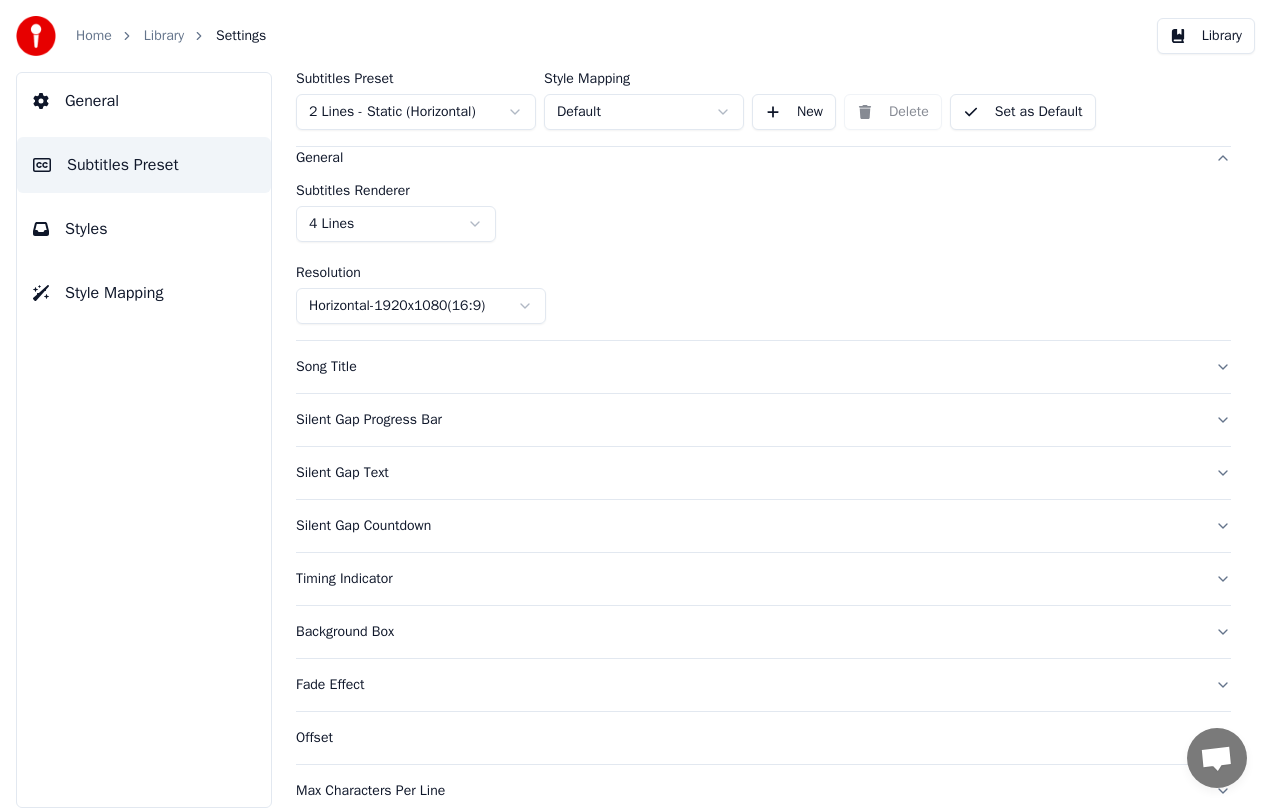 scroll, scrollTop: 0, scrollLeft: 0, axis: both 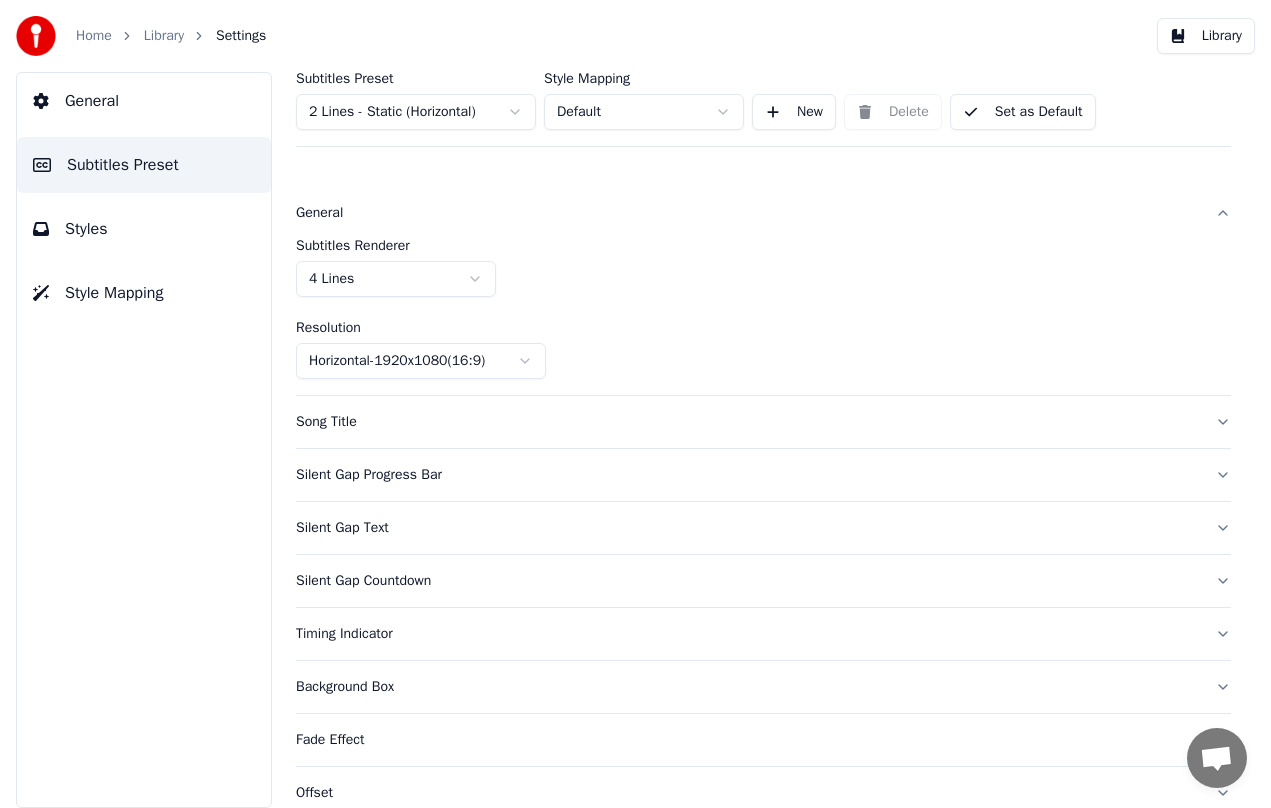 click on "Library" at bounding box center [1206, 36] 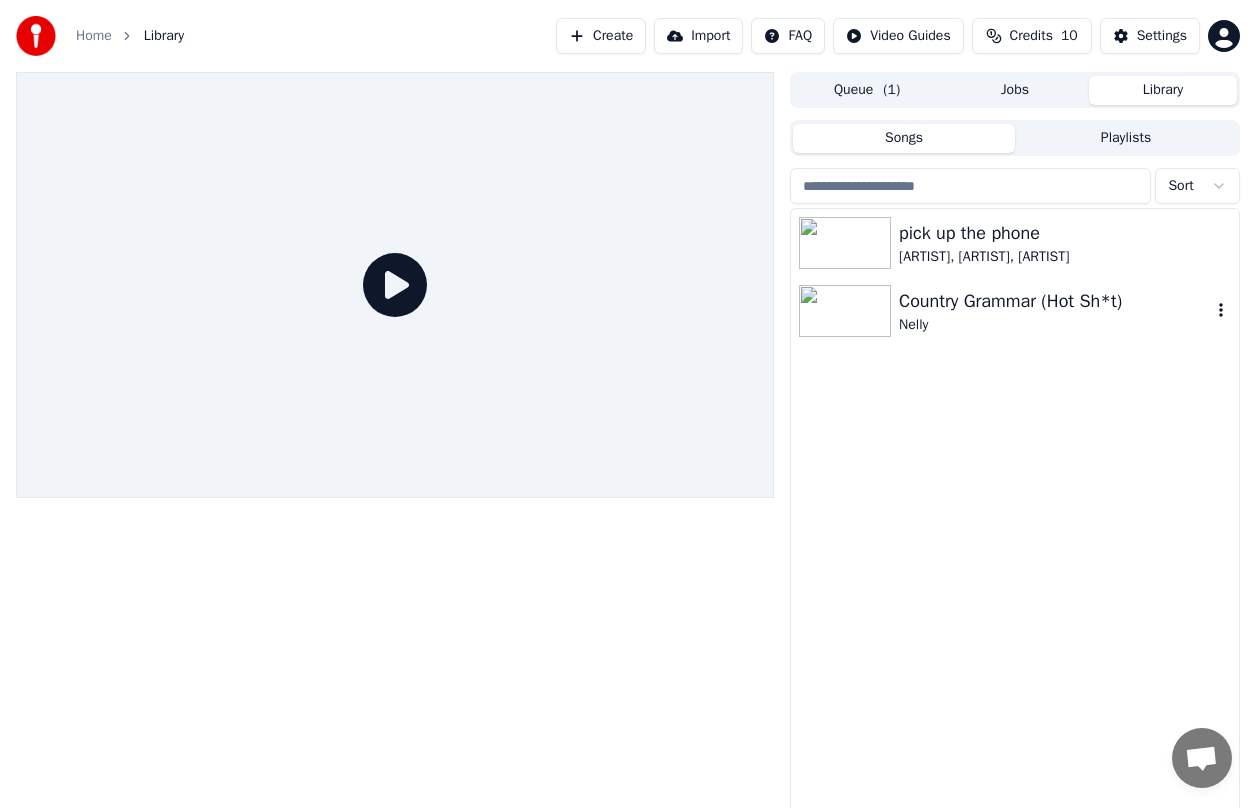click on "Country Grammar (Hot Sh*t)" at bounding box center (1055, 301) 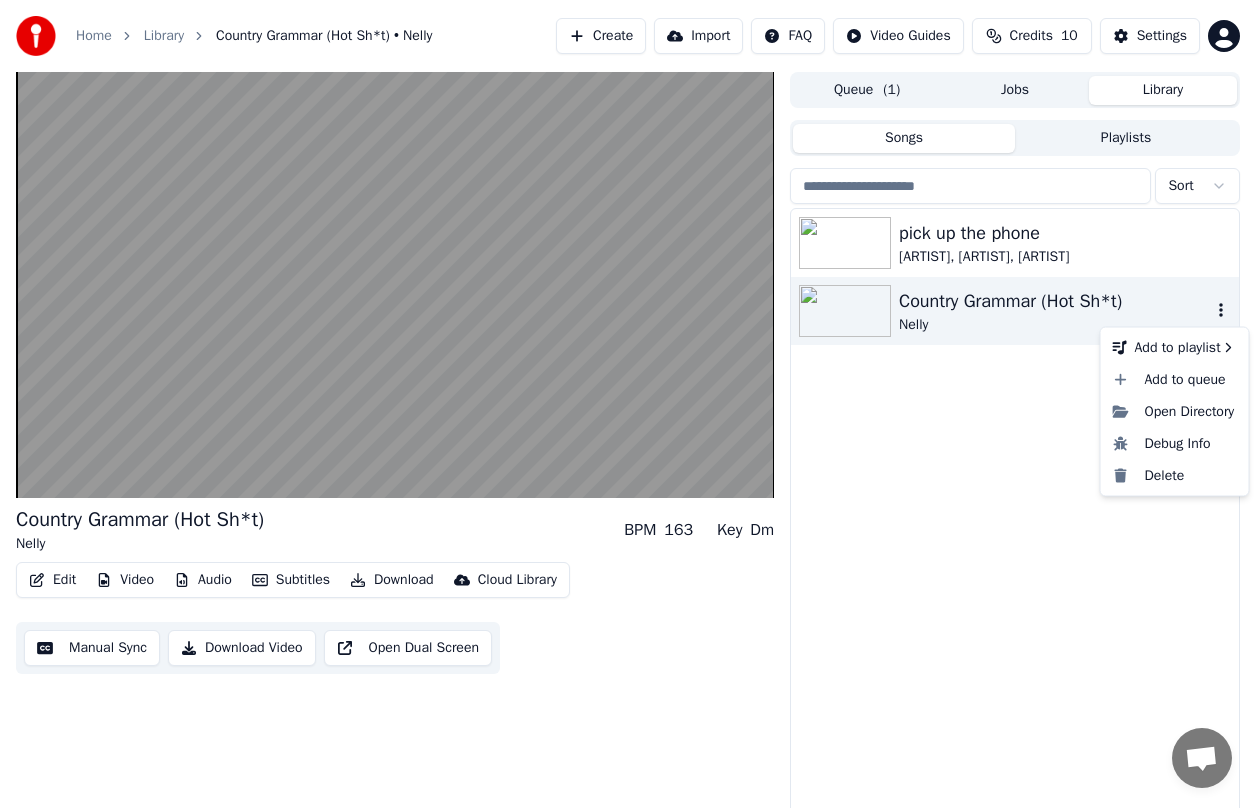 click 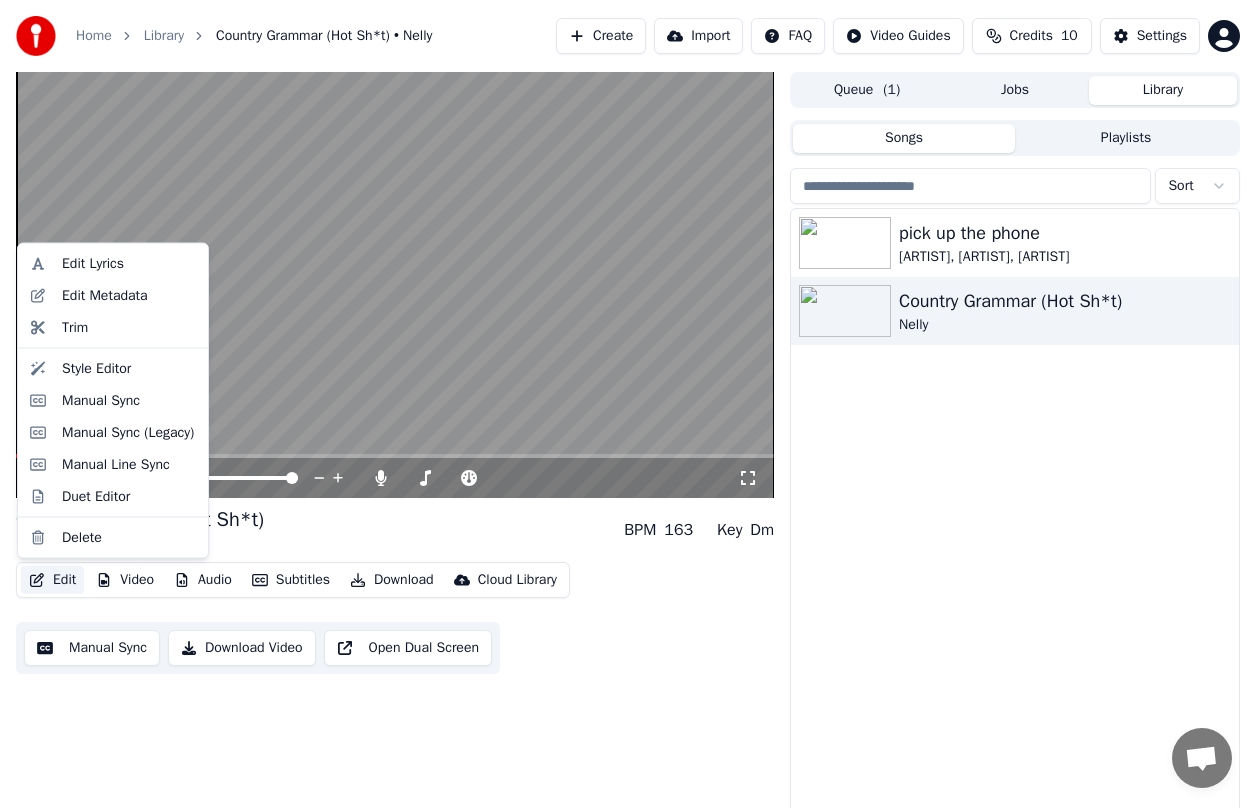 click on "Edit" at bounding box center [52, 580] 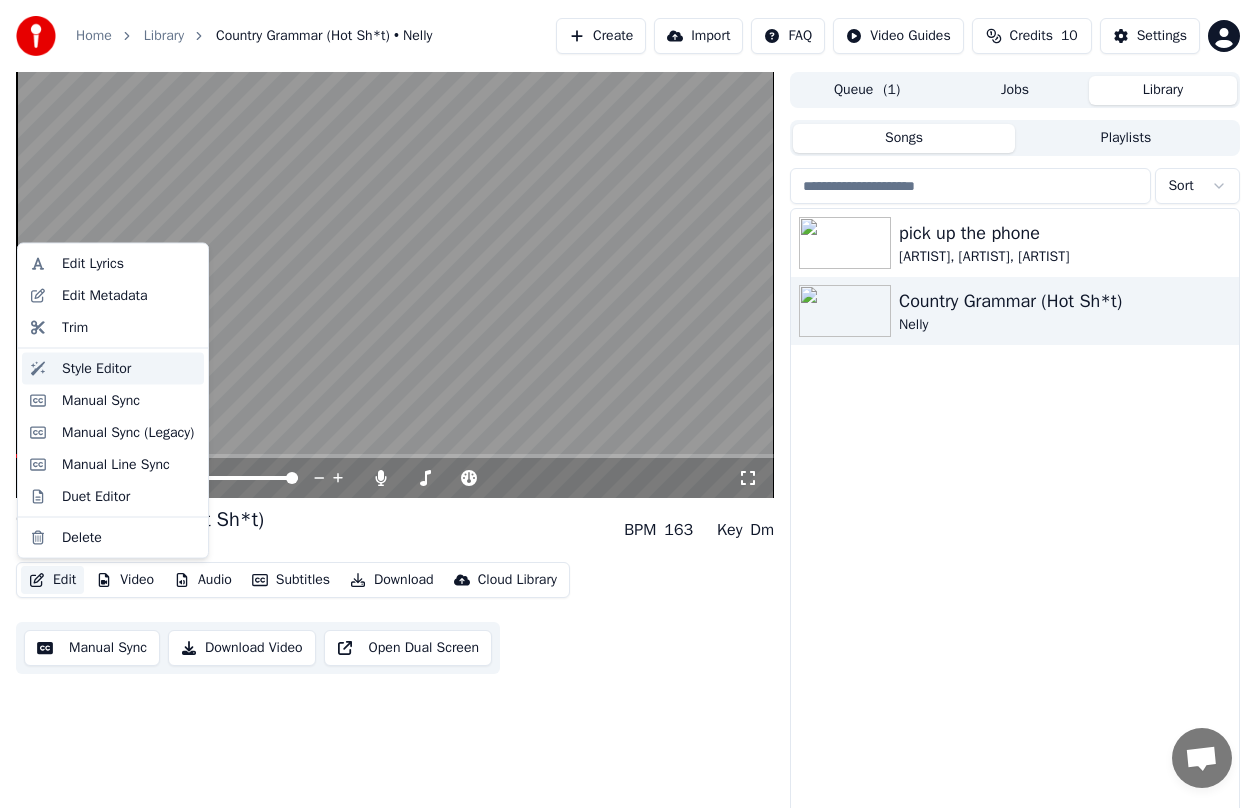 click on "Style Editor" at bounding box center (129, 368) 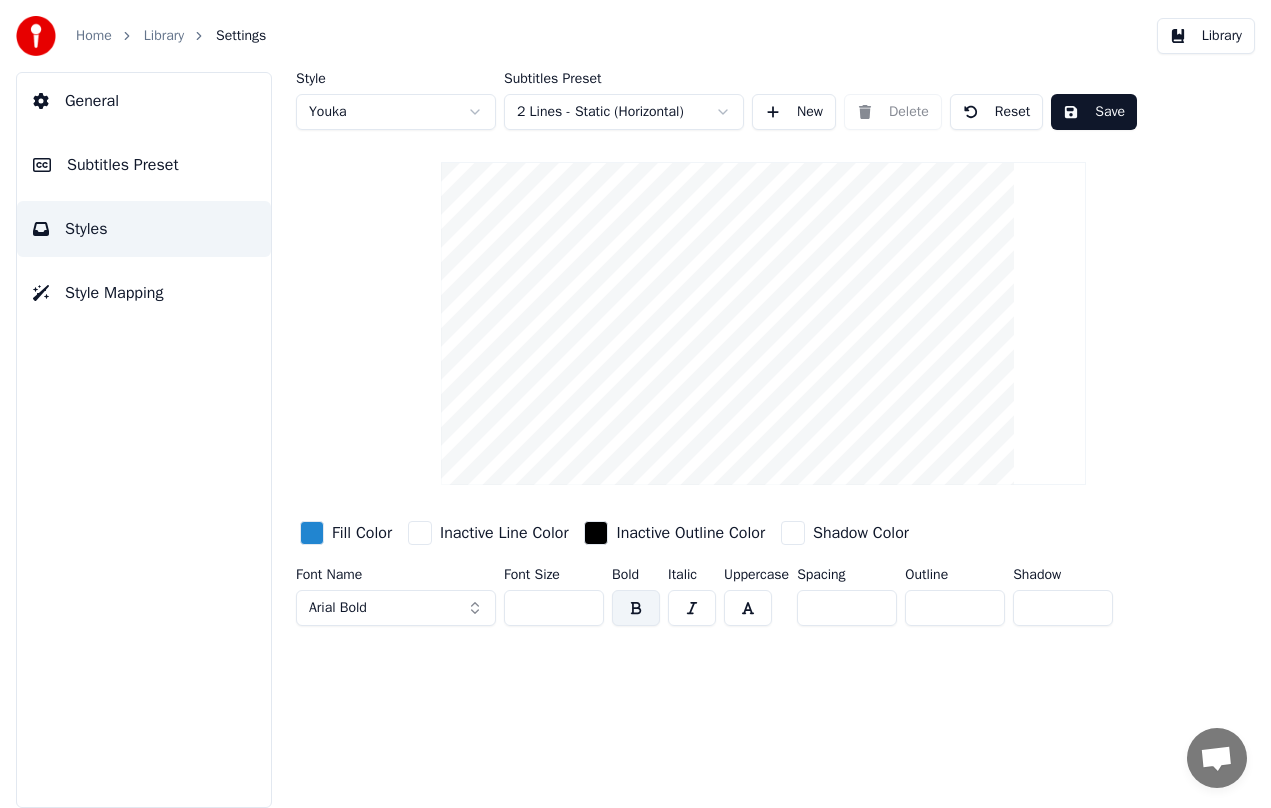 click at bounding box center (312, 533) 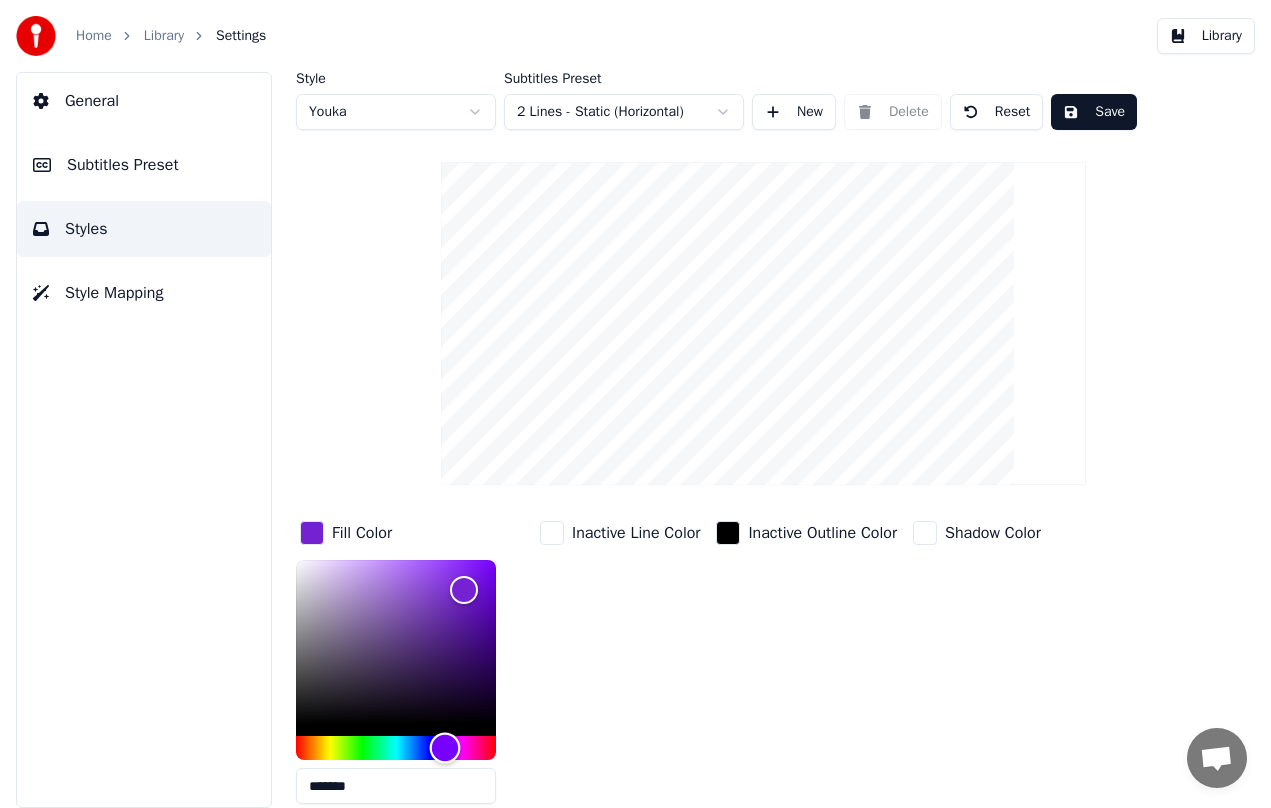drag, startPoint x: 422, startPoint y: 738, endPoint x: 444, endPoint y: 745, distance: 23.086792 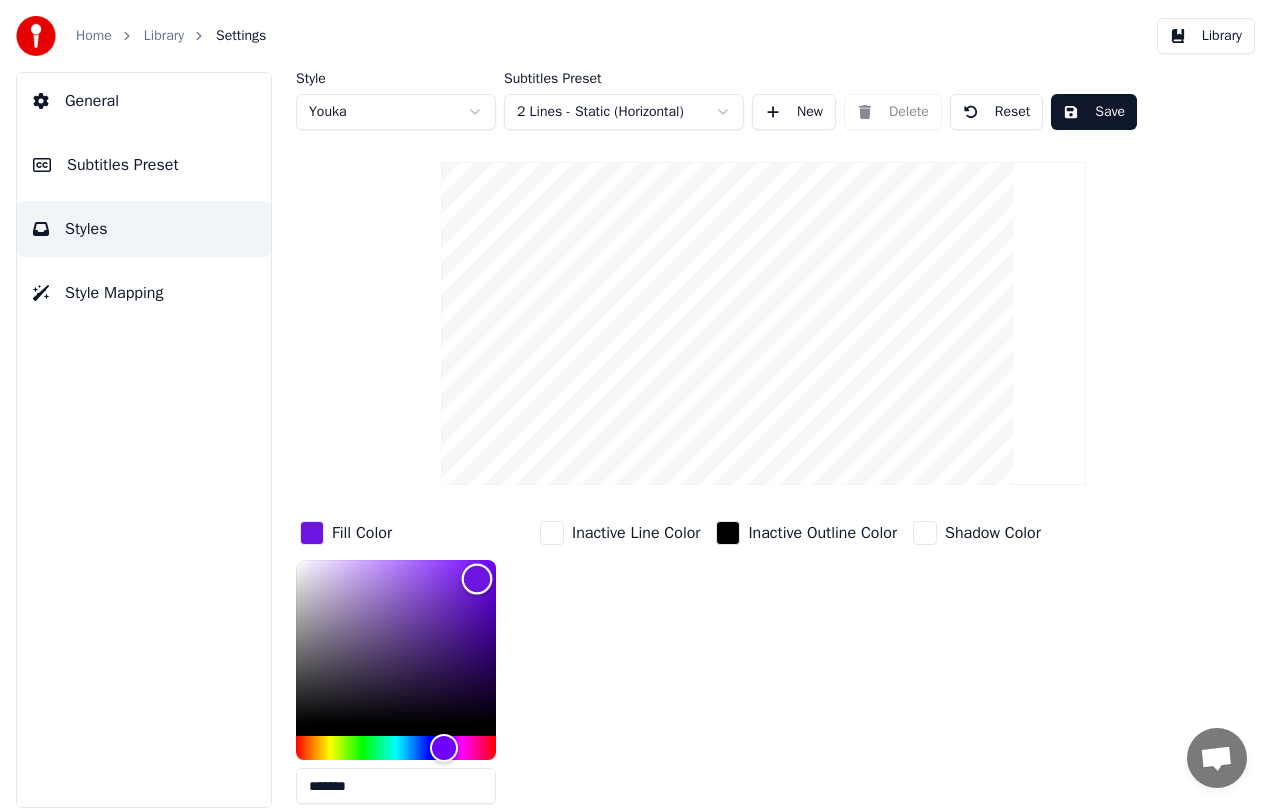 type on "*******" 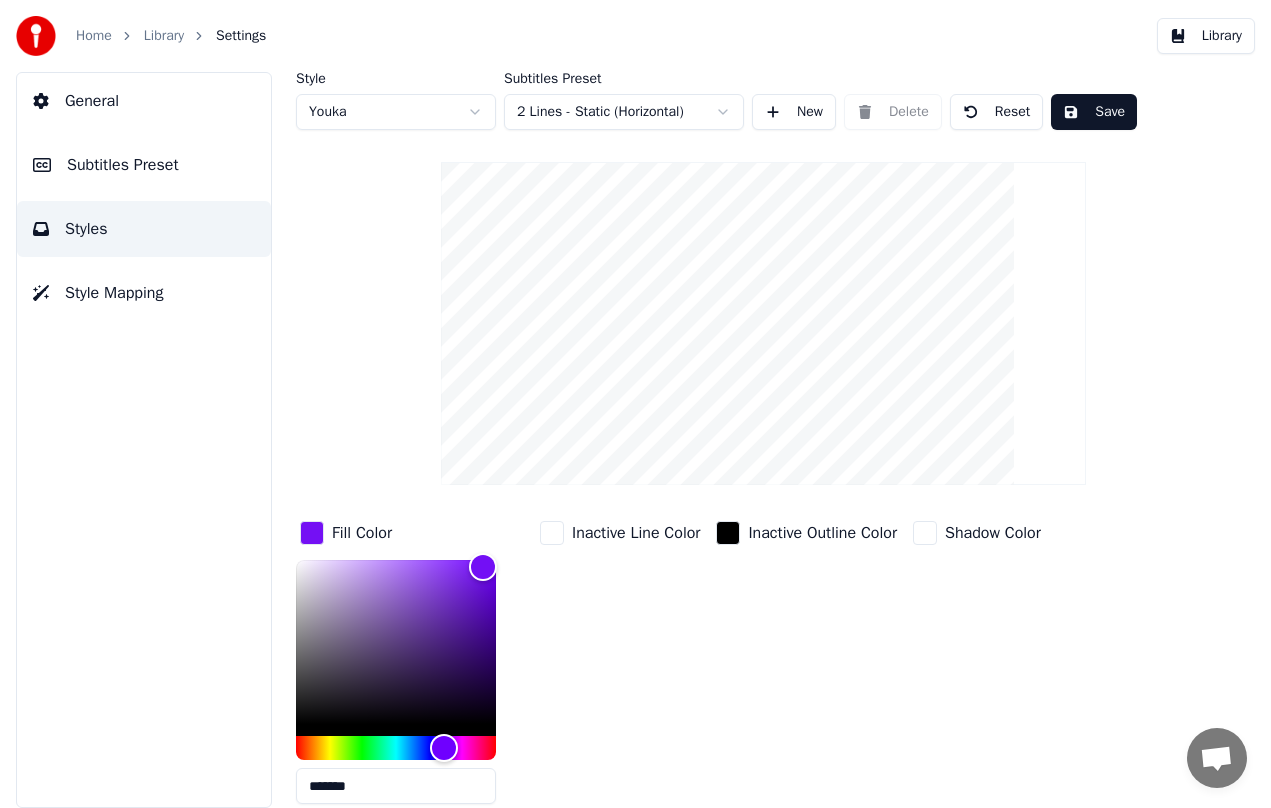 click on "Save" at bounding box center (1094, 112) 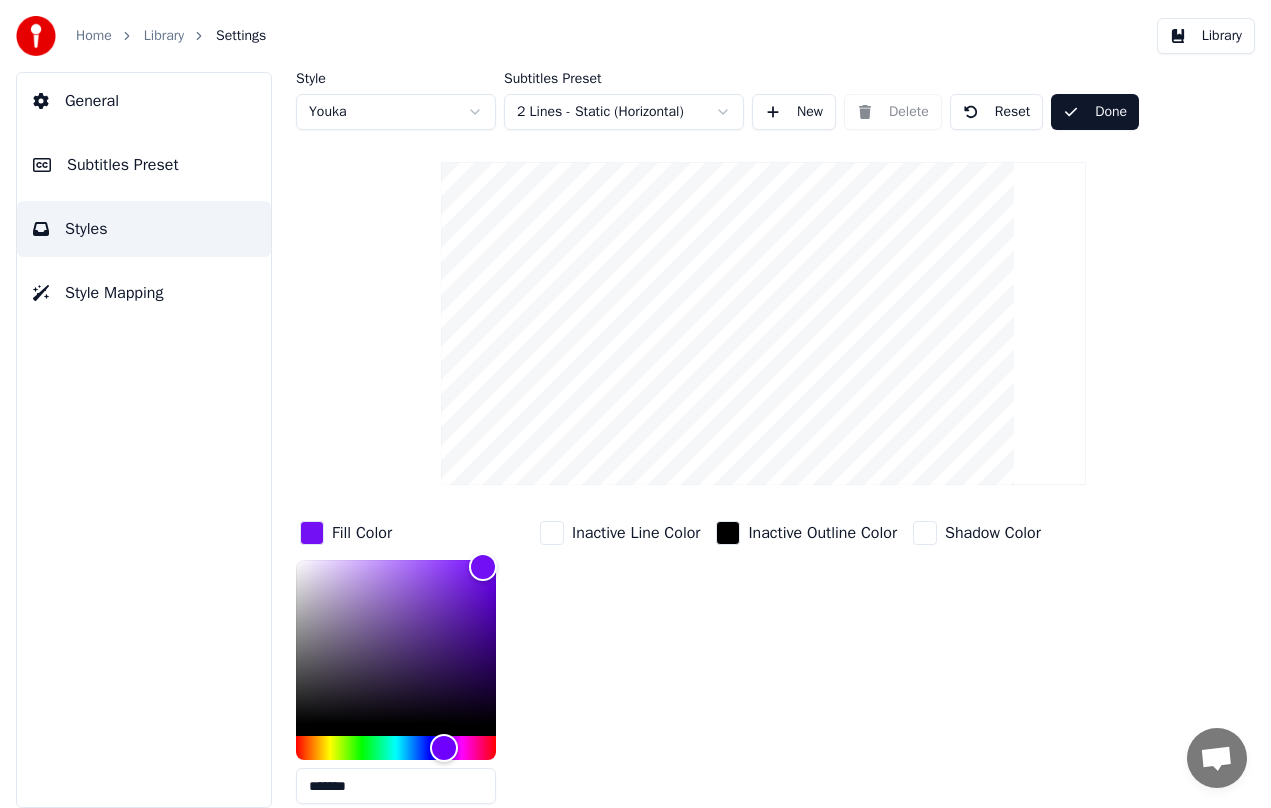 click on "Library" at bounding box center [1206, 36] 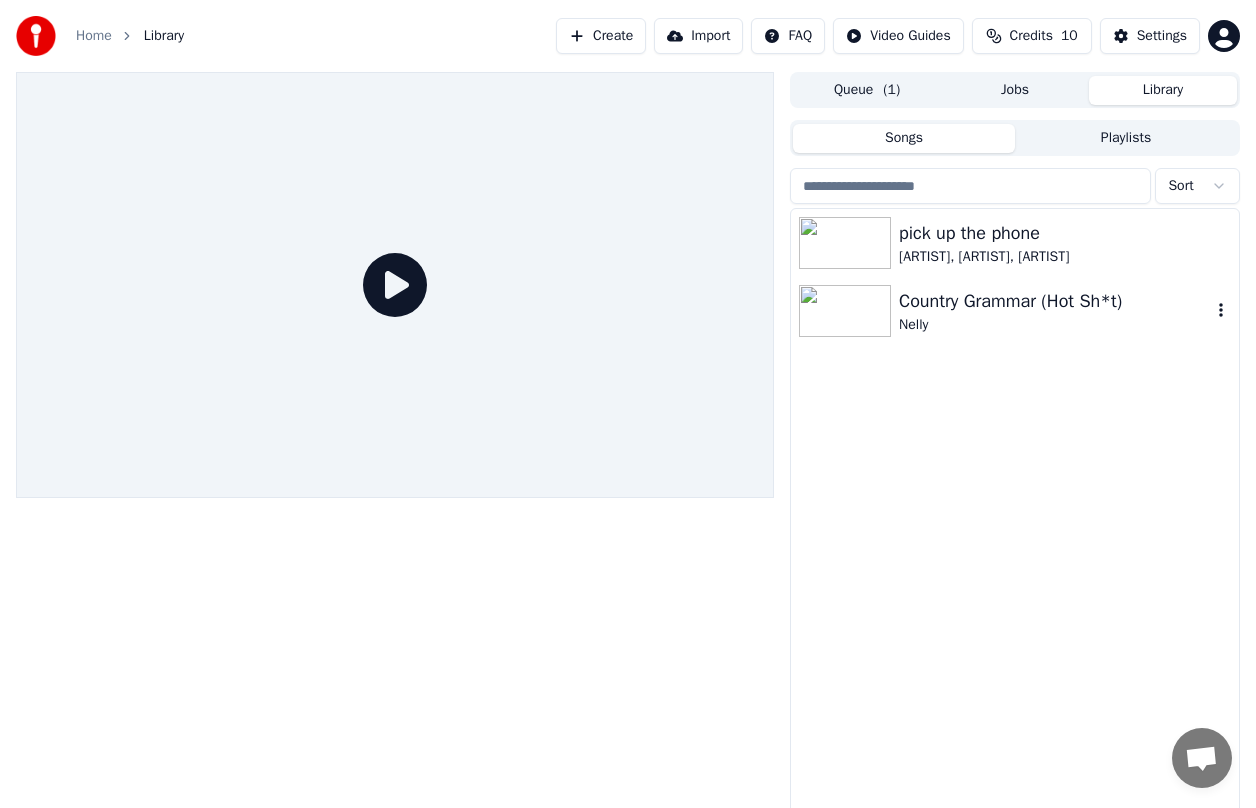 click on "Nelly" at bounding box center (1055, 325) 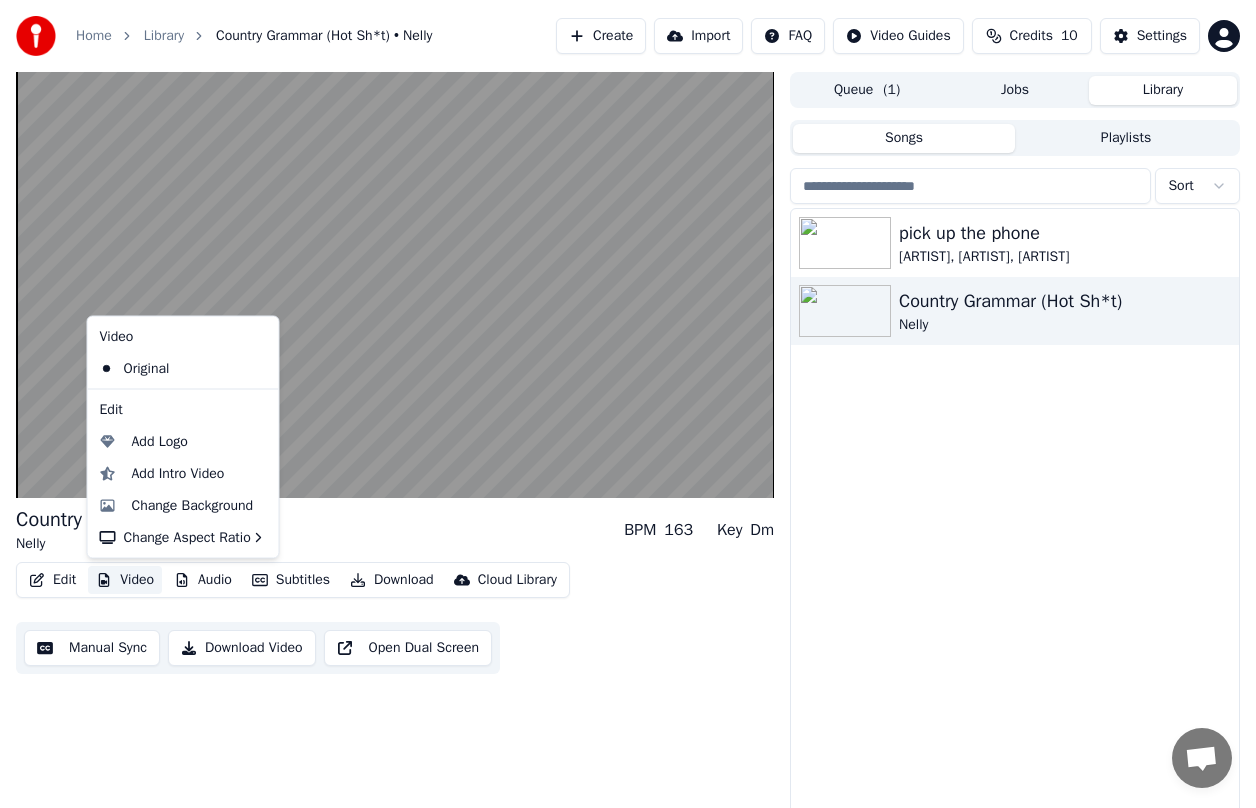 click on "Video" at bounding box center [125, 580] 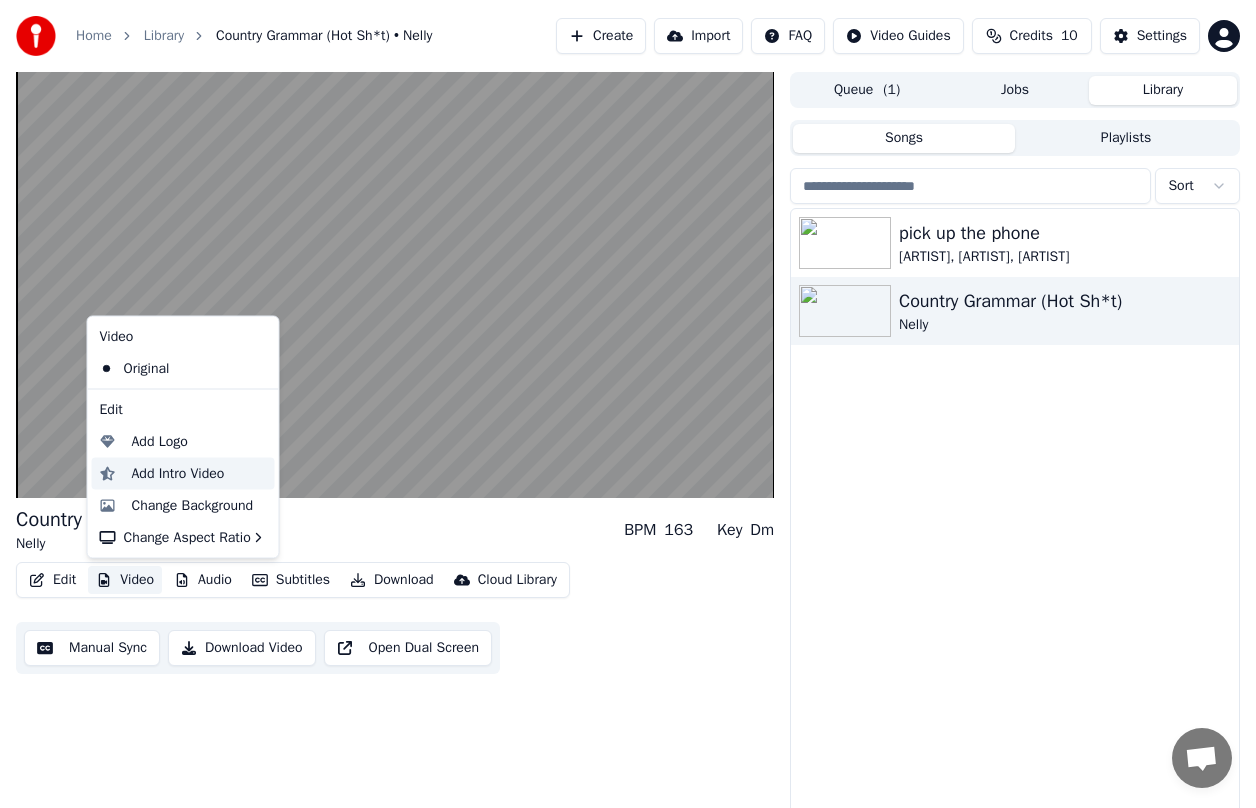 click on "Add Intro Video" at bounding box center (199, 473) 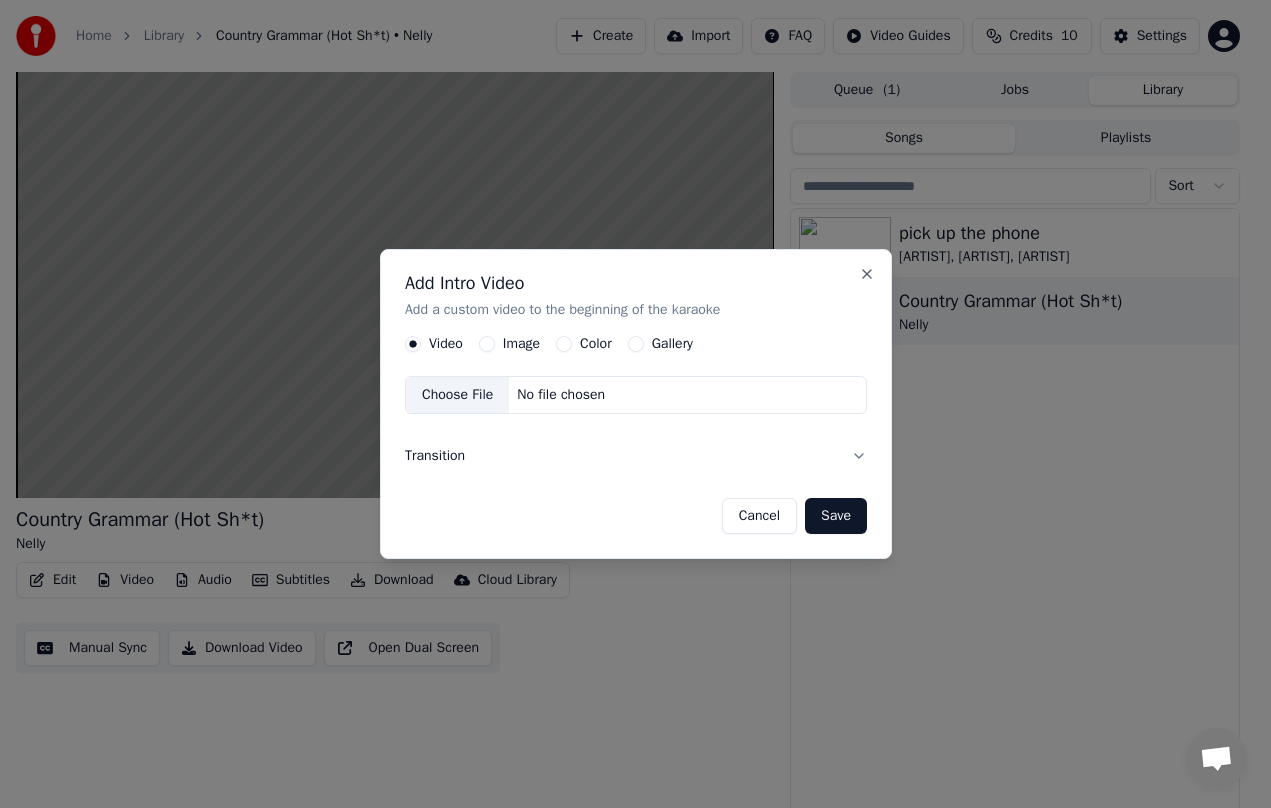 click on "Gallery" at bounding box center (659, 344) 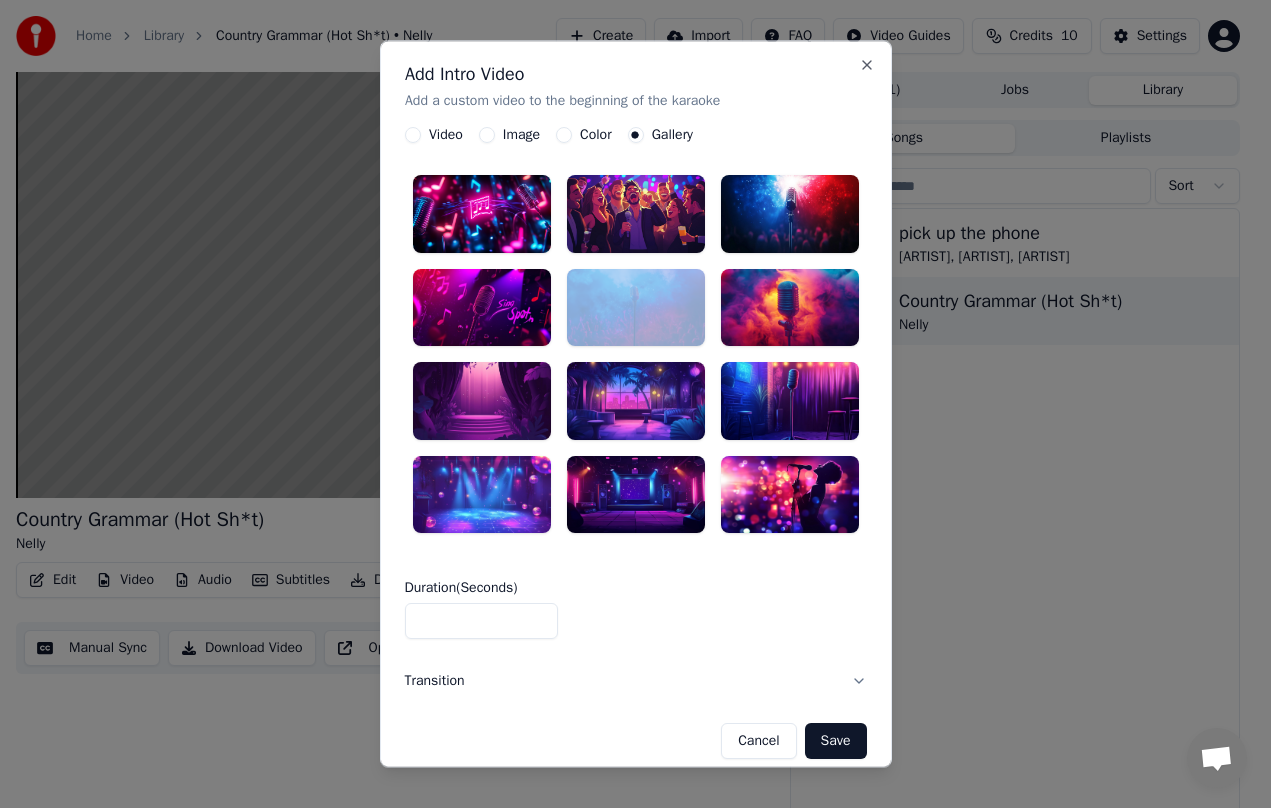 click at bounding box center [636, 354] 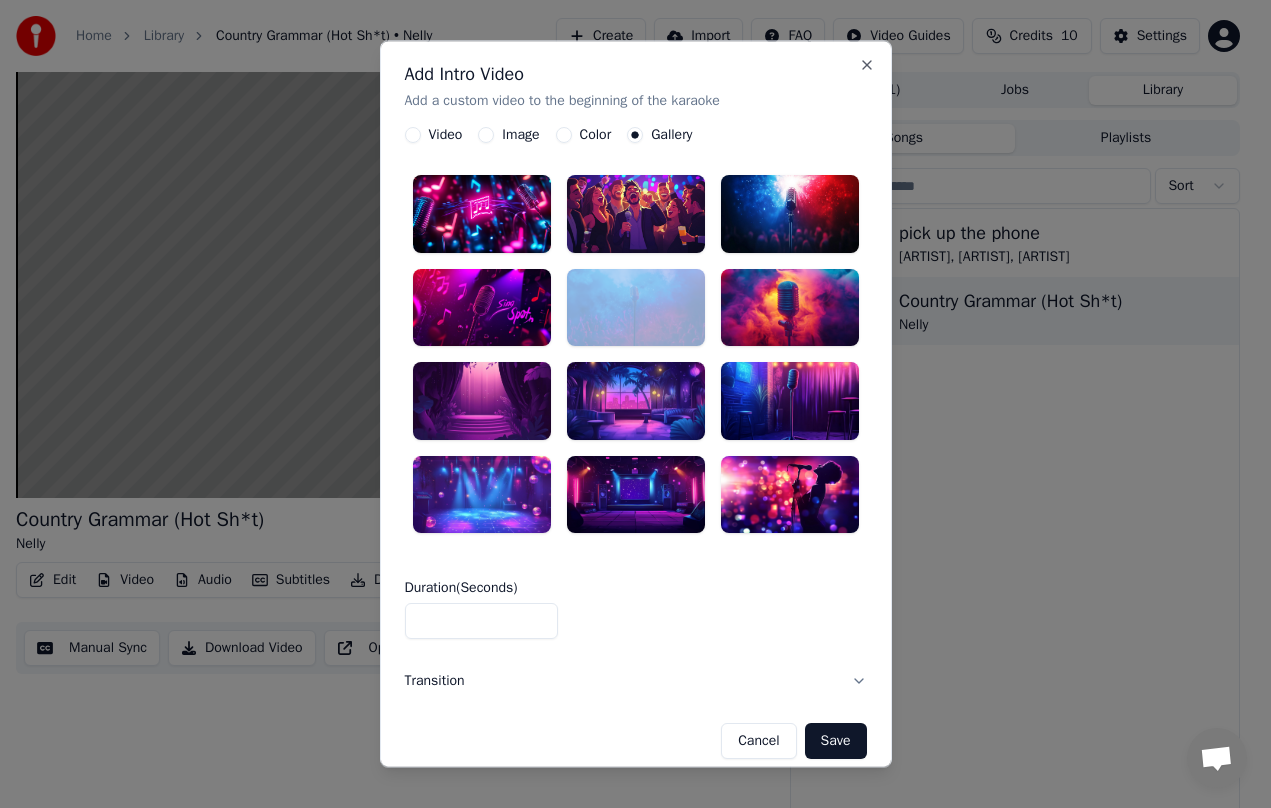 click on "Cancel" at bounding box center (758, 742) 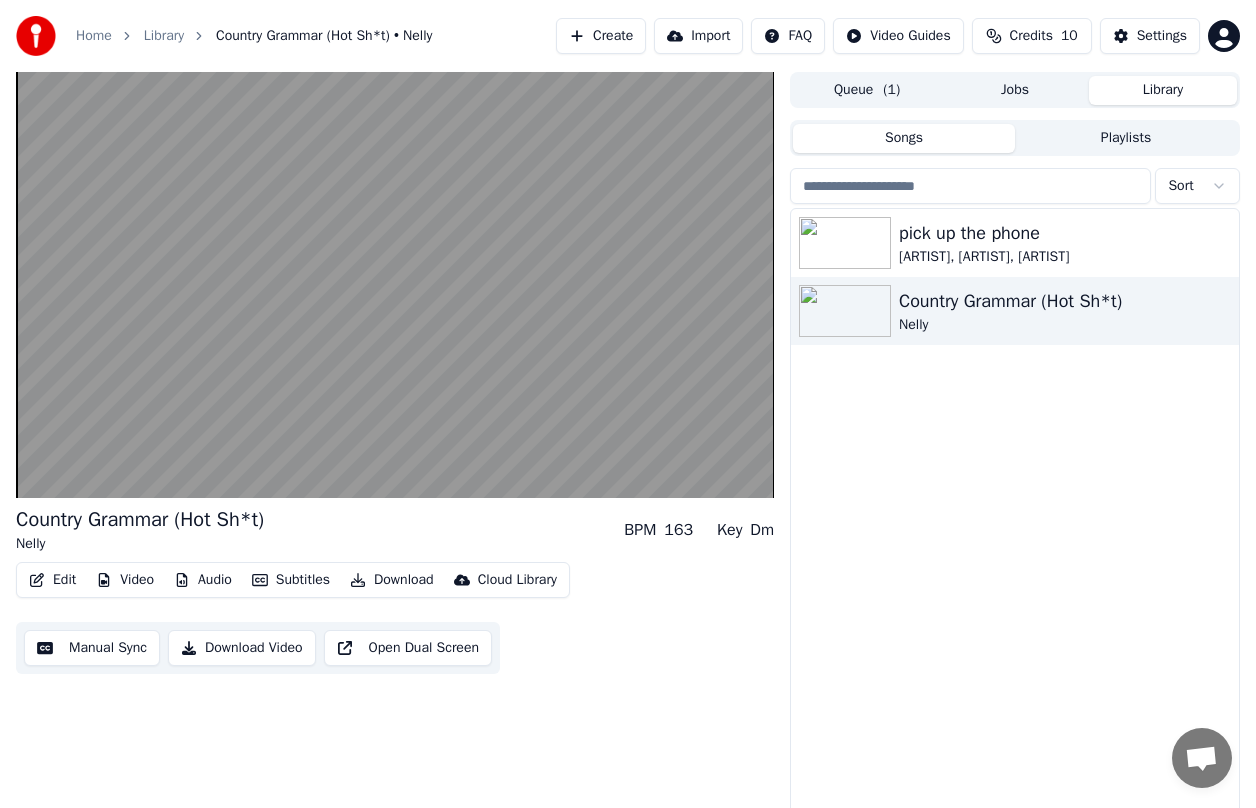 click on "Video" at bounding box center (125, 580) 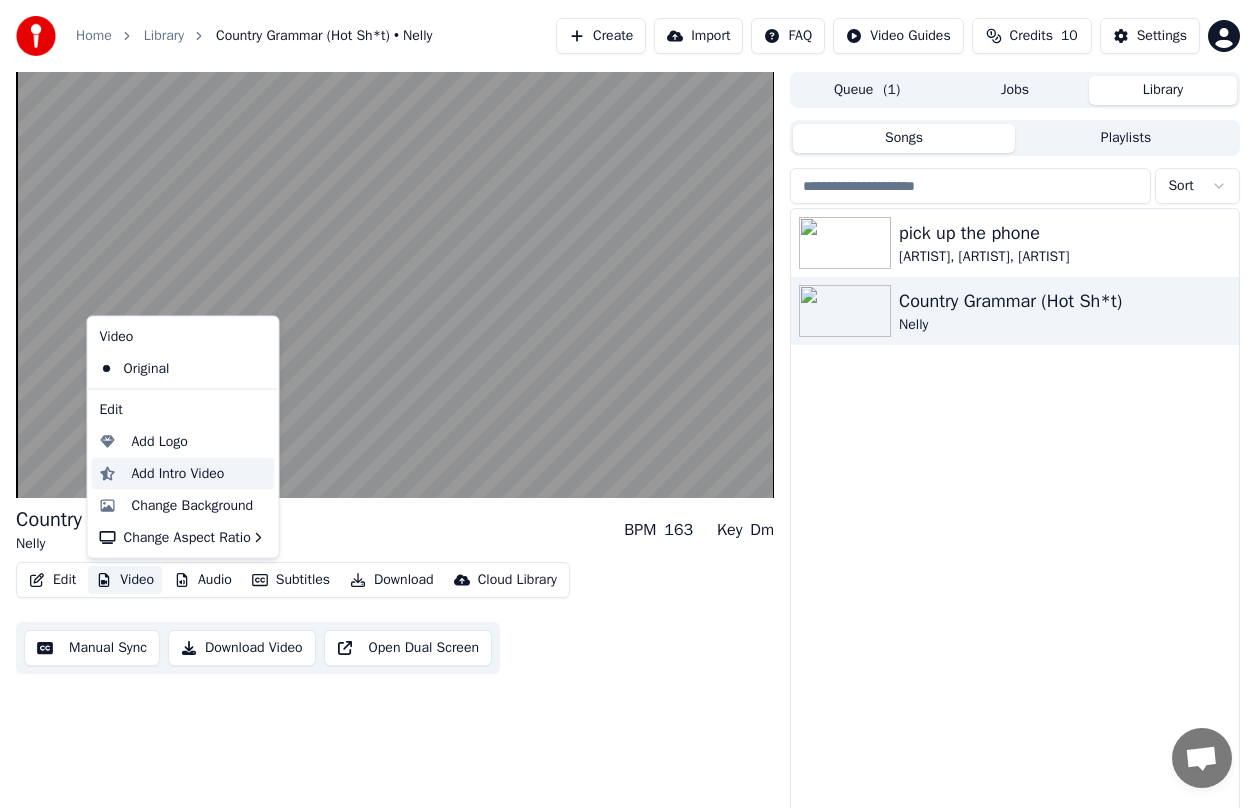 click on "Add Intro Video" at bounding box center (199, 473) 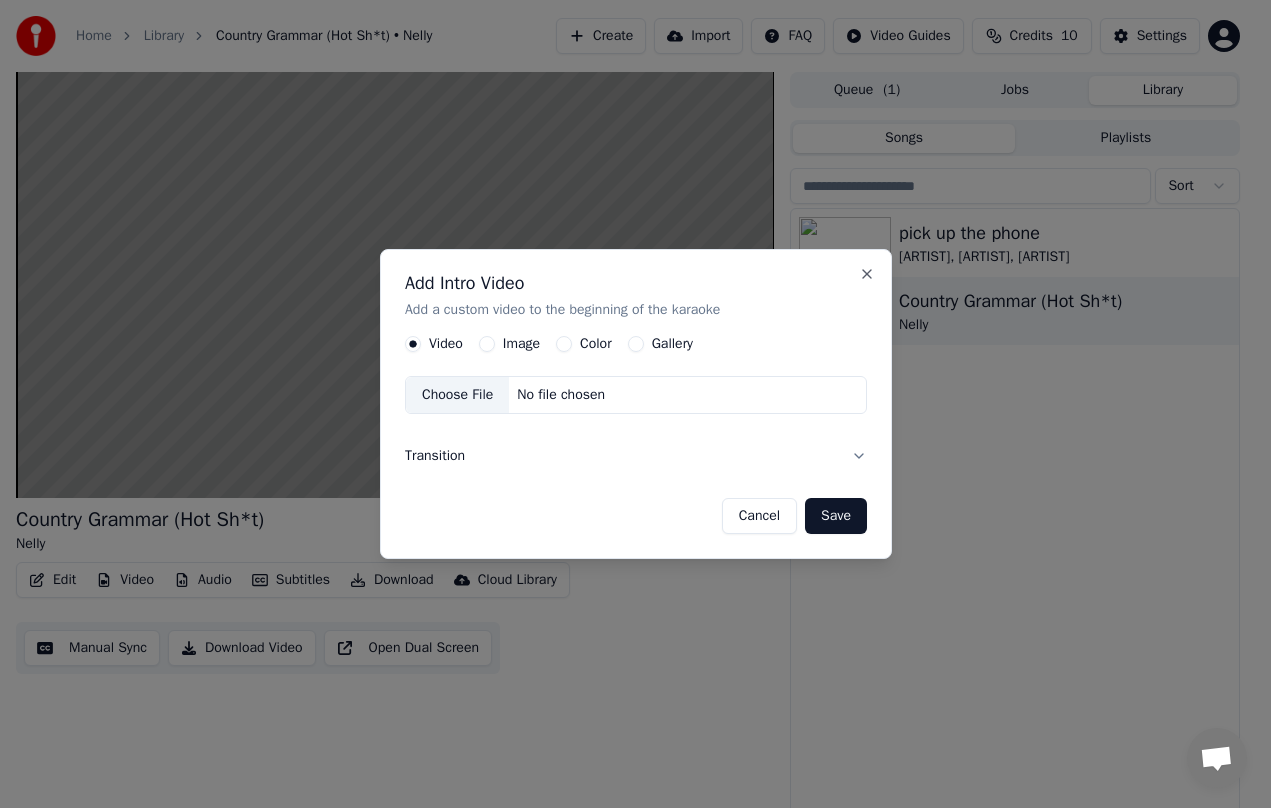 click on "Cancel" at bounding box center [758, 516] 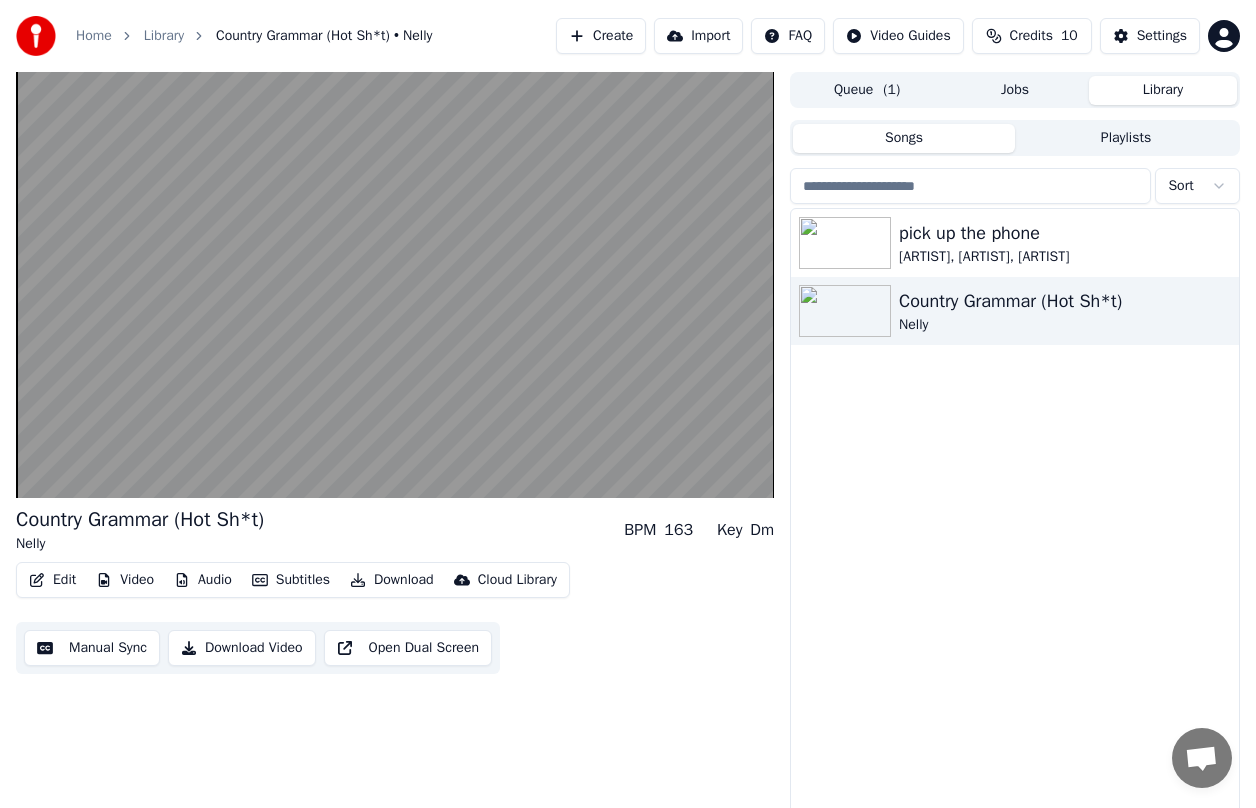 click on "Video" at bounding box center [125, 580] 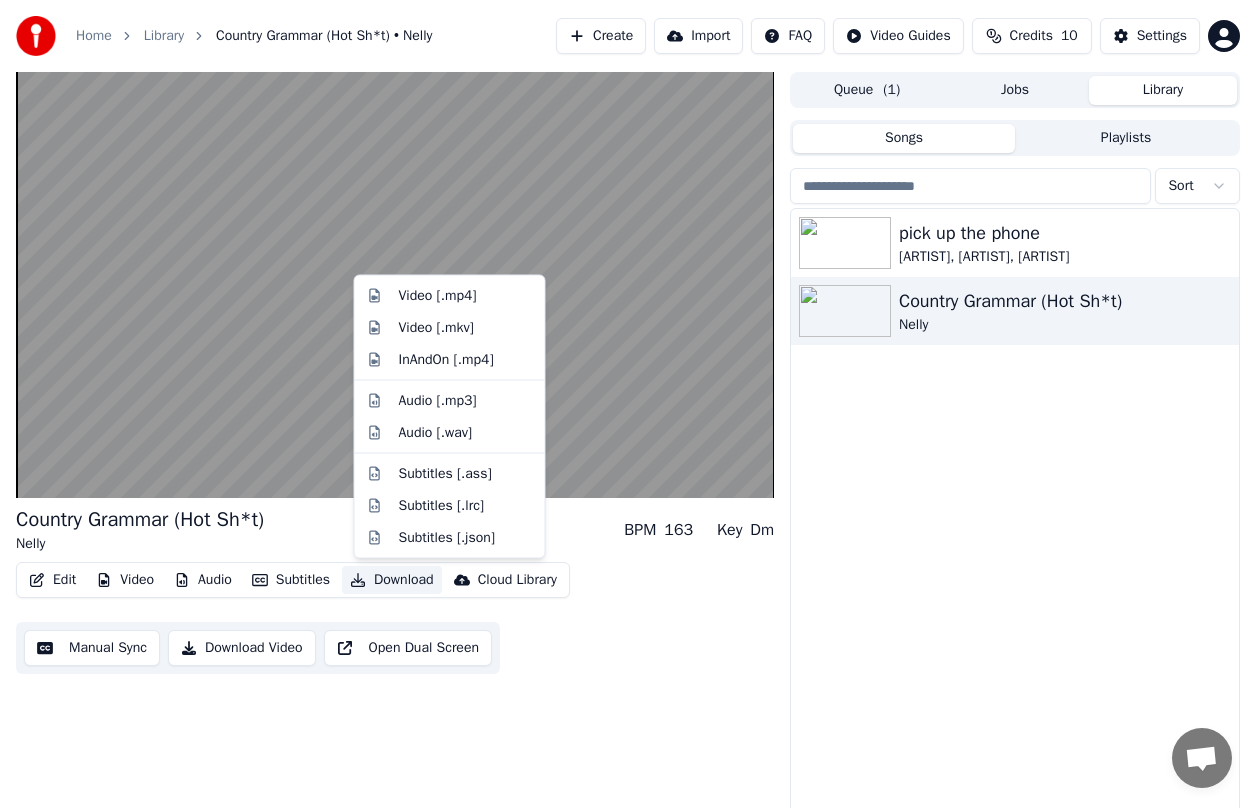 click on "Country Grammar (Hot Shit) Nelly" at bounding box center [395, 530] 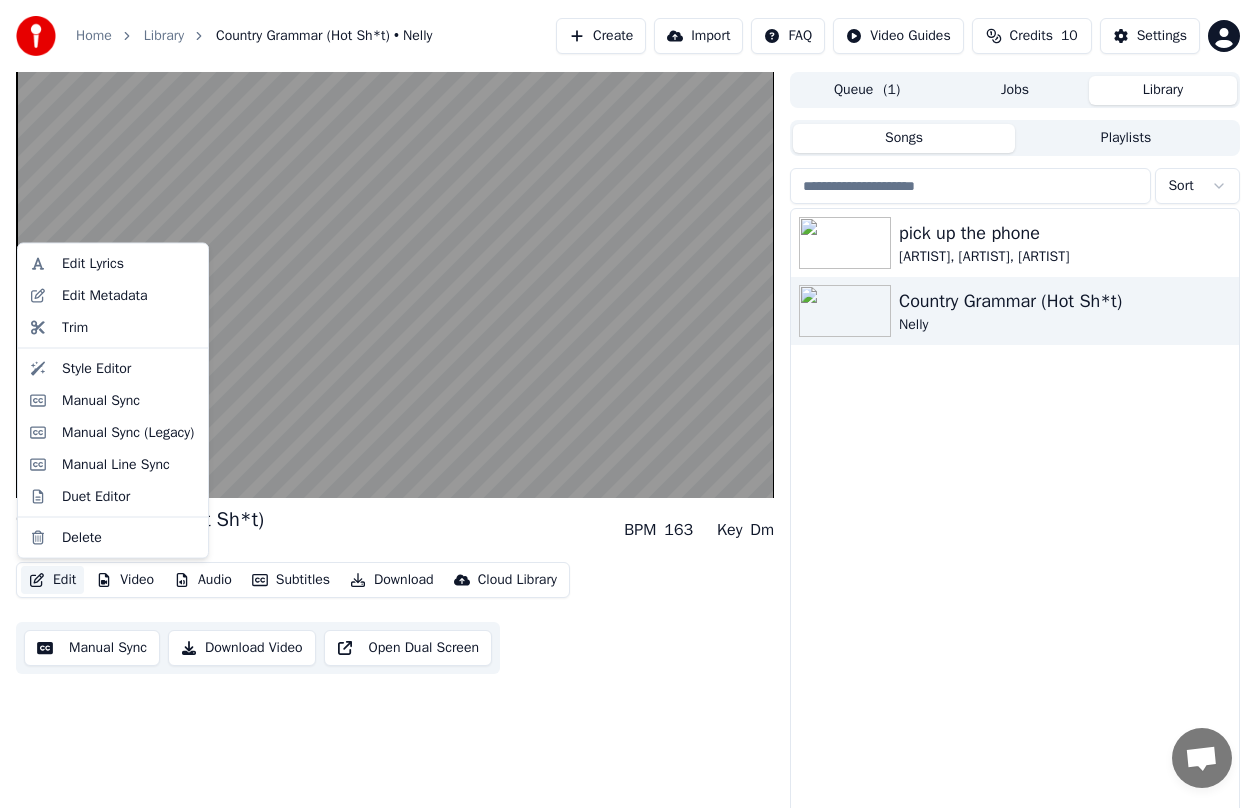 click on "Edit" at bounding box center [52, 580] 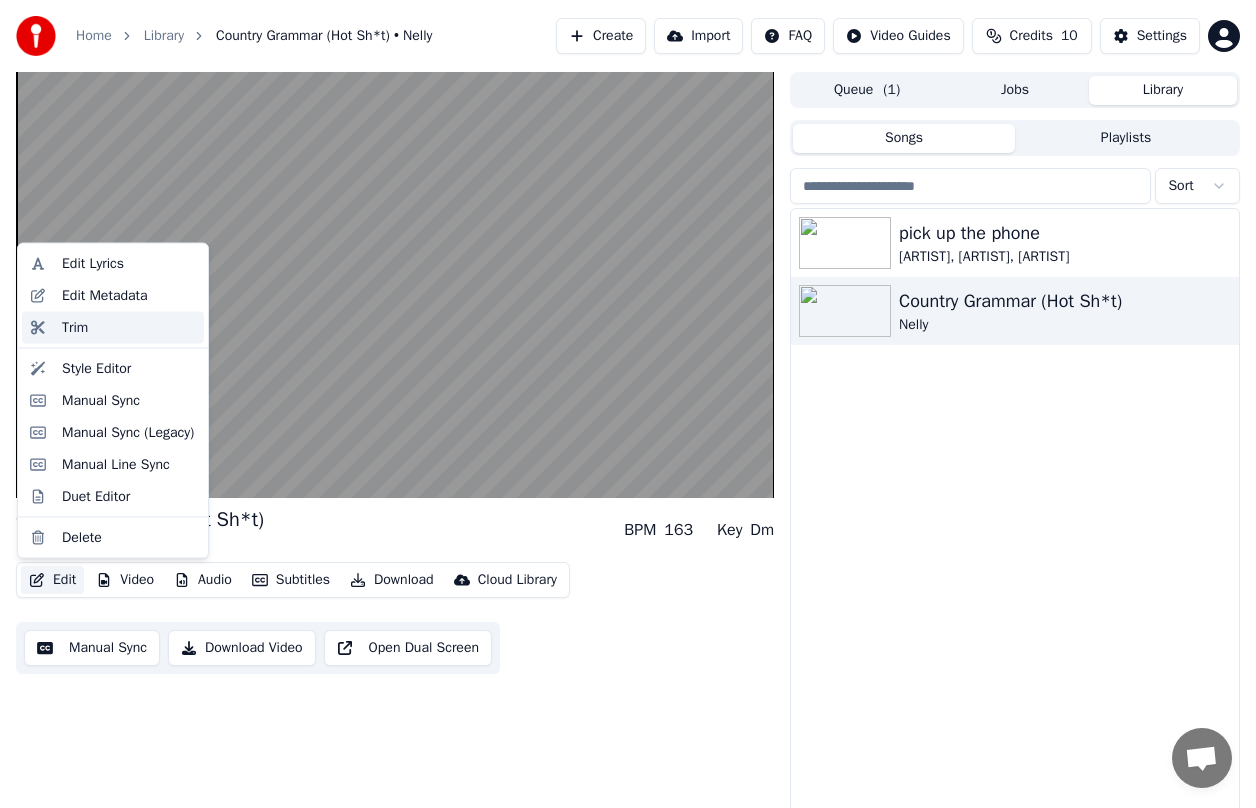 click on "Trim" at bounding box center (129, 327) 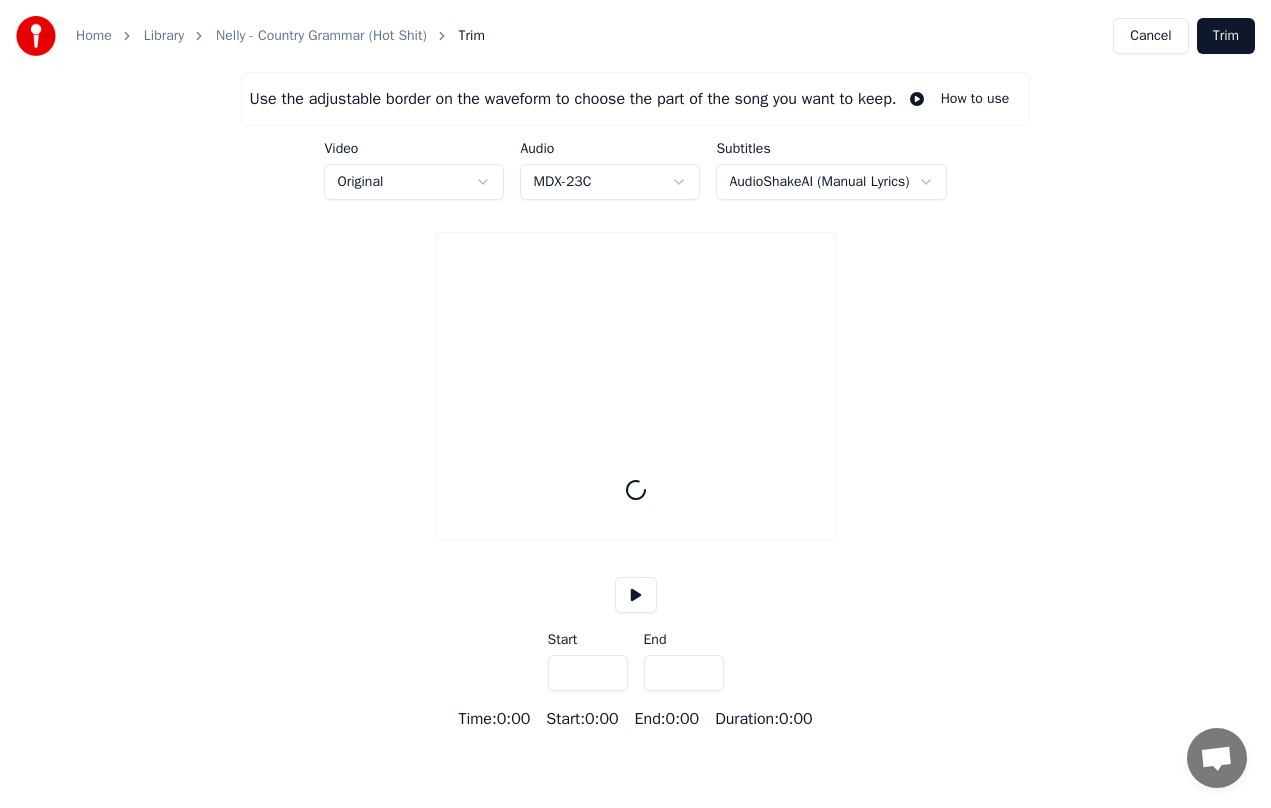 type on "*****" 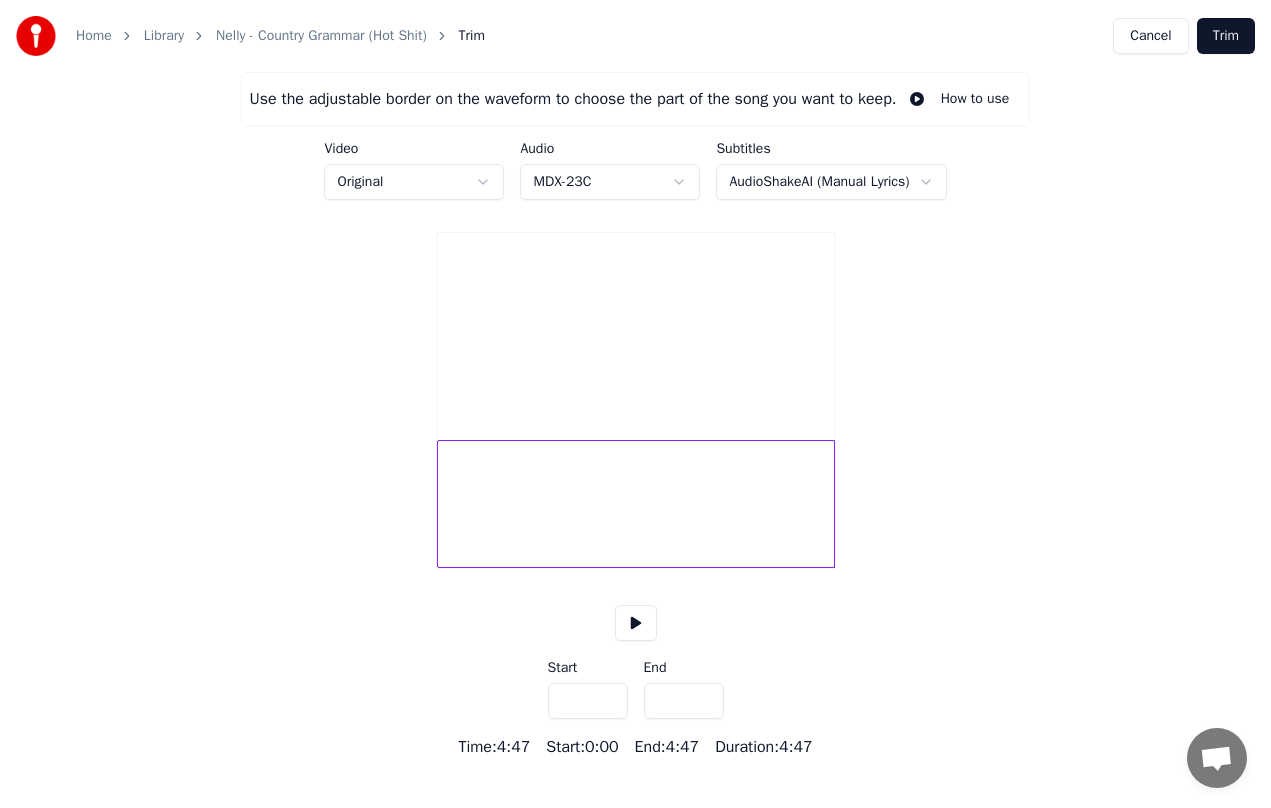 click at bounding box center (636, 623) 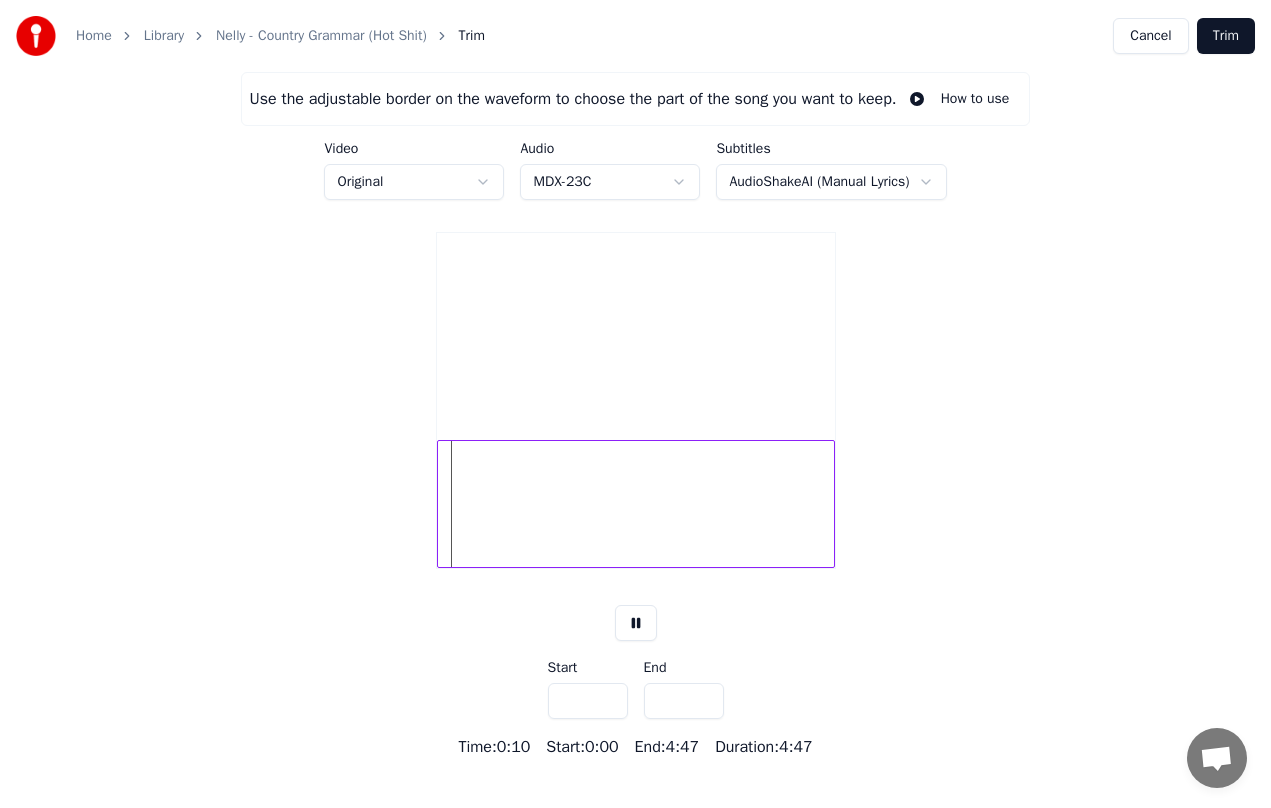 click at bounding box center (636, 623) 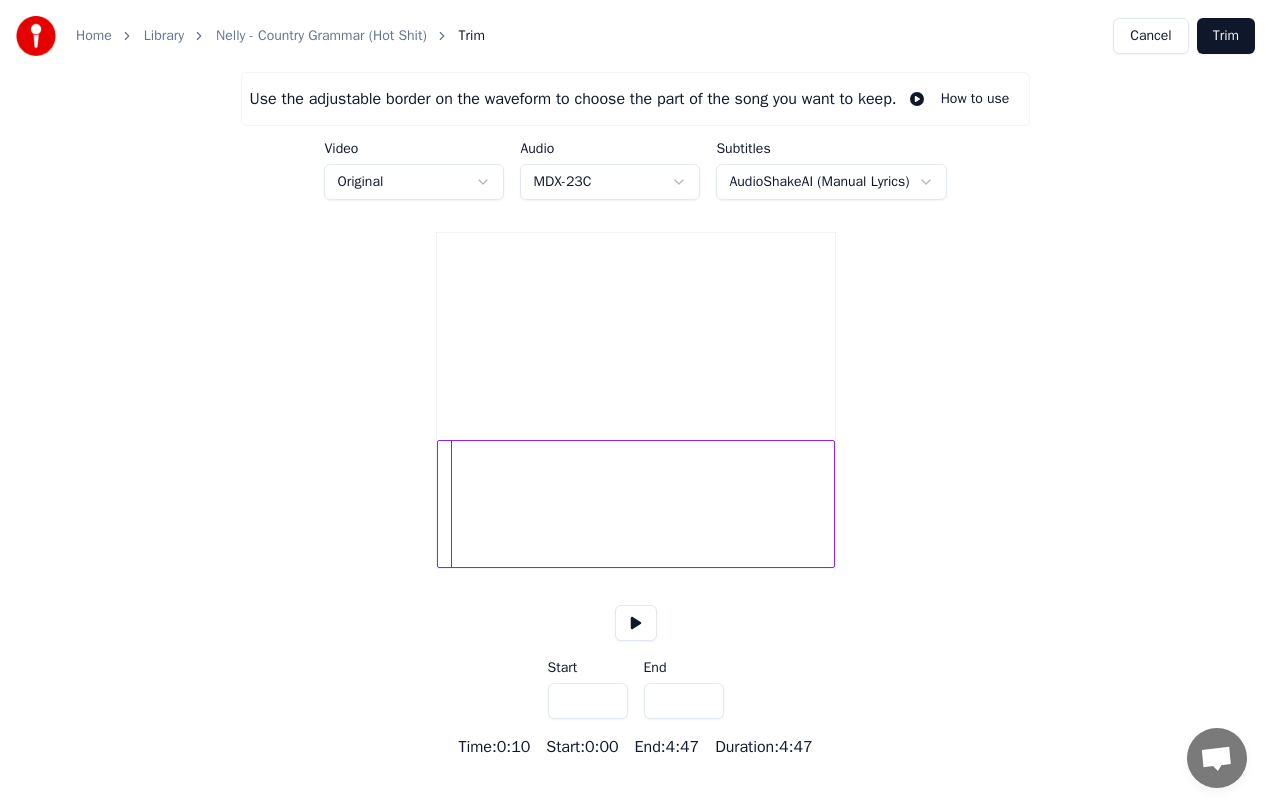 click on "Cancel" at bounding box center [1150, 36] 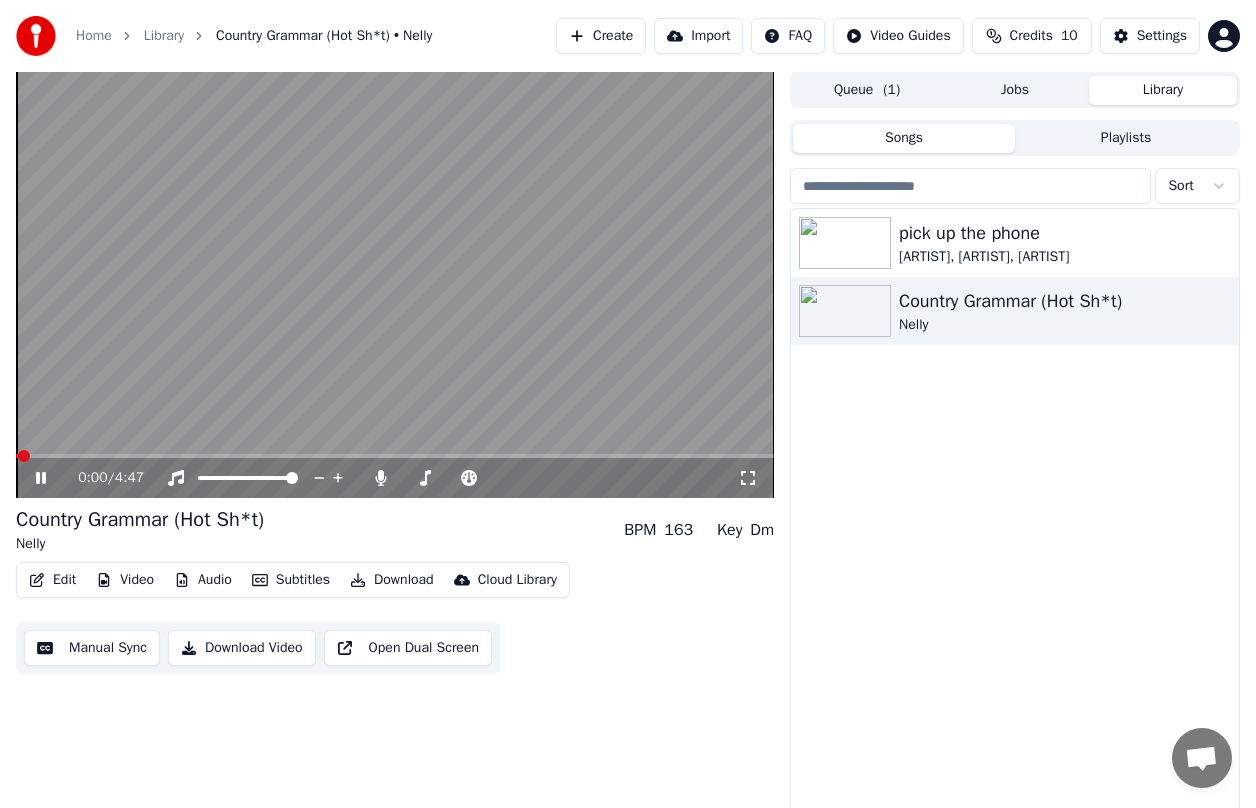 click on "Edit" at bounding box center [52, 580] 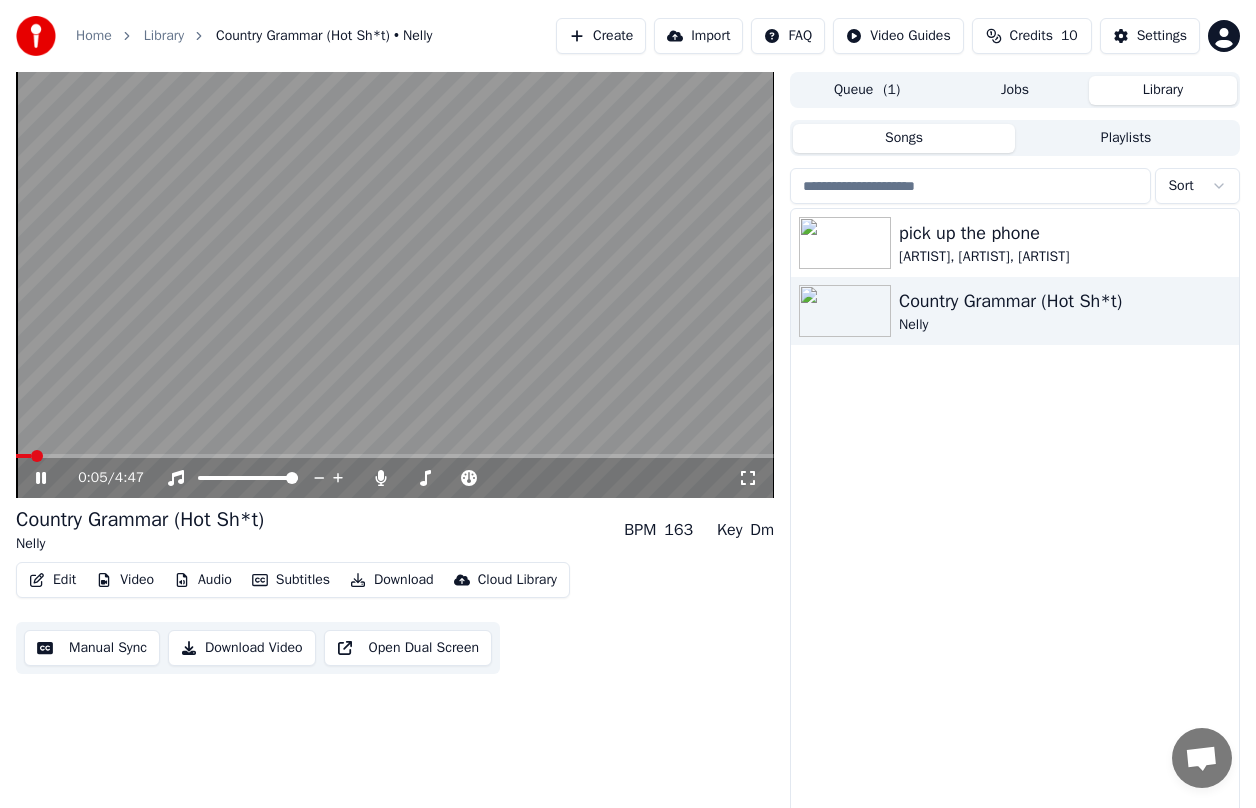 click on "0:05 / 4:47 Country Grammar (Hot Shit) Nelly BPM 163 Key Dm Edit Video Audio Subtitles Download Cloud Library Manual Sync Download Video Open Dual Screen Queue ( 1 ) Jobs Library Songs Playlists Sort pick up the phone [ARTIST], [ARTIST], [ARTIST] Country Grammar (Hot Shit) Nelly" at bounding box center [628, 443] 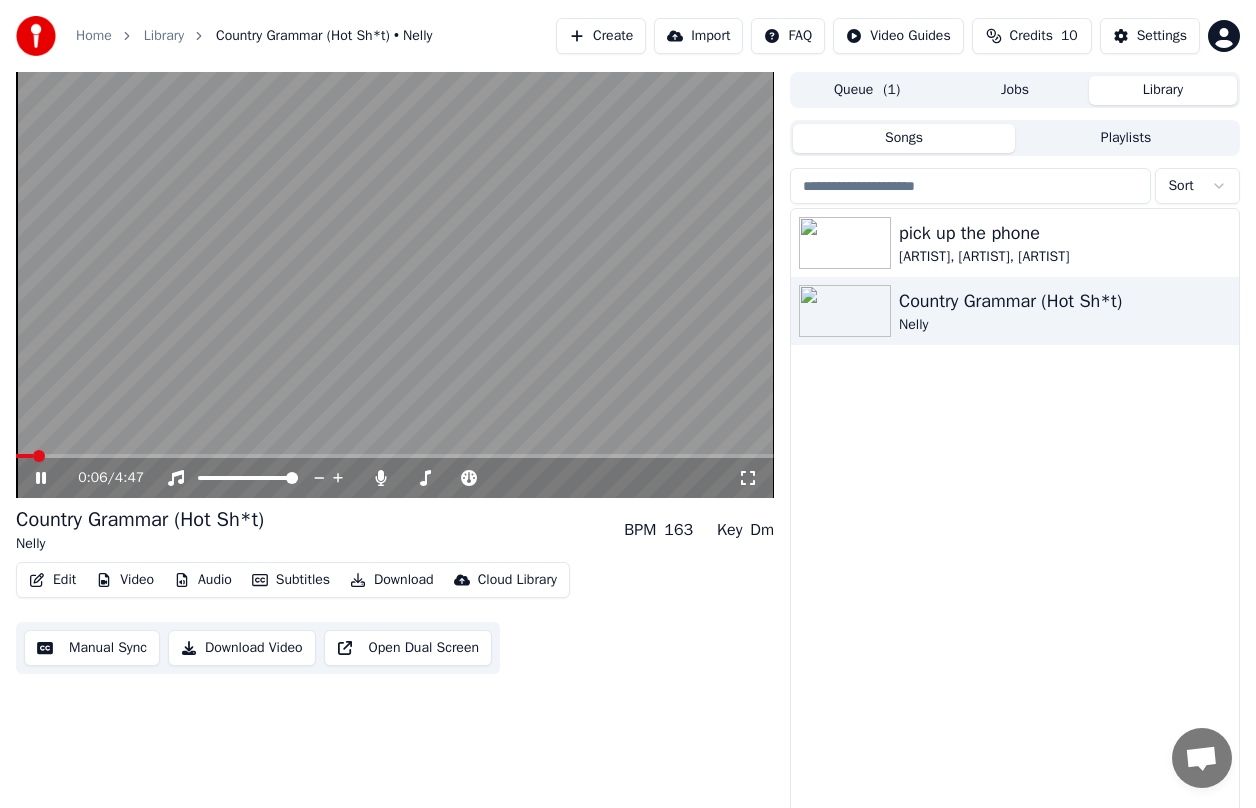 click 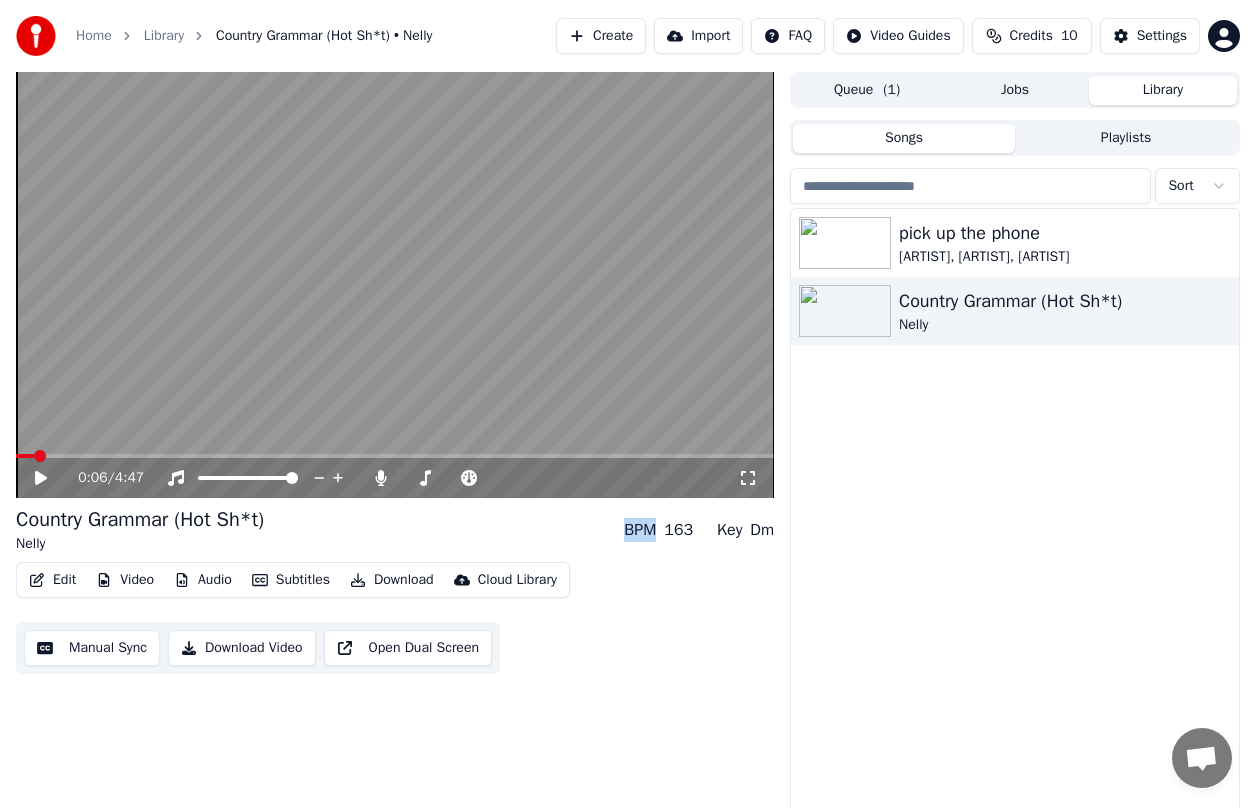 click 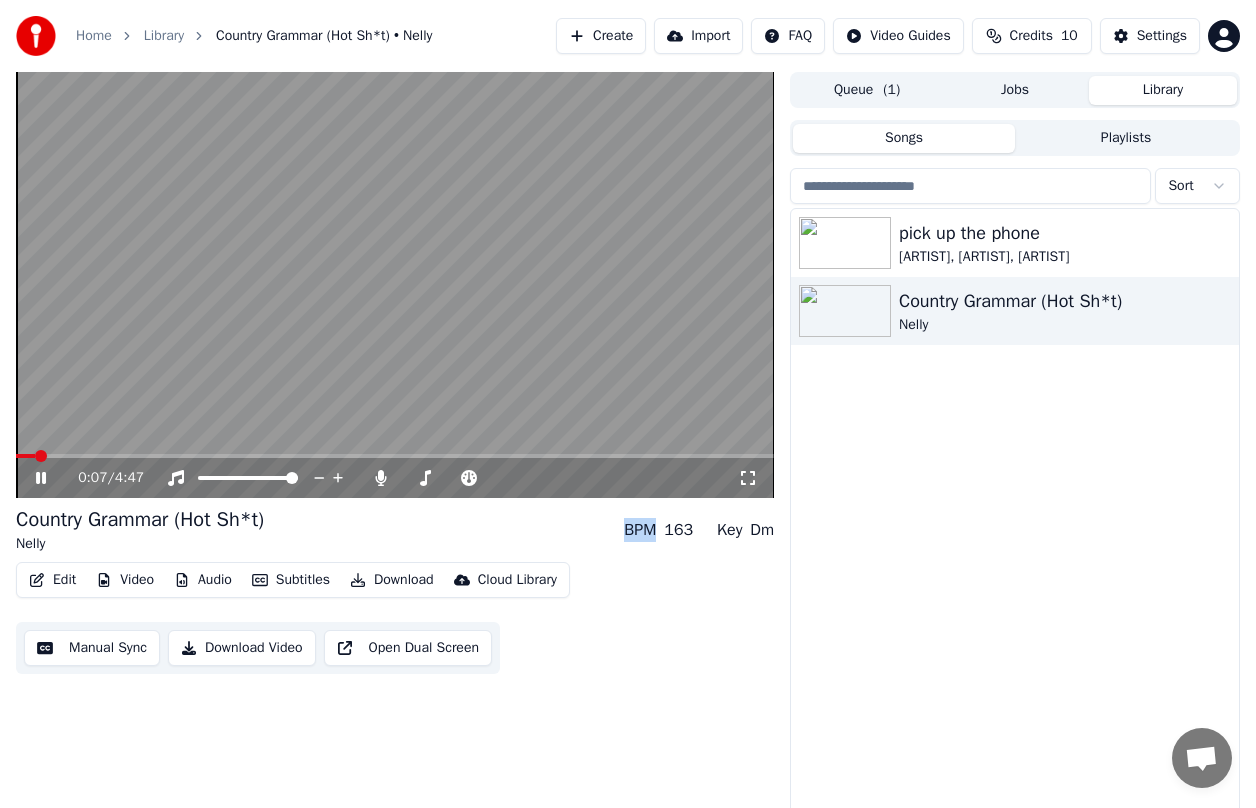 click at bounding box center [25, 456] 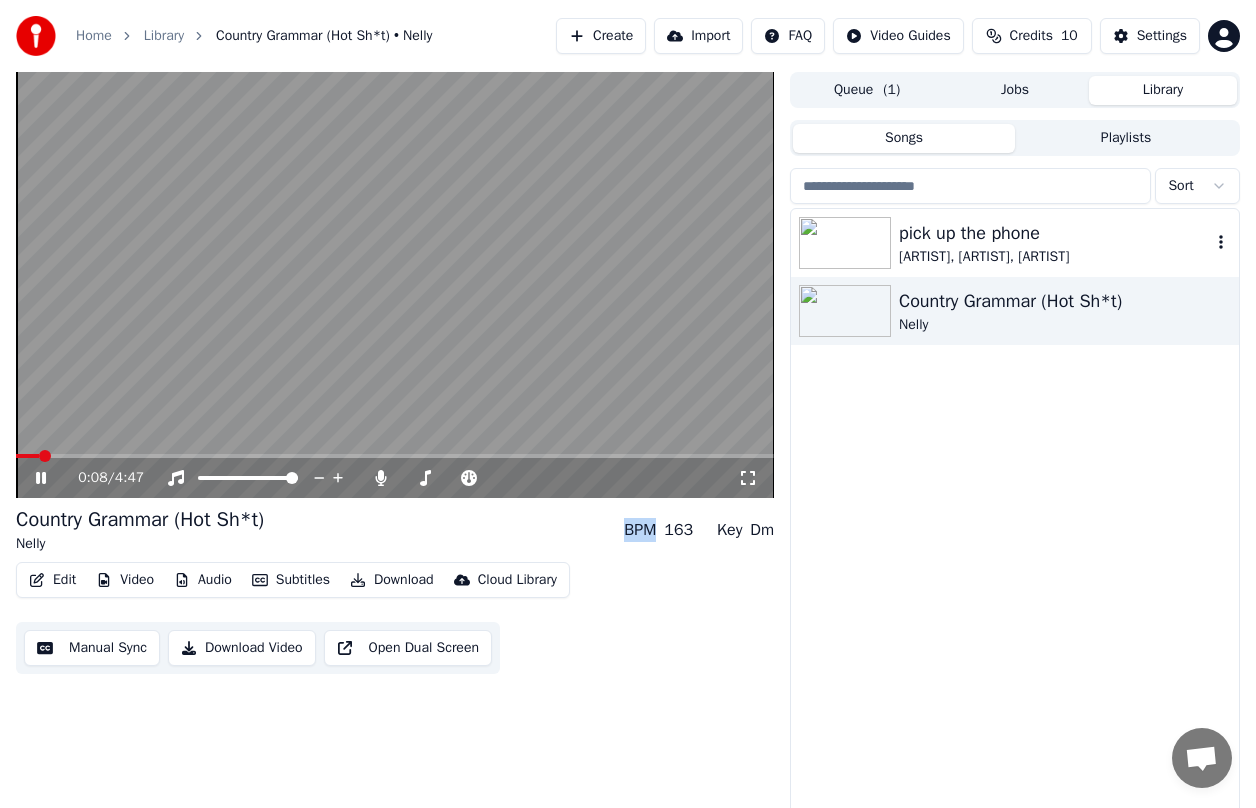 click on "[ARTIST], [ARTIST], [ARTIST]" at bounding box center (1055, 257) 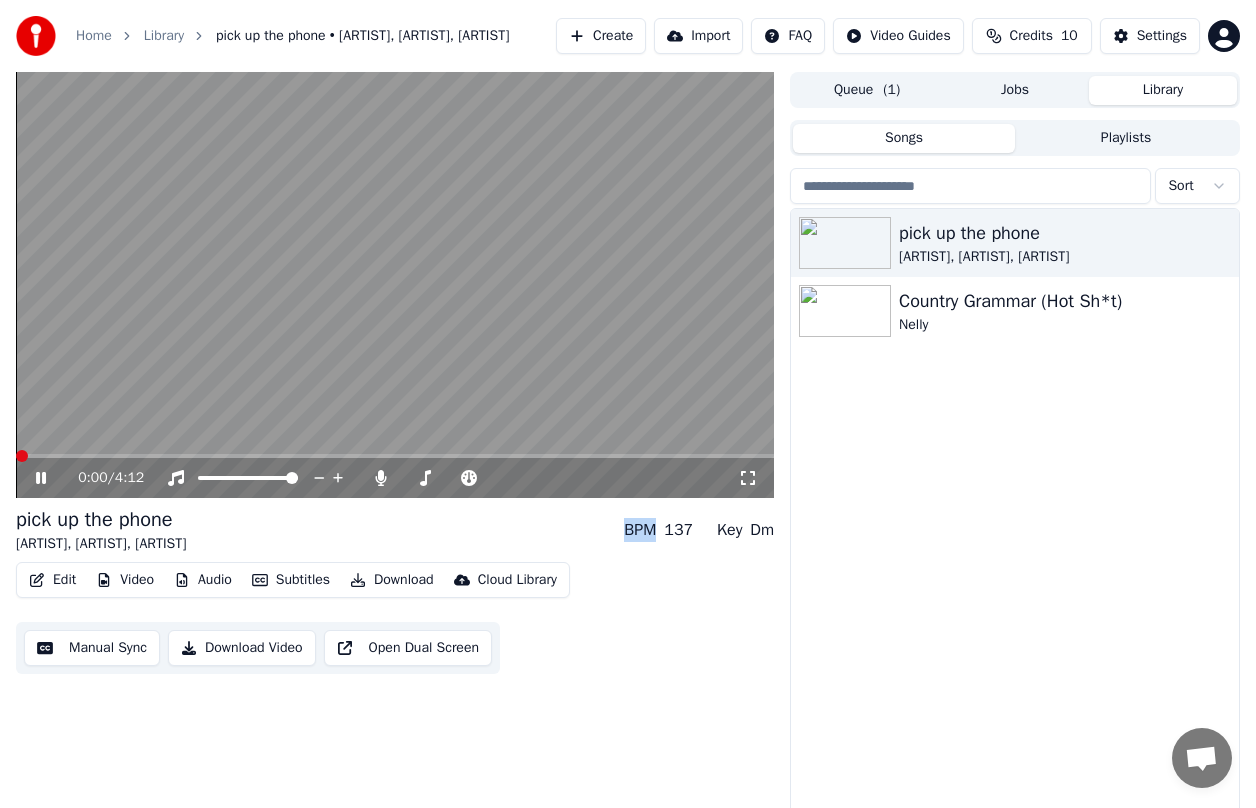 click at bounding box center (22, 456) 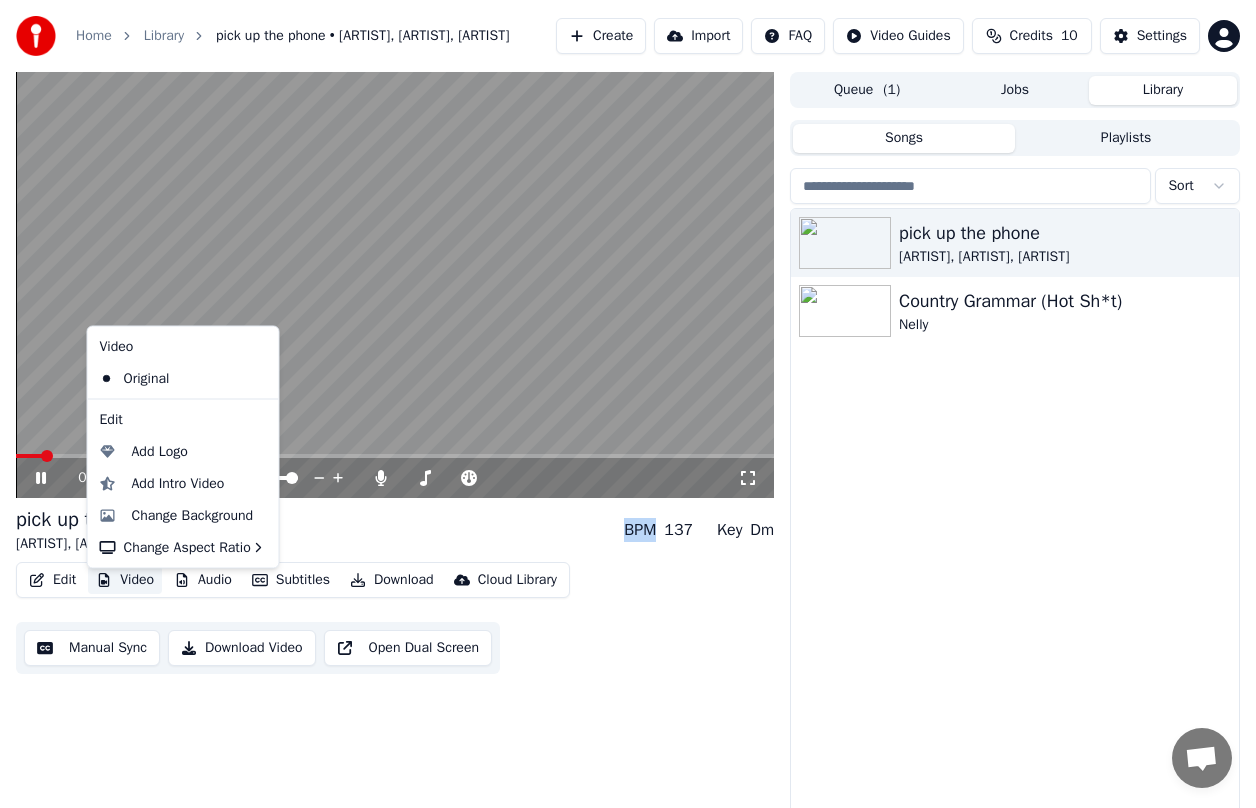 click on "Video" at bounding box center (125, 580) 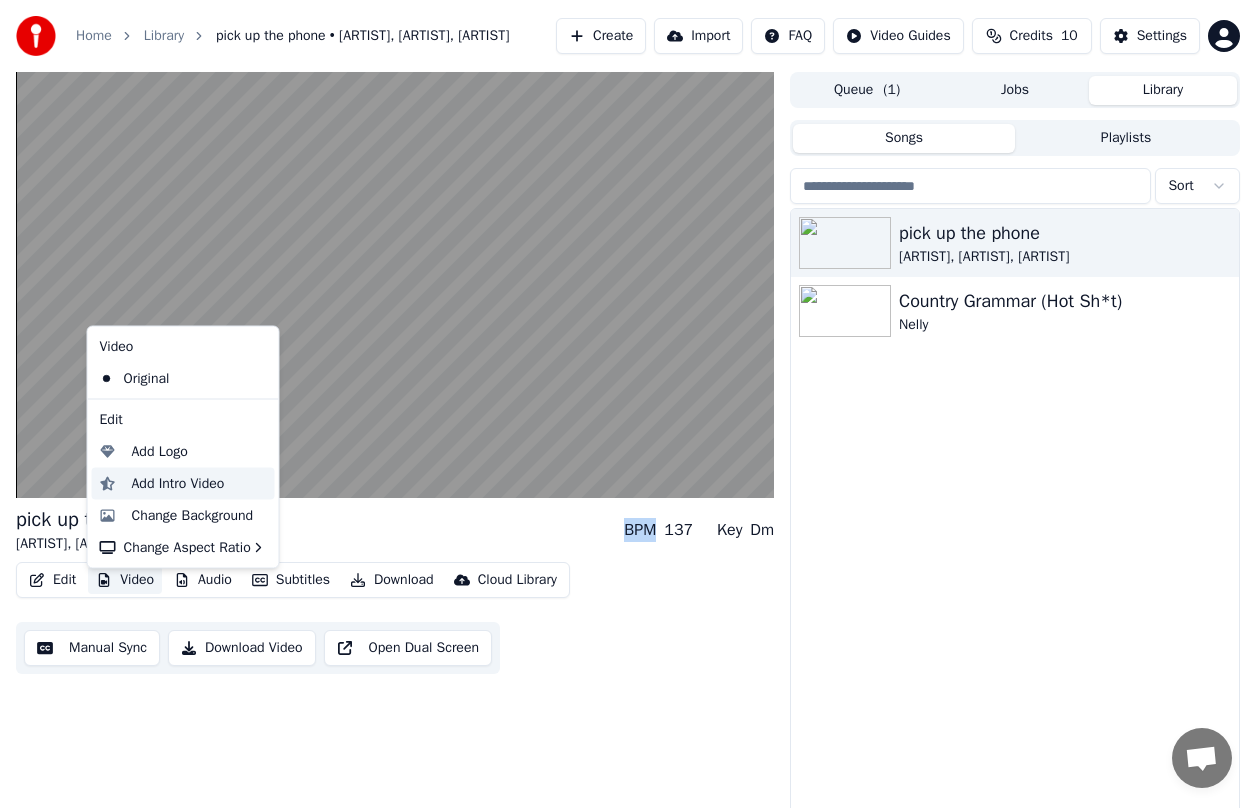 click on "Add Intro Video" at bounding box center (199, 483) 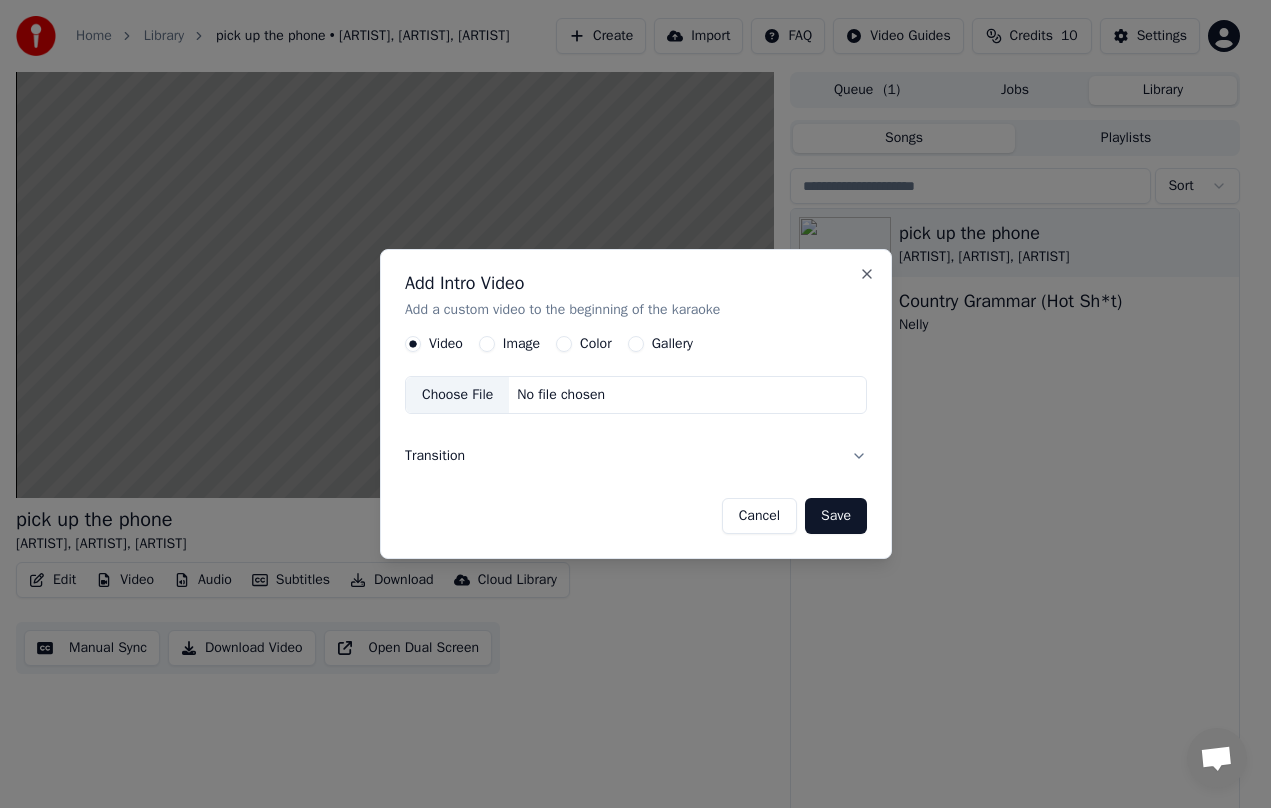 click on "Gallery" at bounding box center [635, 344] 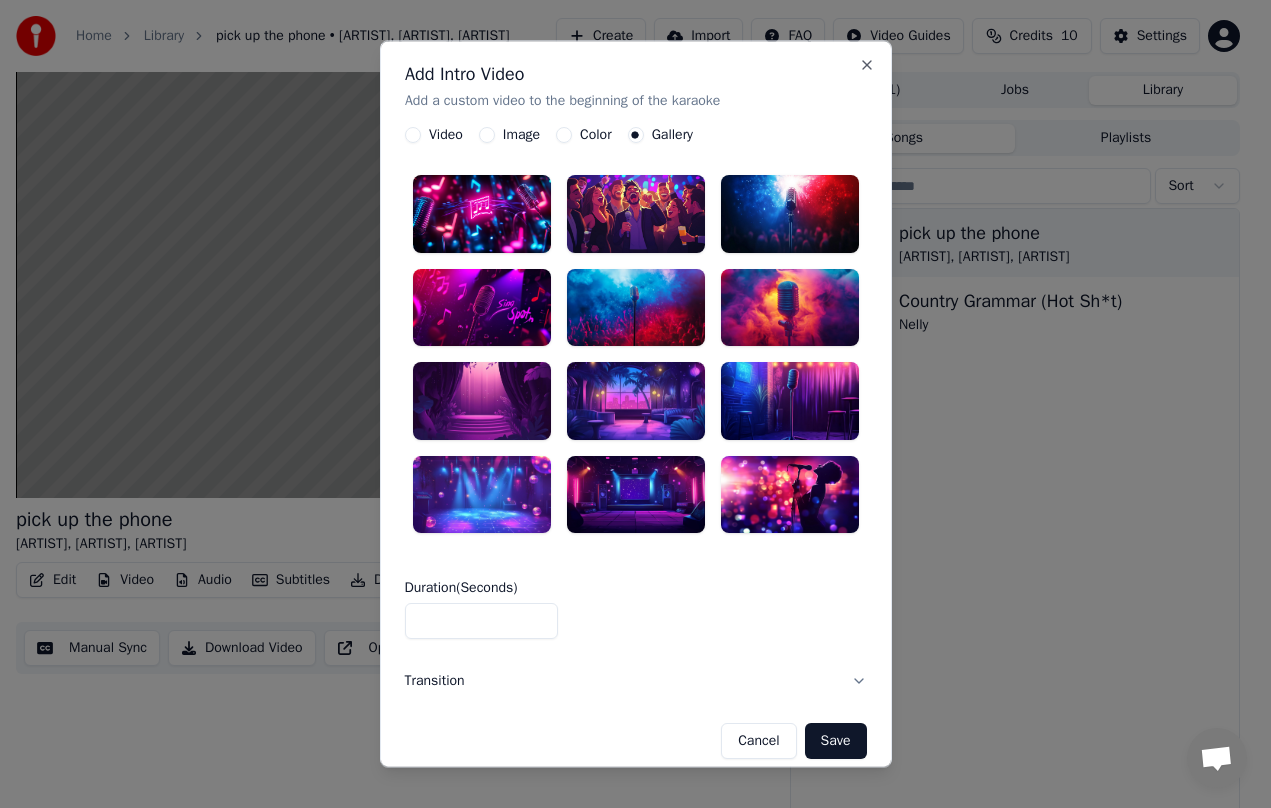 click at bounding box center [636, 308] 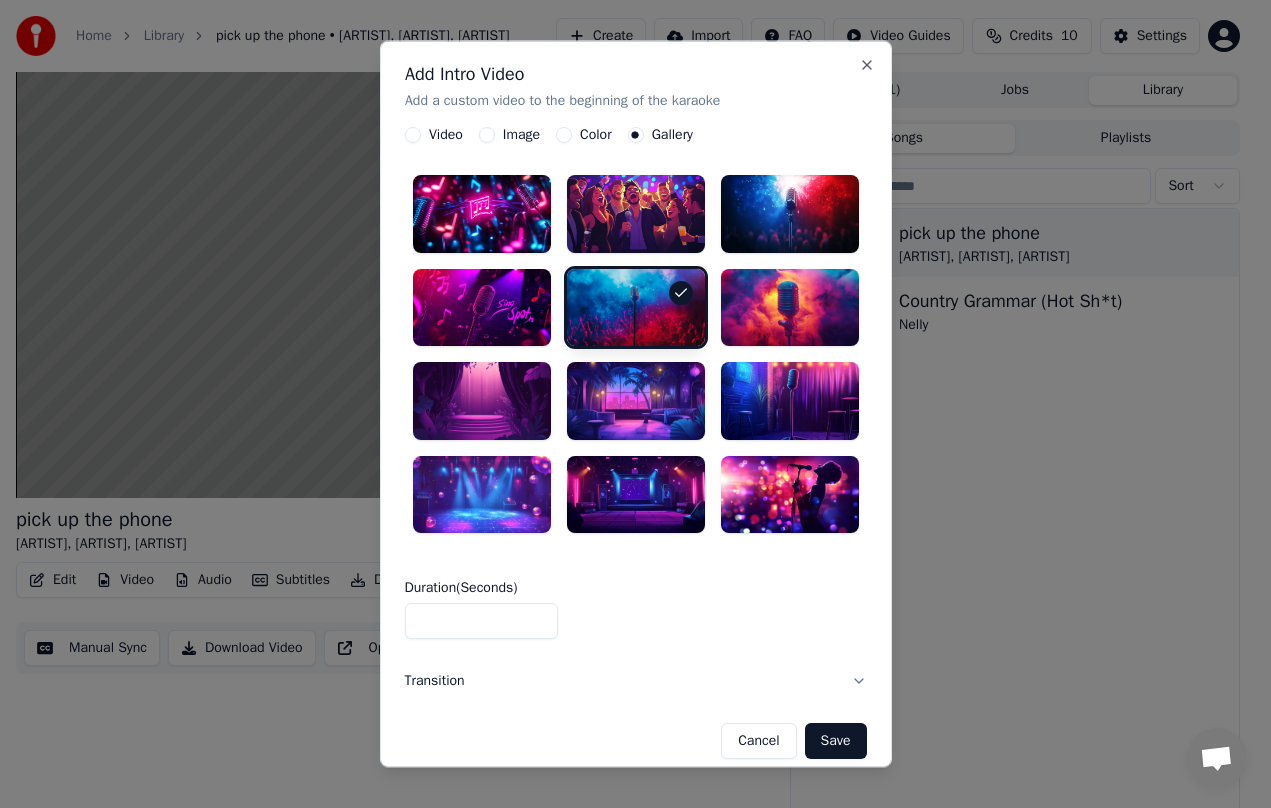 click on "Save" at bounding box center [836, 742] 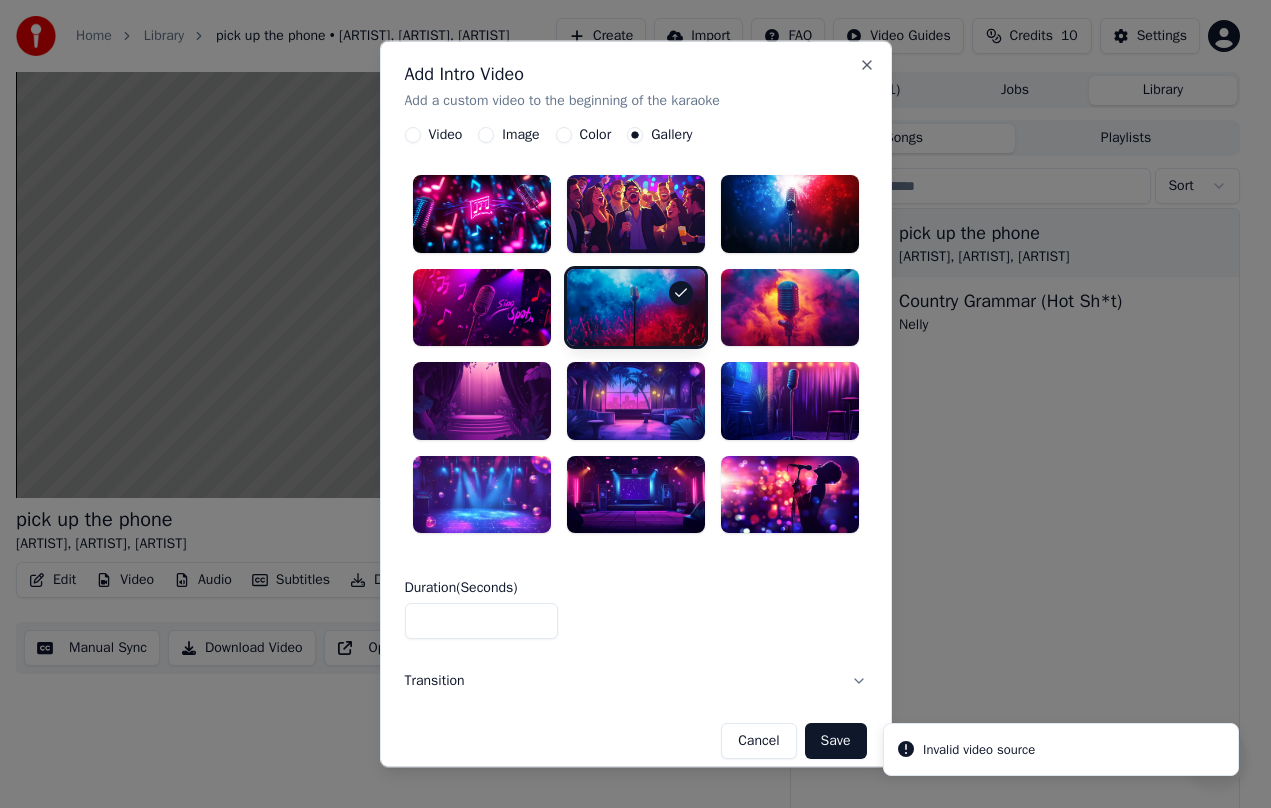 click at bounding box center [482, 214] 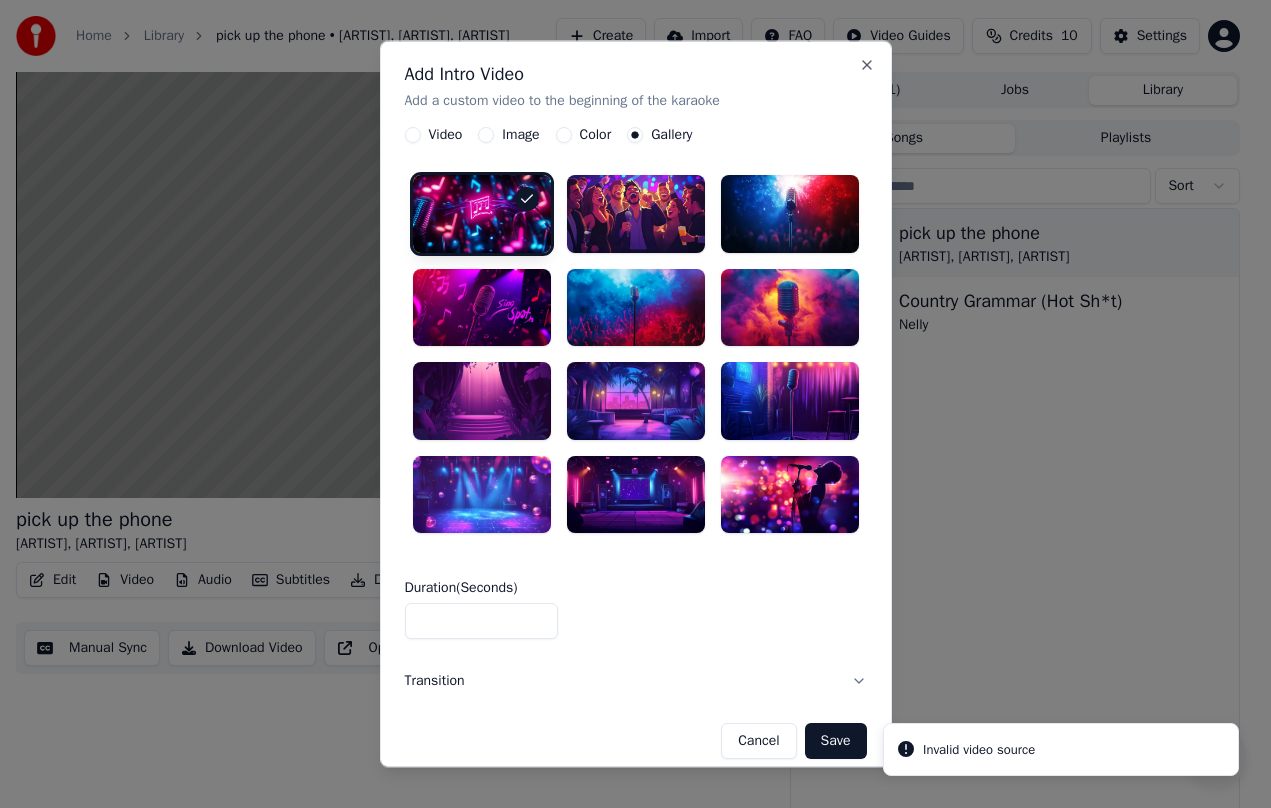 click on "Save" at bounding box center (836, 742) 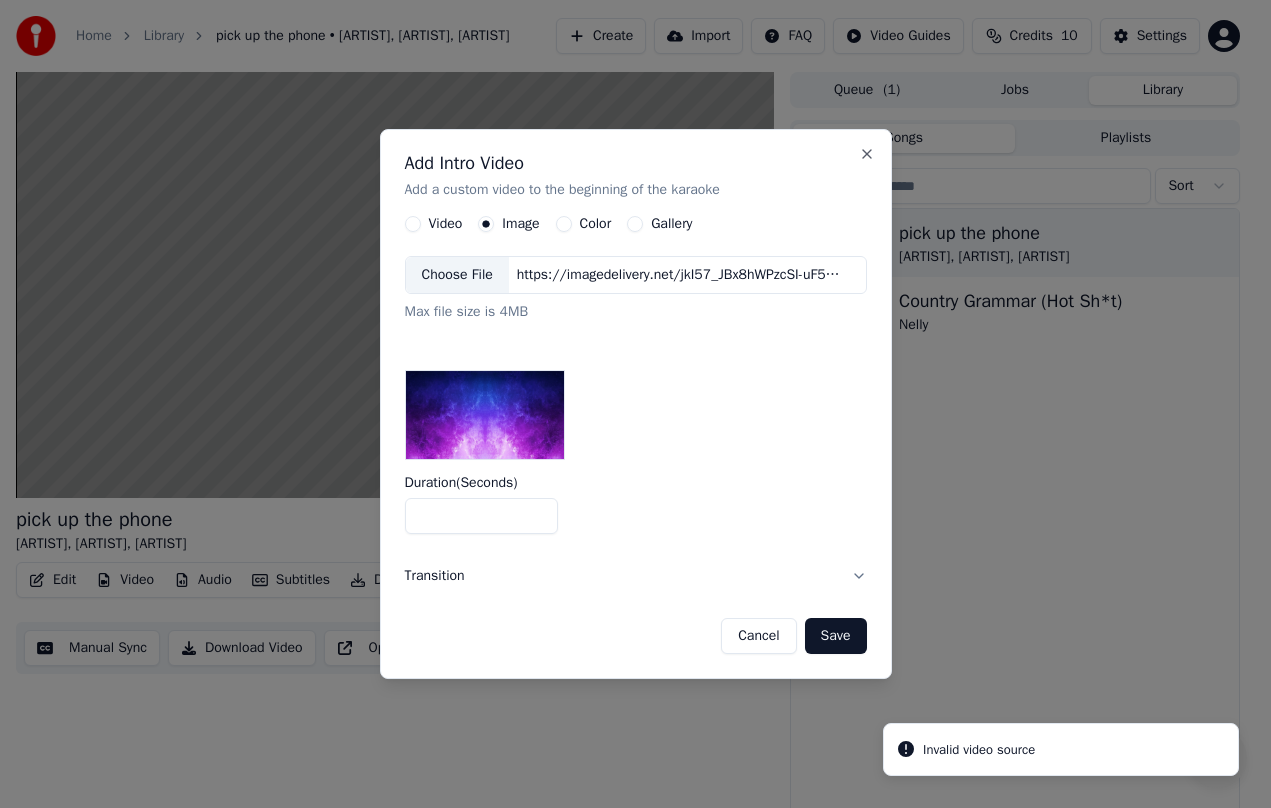 click at bounding box center (485, 415) 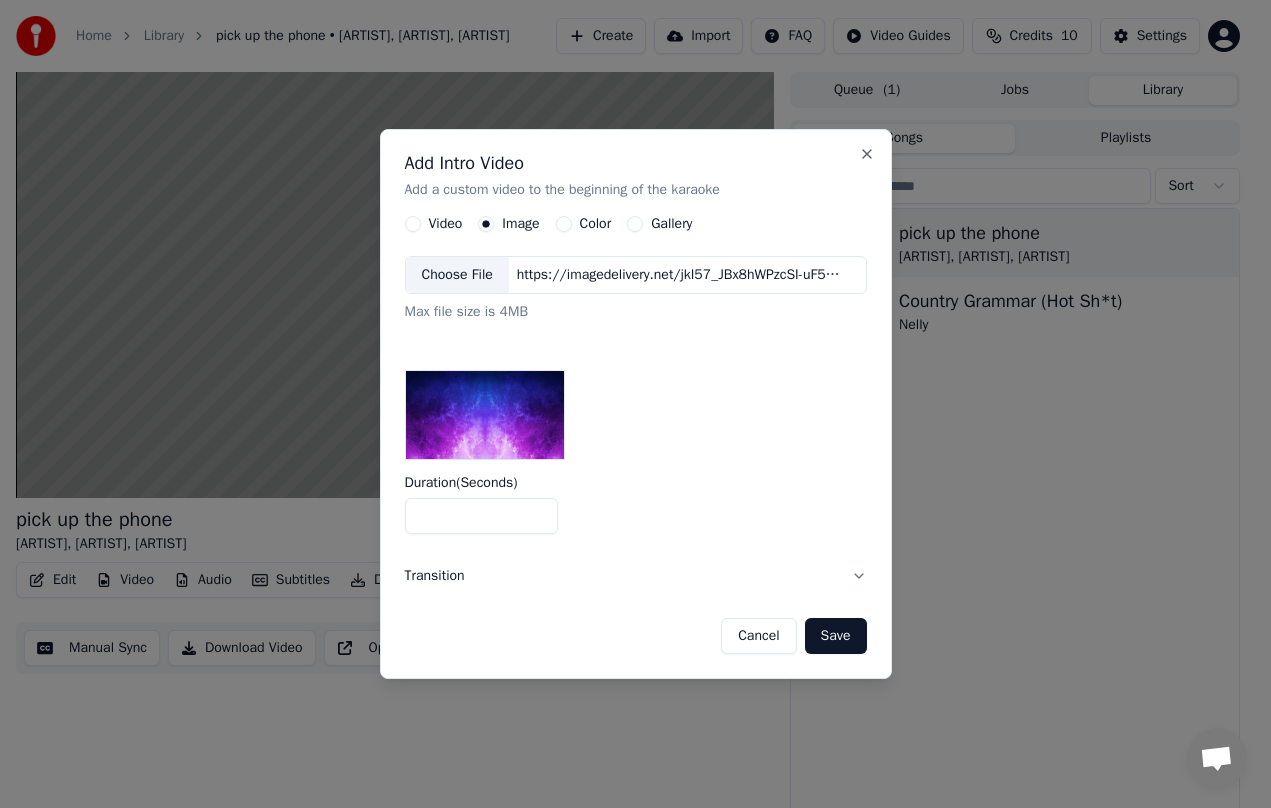 click on "https://imagedelivery.net/jkI57_JBx8hWPzcSI-uF5w/c7639807-3f76-4ea5-9112-66e75e03d200/16x9" at bounding box center [679, 275] 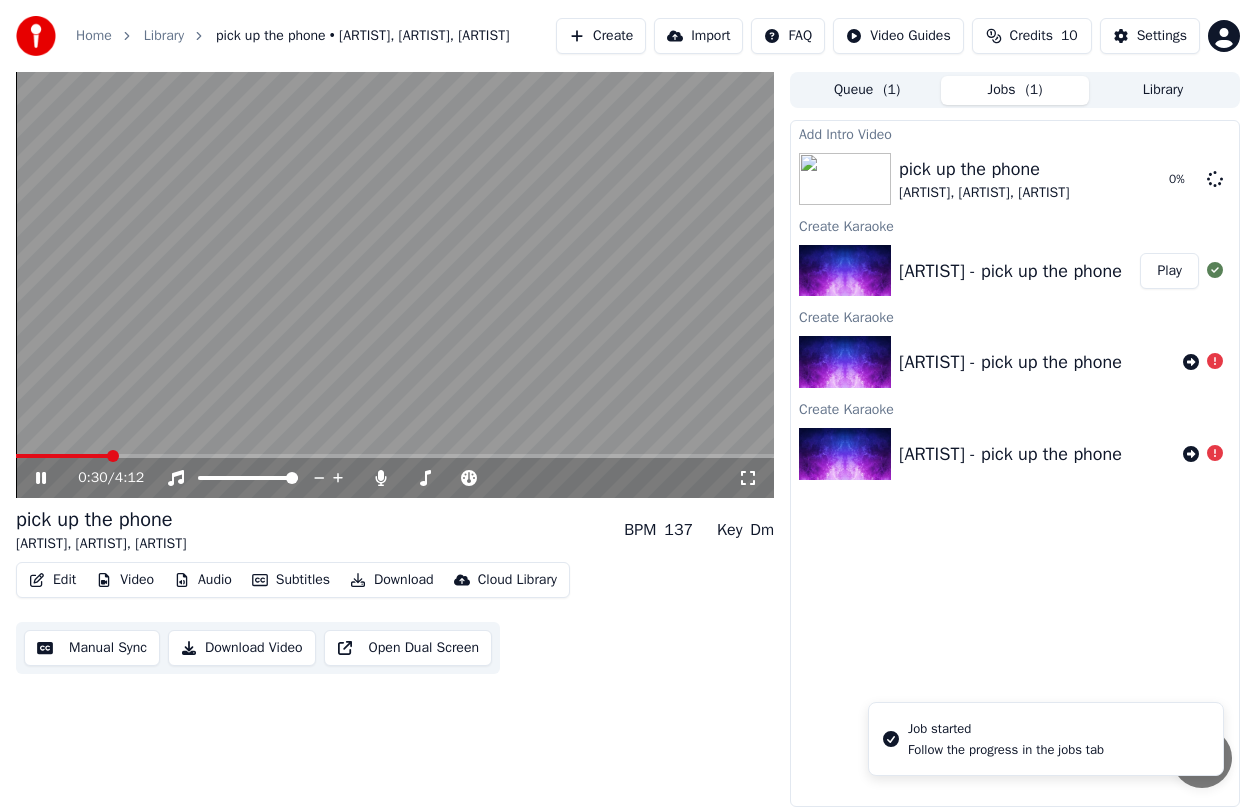 click at bounding box center [395, 285] 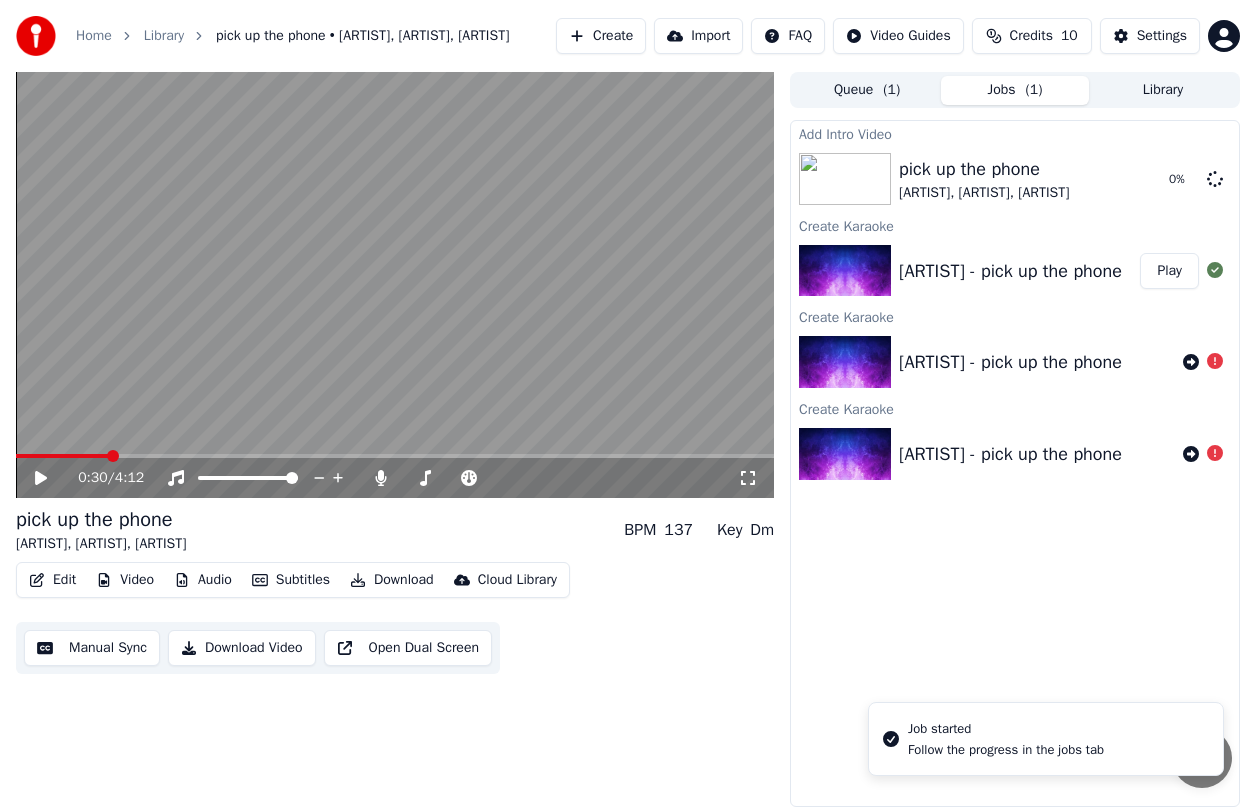 click at bounding box center [62, 456] 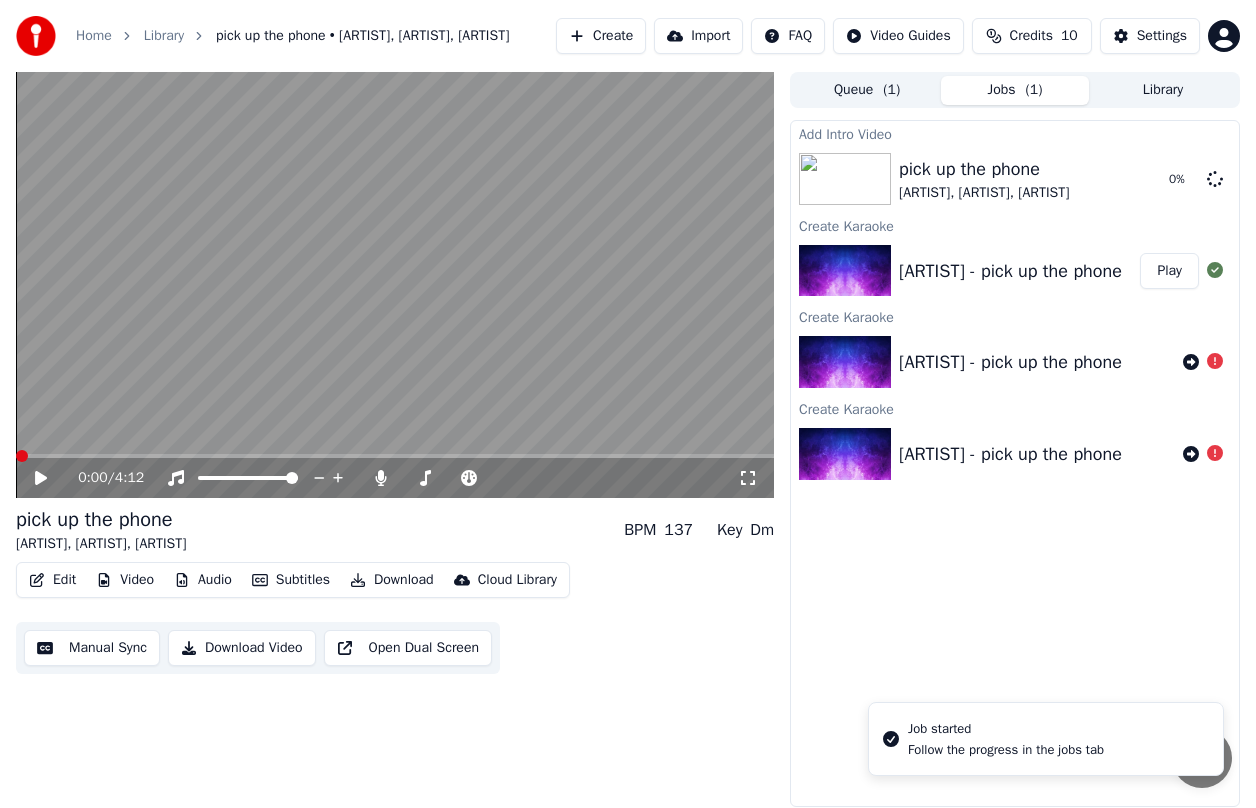 click at bounding box center [22, 456] 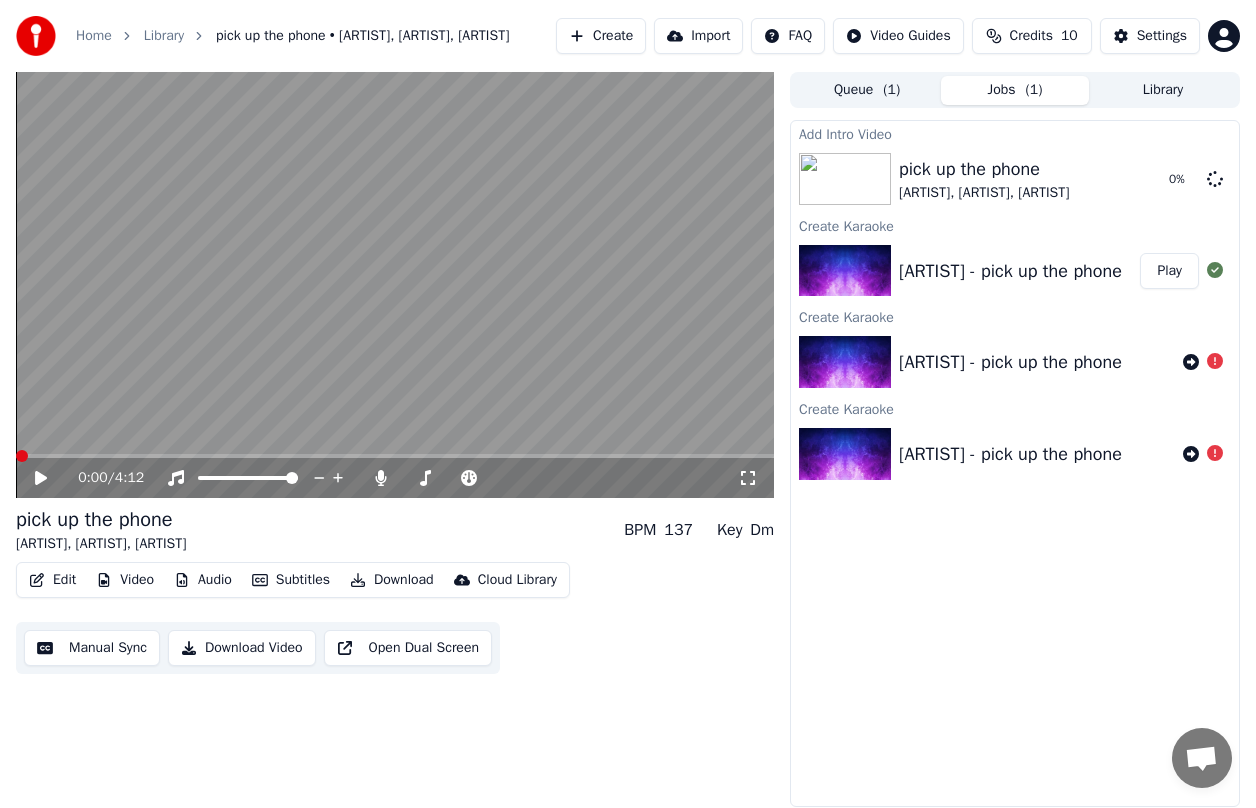 click 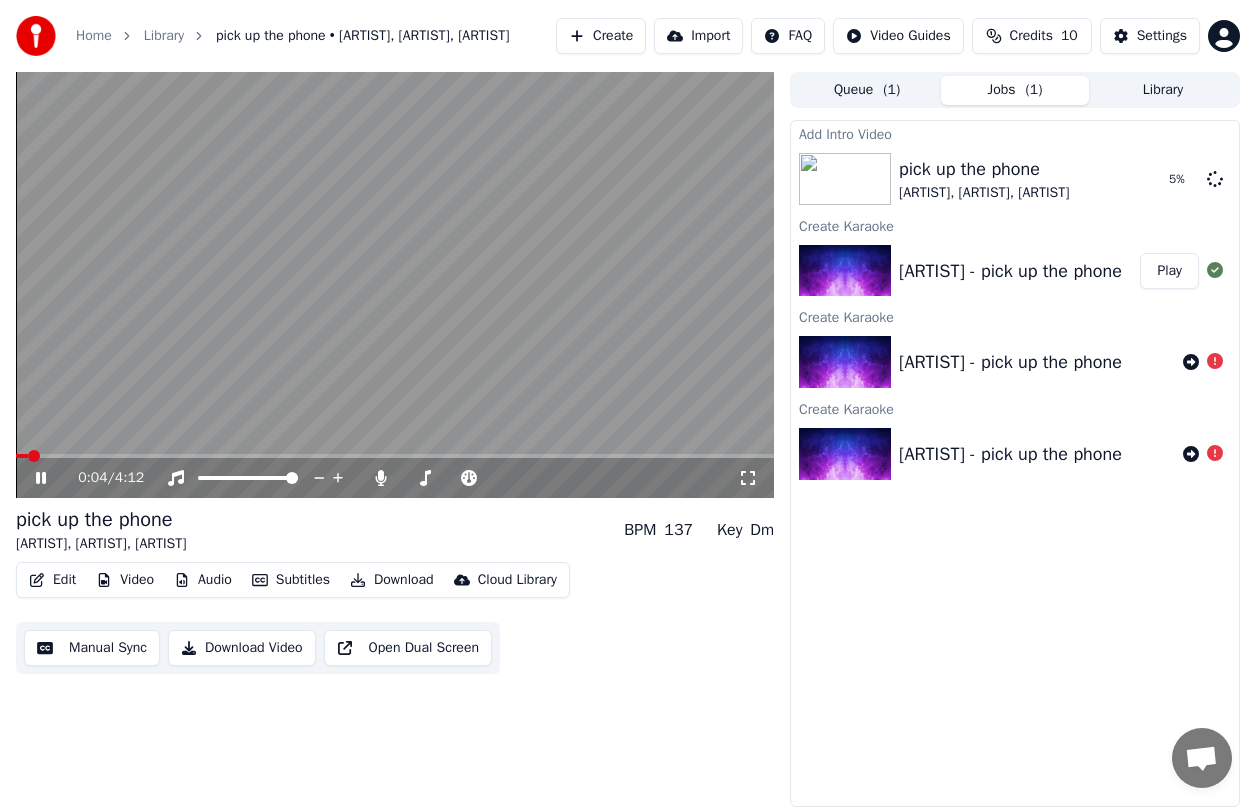 click on "Video" at bounding box center [125, 580] 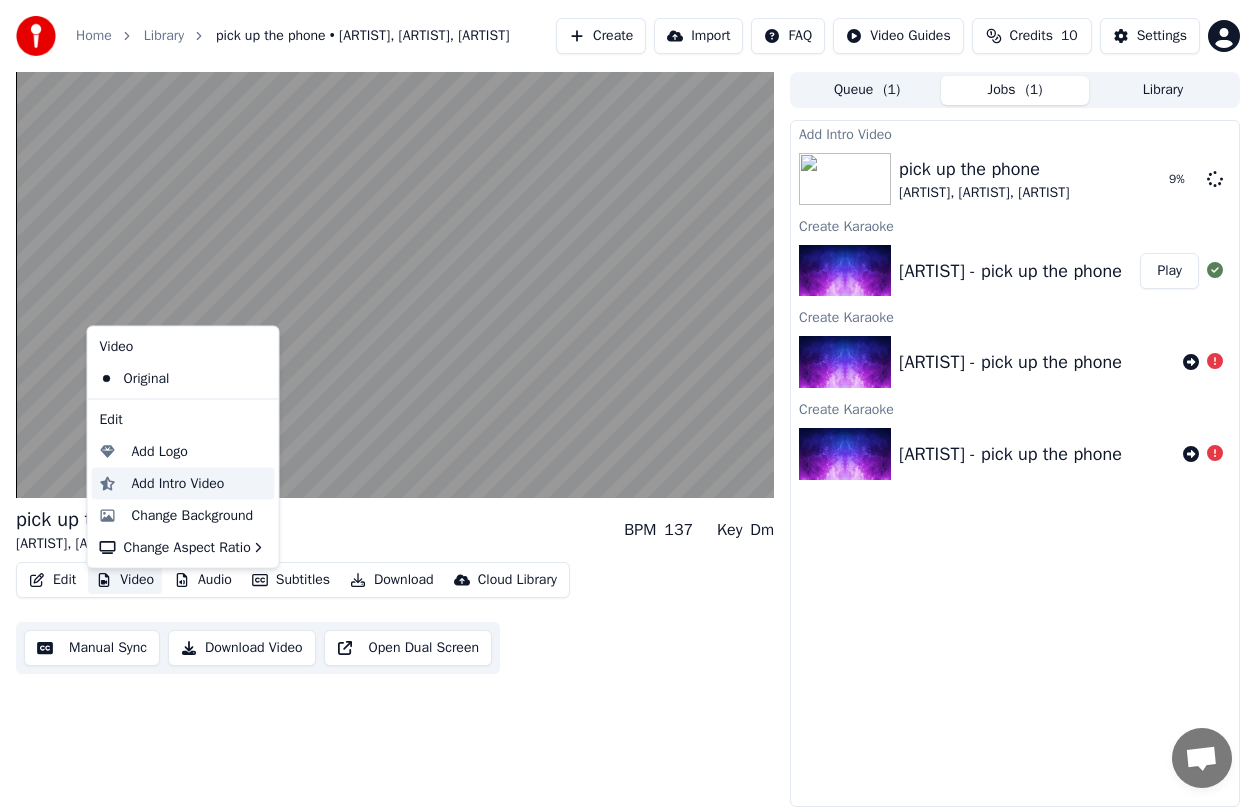 click on "Add Intro Video" at bounding box center (199, 483) 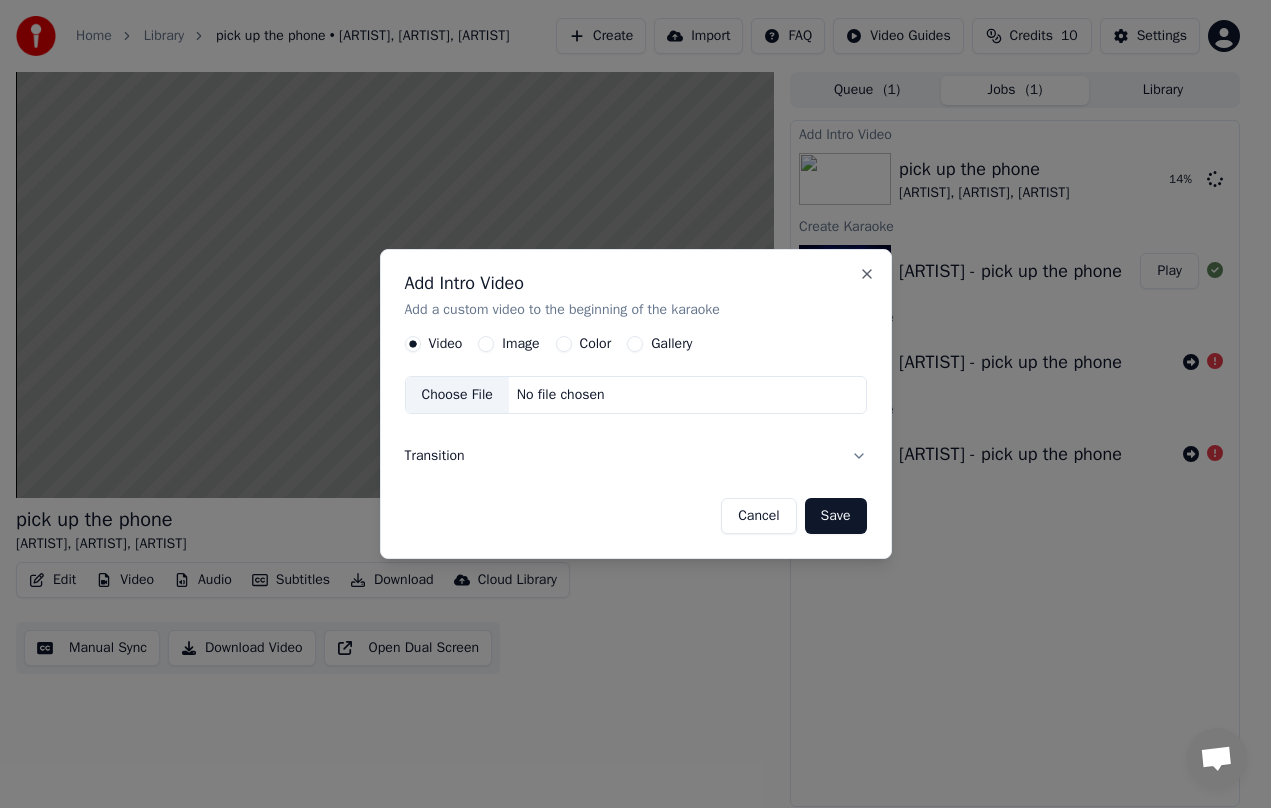click on "Image" at bounding box center (486, 344) 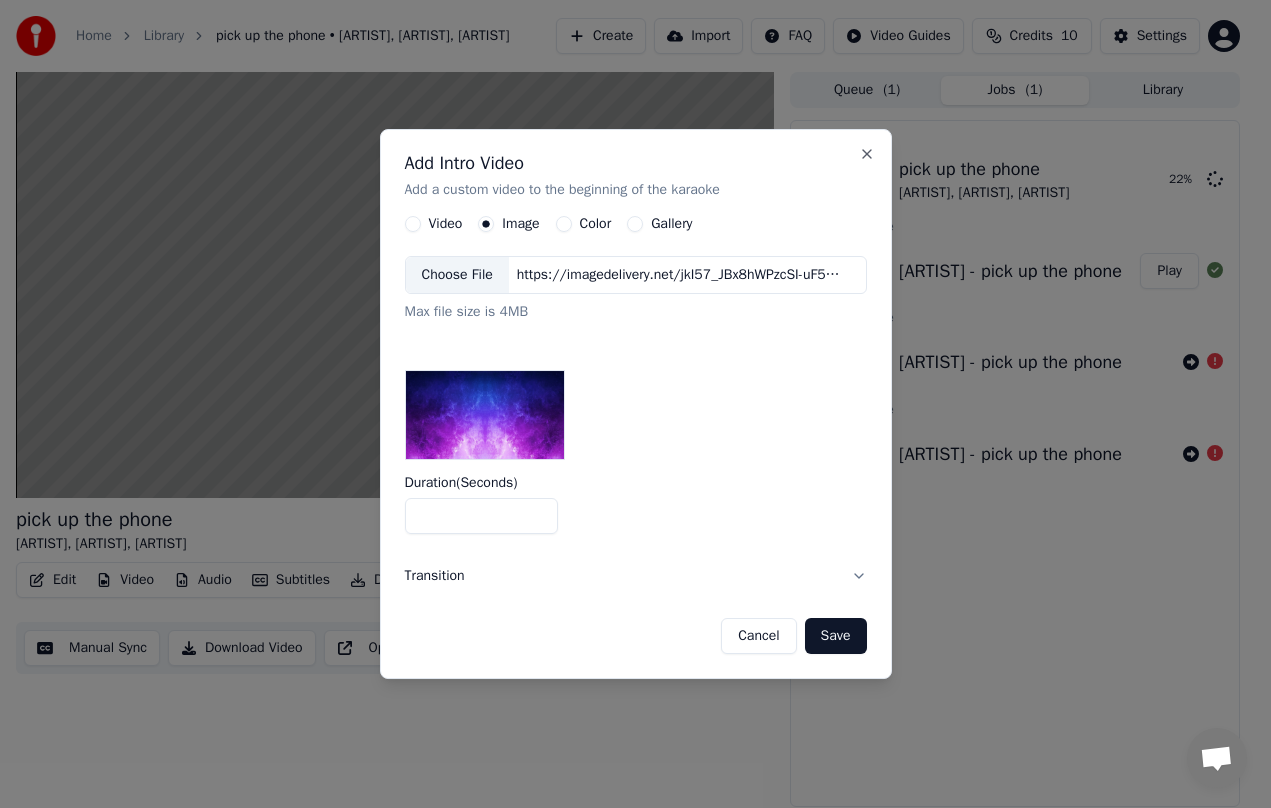 click on "Color" at bounding box center (584, 224) 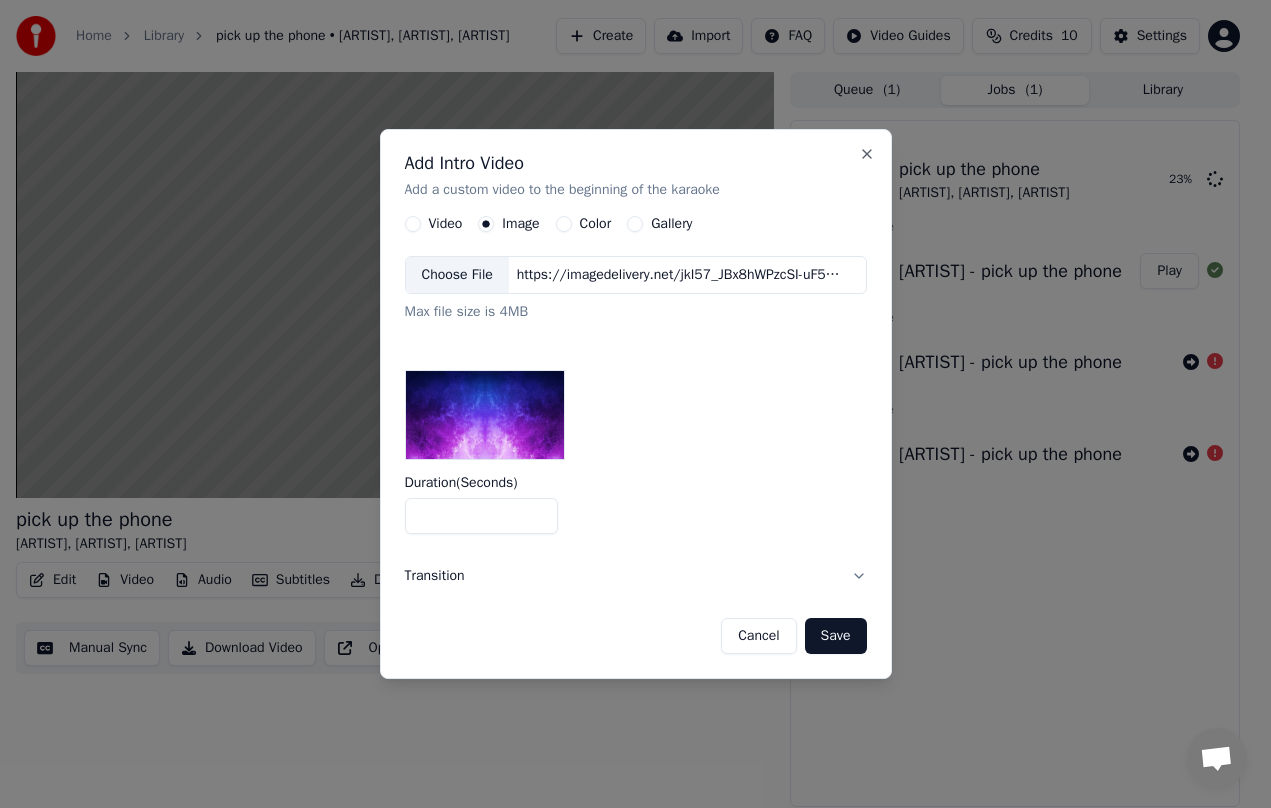 click on "Color" at bounding box center (564, 224) 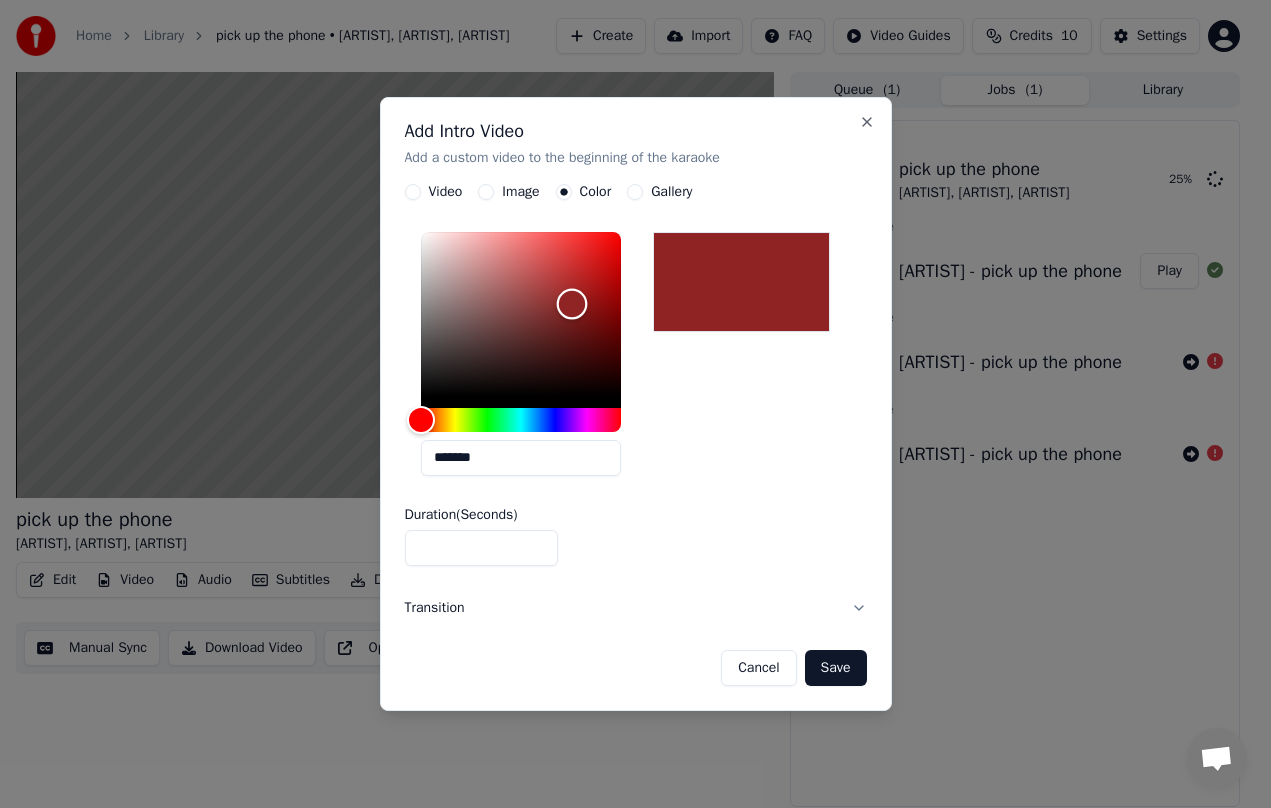 type on "*******" 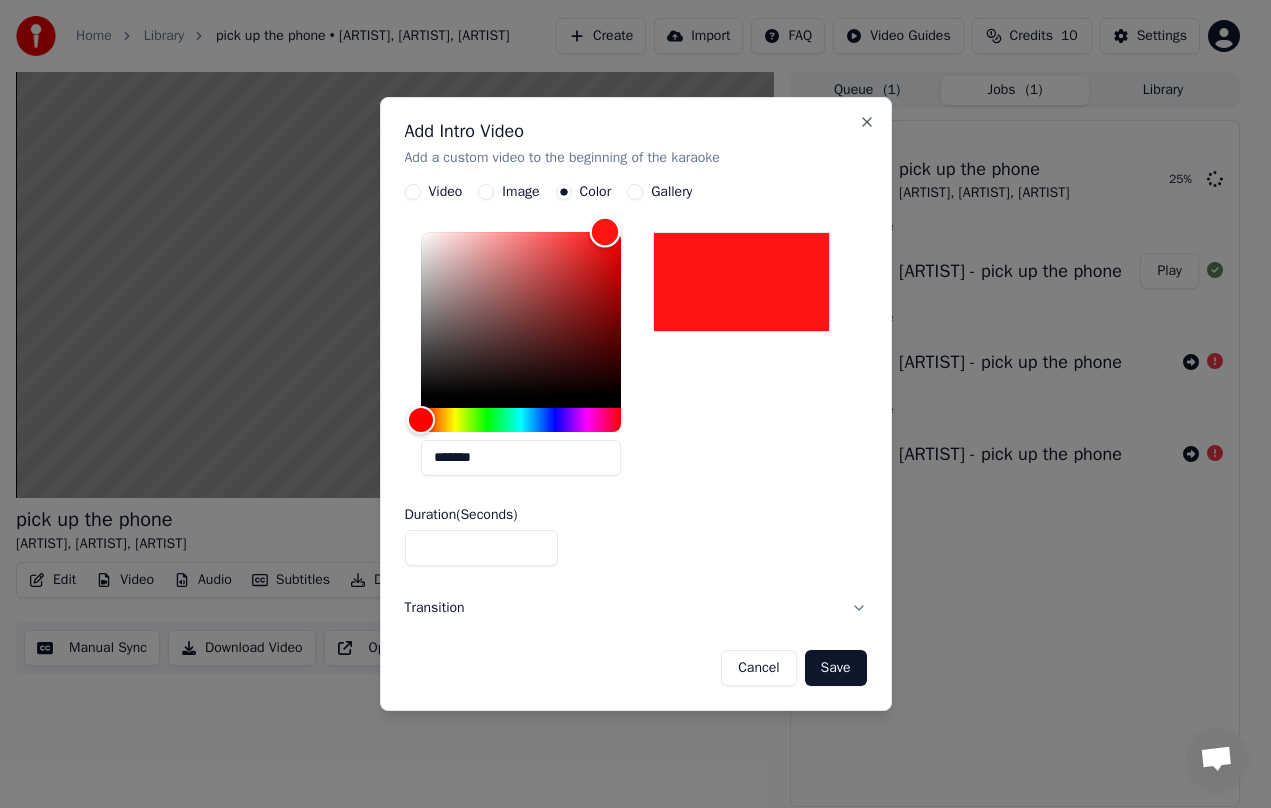 drag, startPoint x: 562, startPoint y: 352, endPoint x: 590, endPoint y: 343, distance: 29.410883 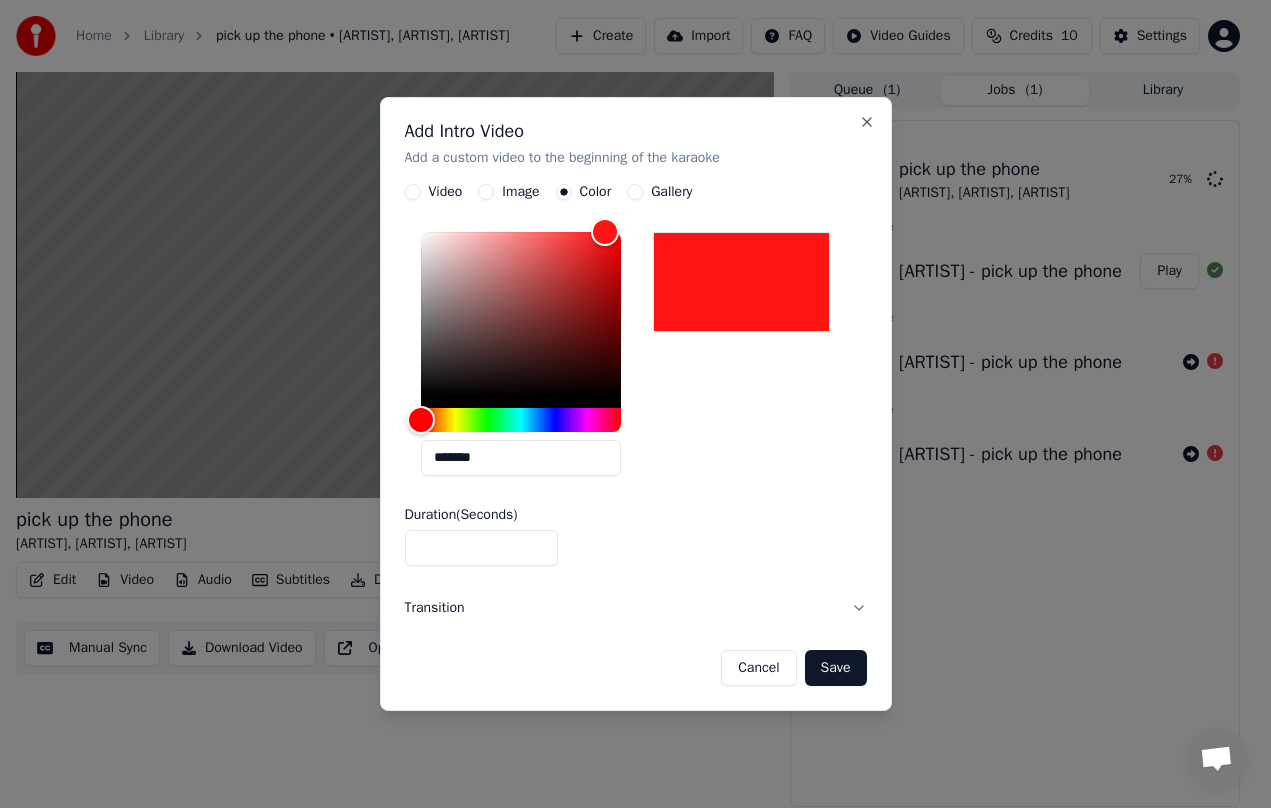 drag, startPoint x: 818, startPoint y: 665, endPoint x: 808, endPoint y: 676, distance: 14.866069 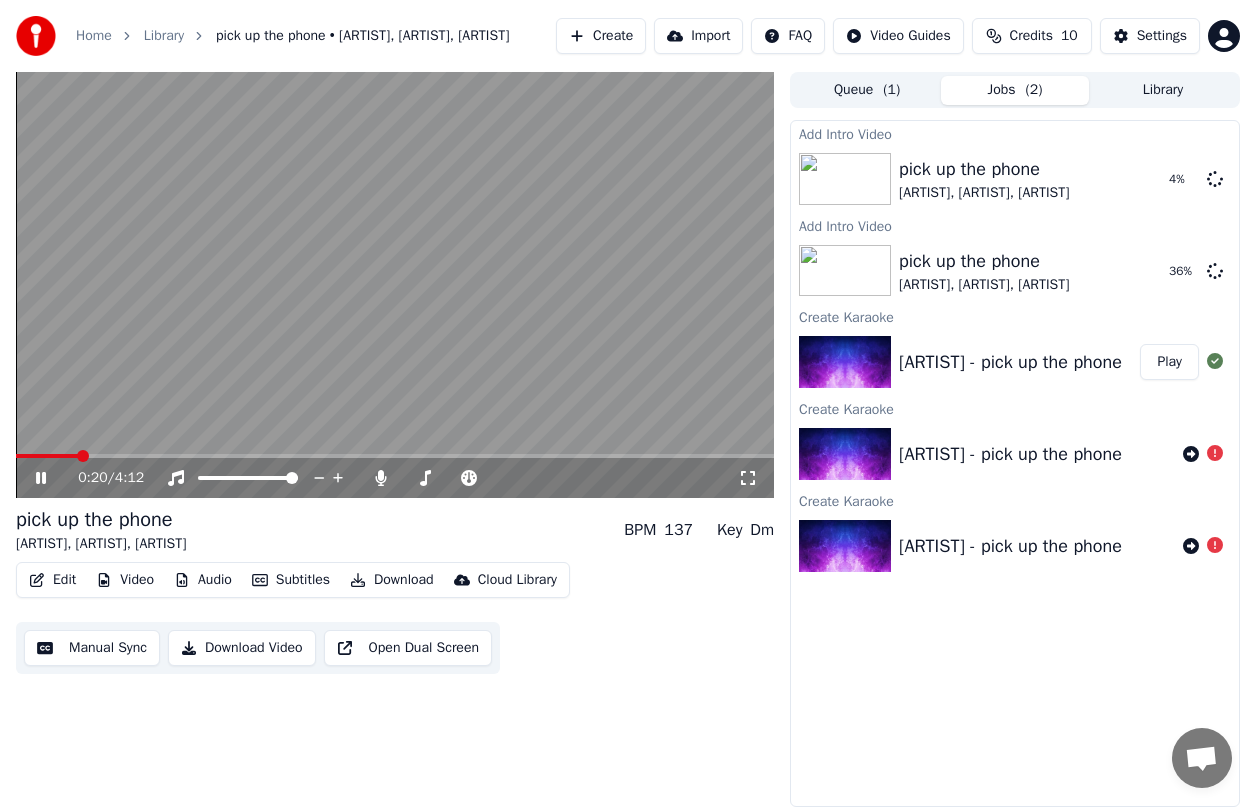 click on "0:20  /  4:12" at bounding box center [395, 478] 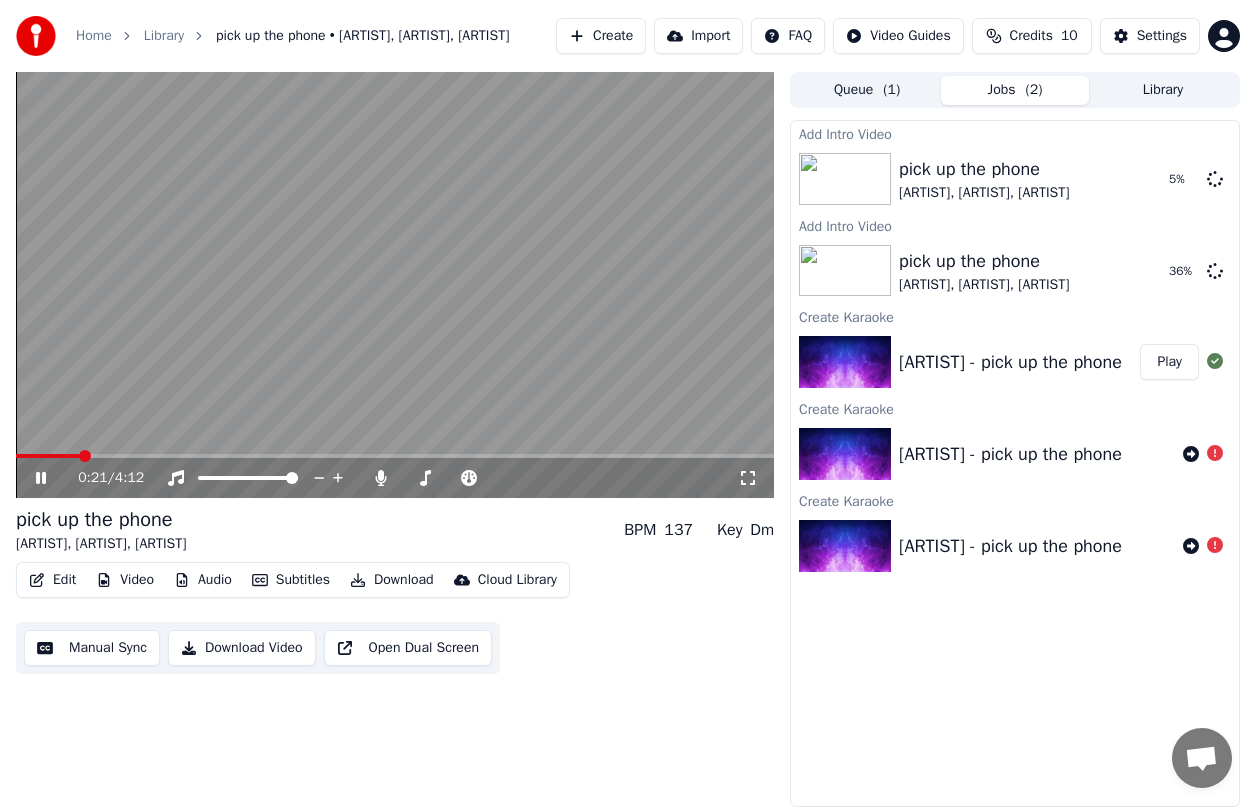 click 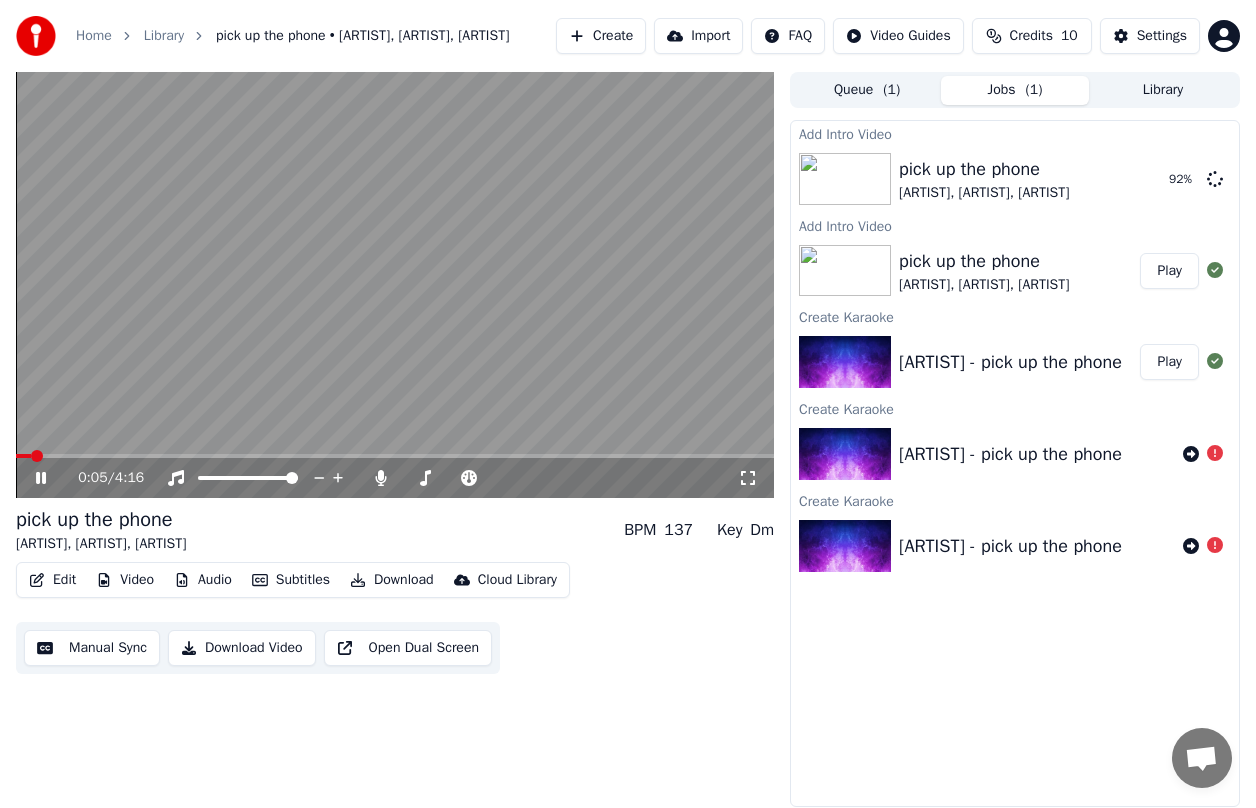 click at bounding box center [23, 456] 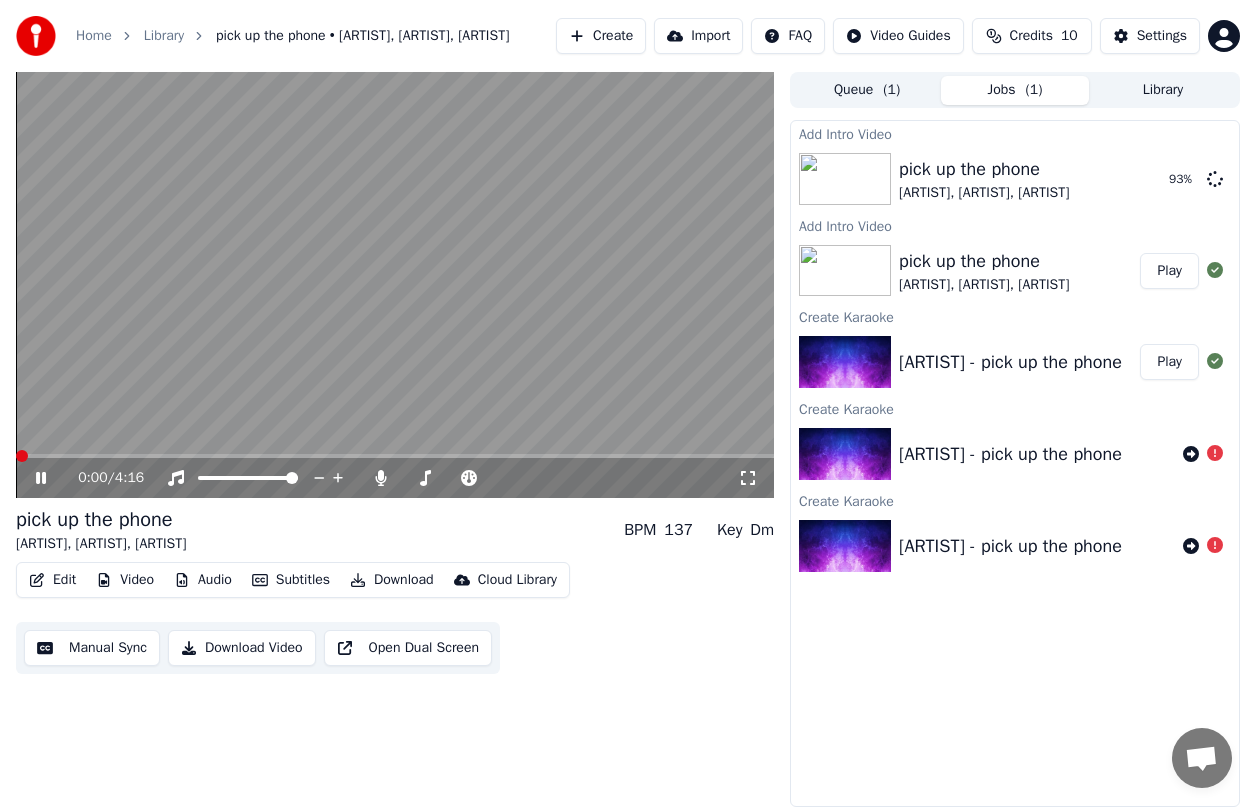click at bounding box center (16, 456) 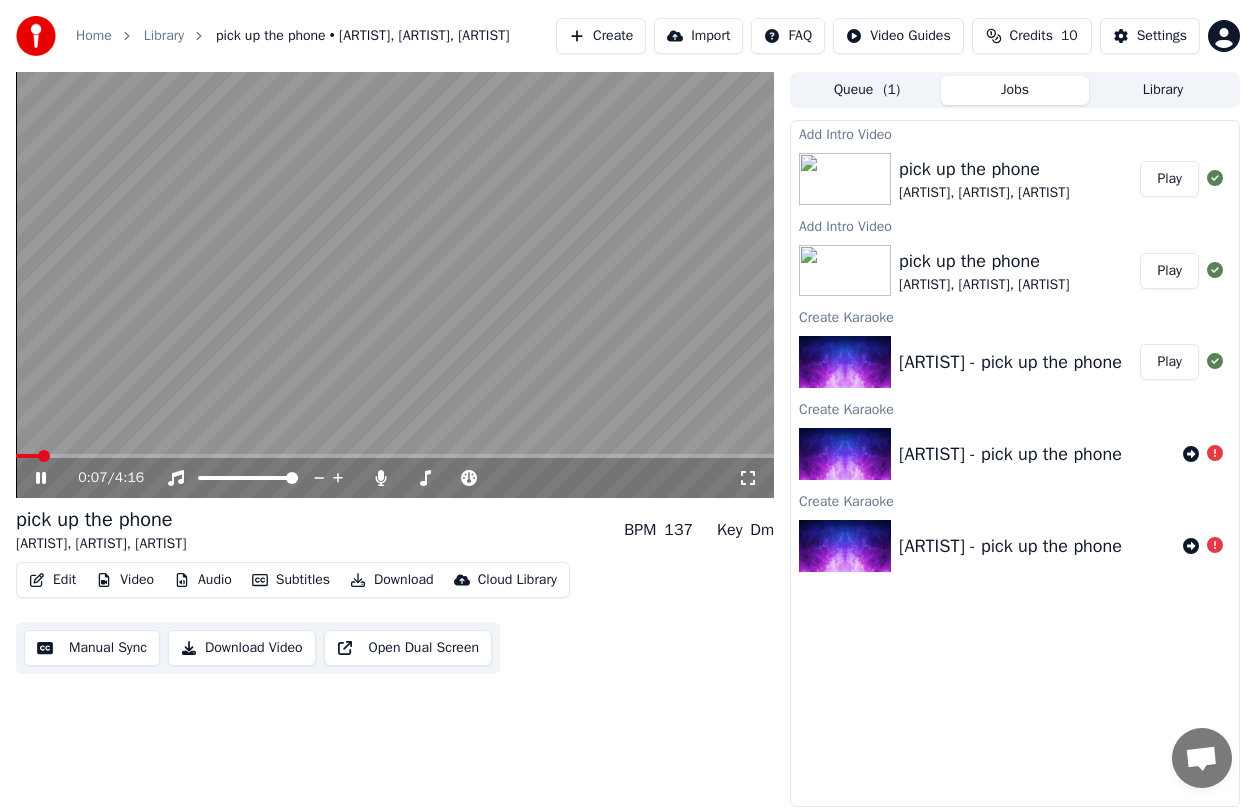 click on "Play" at bounding box center [1169, 271] 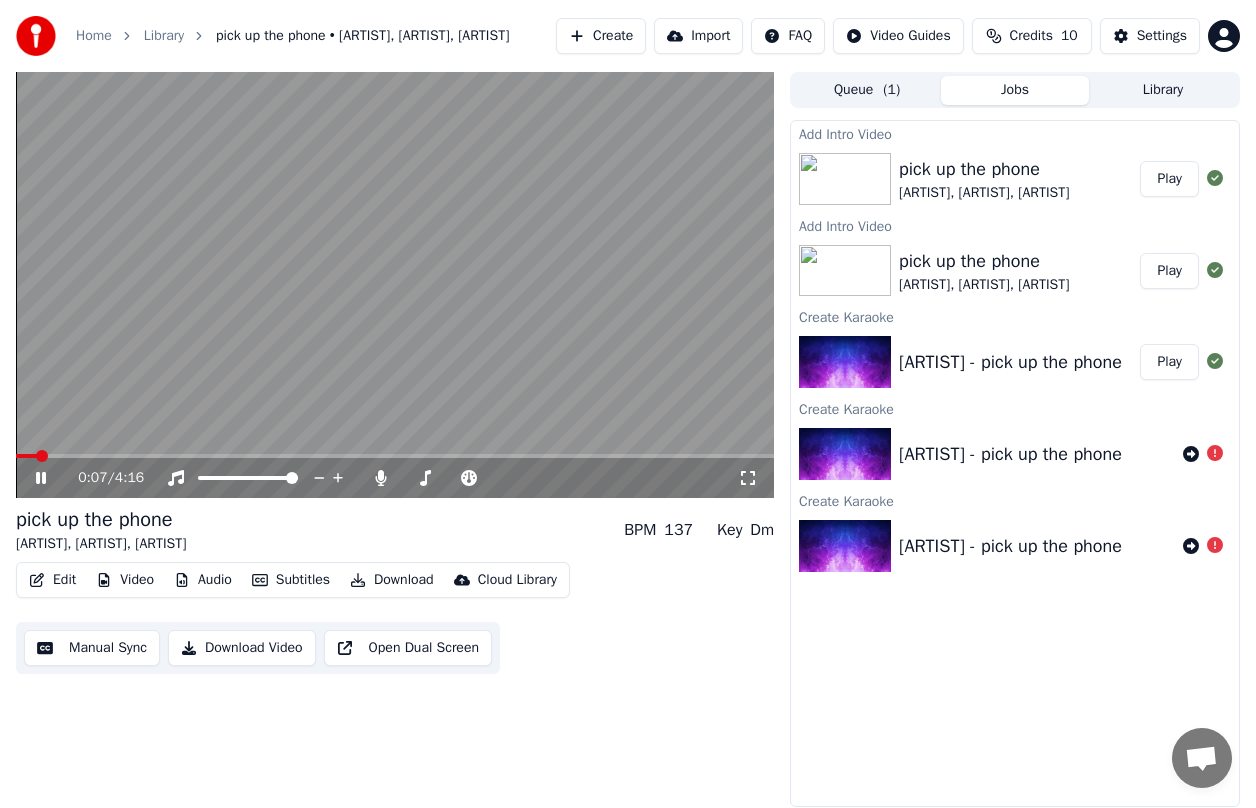 click on "Play" at bounding box center (1169, 179) 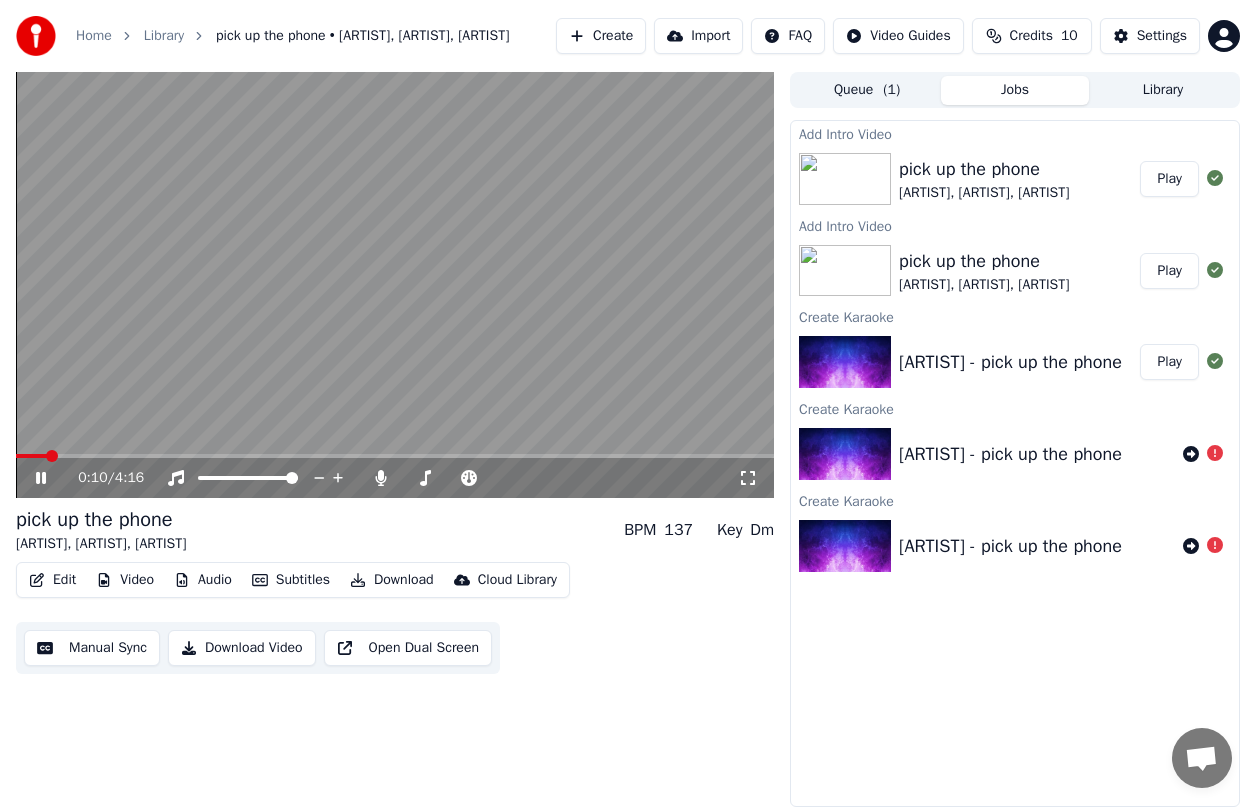 click on "Video" at bounding box center [125, 580] 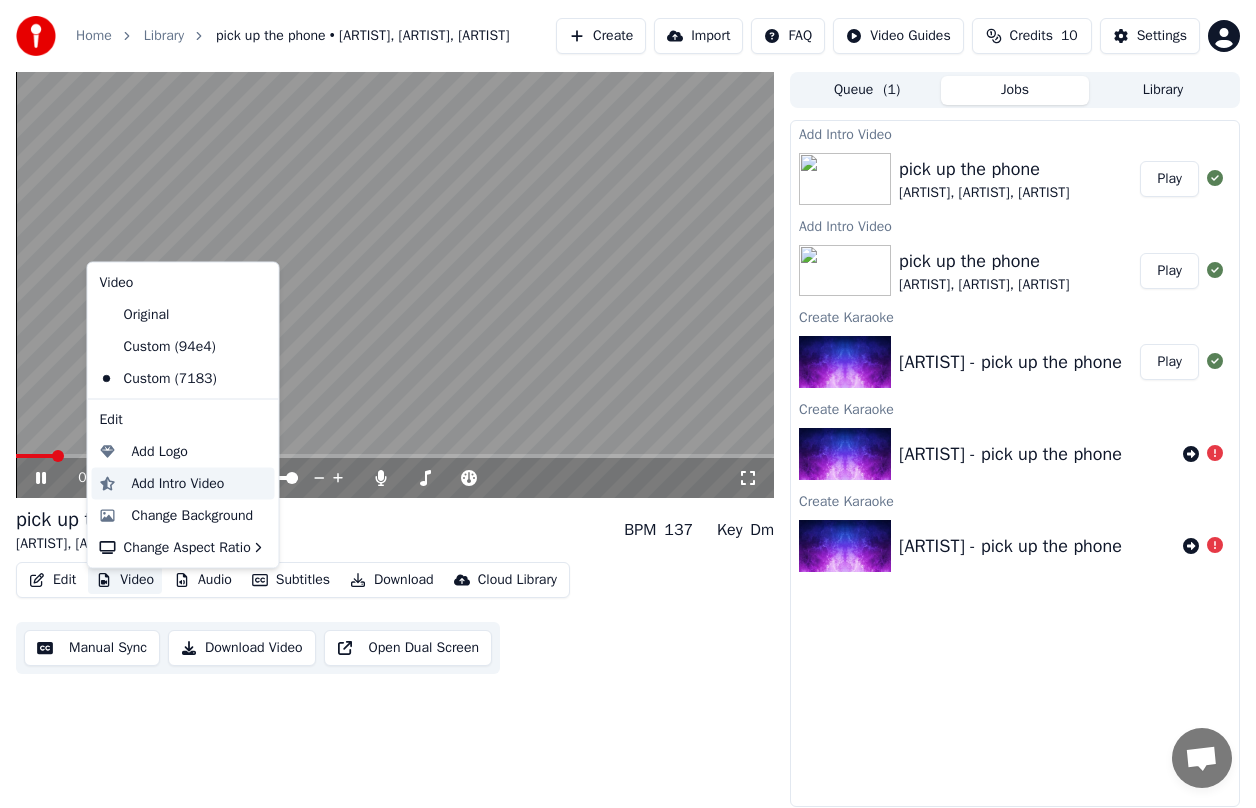 click on "Add Intro Video" at bounding box center [199, 483] 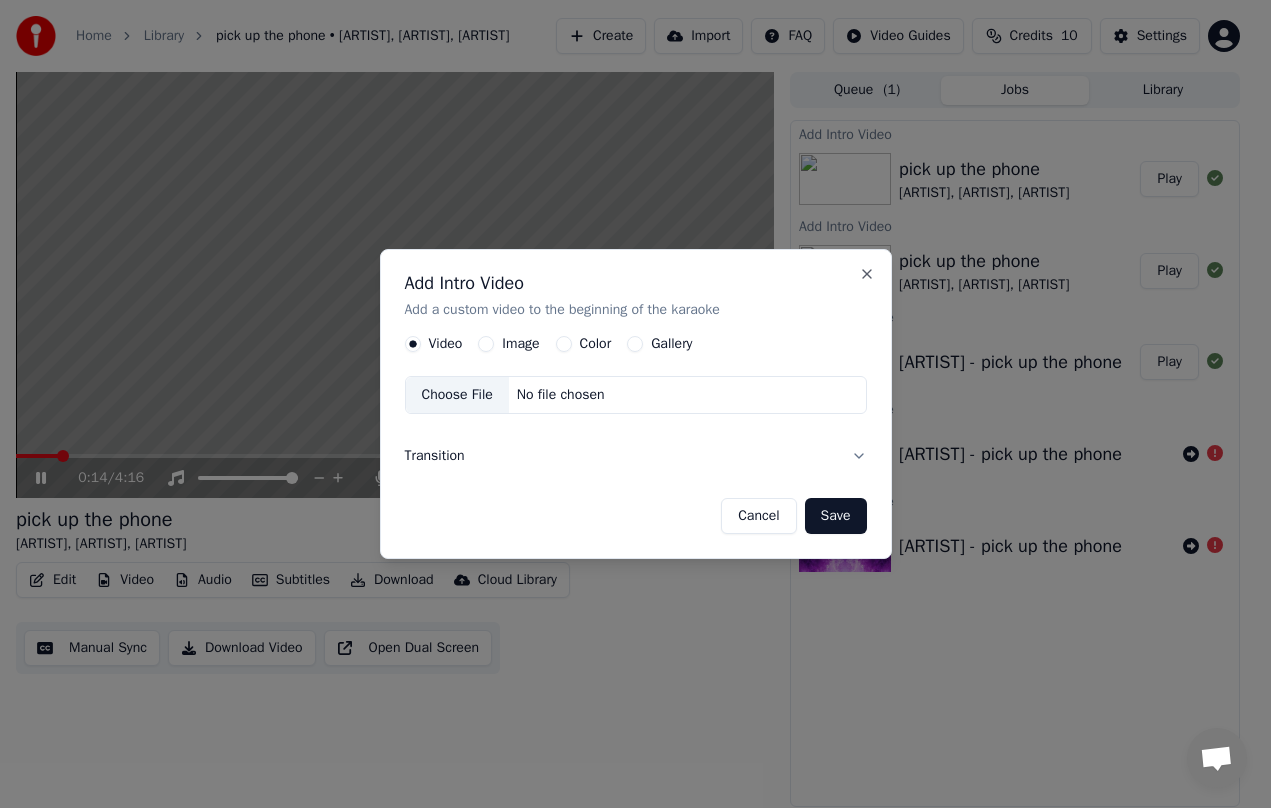 click on "Image" at bounding box center (486, 344) 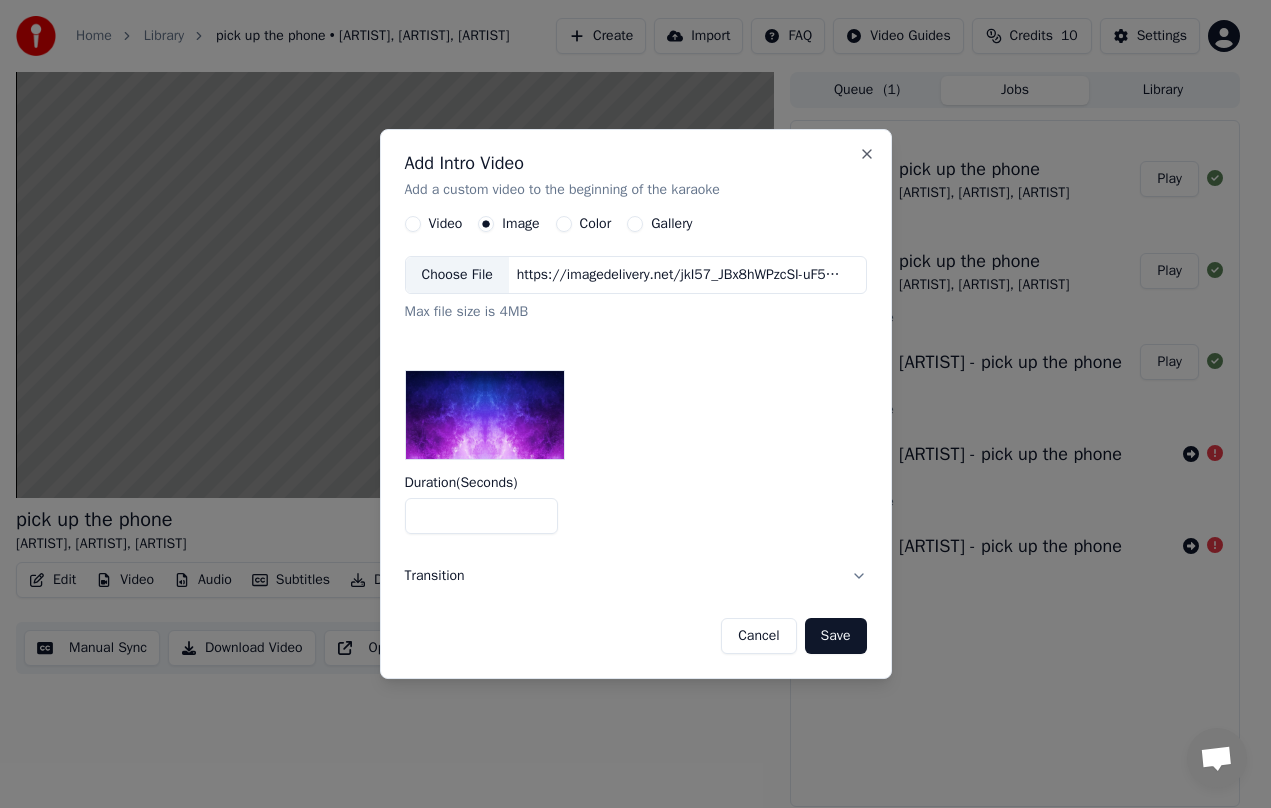 click on "Color" at bounding box center (564, 224) 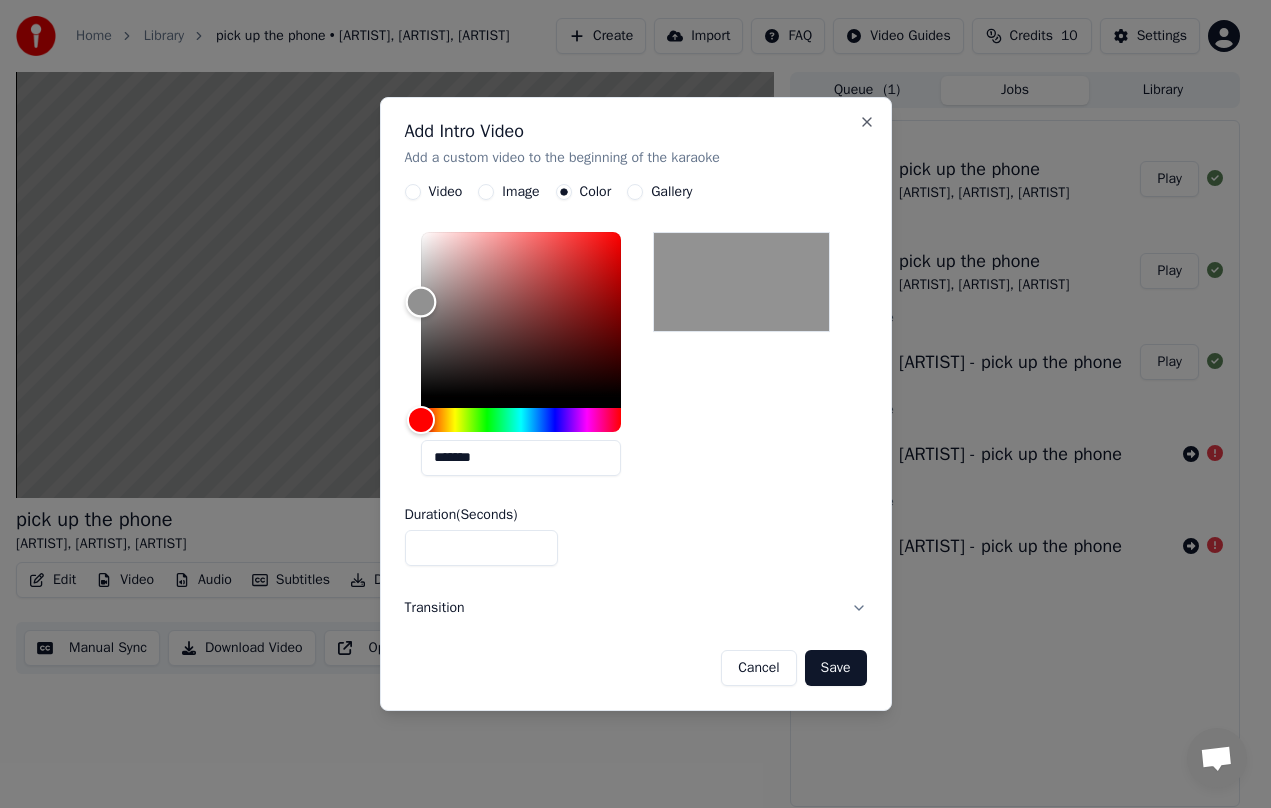 drag, startPoint x: 577, startPoint y: 331, endPoint x: 383, endPoint y: 361, distance: 196.30588 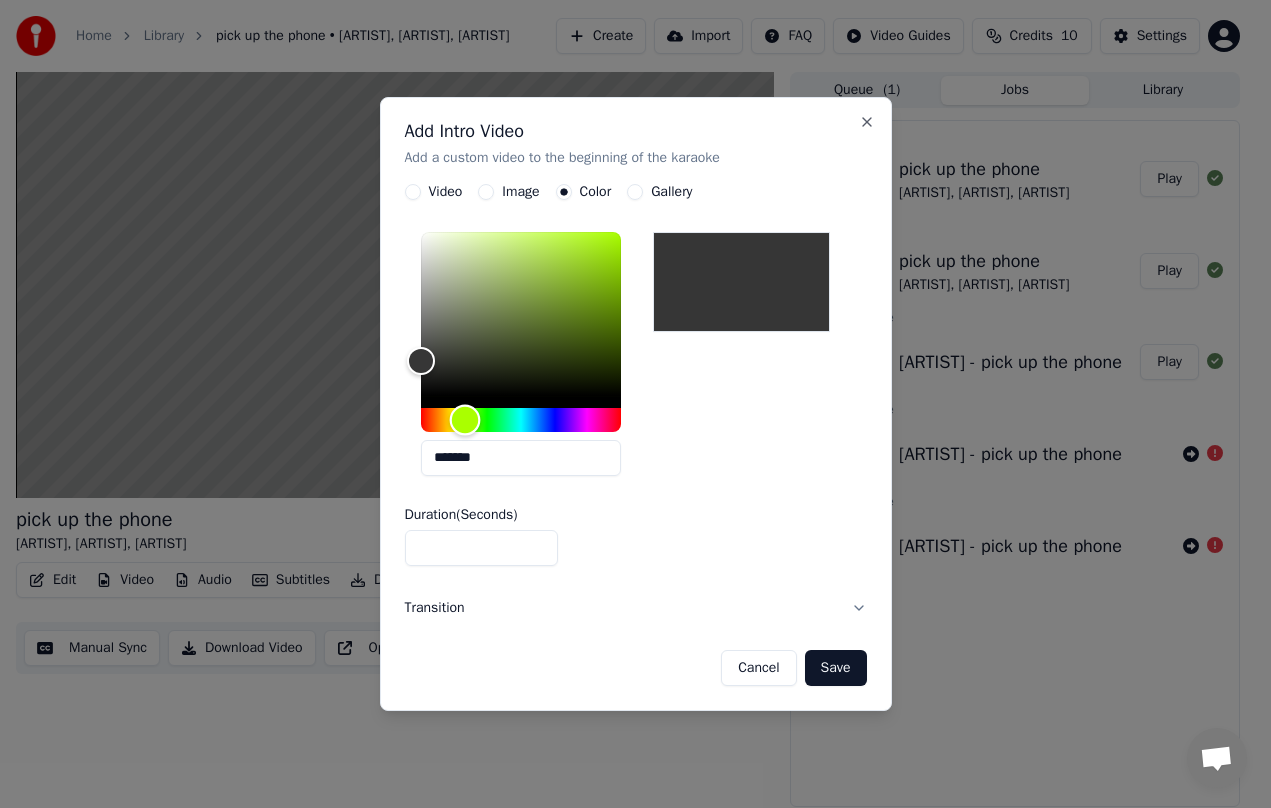drag, startPoint x: 484, startPoint y: 418, endPoint x: 465, endPoint y: 426, distance: 20.615528 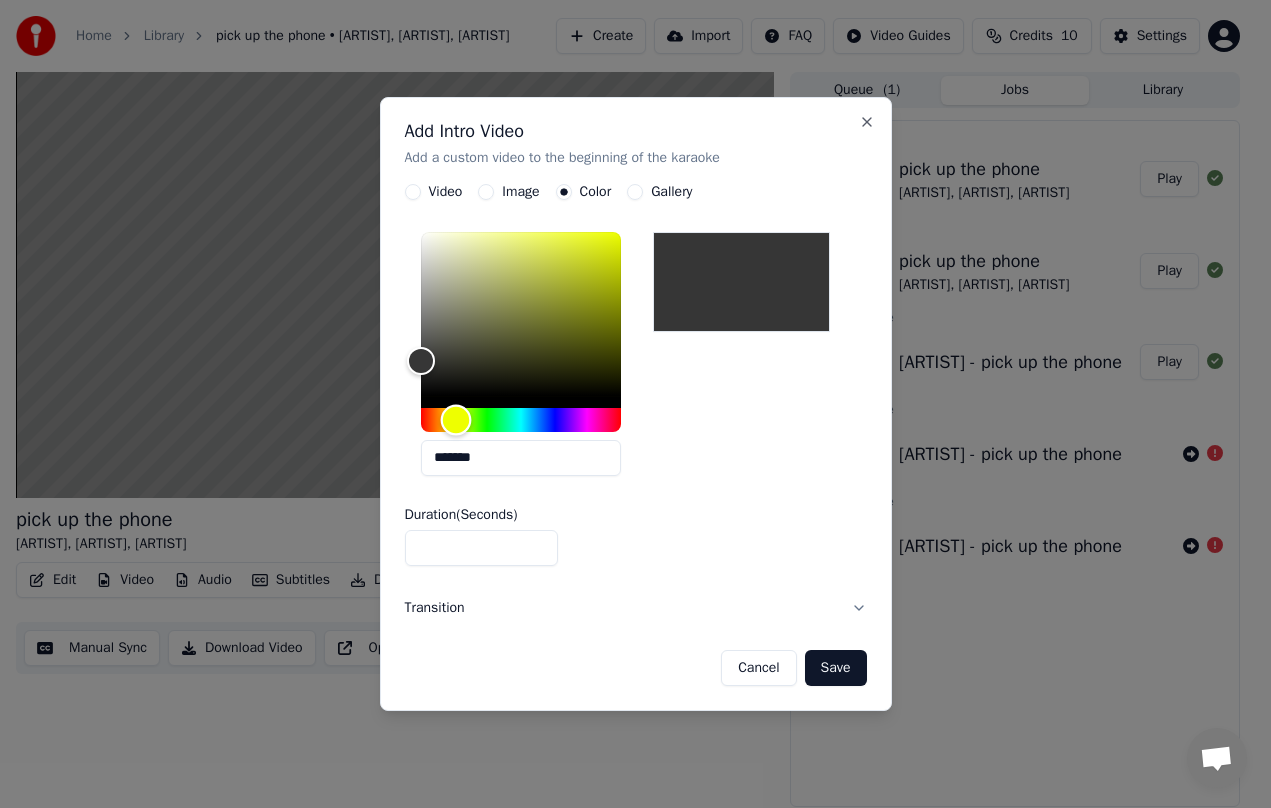 click at bounding box center [456, 420] 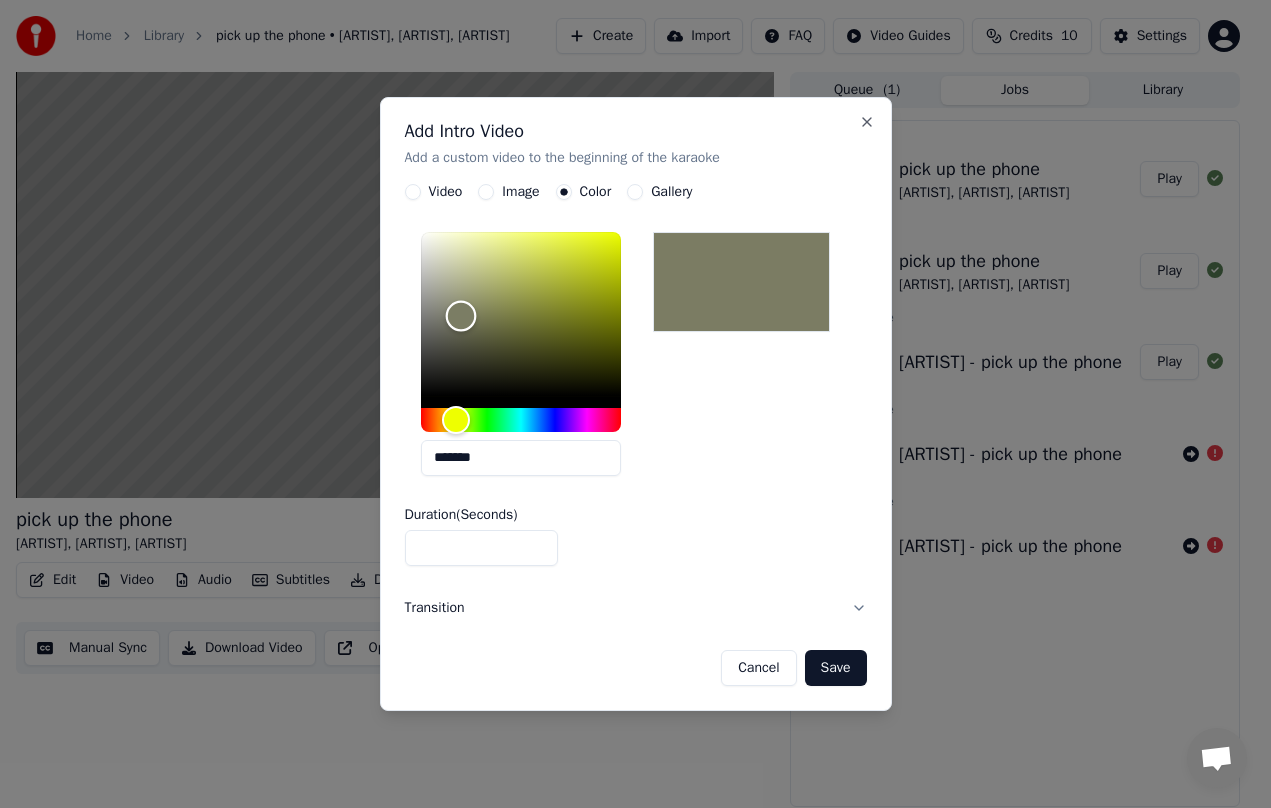 type on "*******" 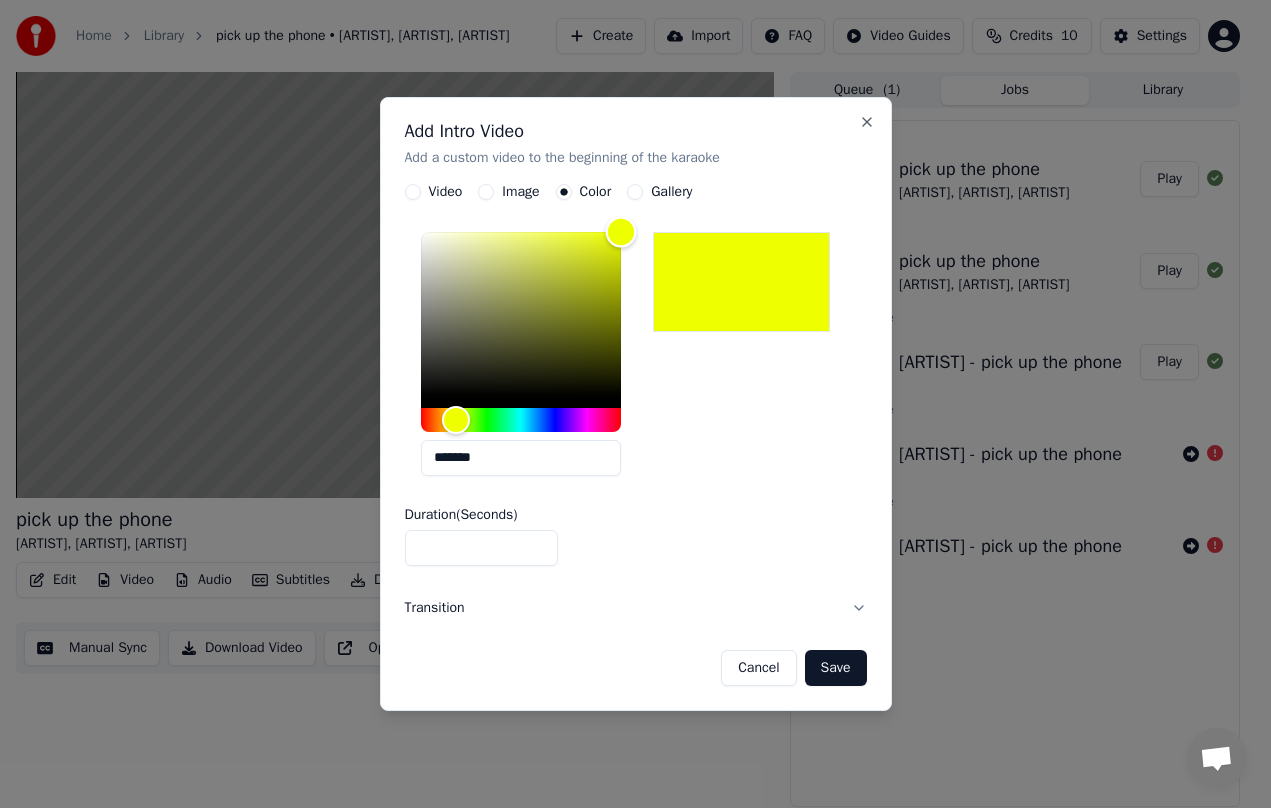 drag, startPoint x: 461, startPoint y: 316, endPoint x: 658, endPoint y: 181, distance: 238.81792 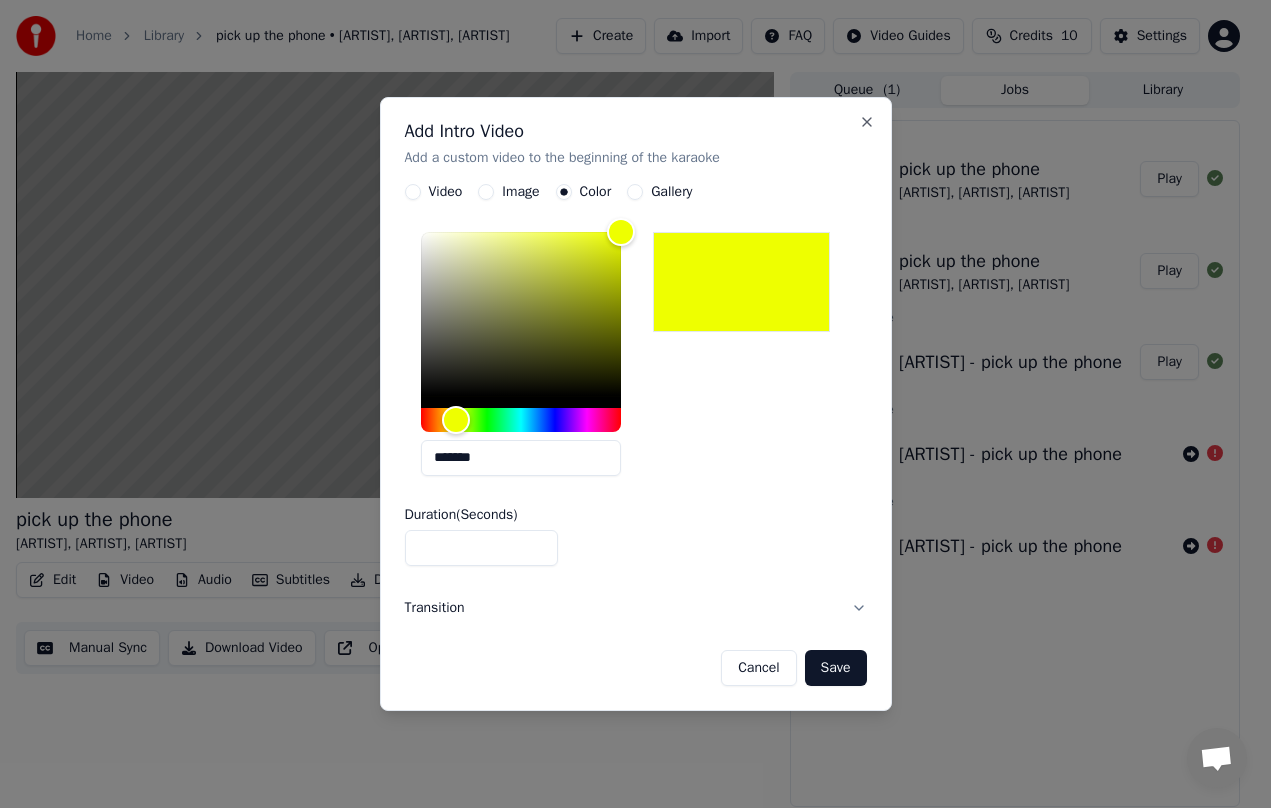 click on "*" at bounding box center (482, 548) 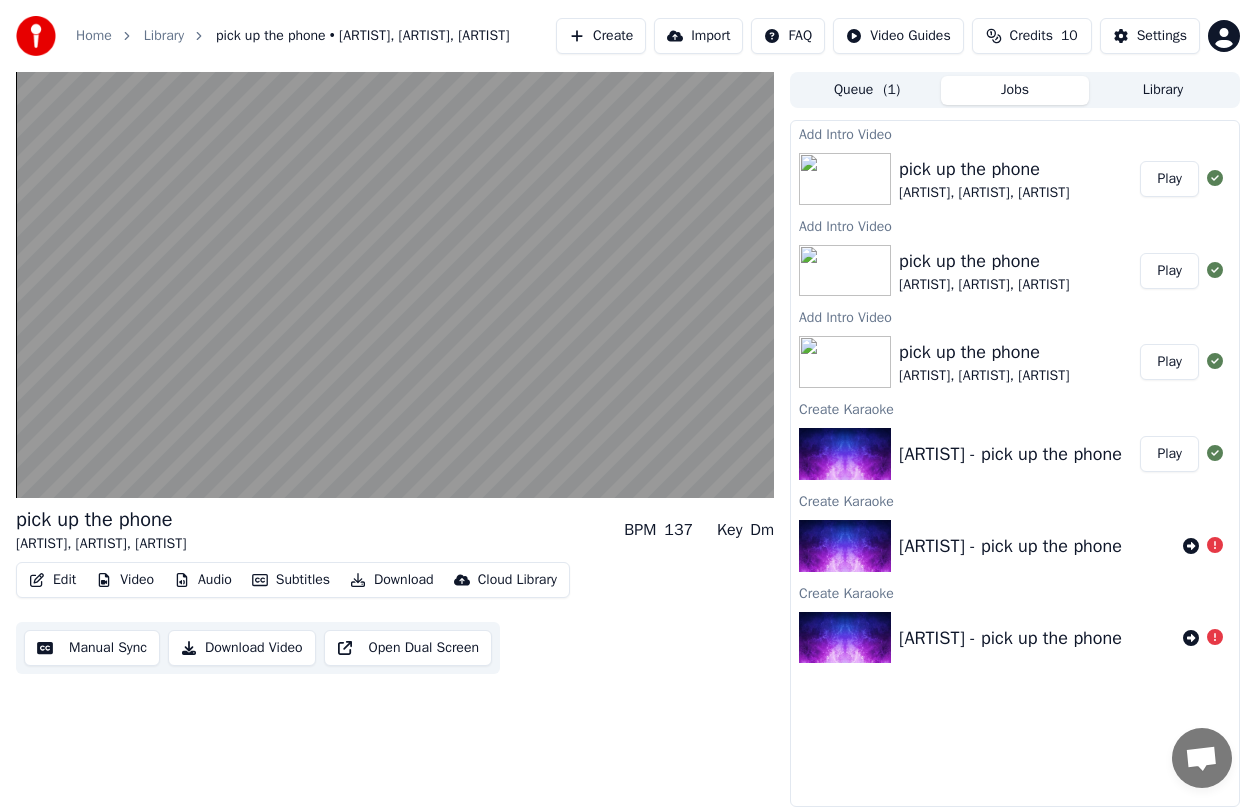 drag, startPoint x: 1184, startPoint y: 192, endPoint x: 1175, endPoint y: 200, distance: 12.0415945 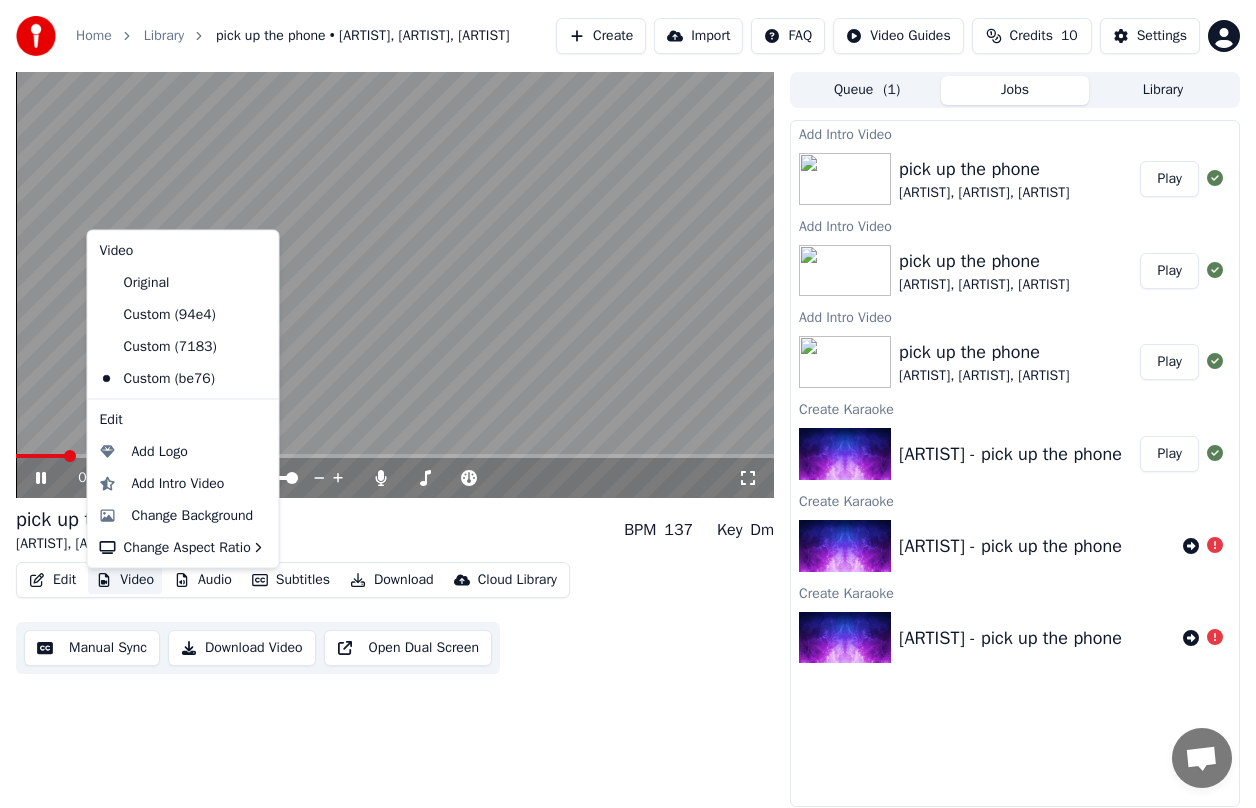 click on "Video" at bounding box center [125, 580] 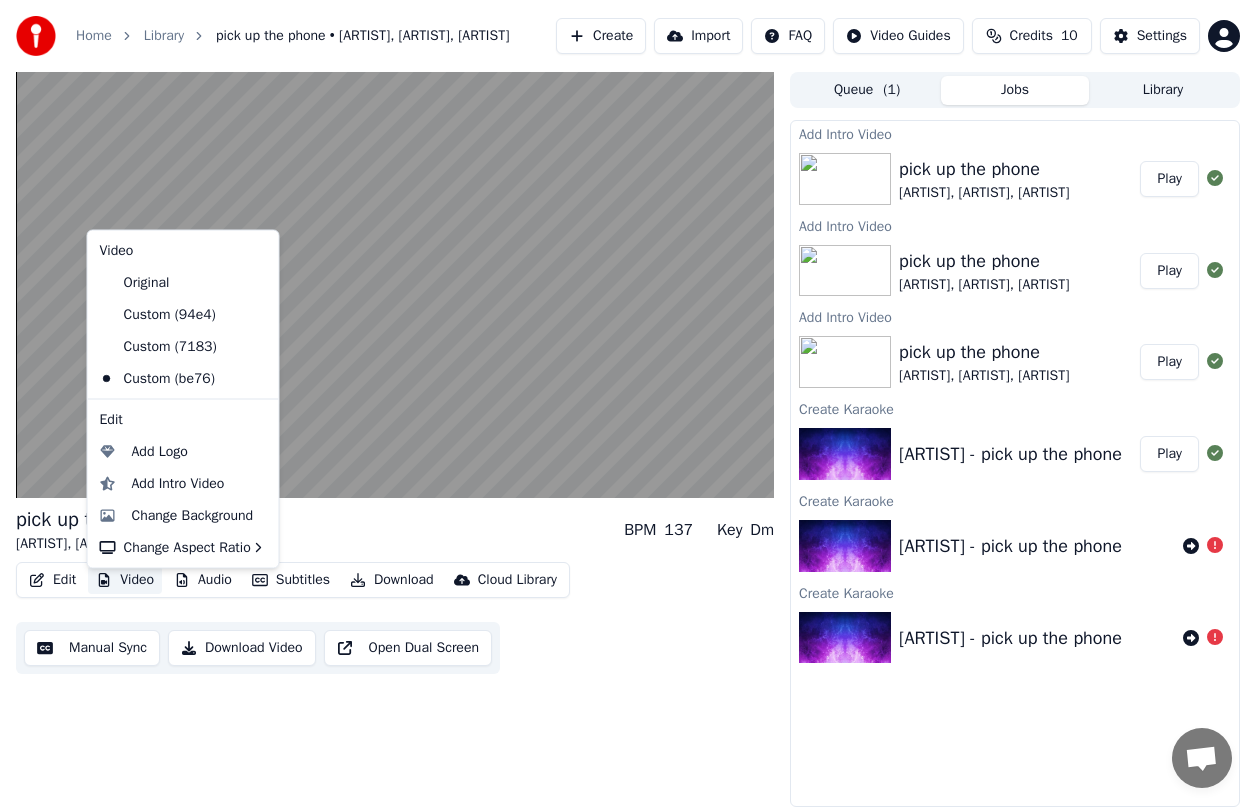 click 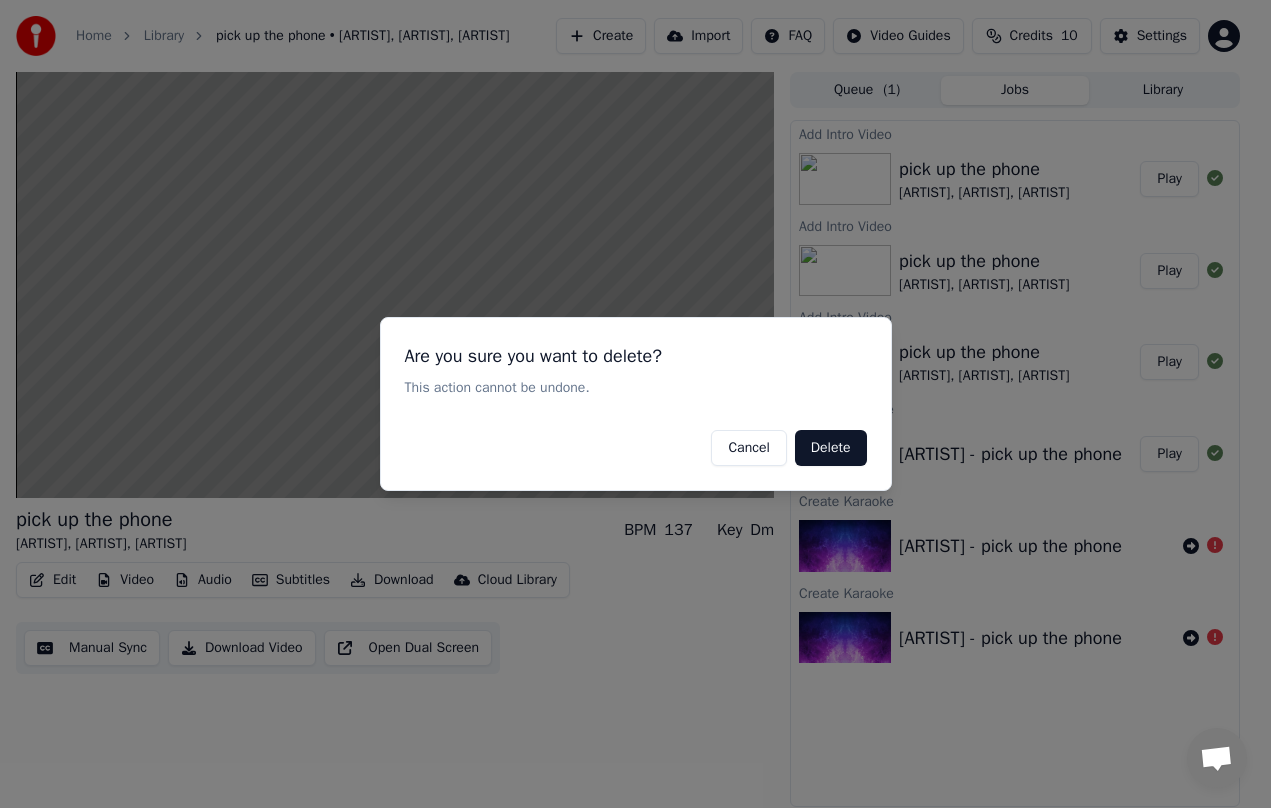 click on "Delete" at bounding box center (831, 448) 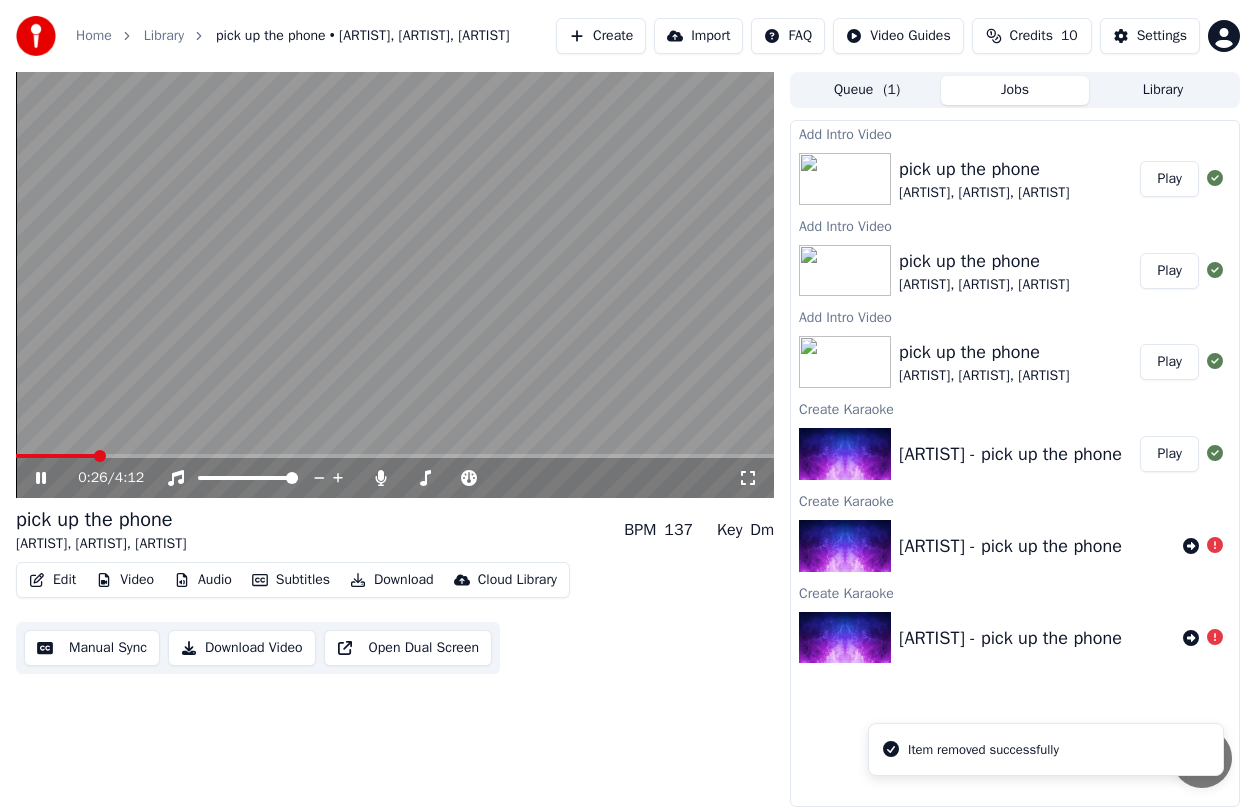 click on "Video" at bounding box center [125, 580] 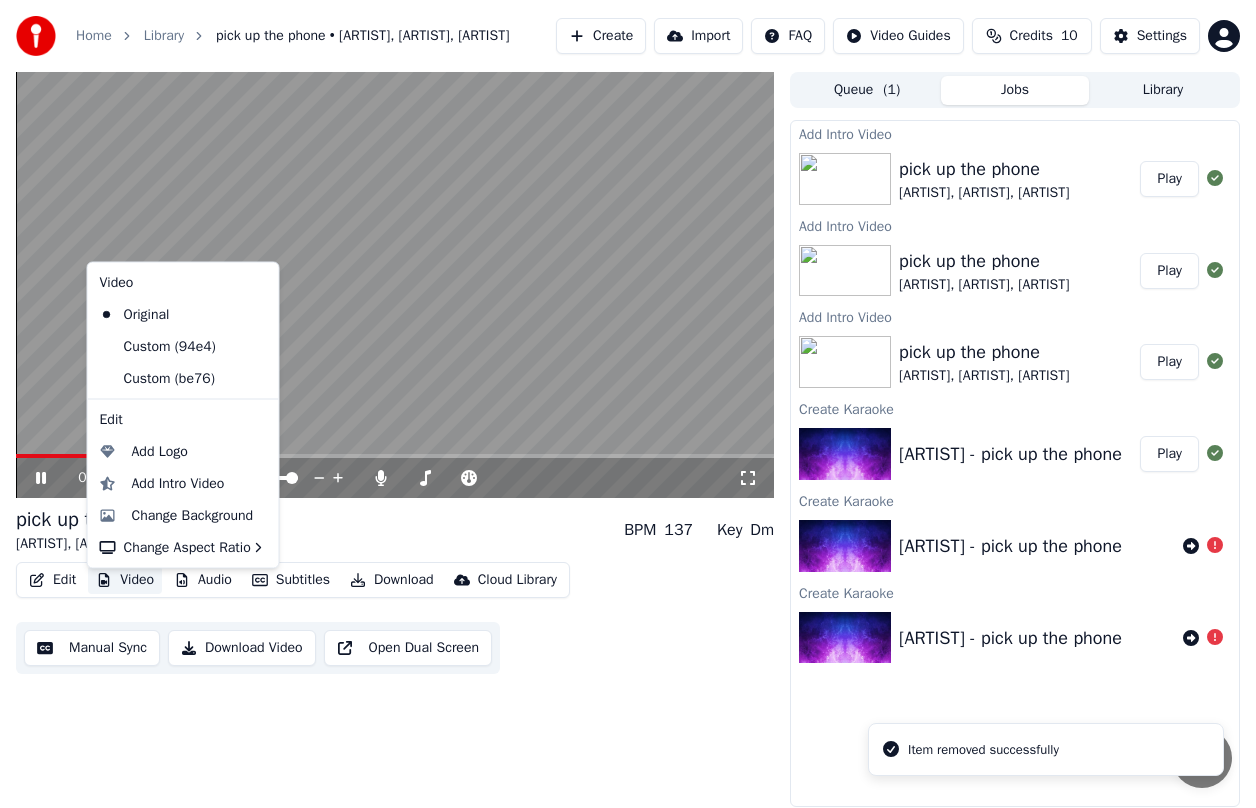 click 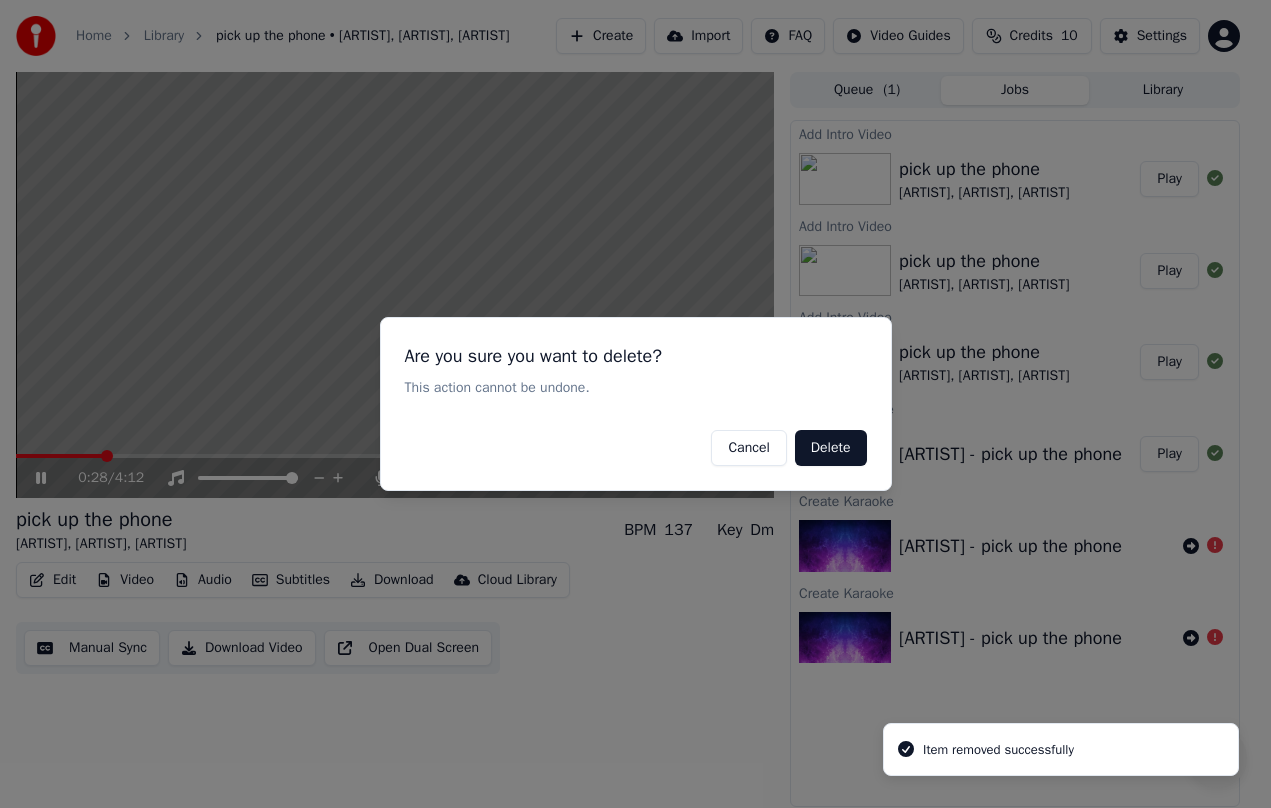 click on "Delete" at bounding box center (831, 448) 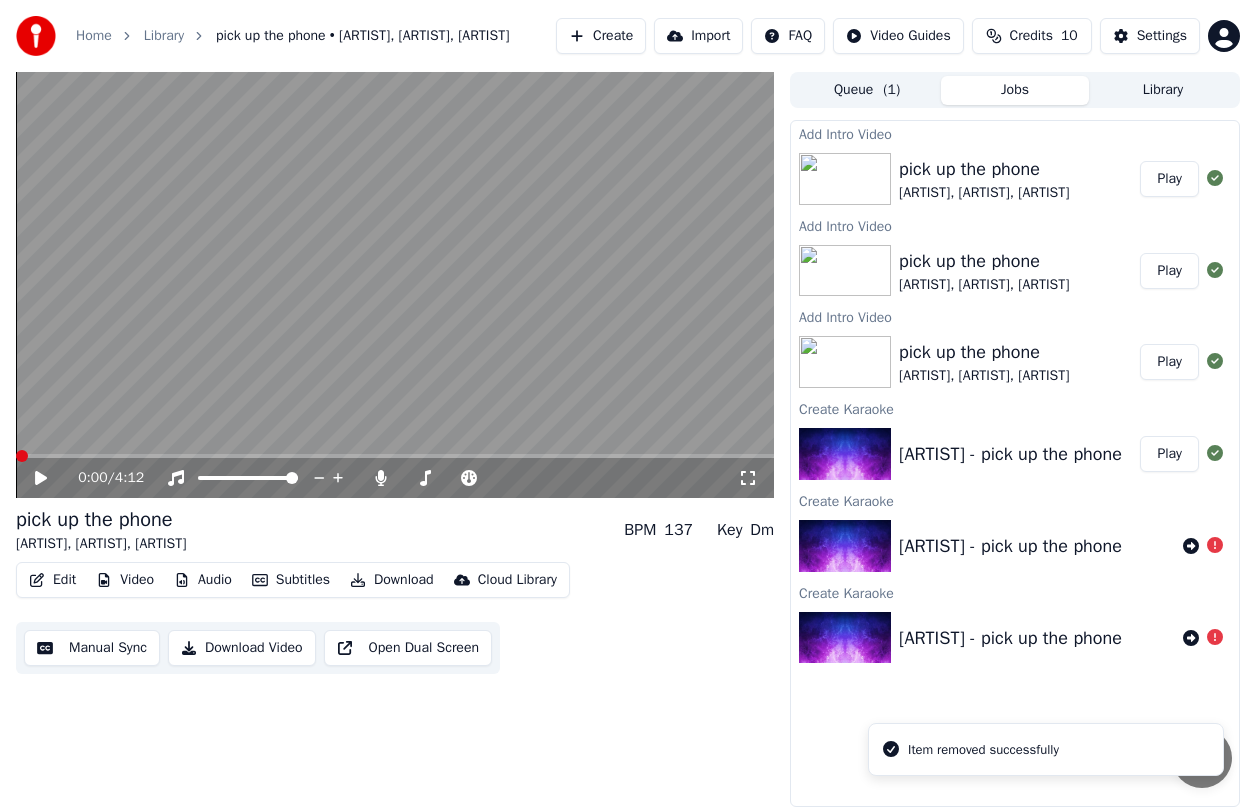 click on "0:00  /  4:12" at bounding box center (395, 478) 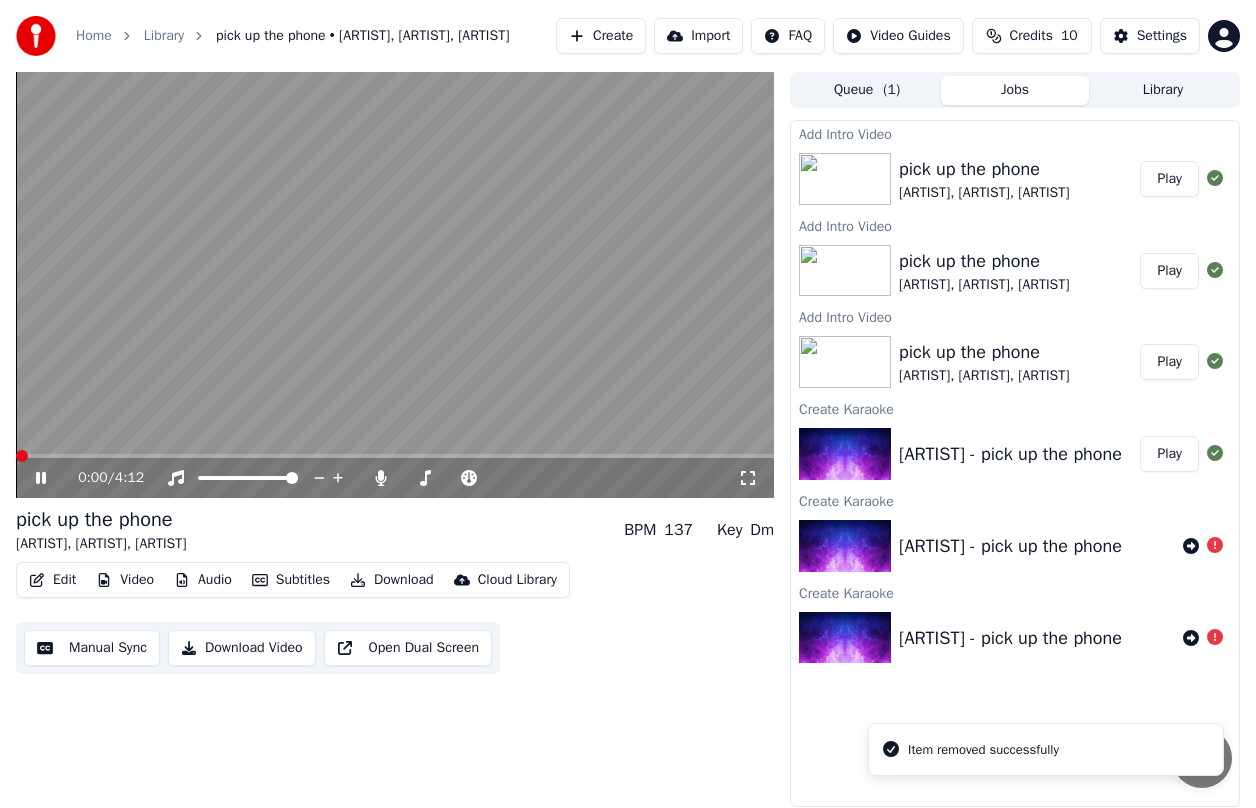 click at bounding box center (16, 456) 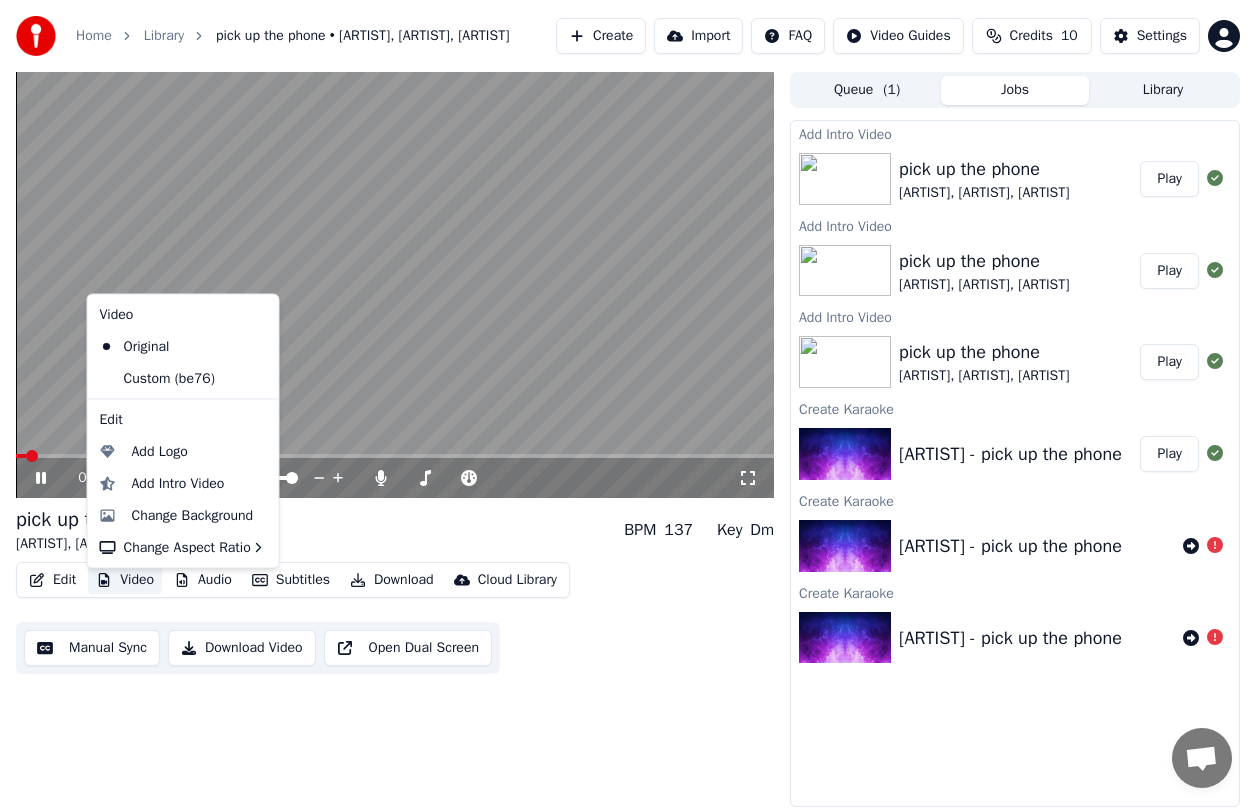 click on "Video" at bounding box center (125, 580) 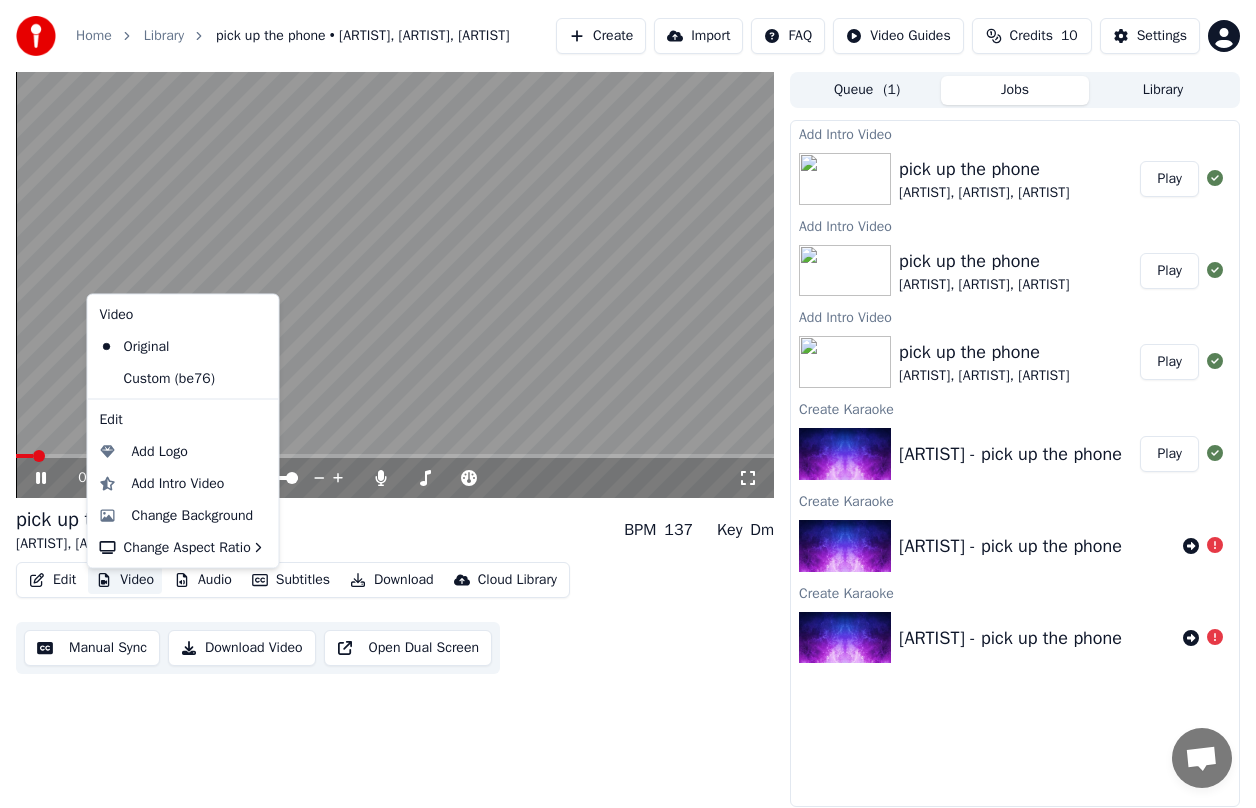 click 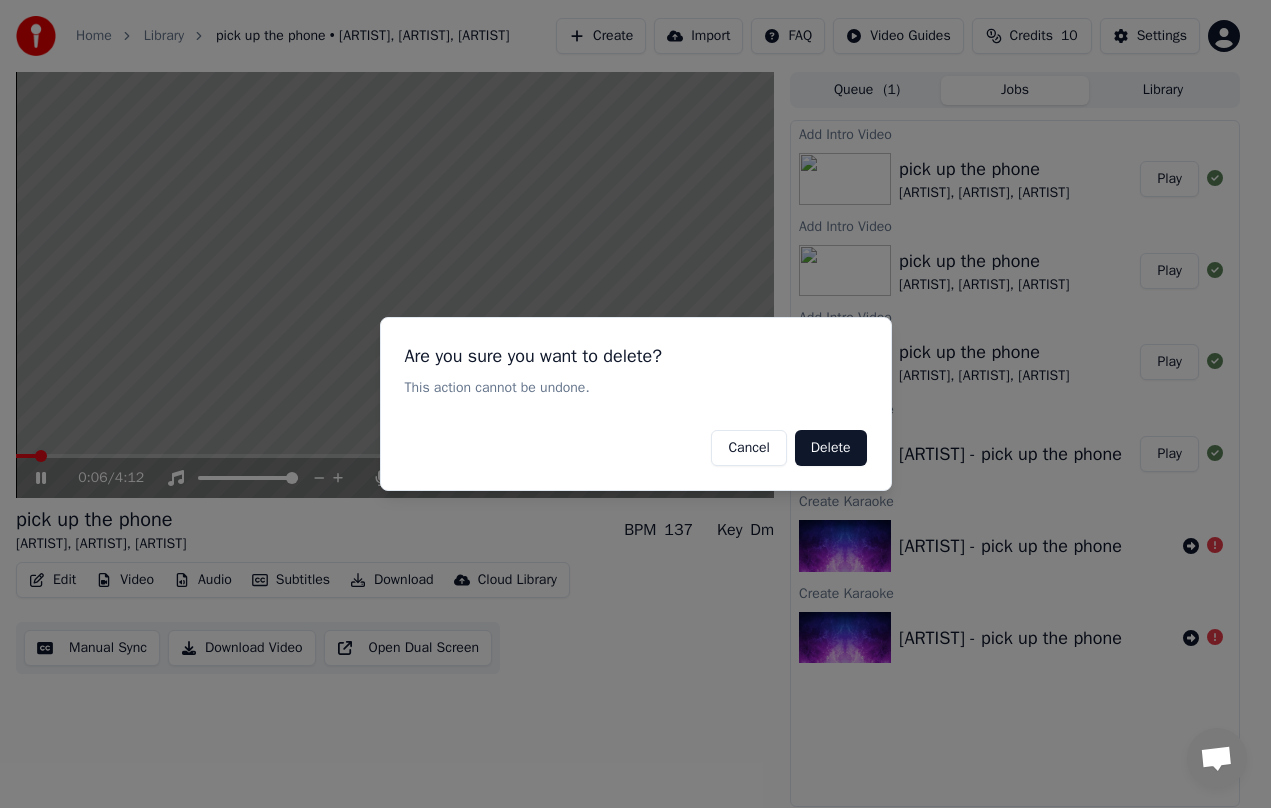 drag, startPoint x: 834, startPoint y: 451, endPoint x: 533, endPoint y: 500, distance: 304.96228 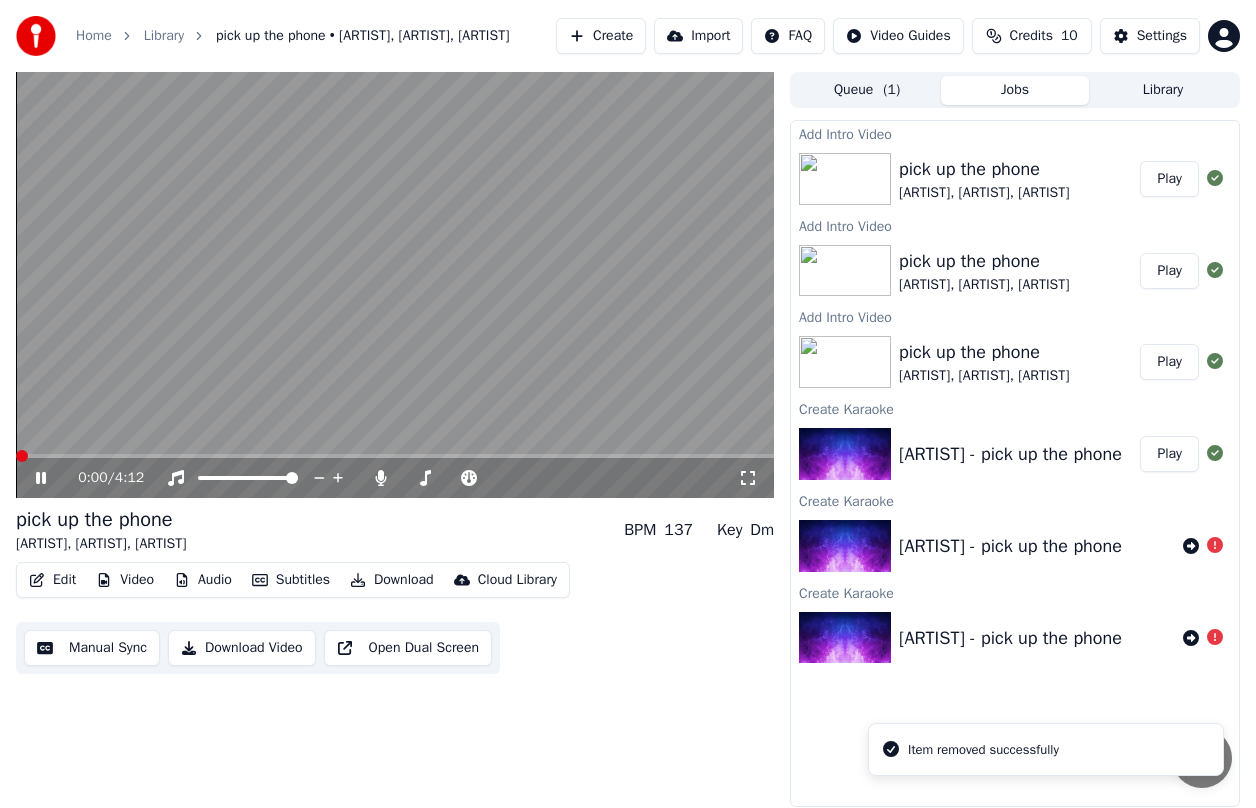 click at bounding box center [22, 456] 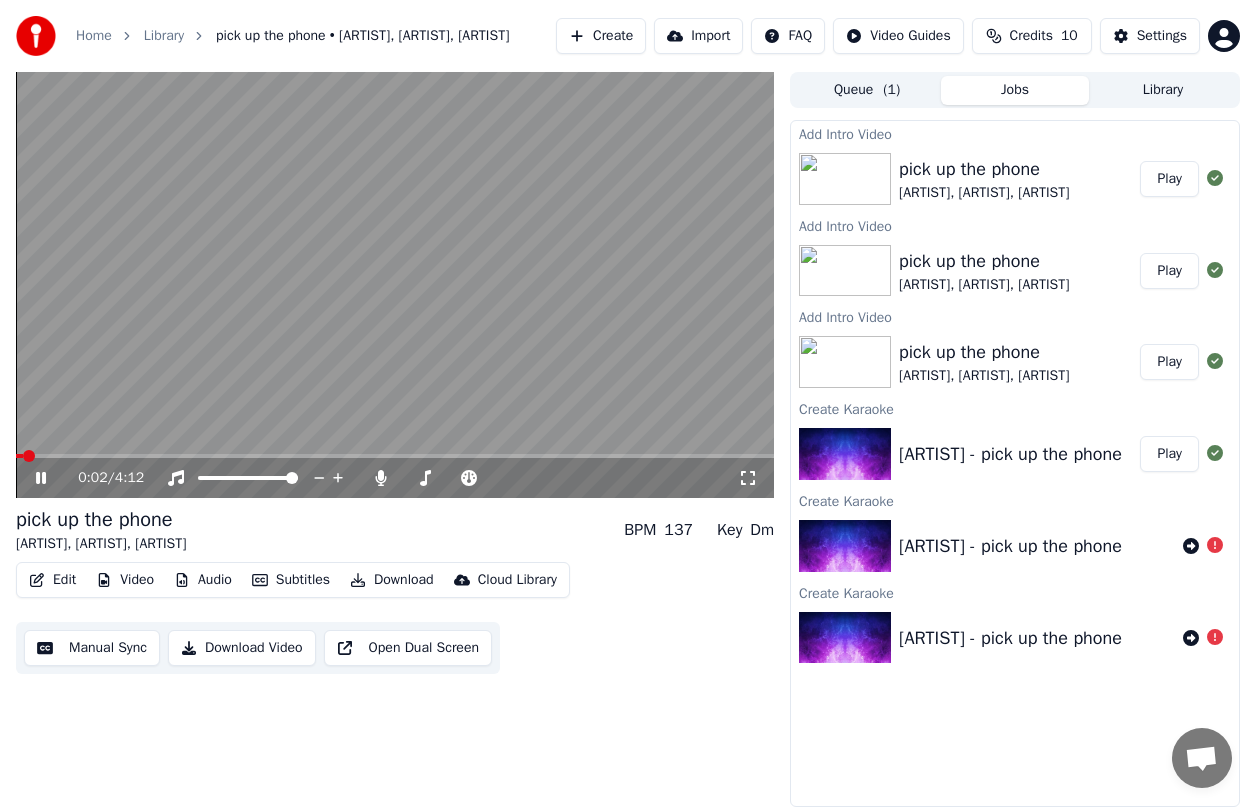 click 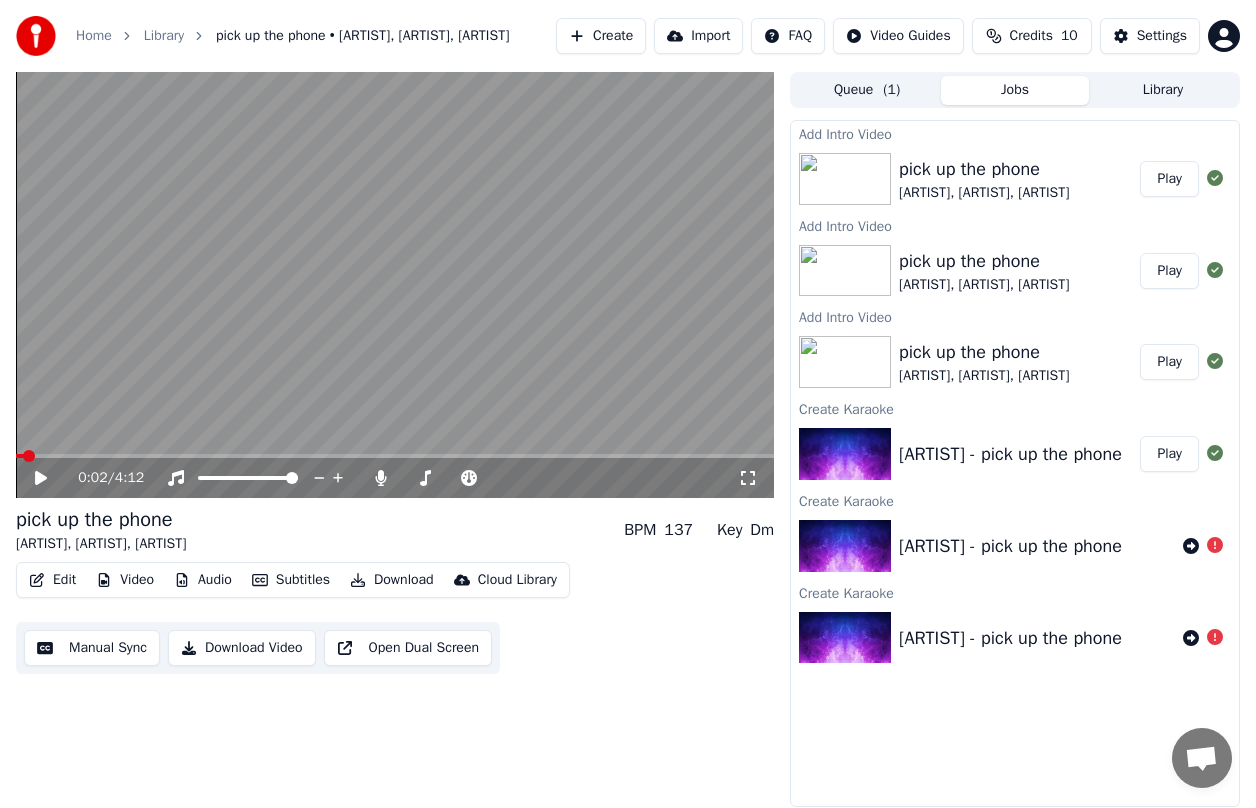 click on "Video" at bounding box center (125, 580) 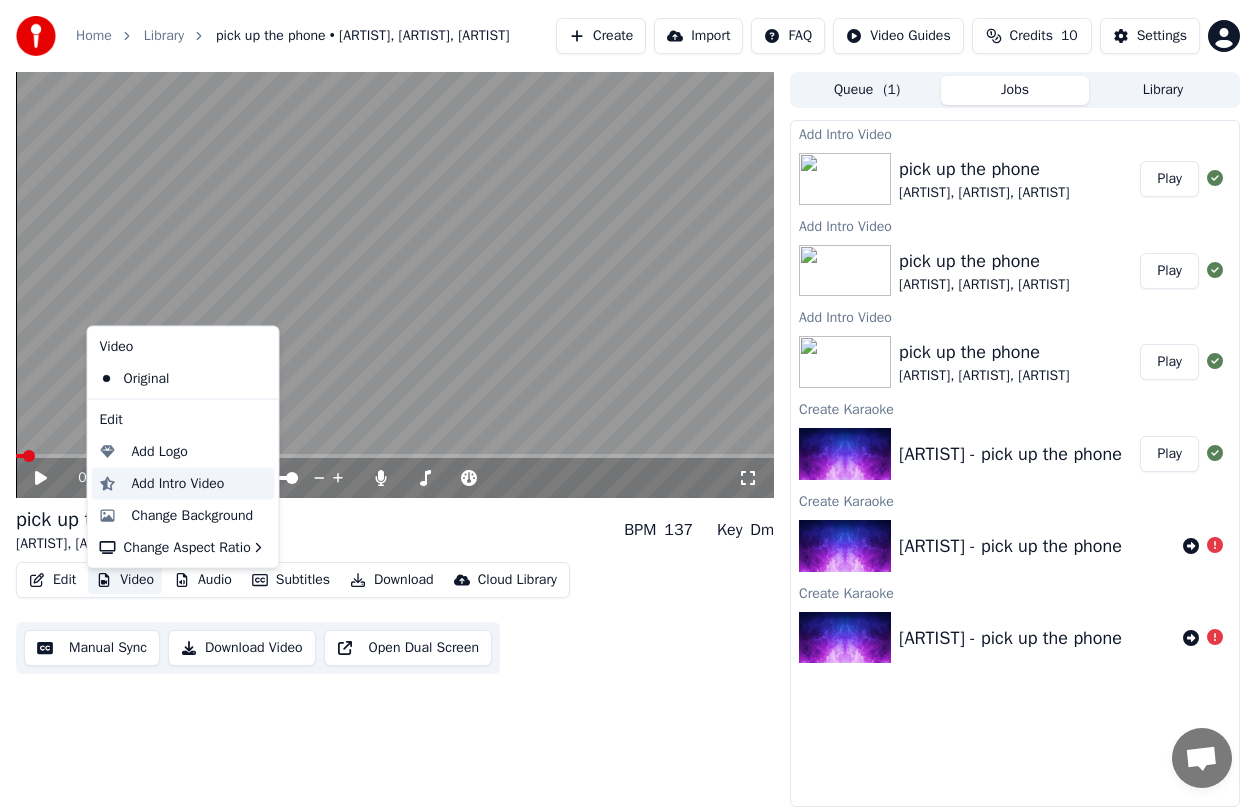 click on "Add Intro Video" at bounding box center (199, 483) 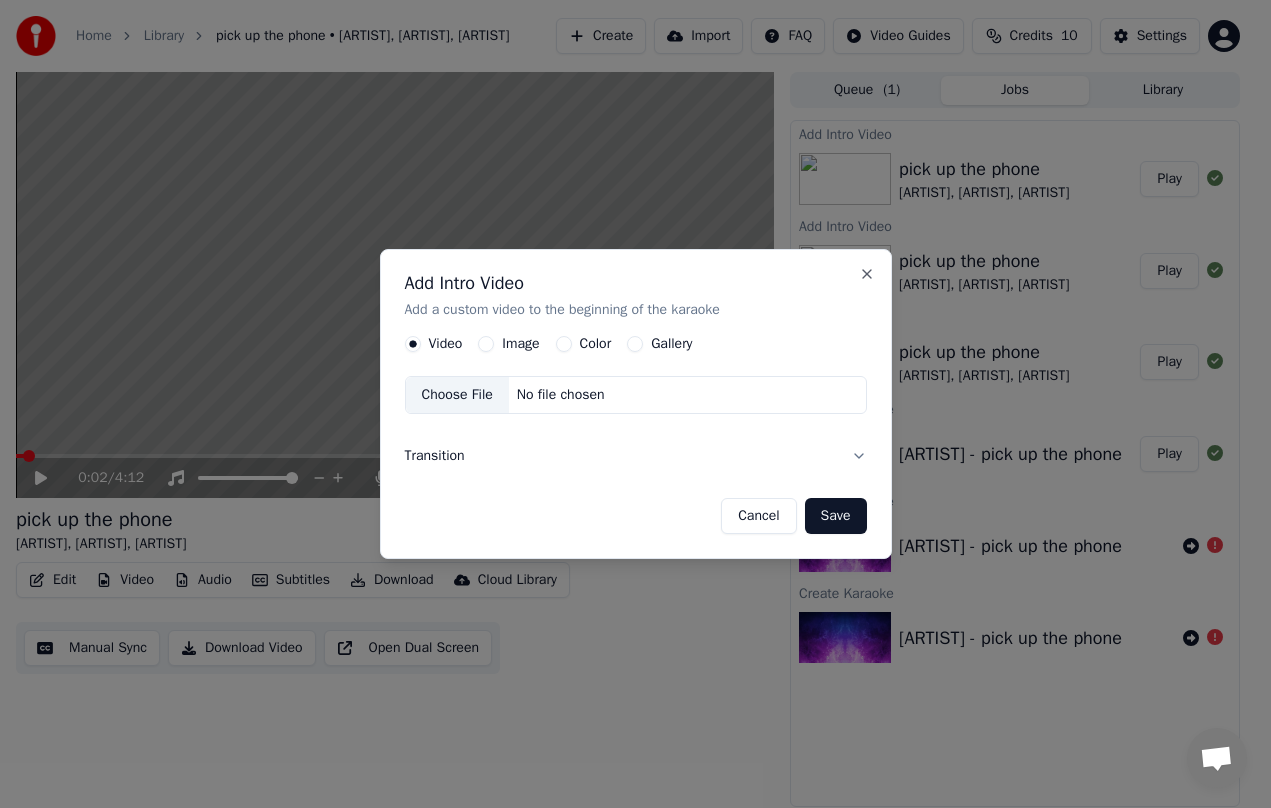 click on "Color" at bounding box center (564, 344) 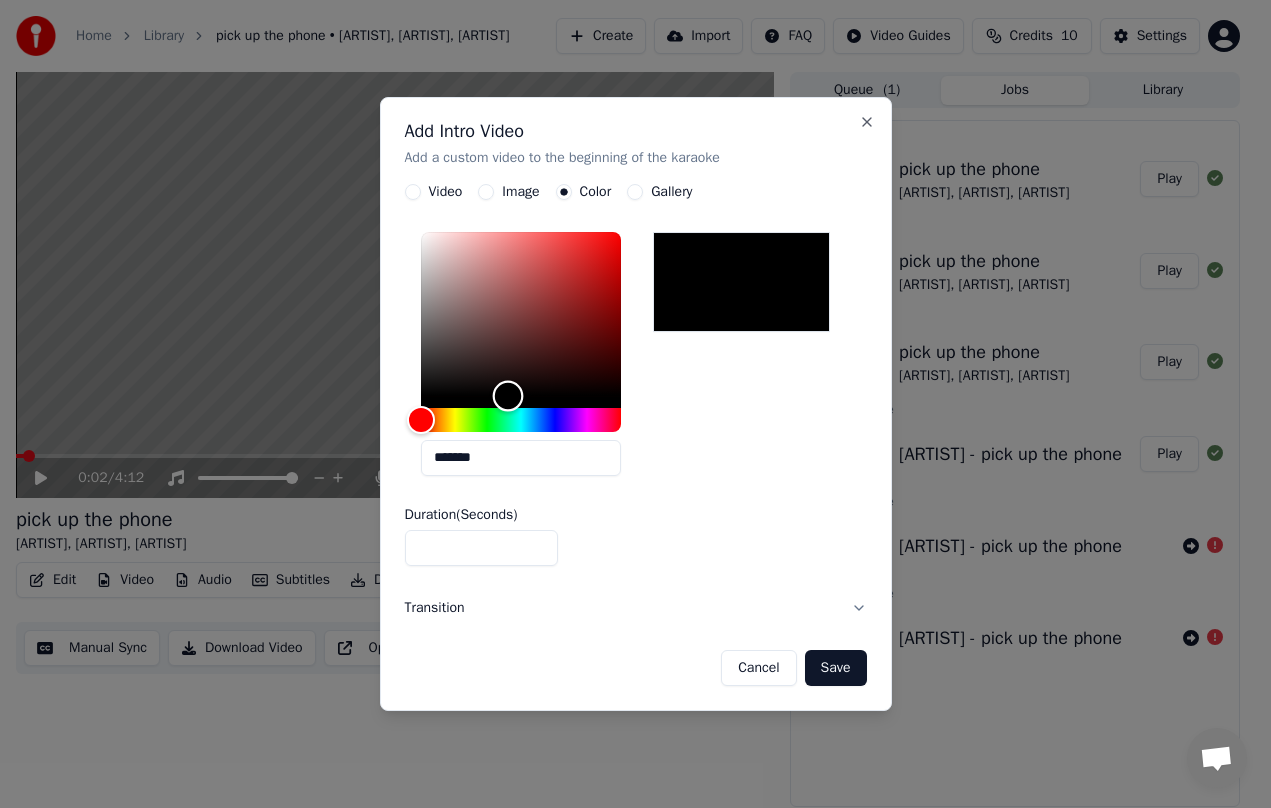 drag, startPoint x: 553, startPoint y: 381, endPoint x: 495, endPoint y: 423, distance: 71.610054 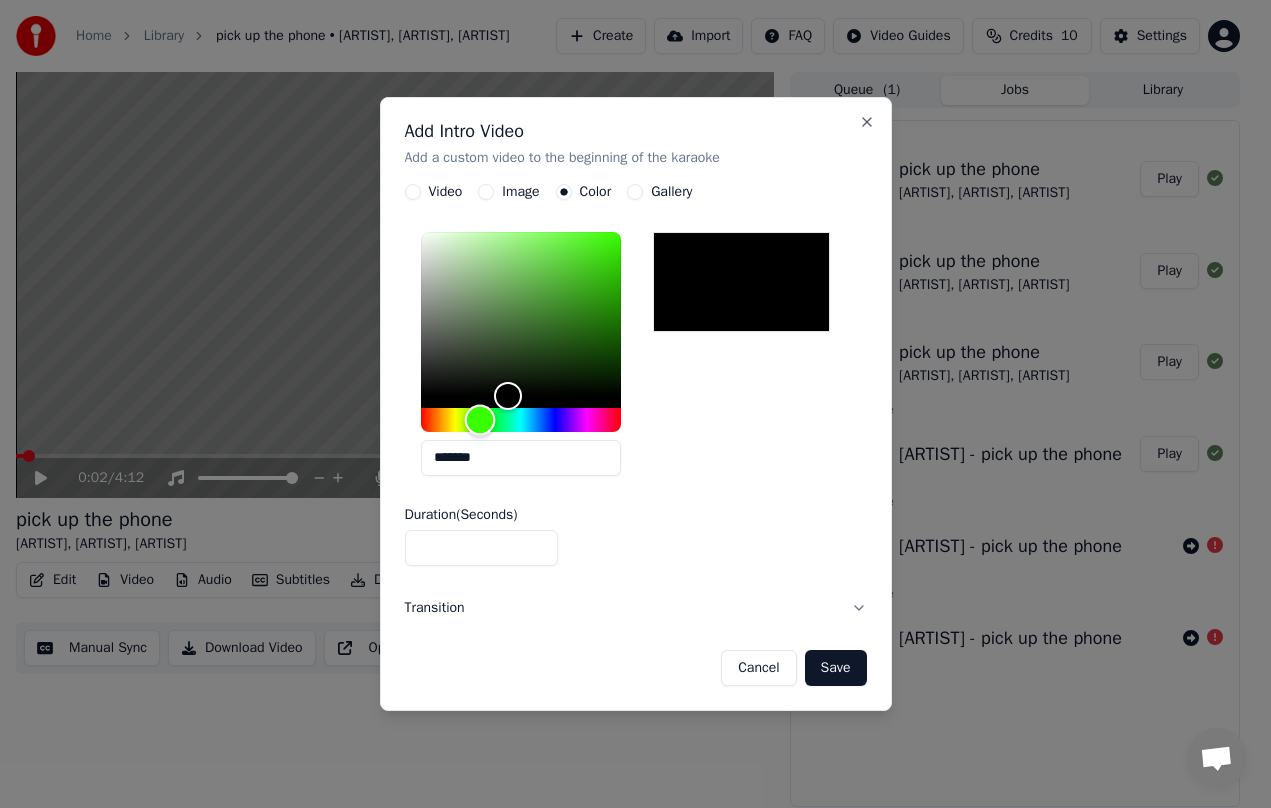 drag, startPoint x: 495, startPoint y: 422, endPoint x: 480, endPoint y: 427, distance: 15.811388 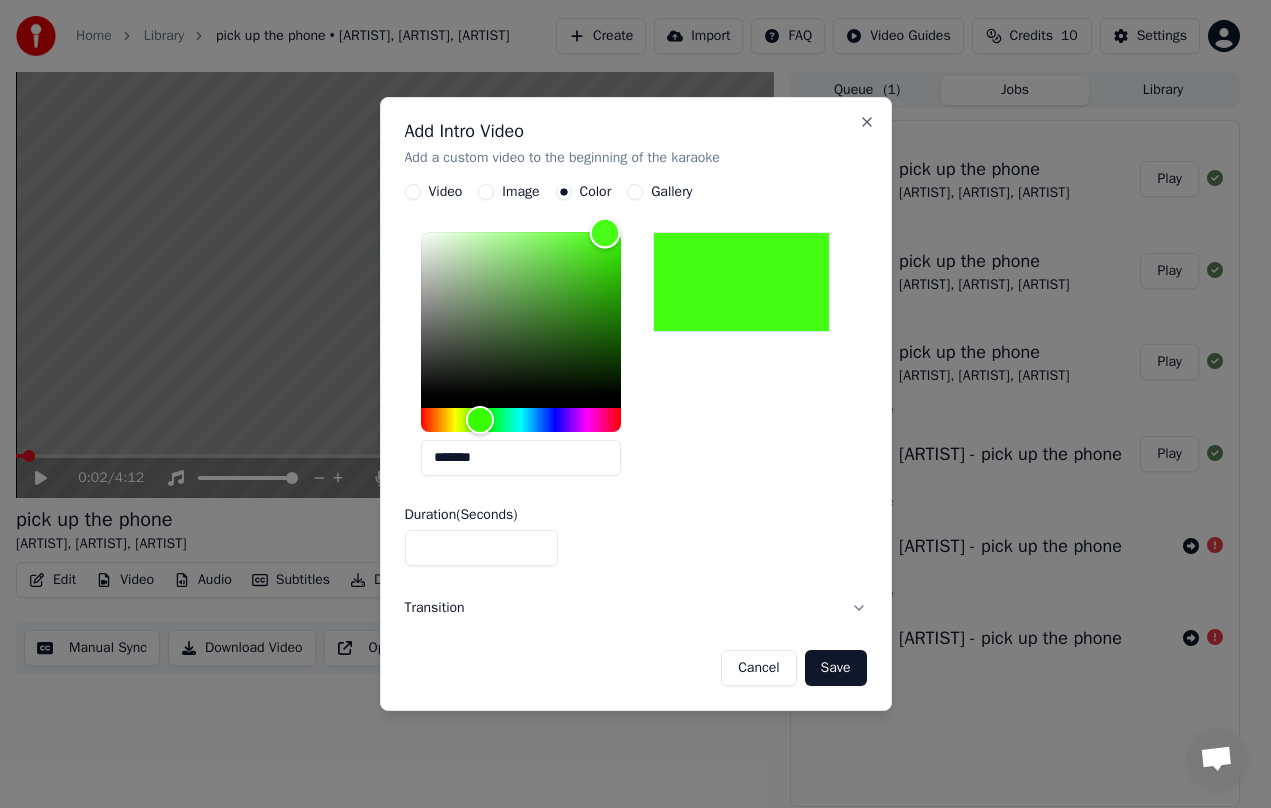 type on "*******" 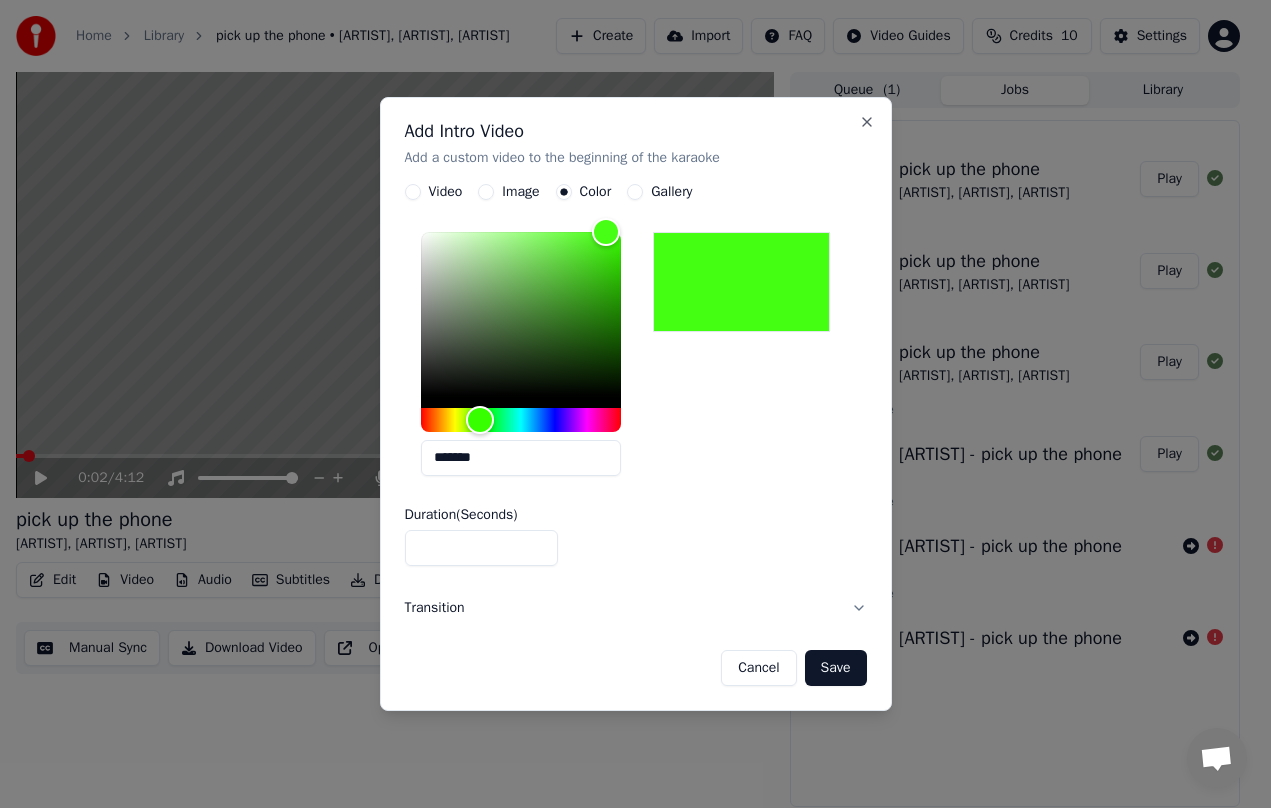 click on "*" at bounding box center (482, 548) 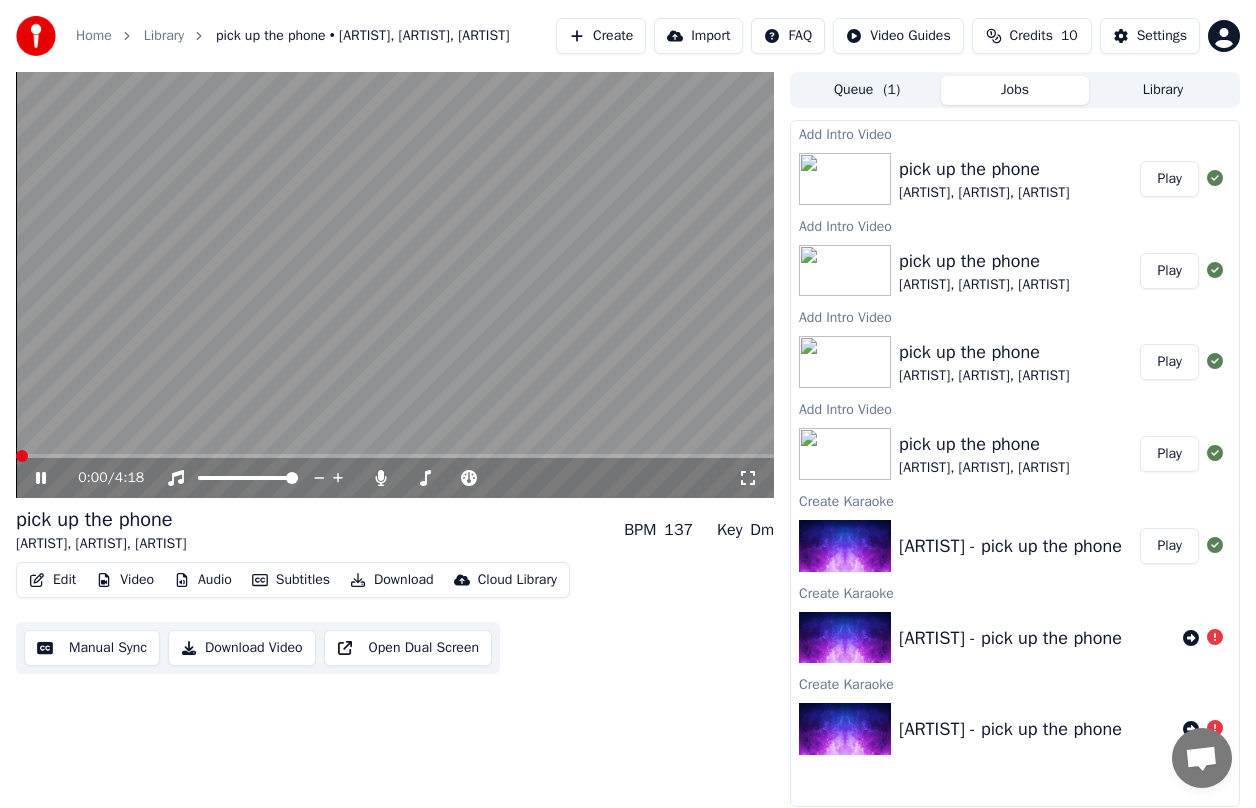 click at bounding box center (22, 456) 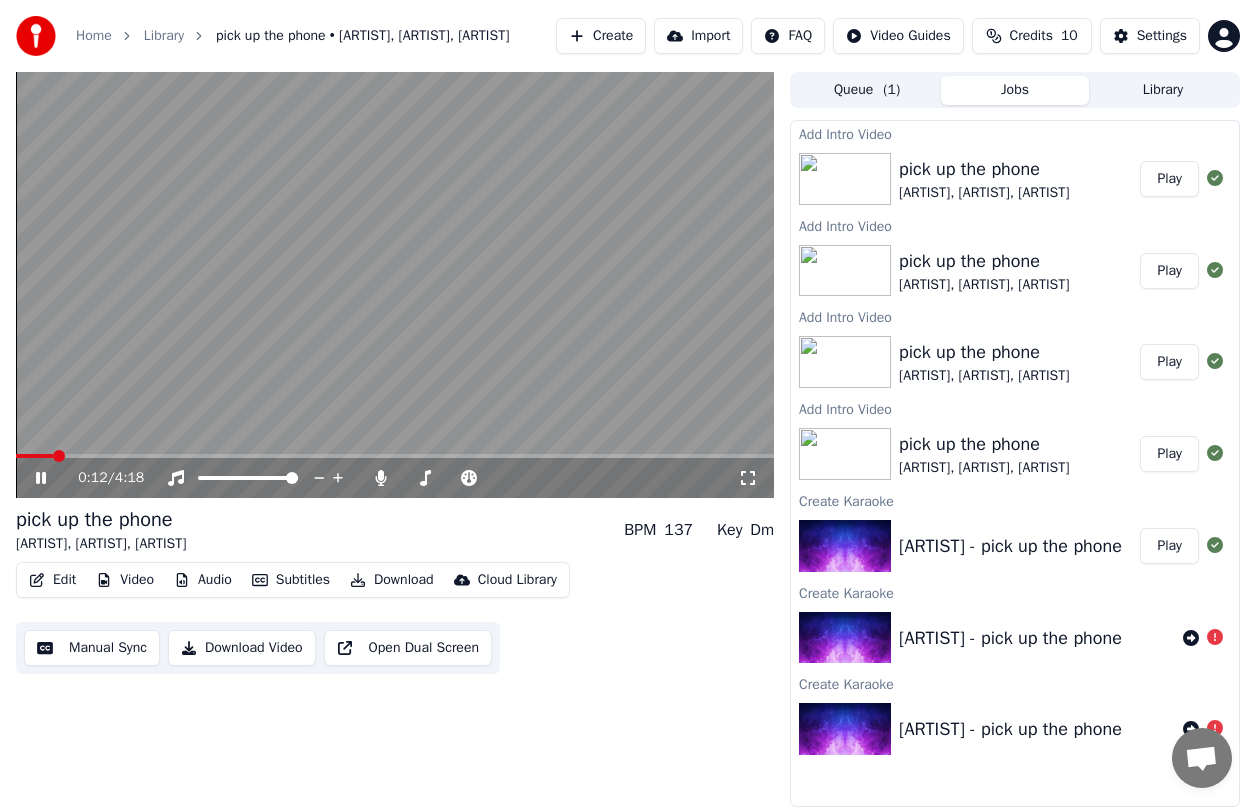 click 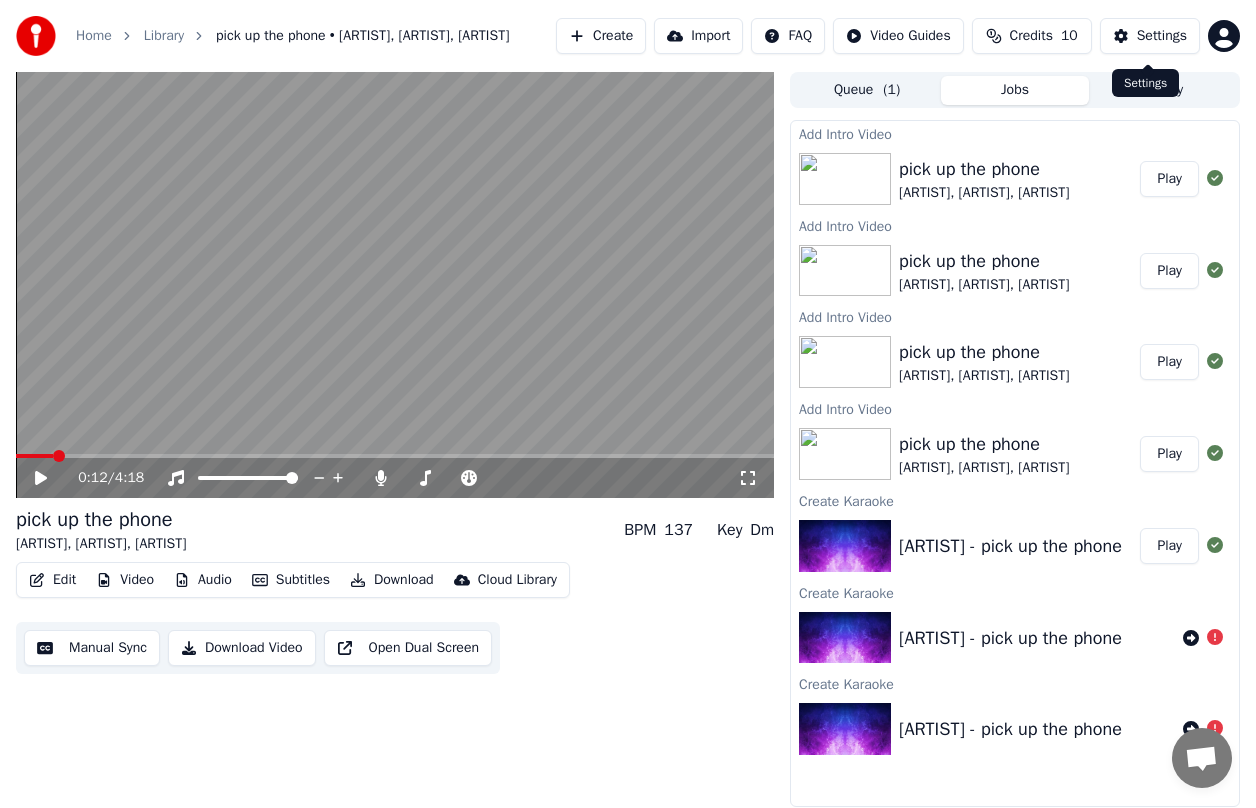 click on "Credits" at bounding box center [1031, 36] 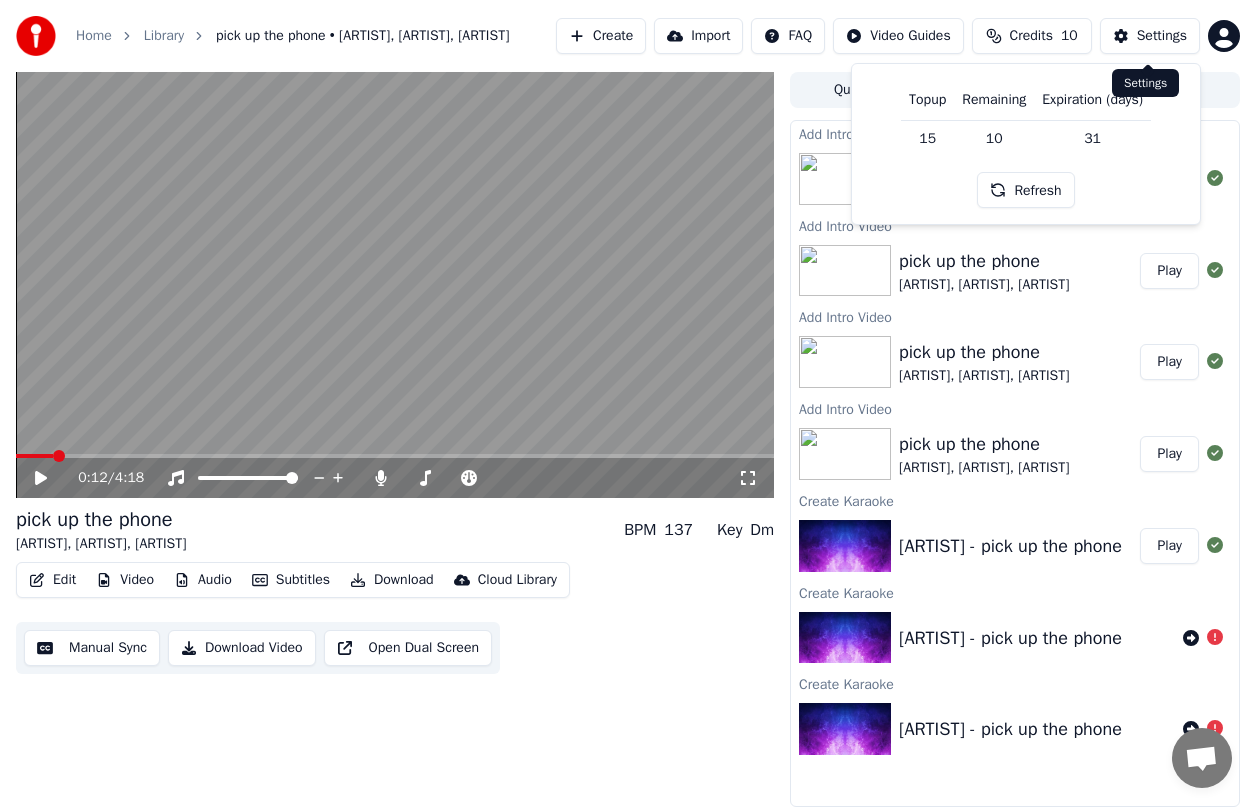 click on "Settings" at bounding box center [1162, 36] 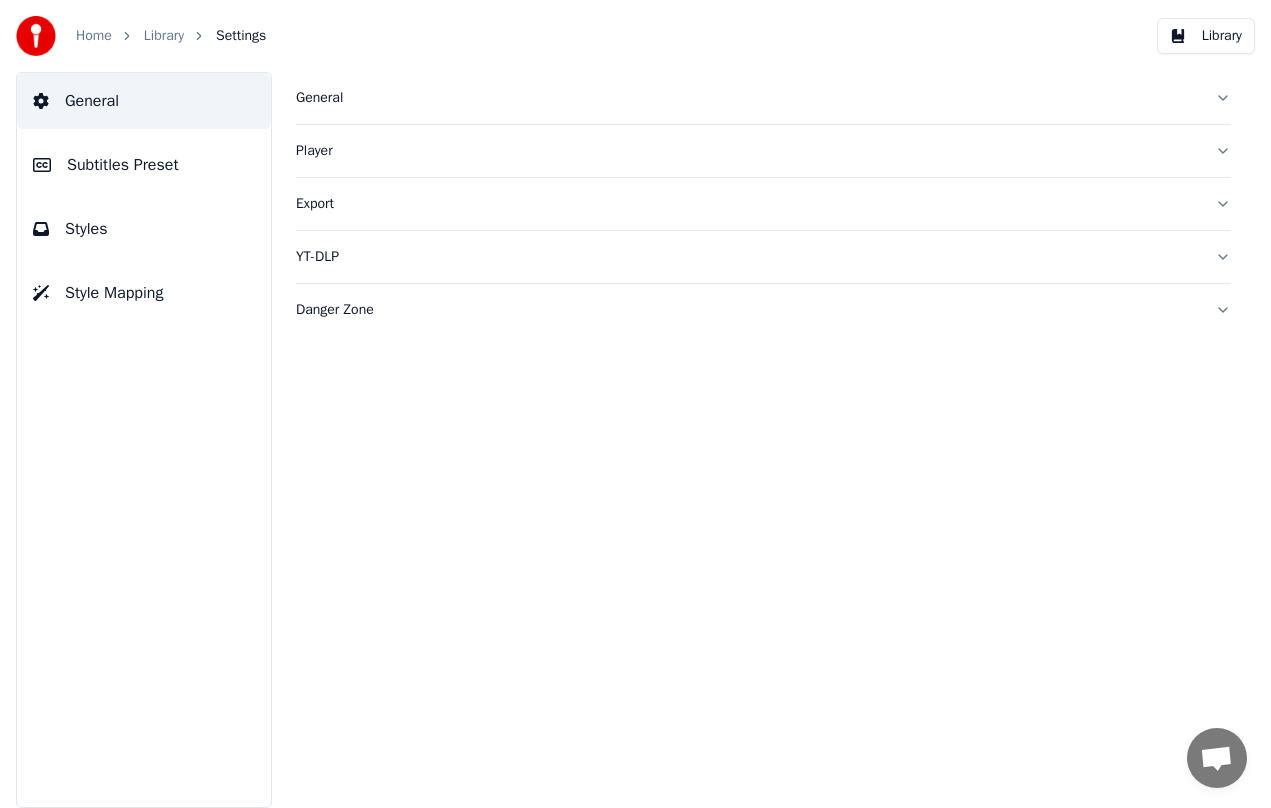 click on "Library" at bounding box center (1206, 36) 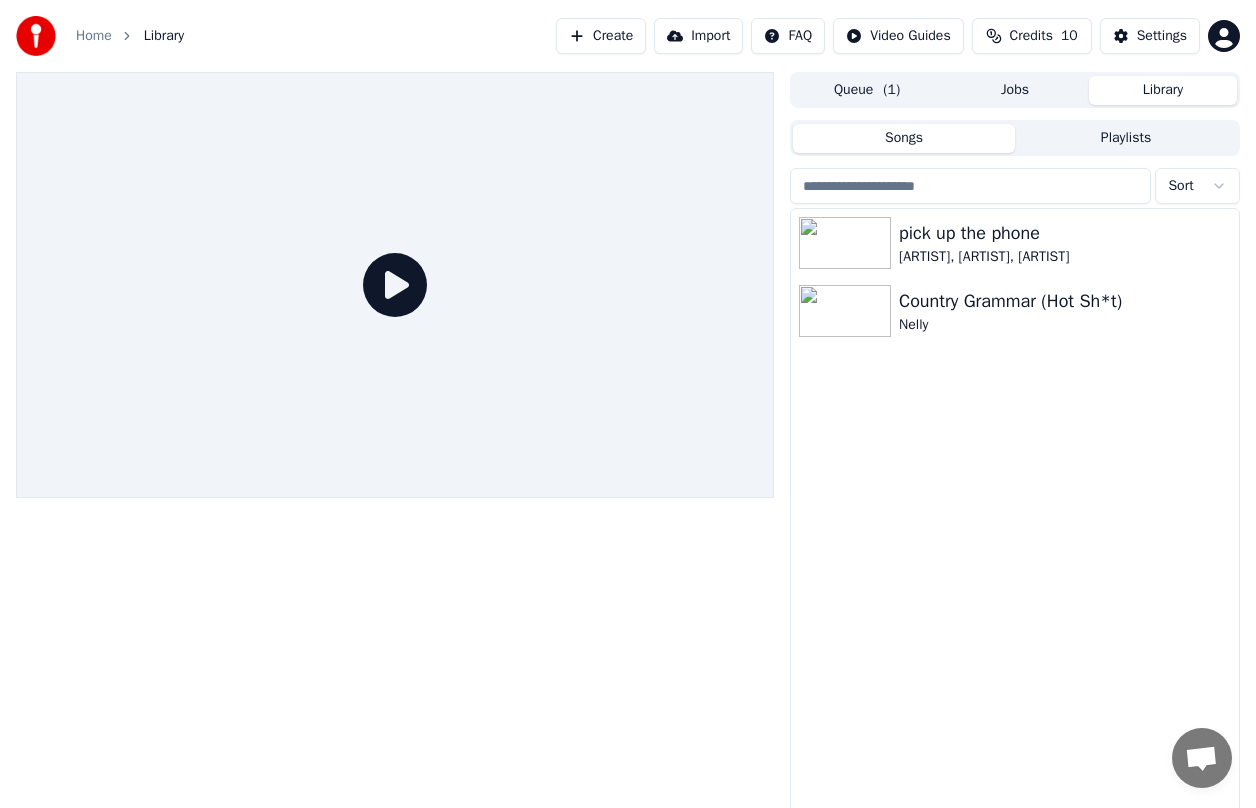 click on "Credits 10" at bounding box center (1032, 36) 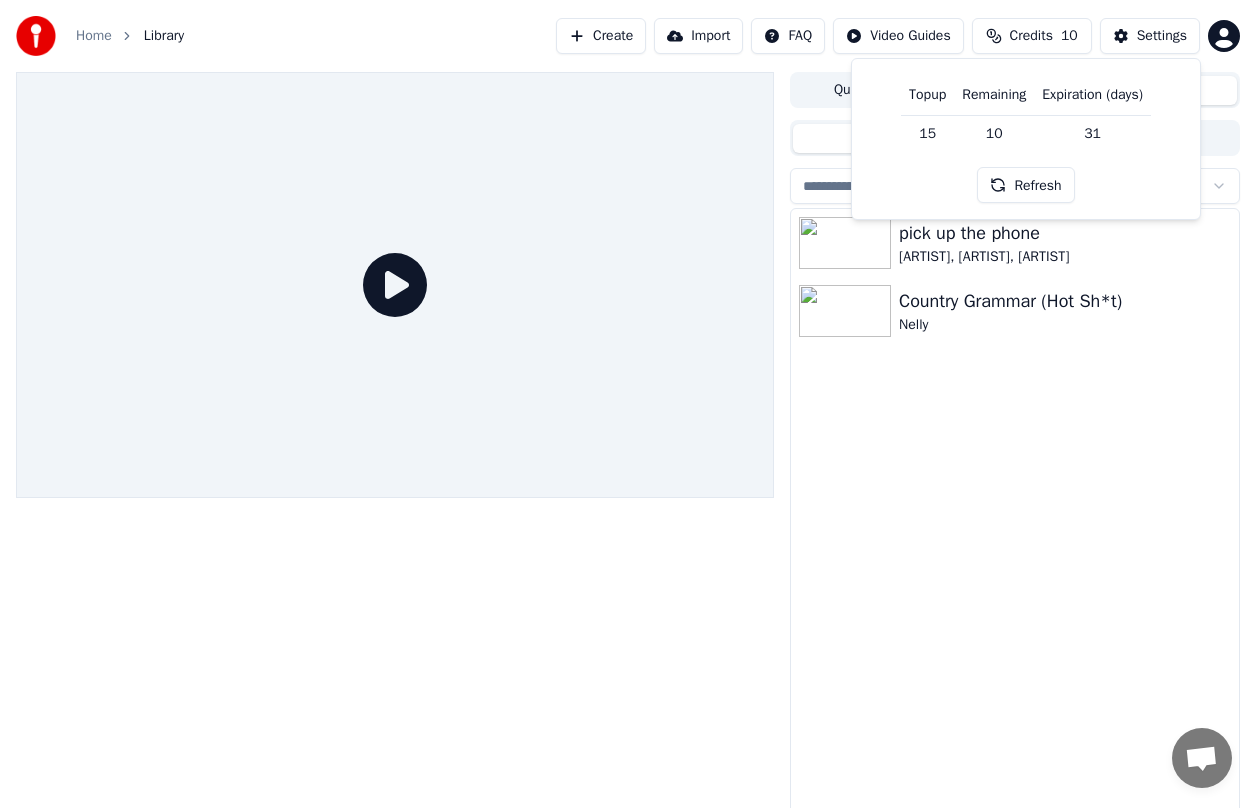 click on "Refresh" at bounding box center (1025, 185) 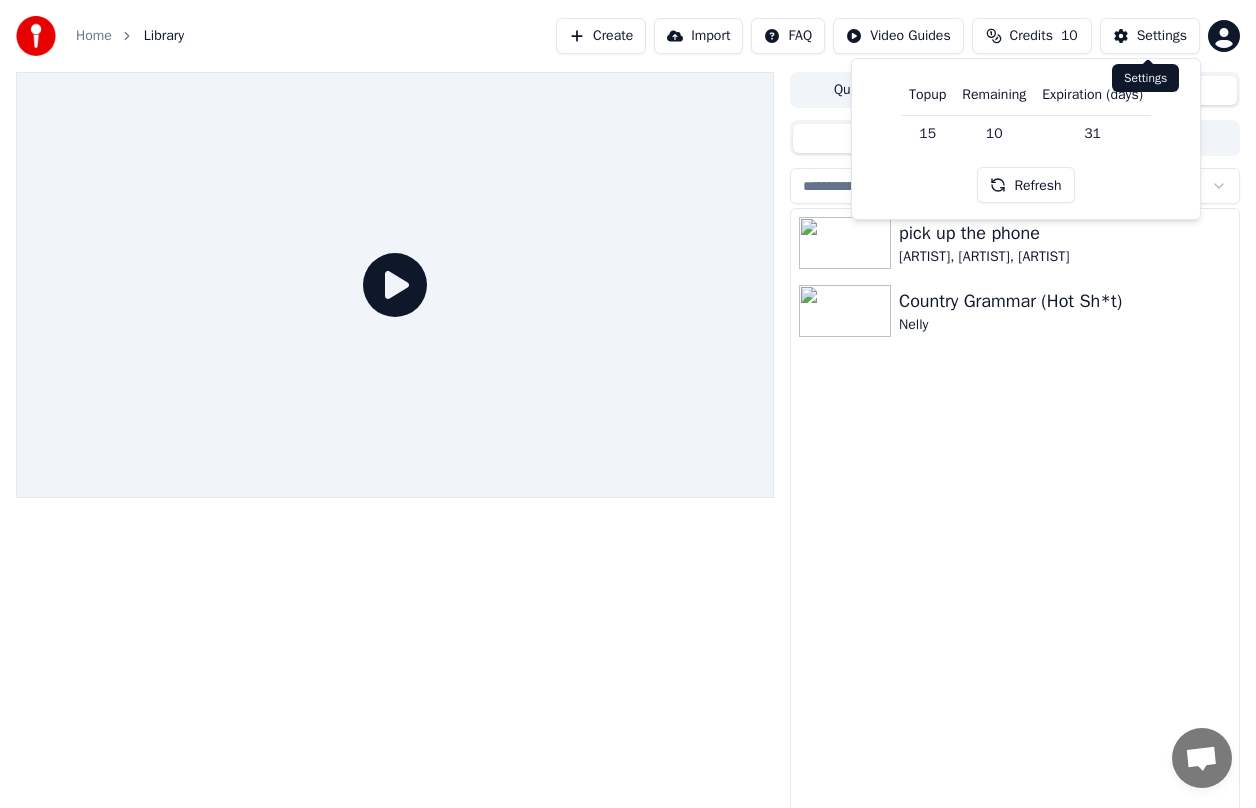 click on "Settings" at bounding box center [1150, 36] 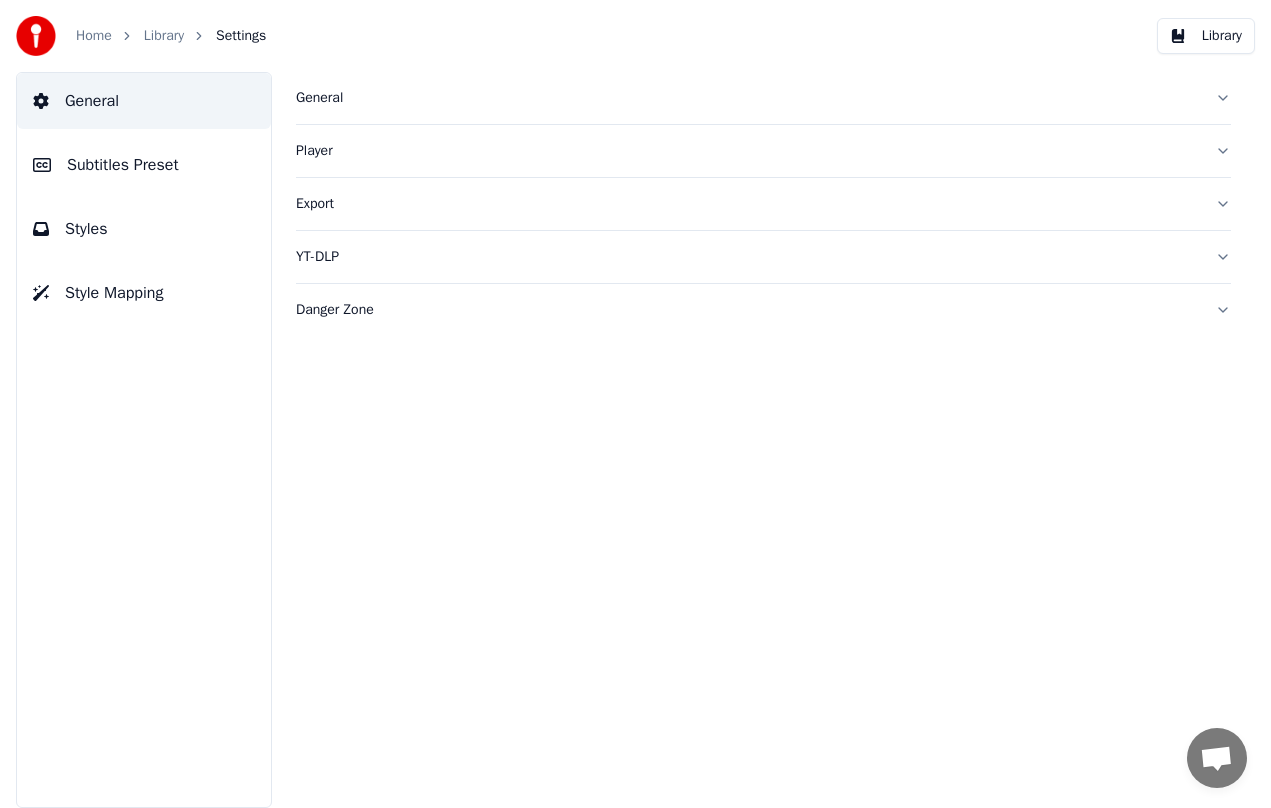 click on "Library" at bounding box center [1206, 36] 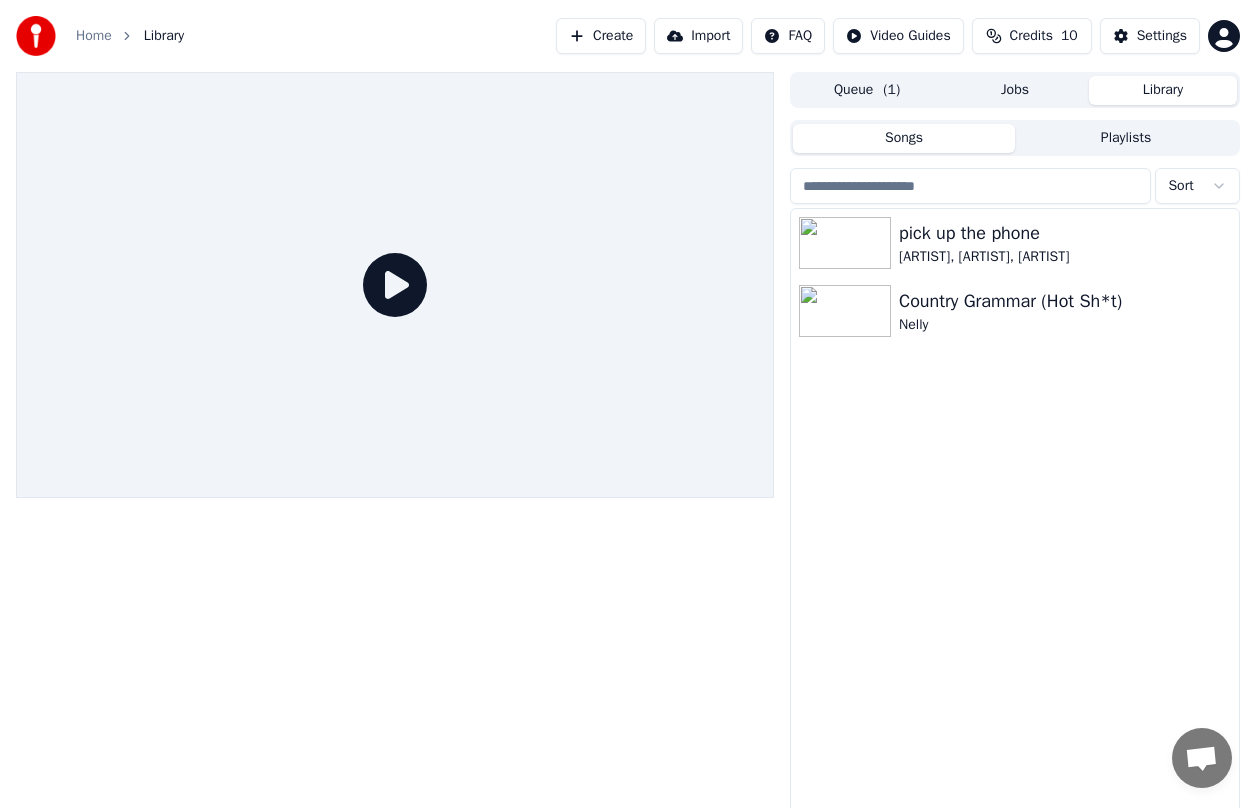 click on "Home Library Create Import FAQ Video Guides Credits 10 Settings Queue ( 1 ) Jobs Library Songs Playlists Sort pick up the phone [ARTIST], [ARTIST], [ARTIST] Country Grammar (Hot Shit) Nelly" at bounding box center [628, 404] 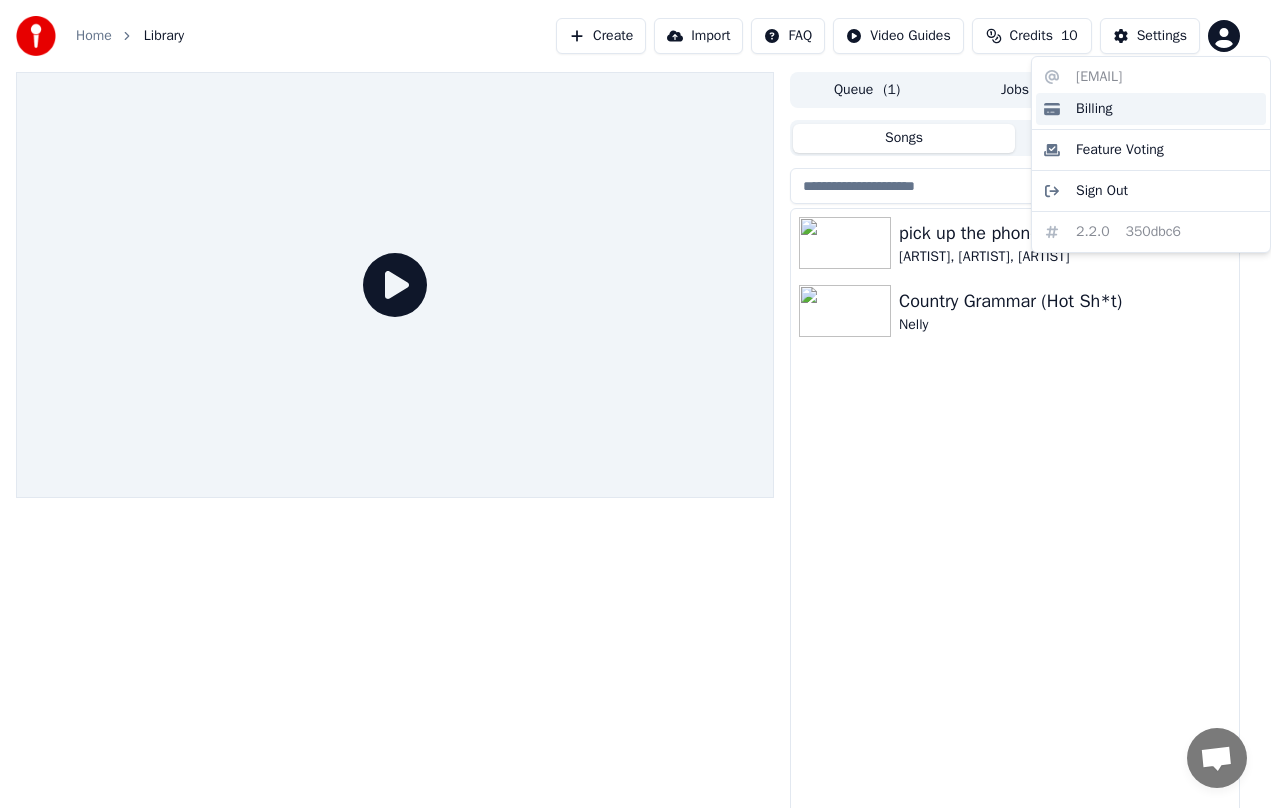 click on "Billing" at bounding box center (1151, 109) 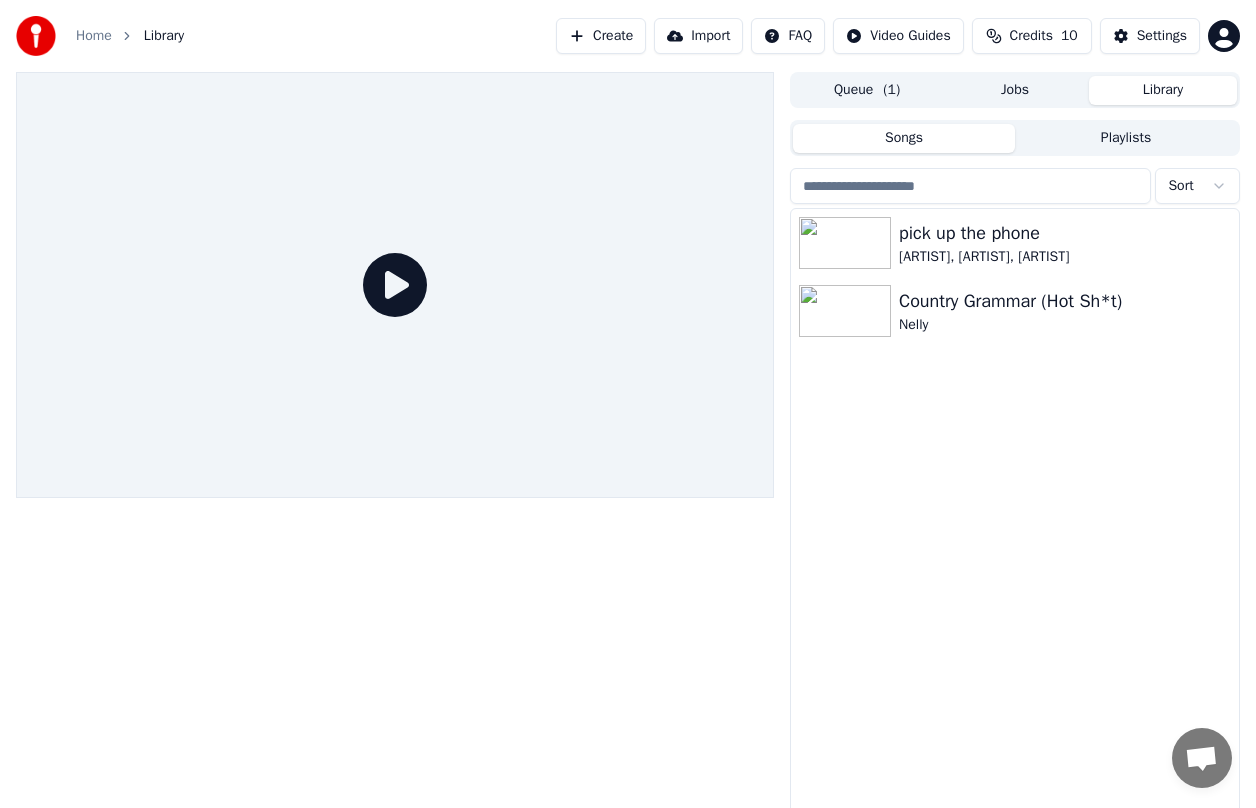 click on "Home Library Create Import FAQ Video Guides Credits 10 Settings Queue ( 1 ) Jobs Library Songs Playlists Sort pick up the phone [ARTIST], [ARTIST], [ARTIST] Country Grammar (Hot Shit) Nelly" at bounding box center [628, 404] 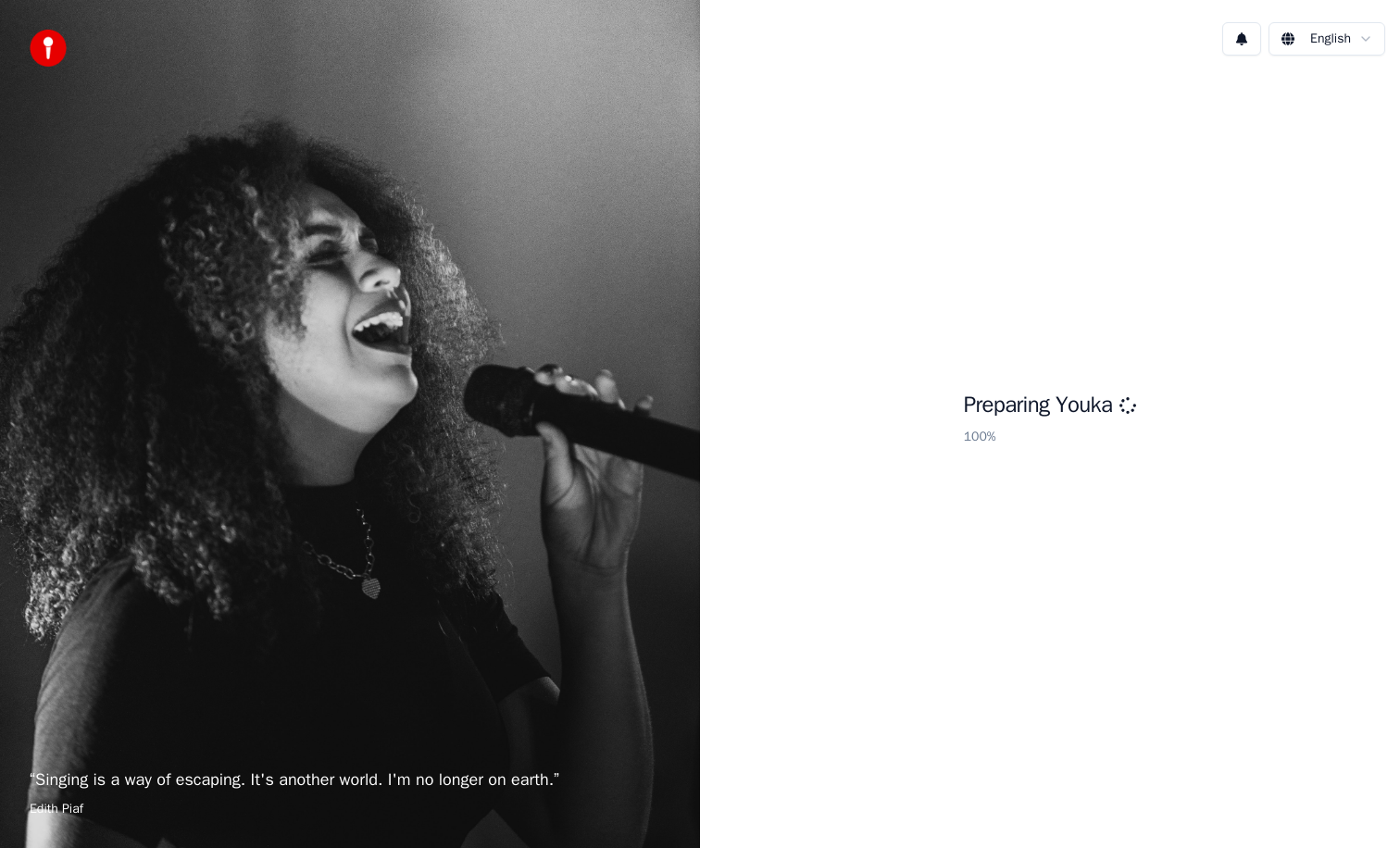 scroll, scrollTop: 0, scrollLeft: 0, axis: both 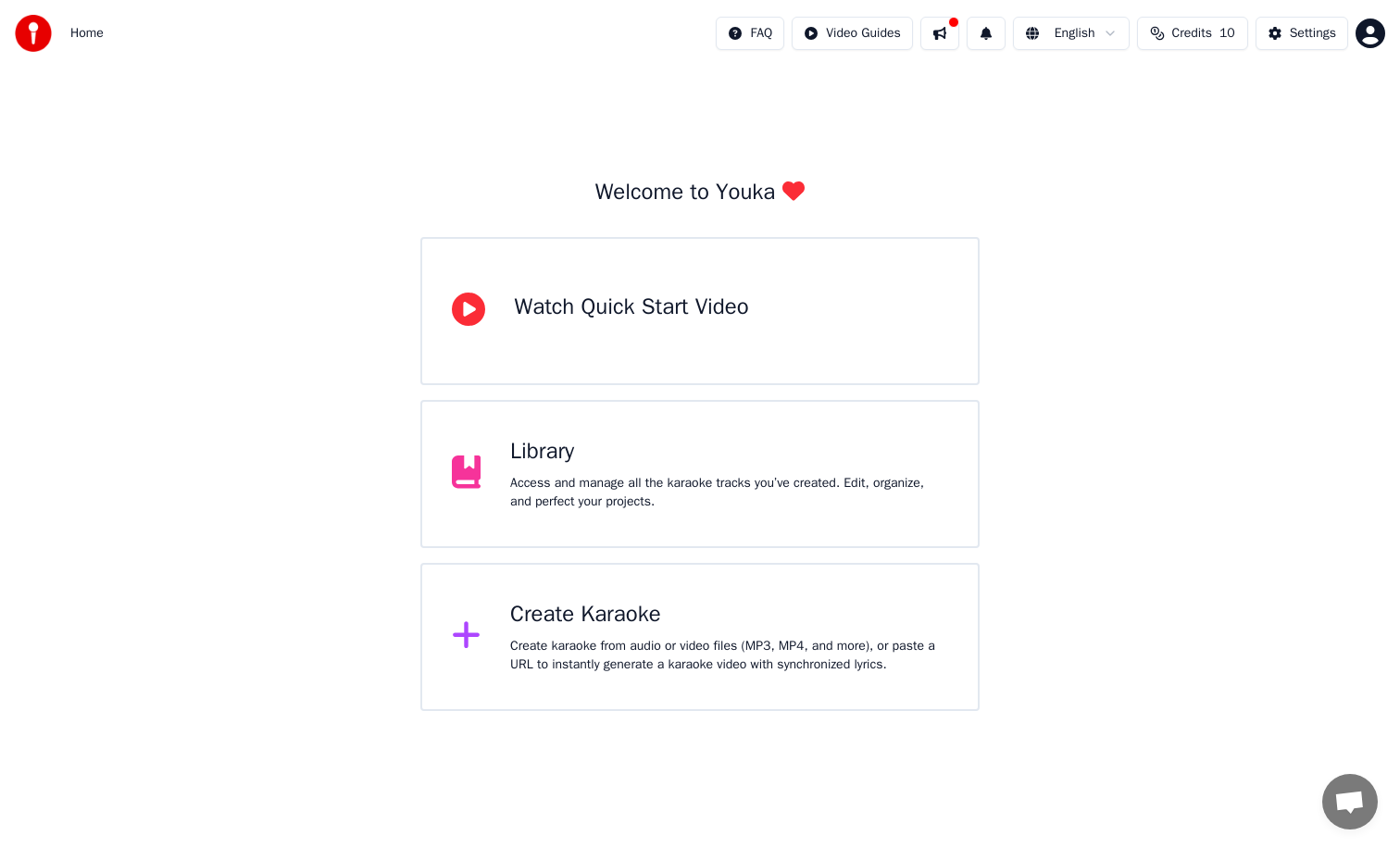 click on "Library" at bounding box center [729, 452] 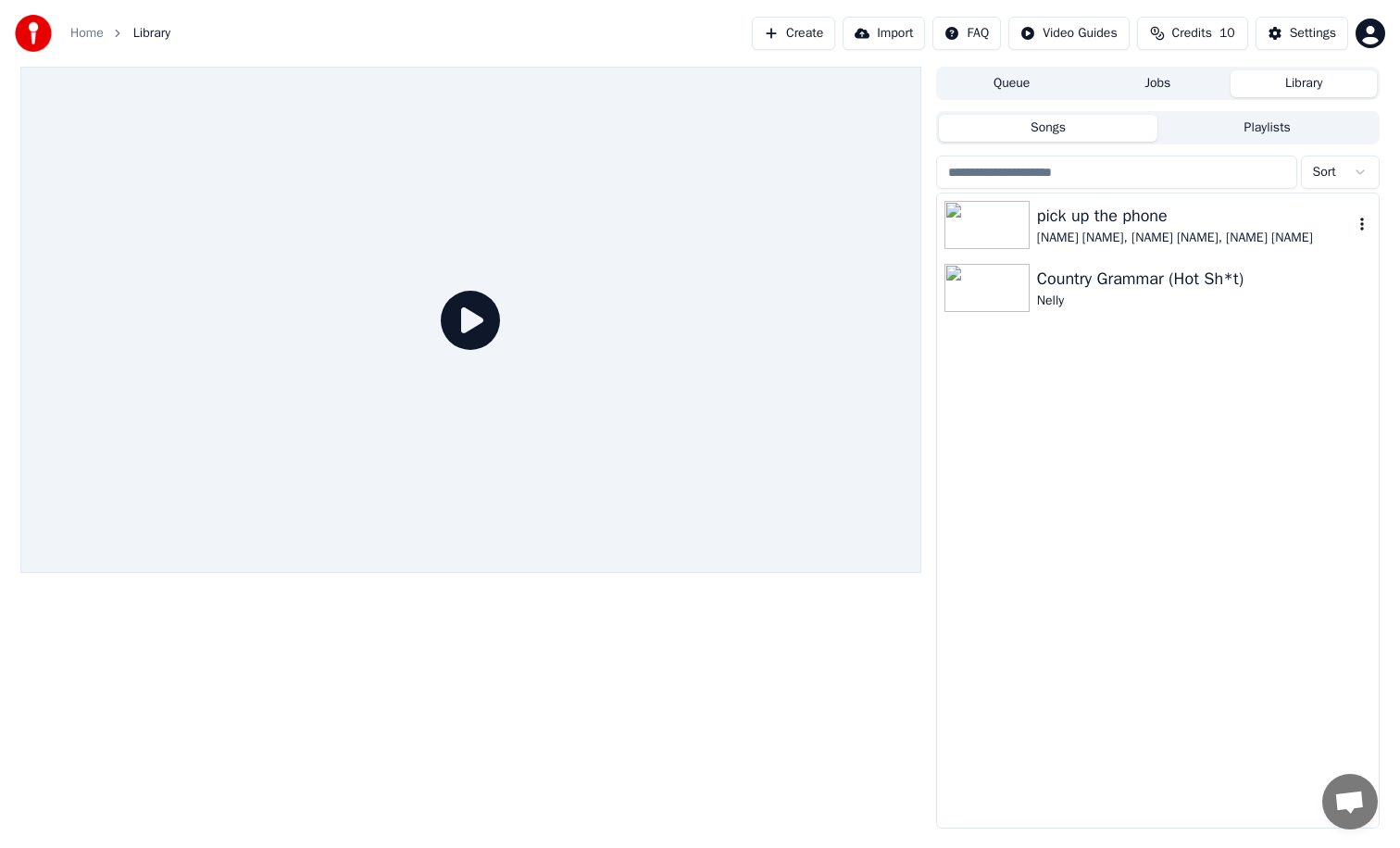click on "pick up the phone" at bounding box center [1194, 216] 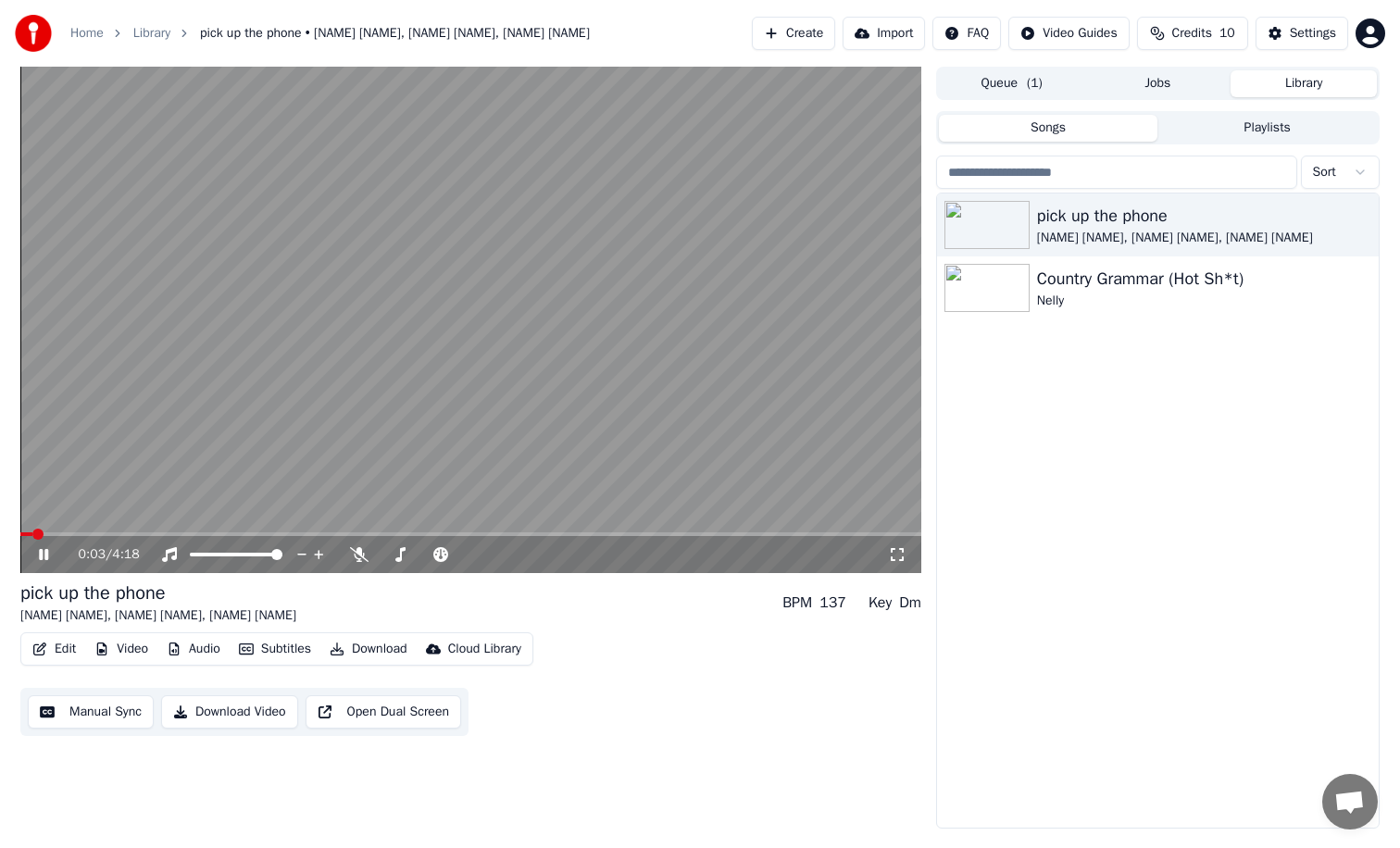 click on "0:03  /  4:18" at bounding box center (470, 555) 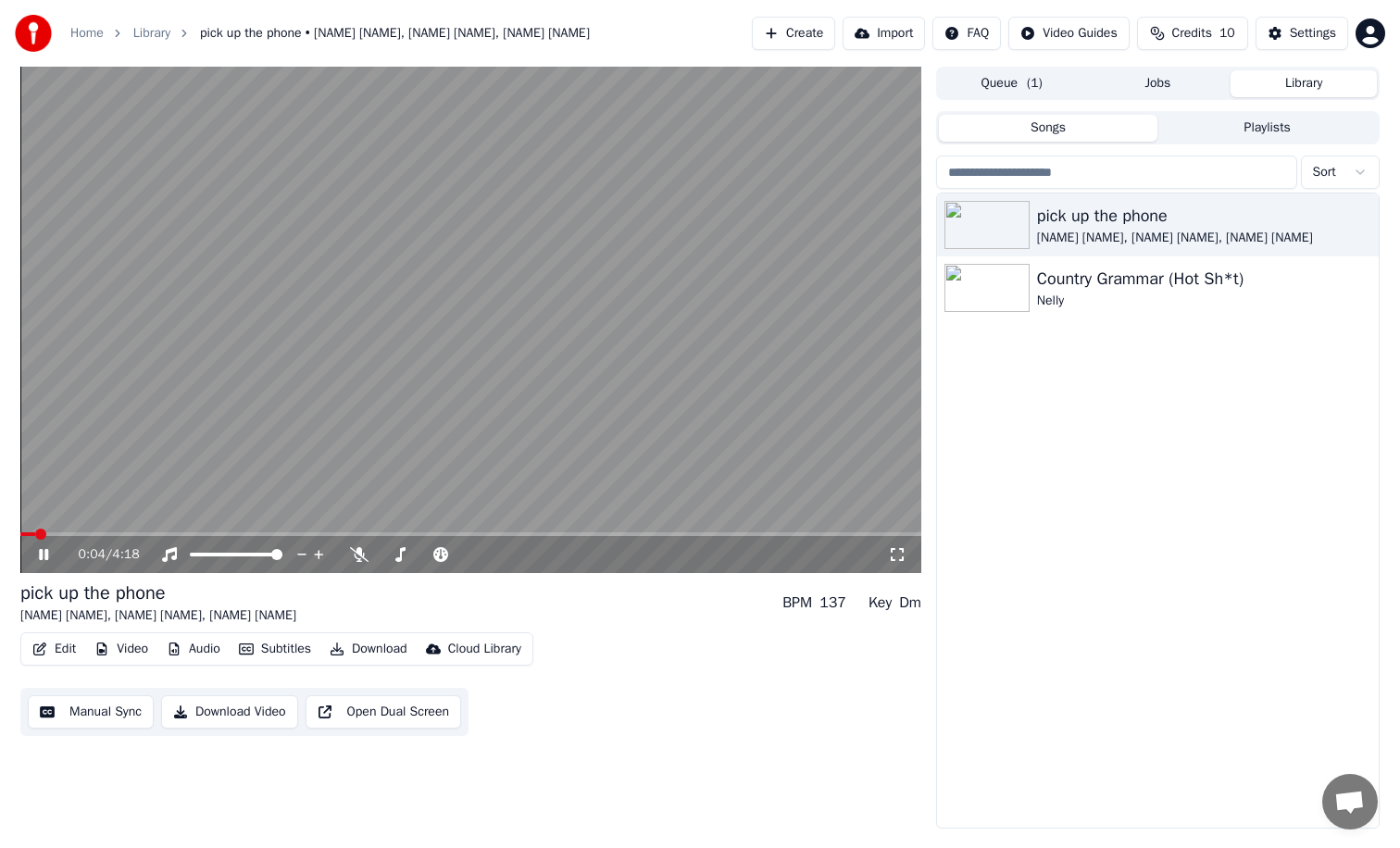 click 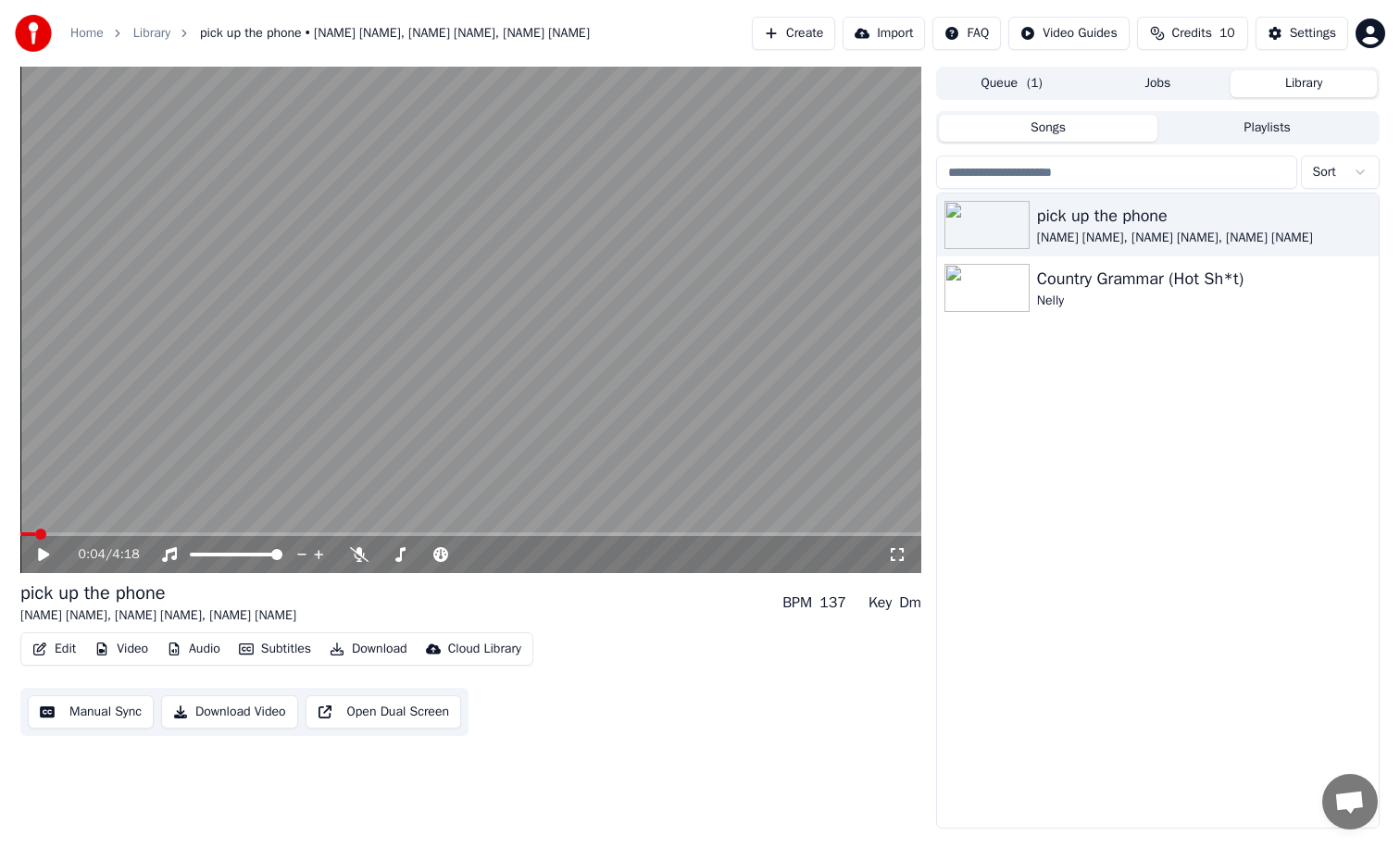 click on "Video" at bounding box center (121, 649) 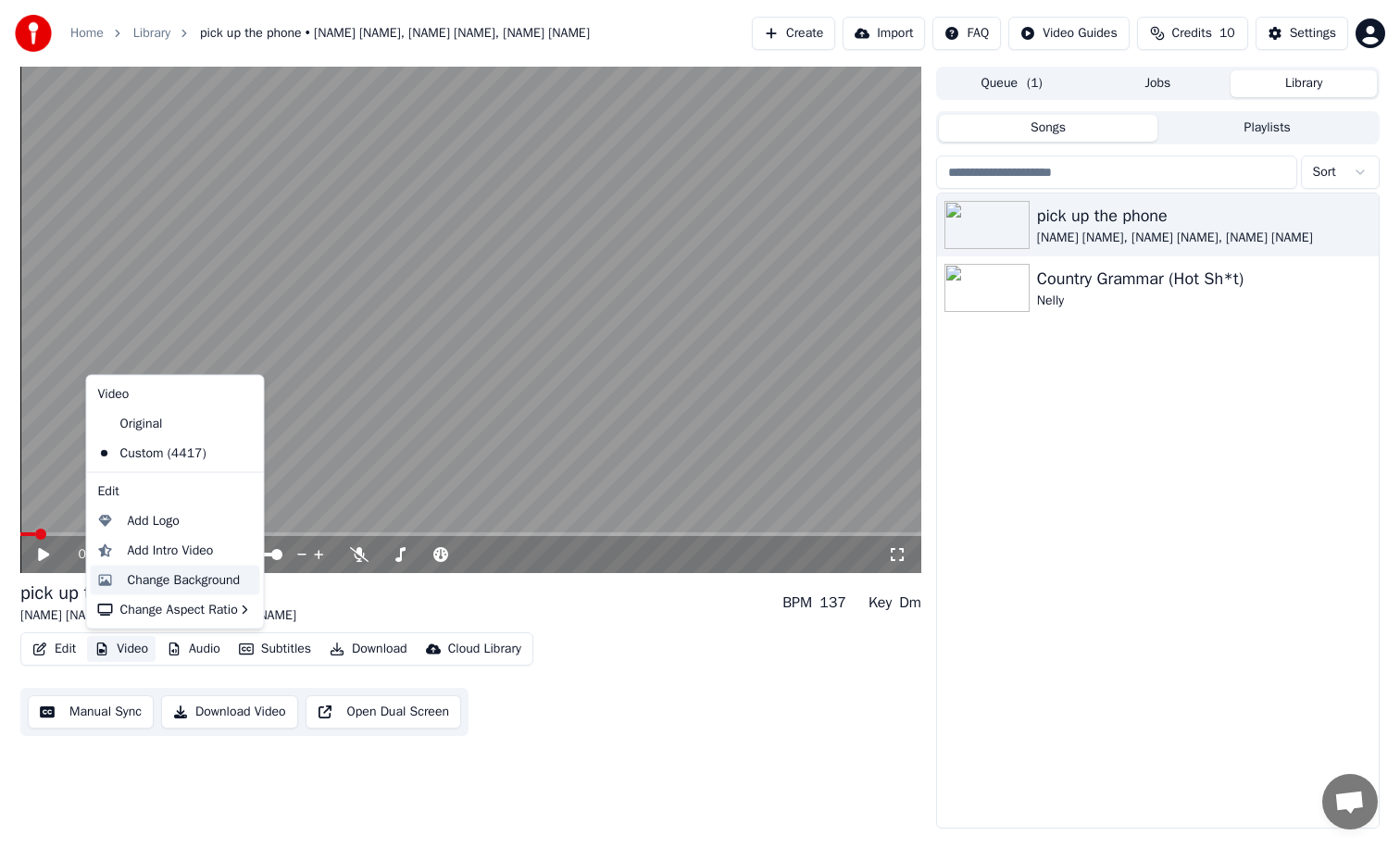 click on "Change Background" at bounding box center [184, 580] 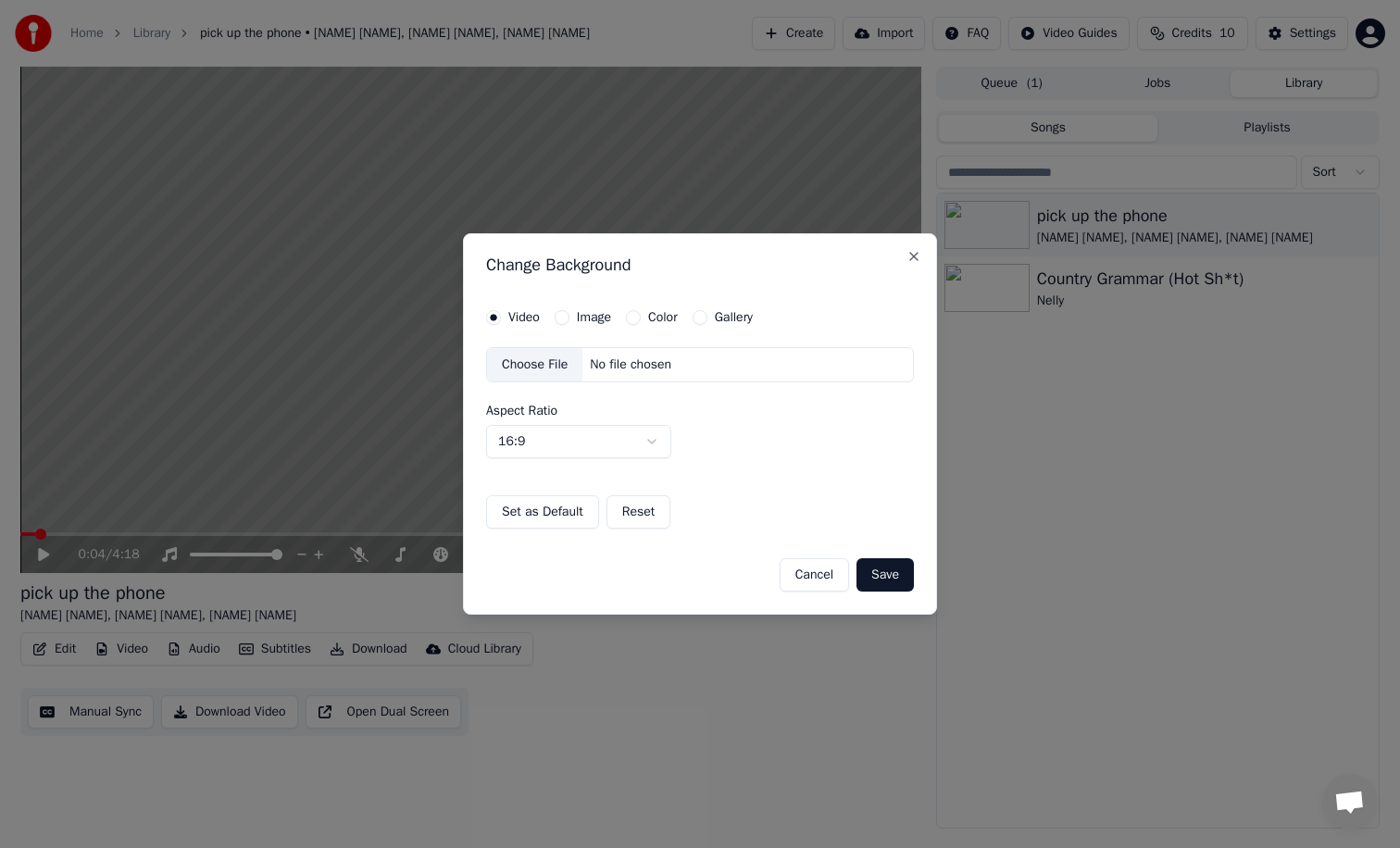click on "Choose File" at bounding box center (534, 365) 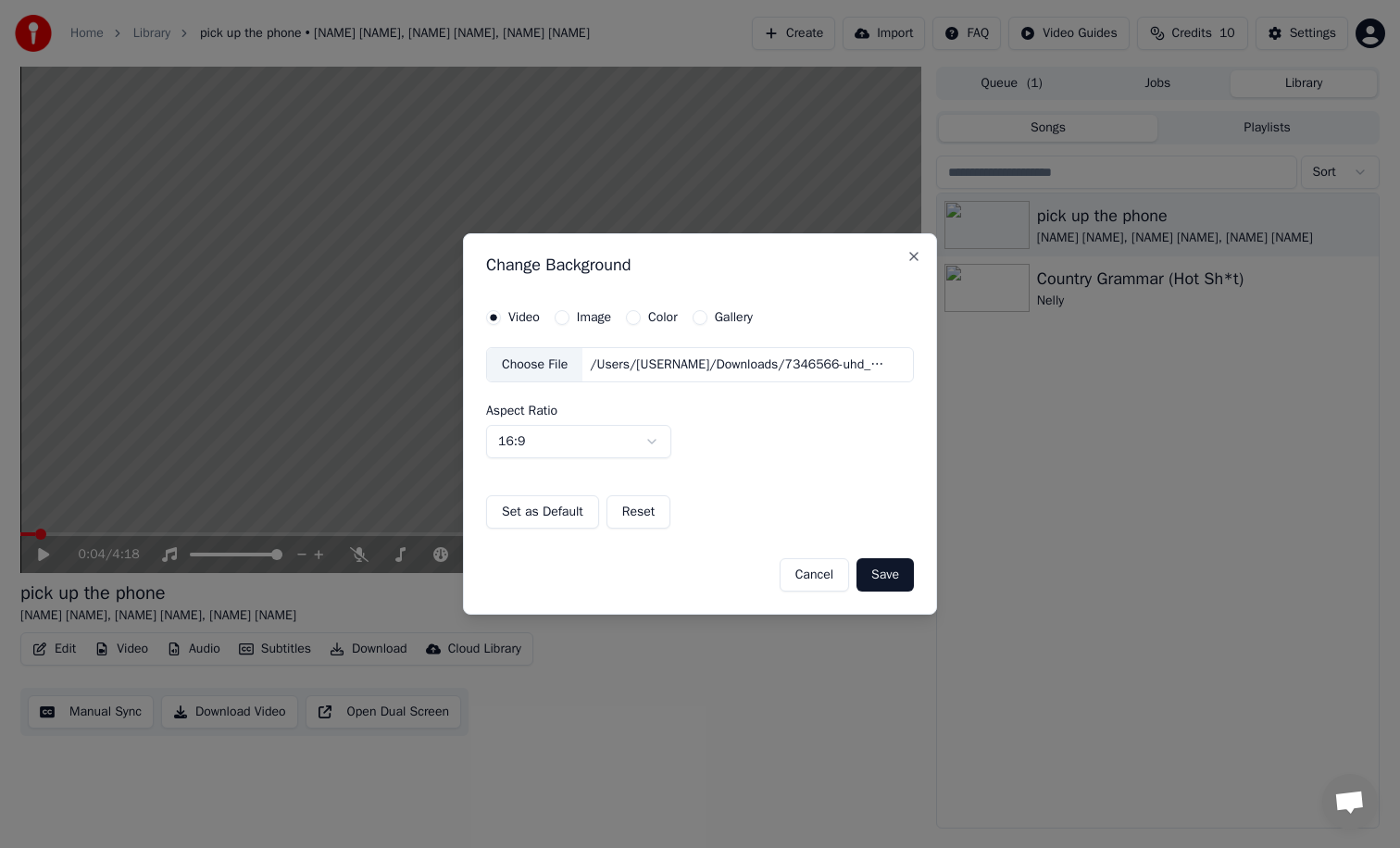 click on "Save" at bounding box center [885, 575] 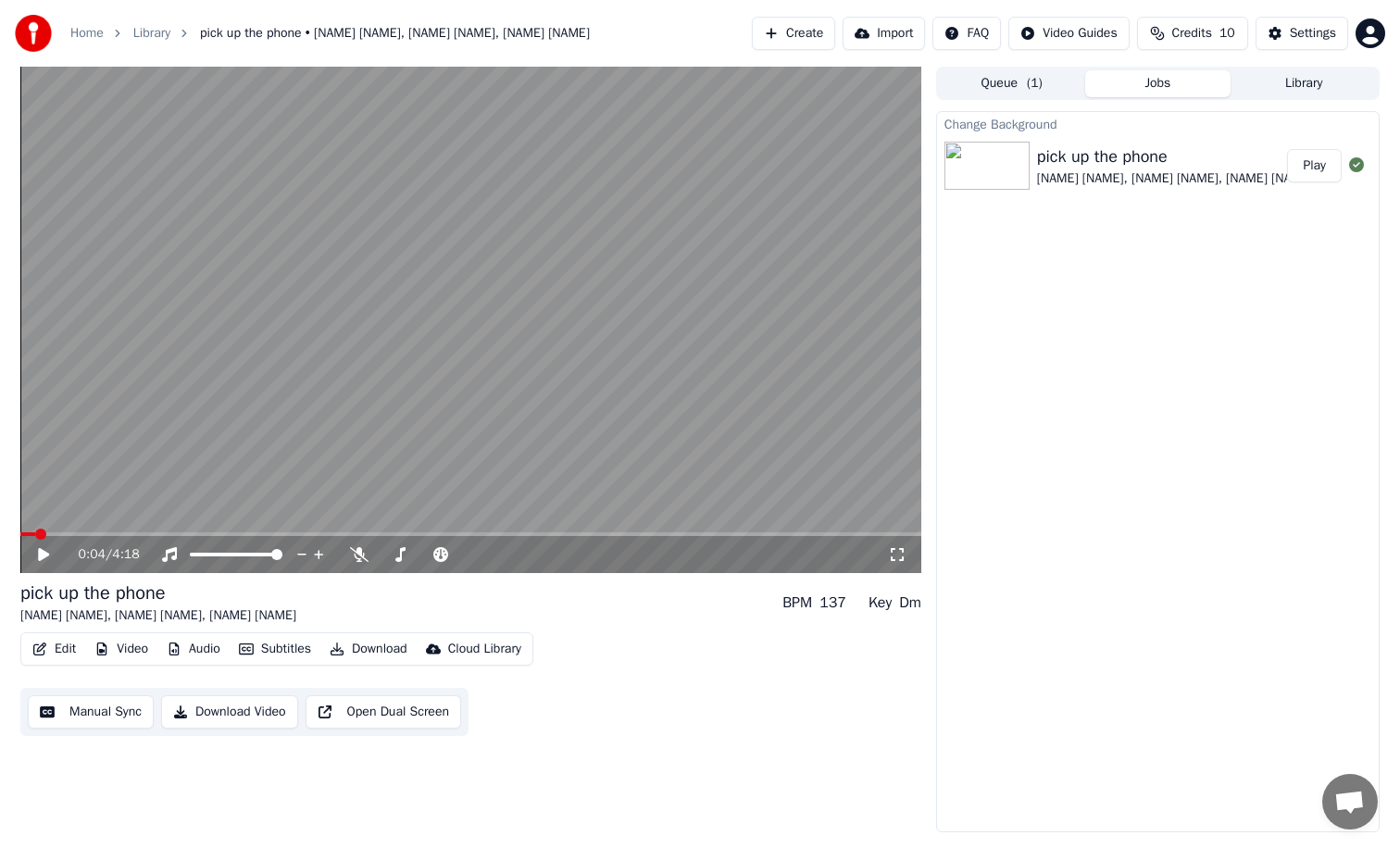 click on "Play" at bounding box center [1314, 166] 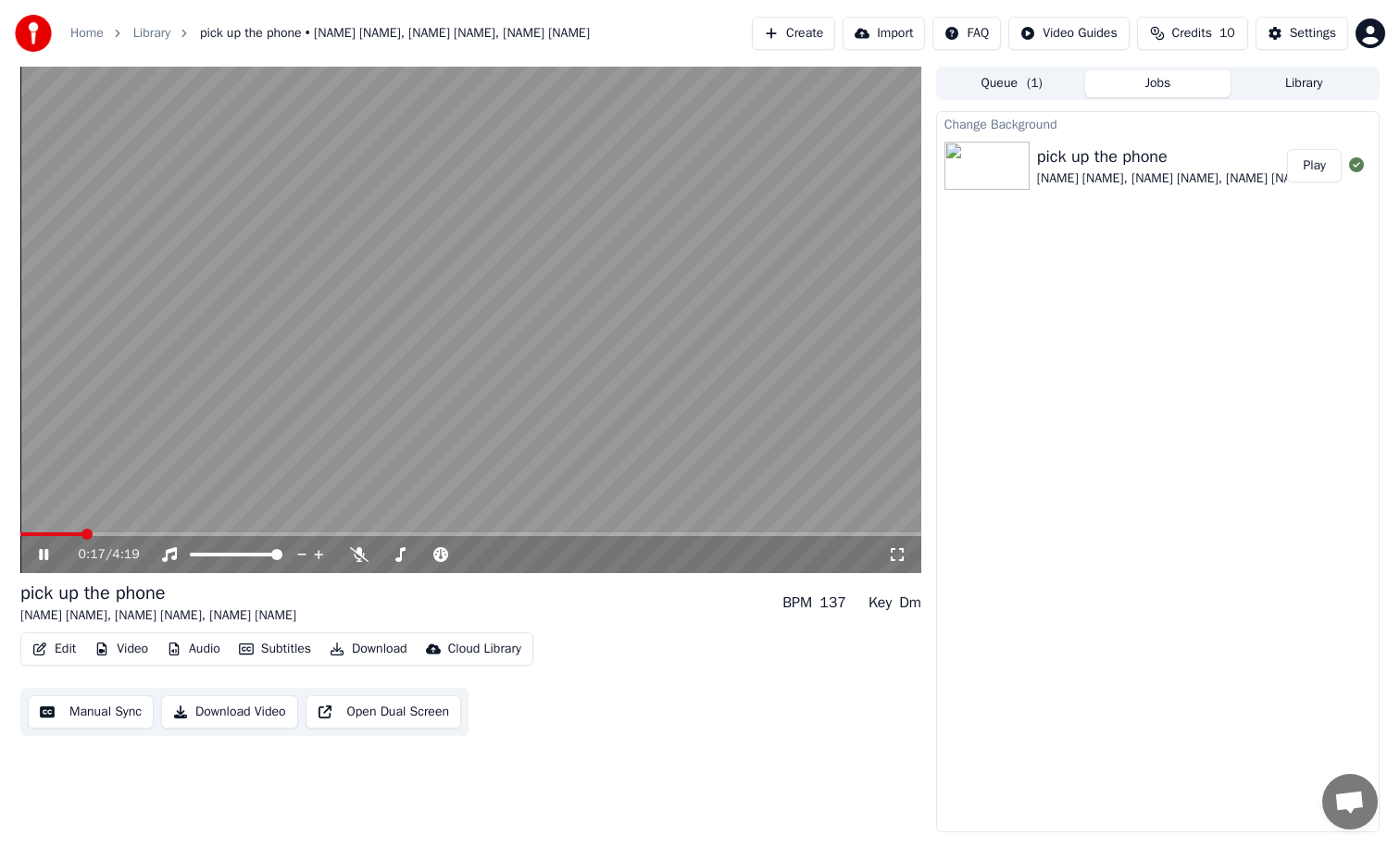 click on "0:17  /  4:19" at bounding box center [470, 555] 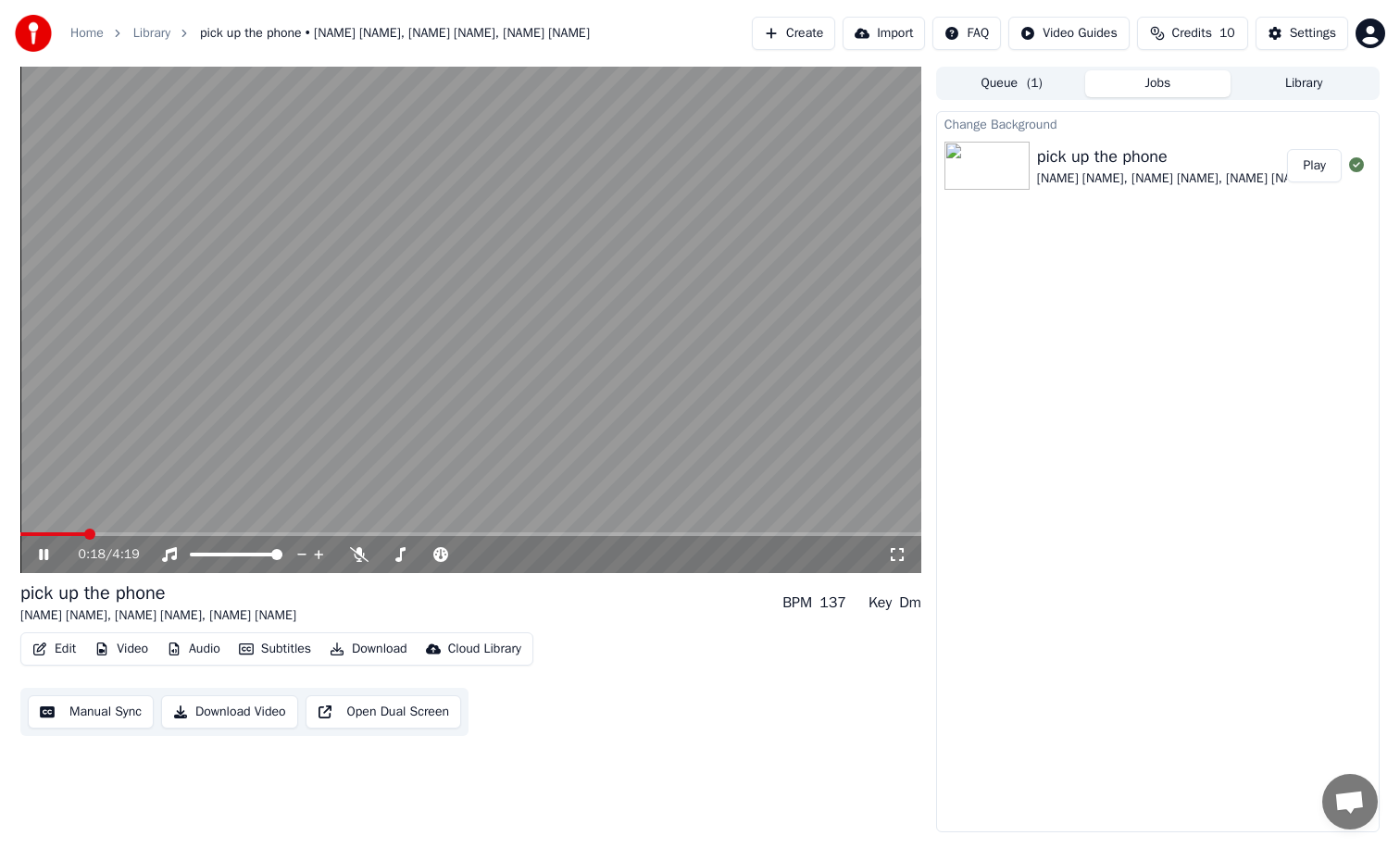 click 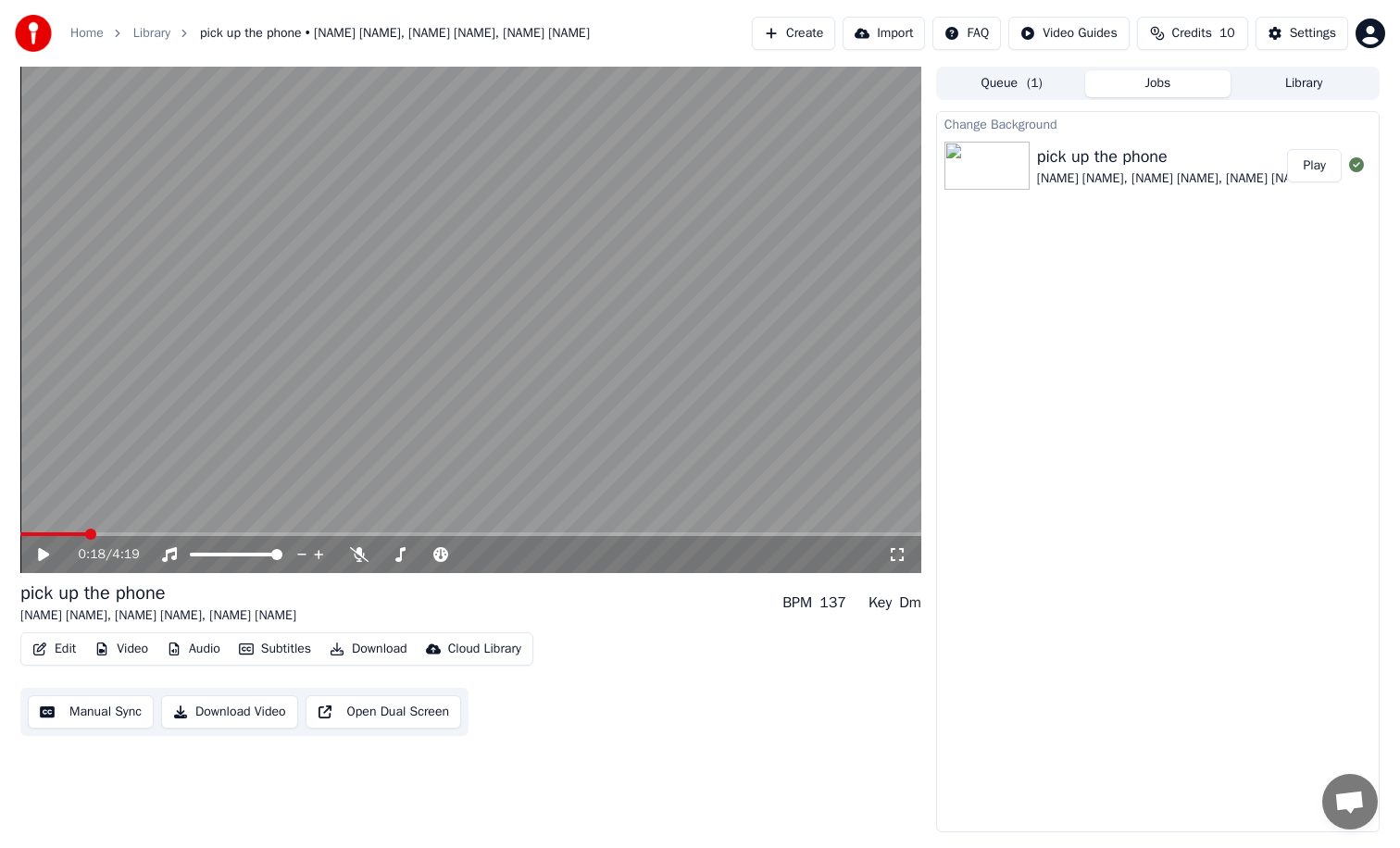 click on "Video" at bounding box center (121, 649) 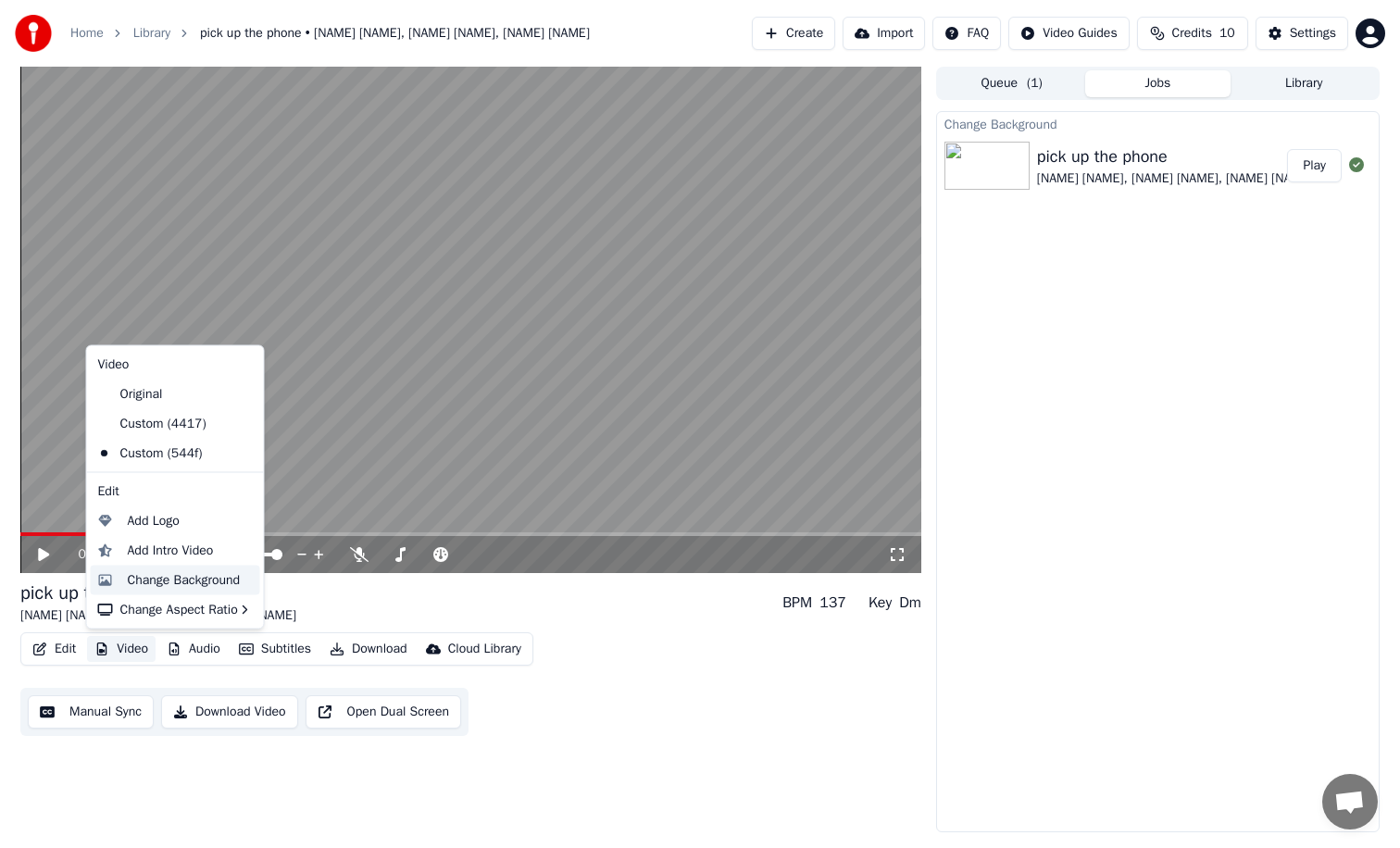 click on "Change Background" at bounding box center [190, 580] 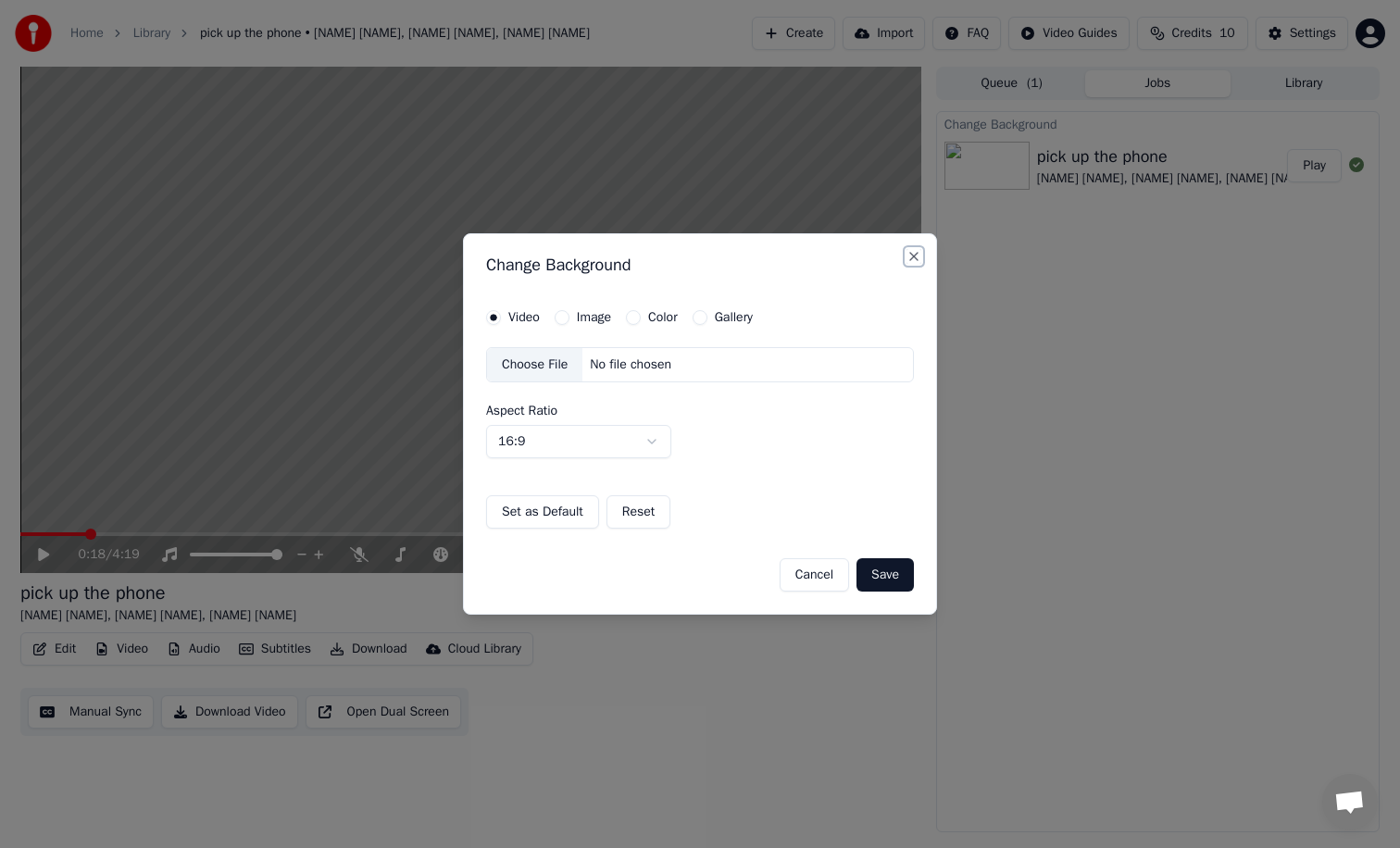 click on "Close" at bounding box center [914, 256] 